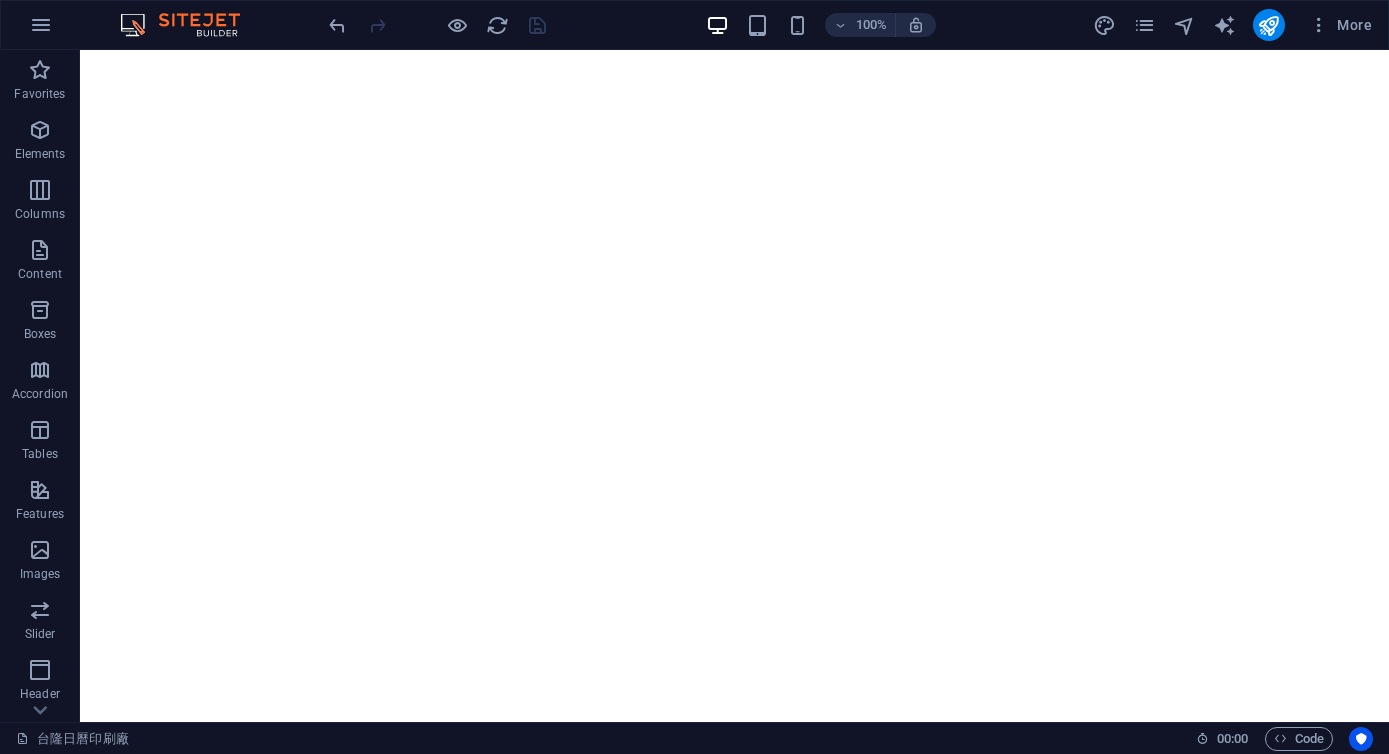 scroll, scrollTop: 0, scrollLeft: 0, axis: both 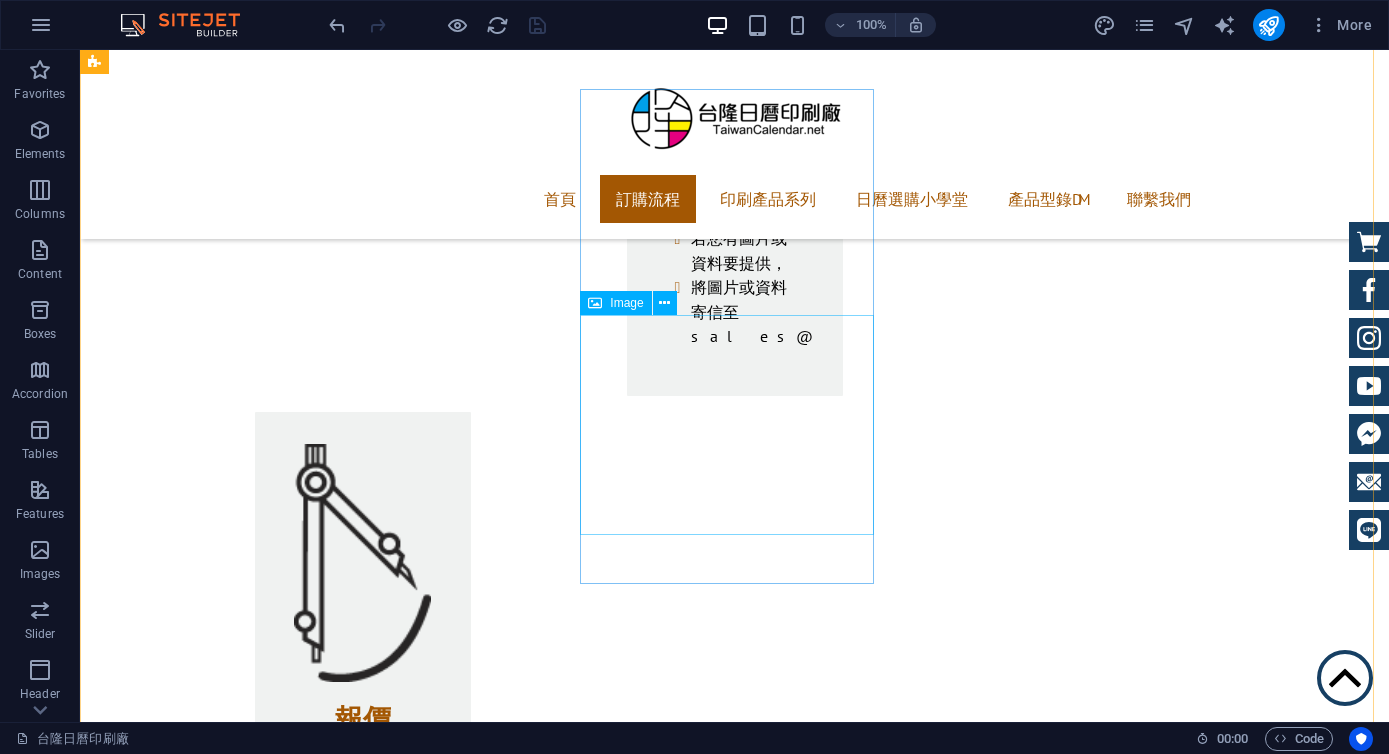 click at bounding box center [242, 3926] 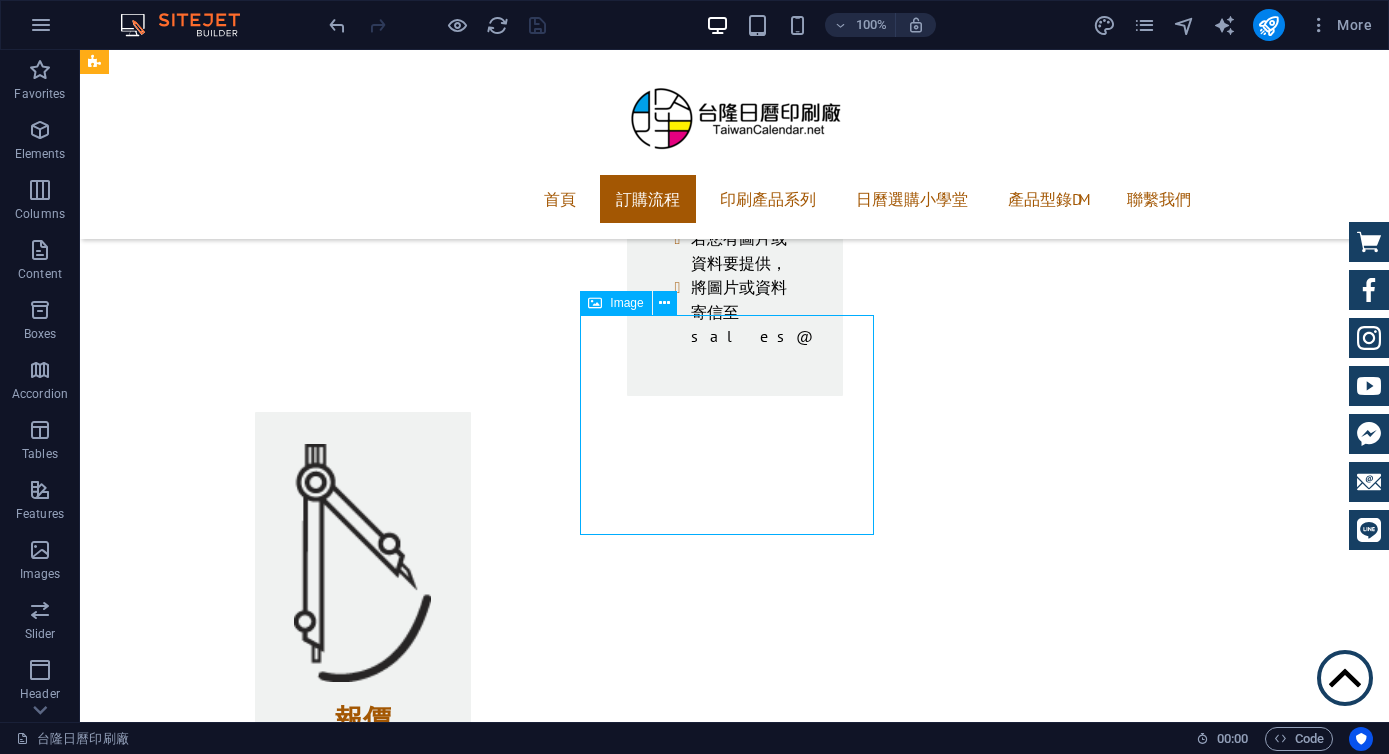 click at bounding box center [242, 3926] 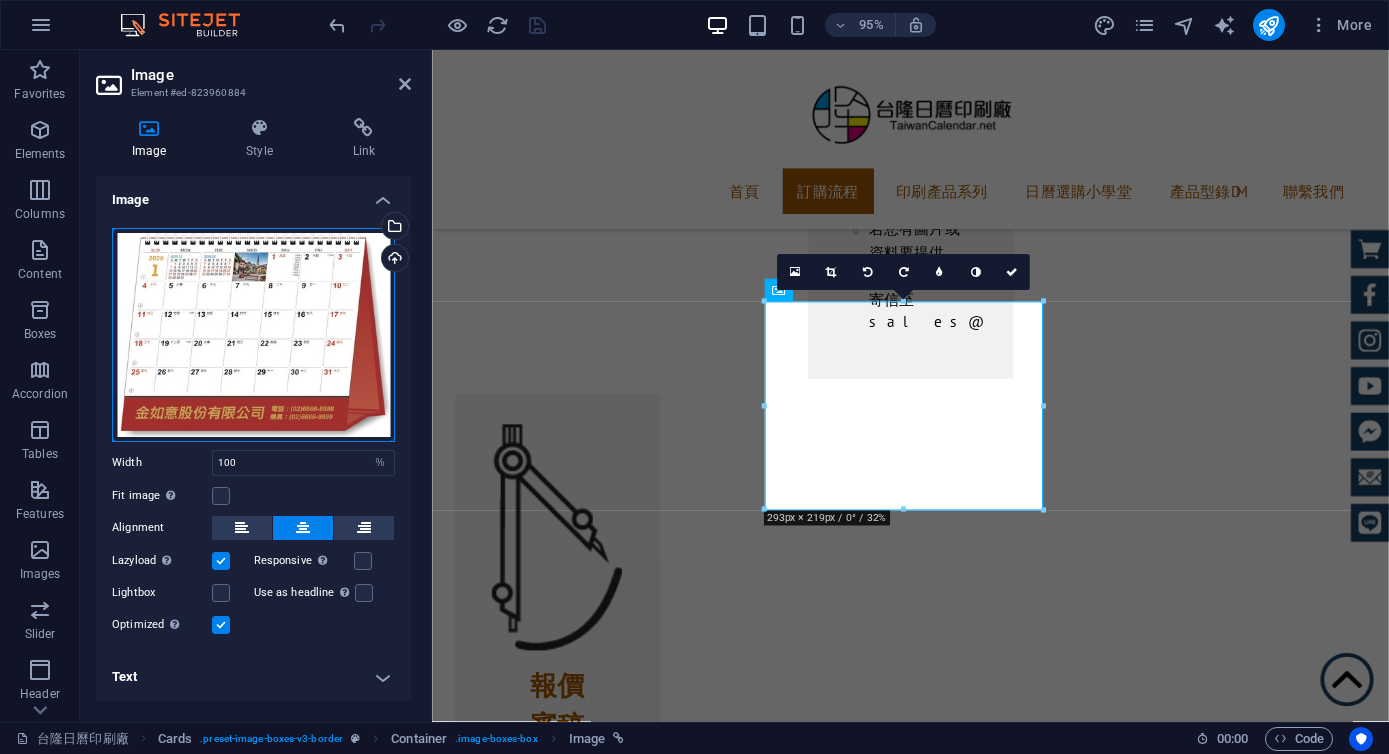 click on "Drag files here, click to choose files or select files from Files or our free stock photos & videos" at bounding box center [253, 335] 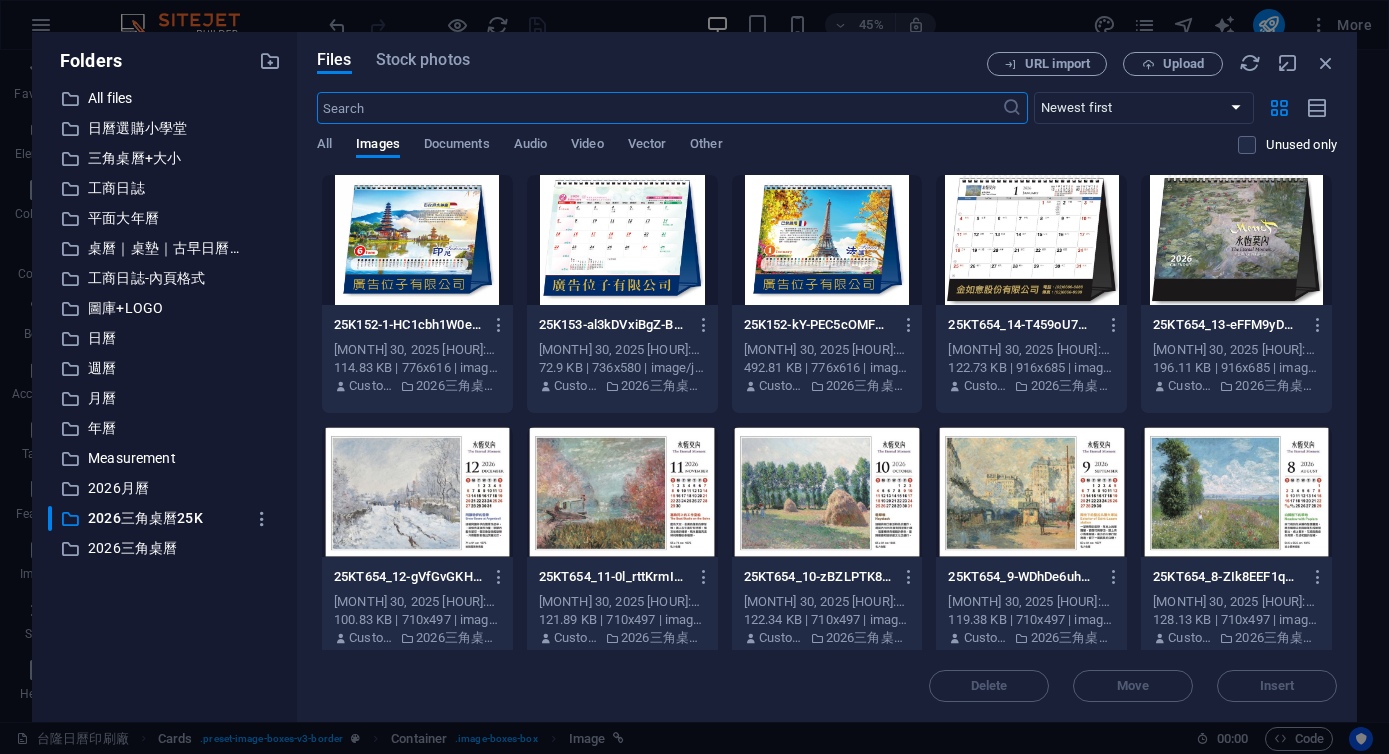 scroll, scrollTop: 2410, scrollLeft: 0, axis: vertical 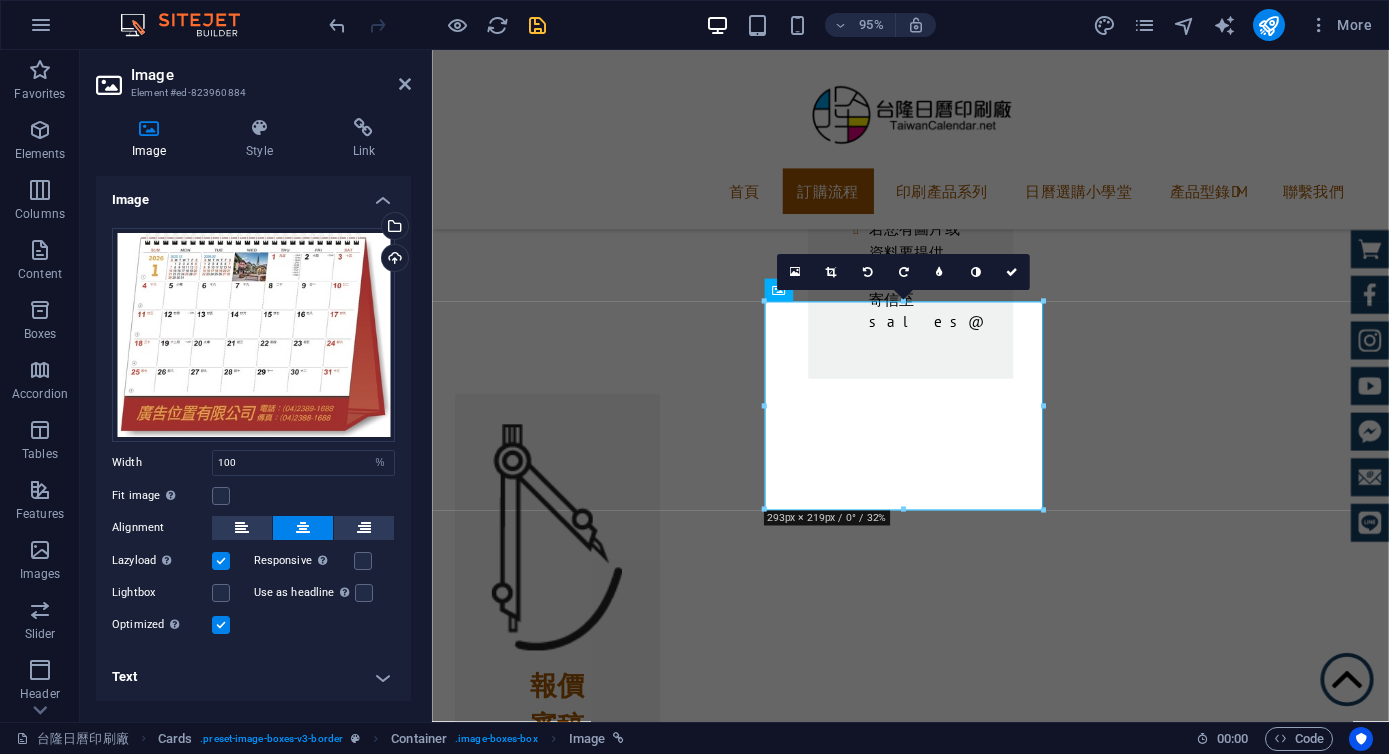click at bounding box center [537, 25] 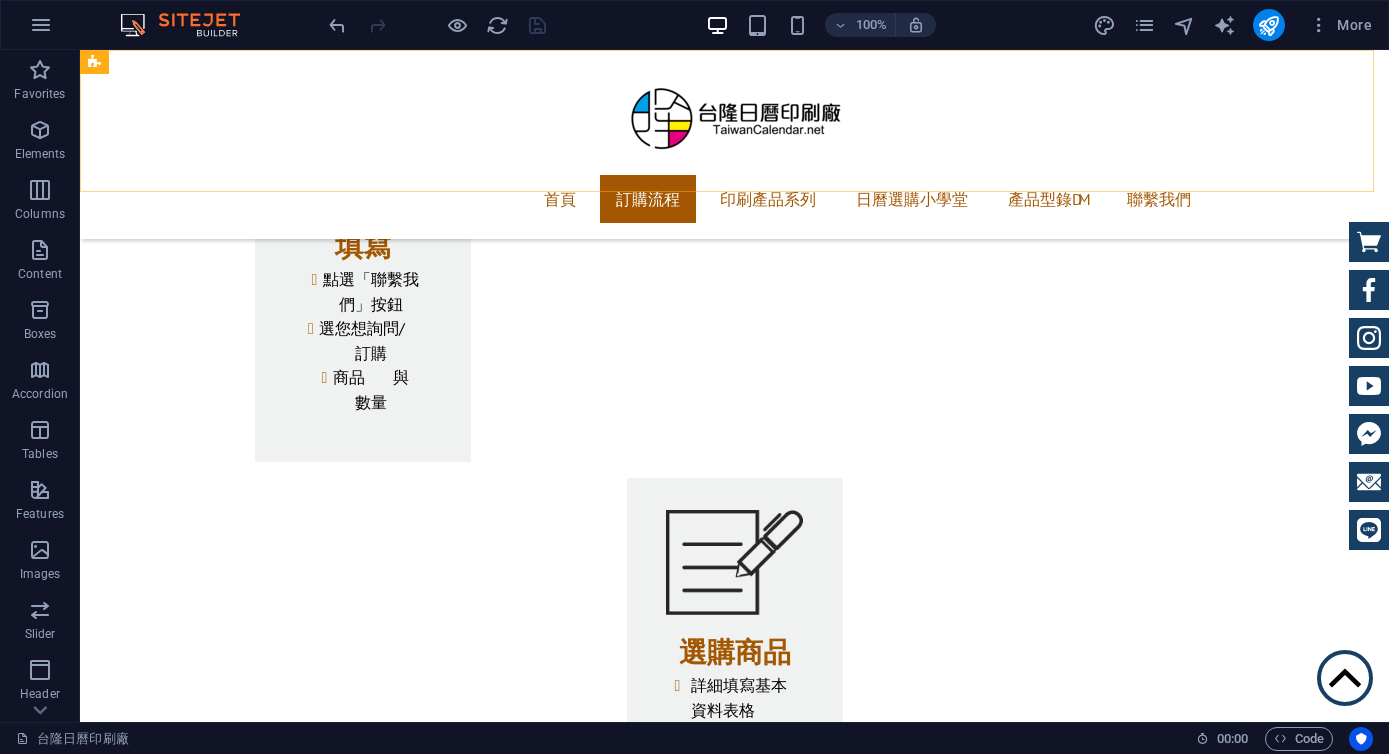 scroll, scrollTop: 1804, scrollLeft: 0, axis: vertical 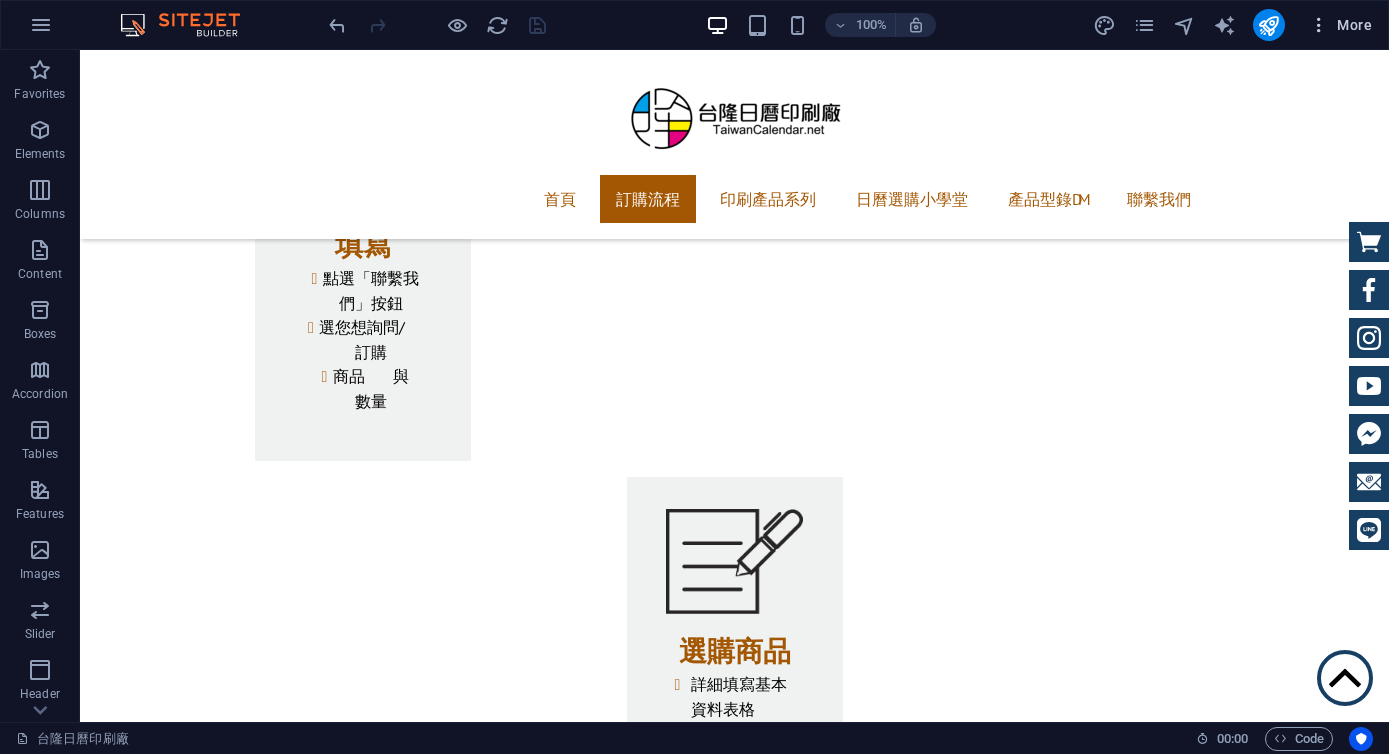 click on "More" at bounding box center [1340, 25] 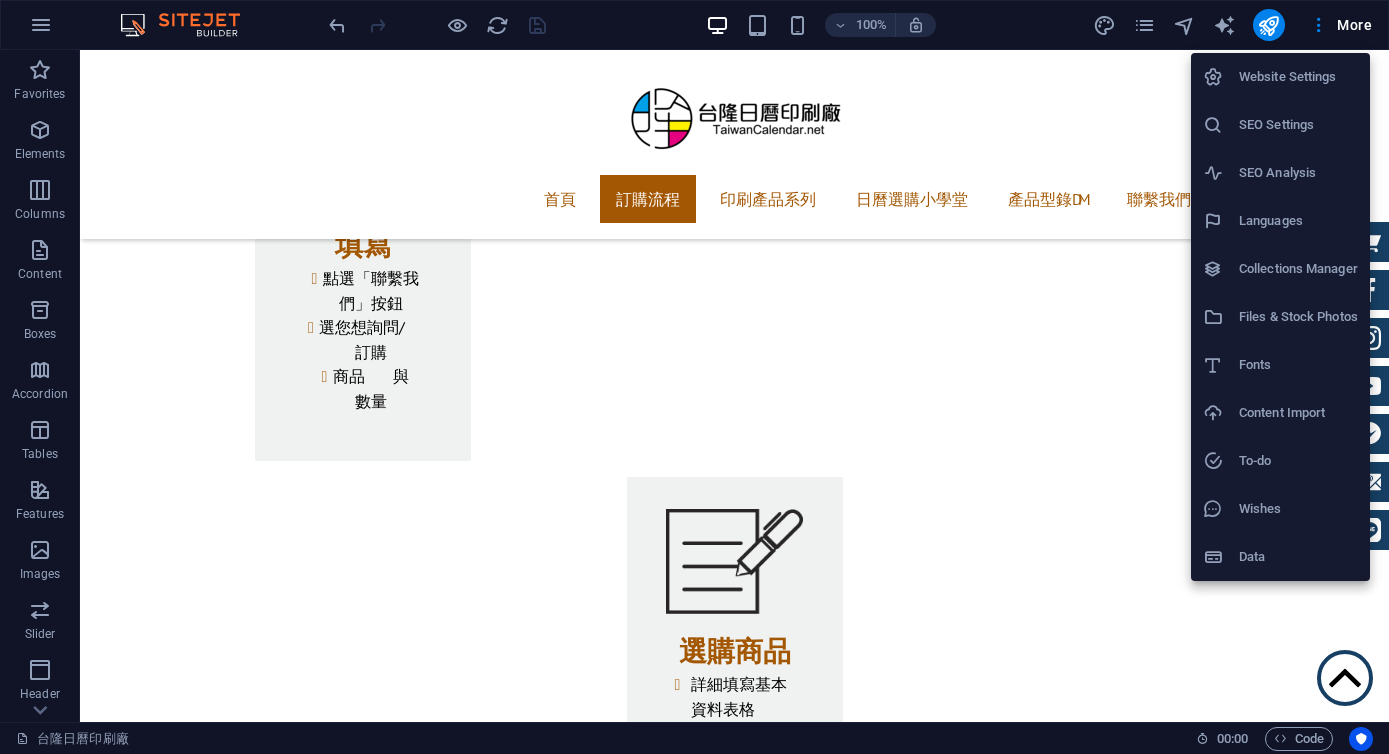 click at bounding box center (694, 377) 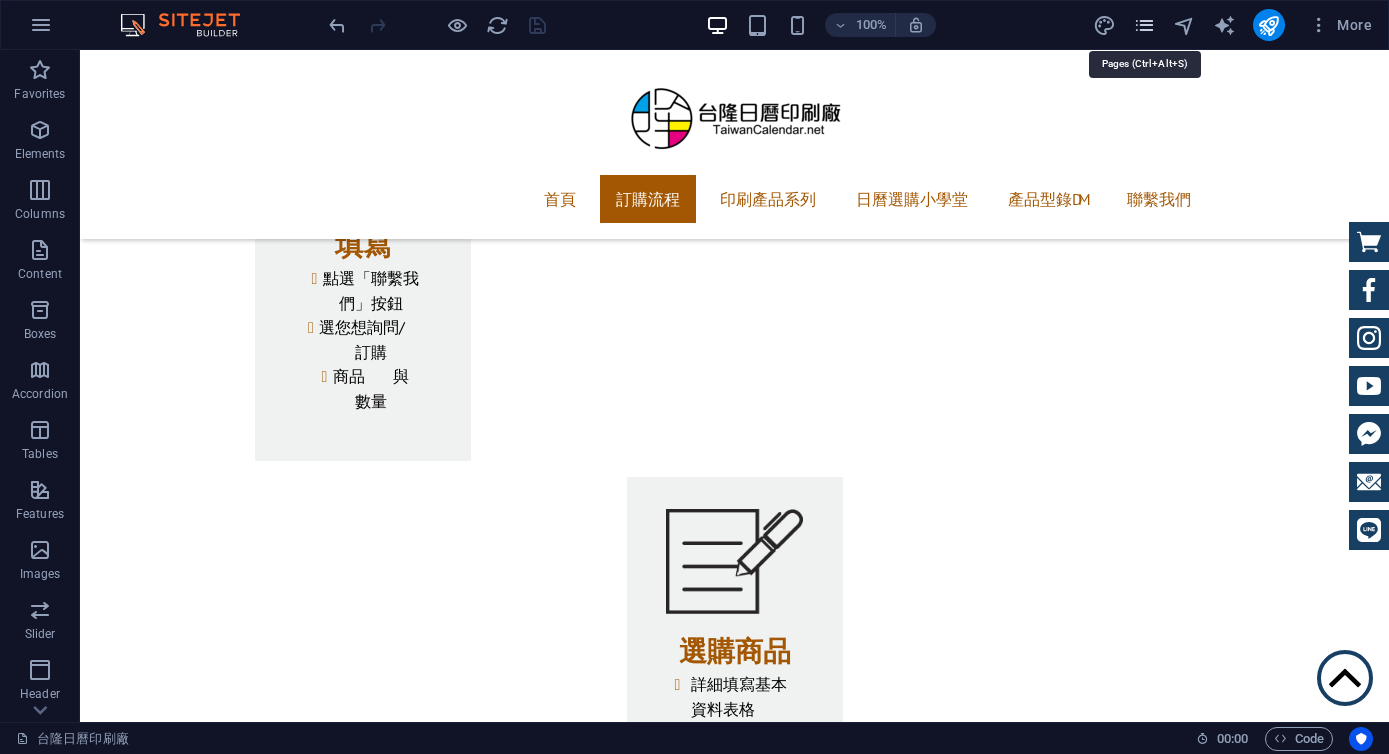 click at bounding box center (1144, 25) 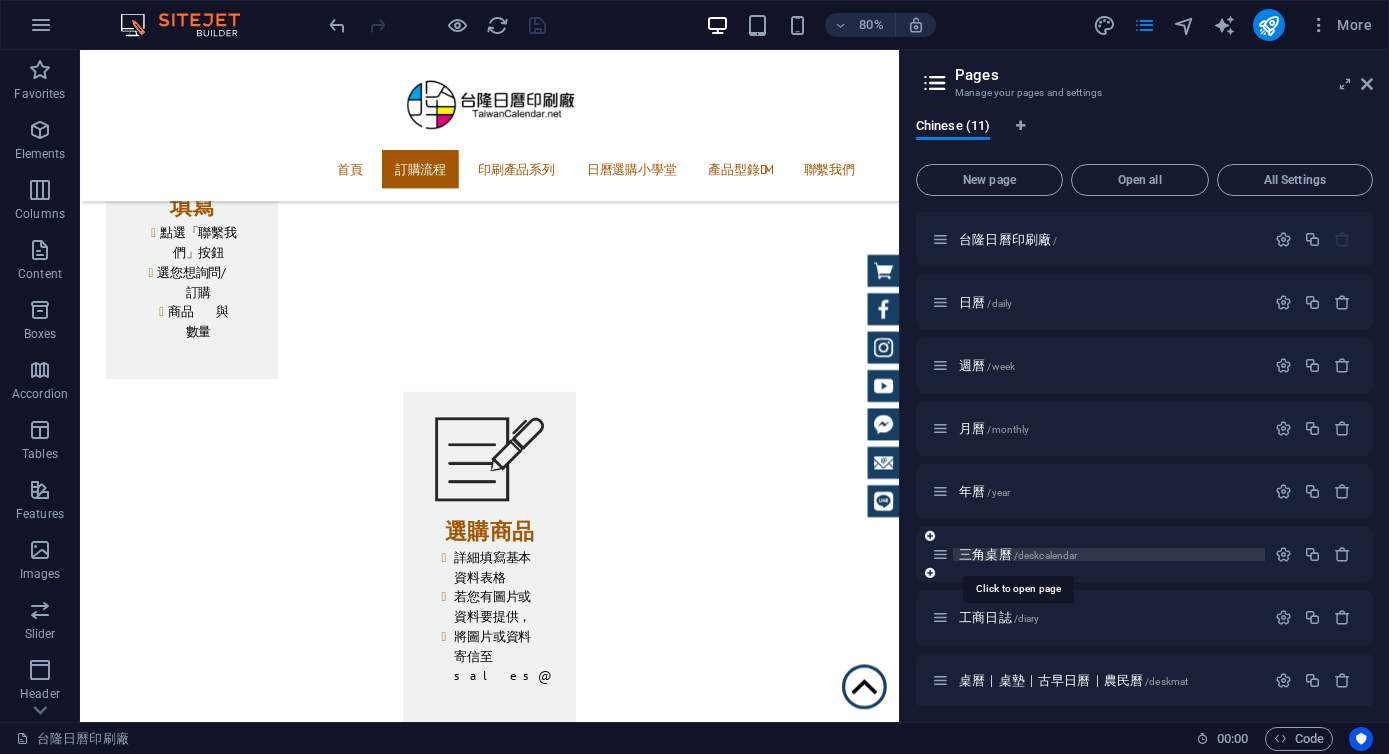 click on "三角桌曆 /deskcalendar" at bounding box center (1018, 554) 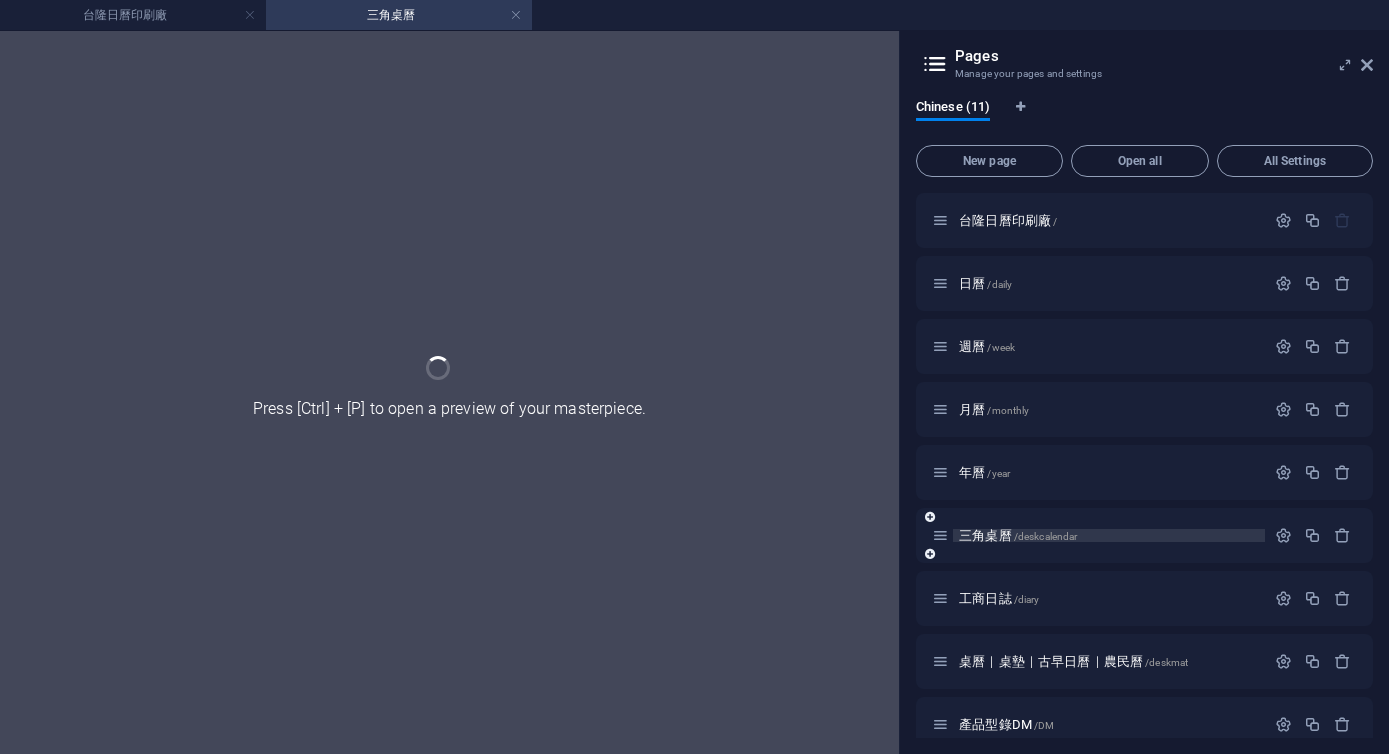 scroll, scrollTop: 0, scrollLeft: 0, axis: both 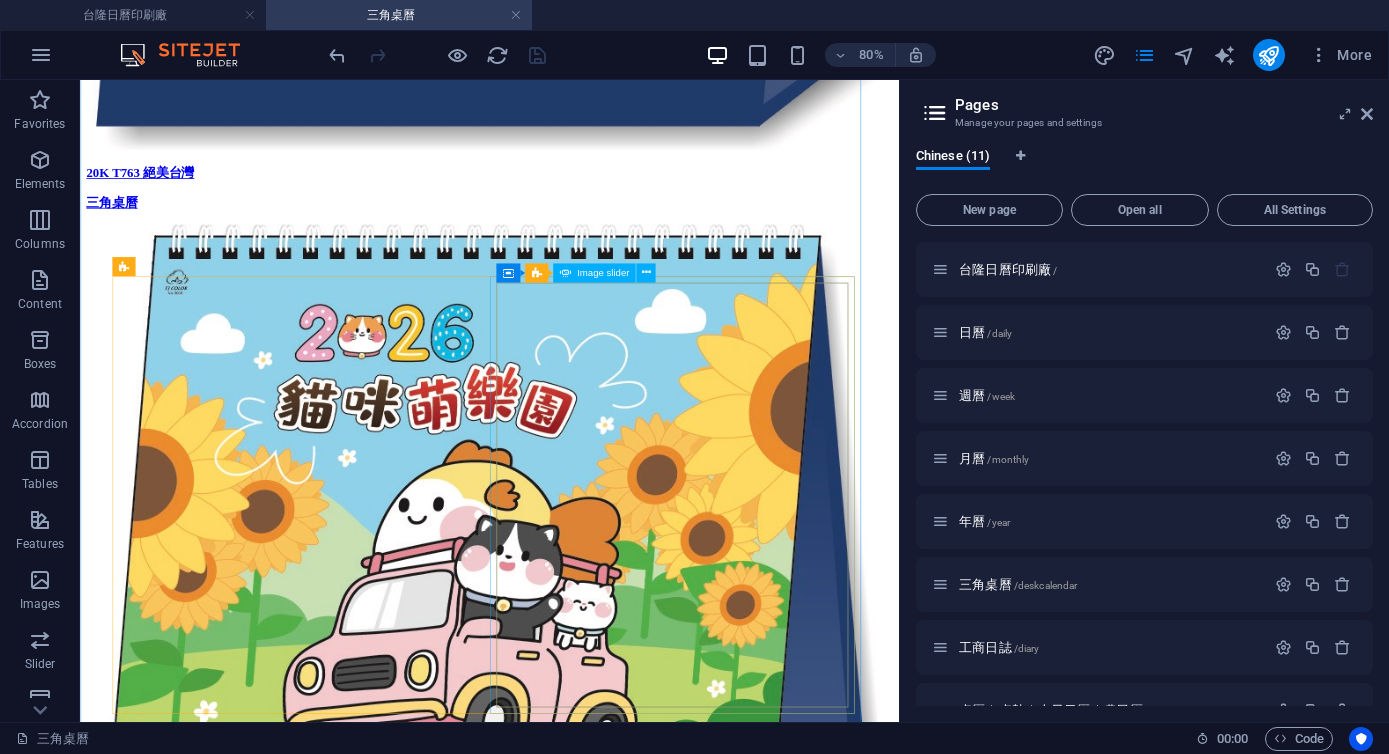 click at bounding box center (144, 47640) 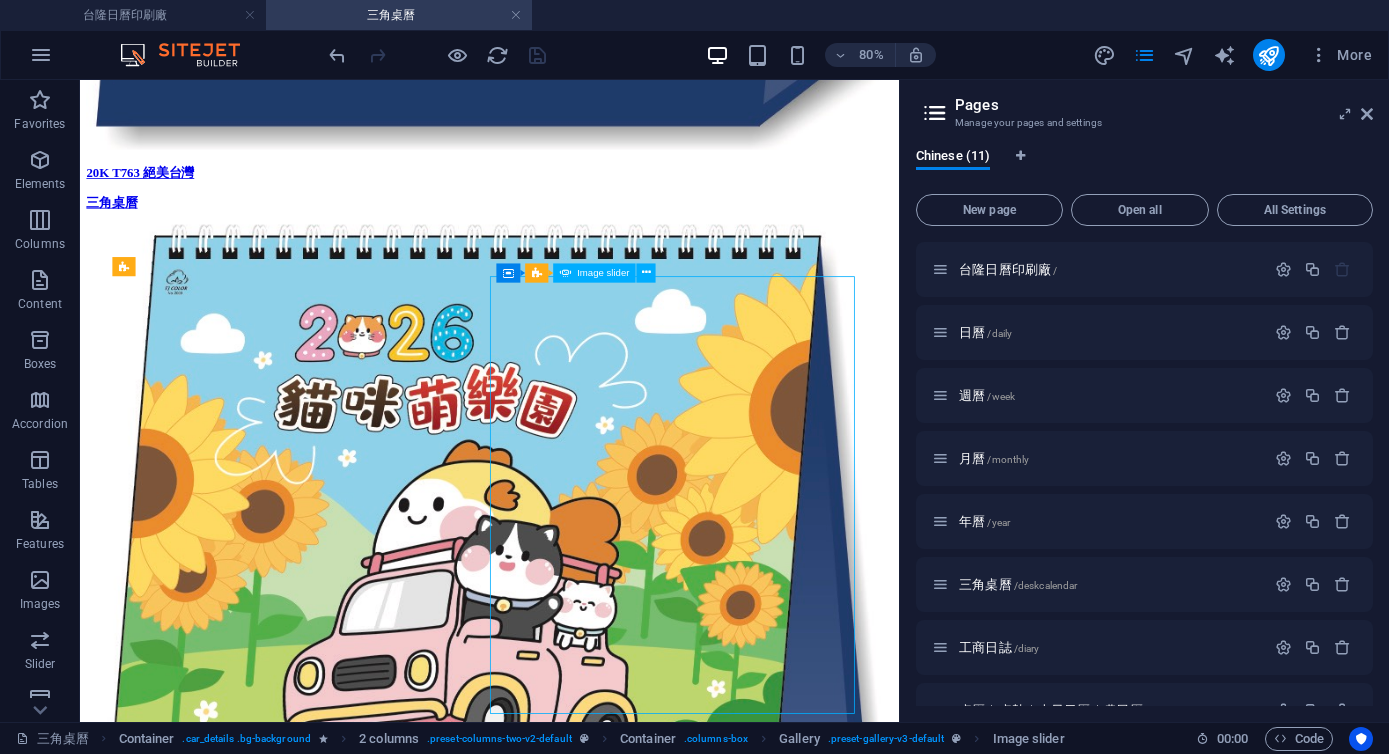click at bounding box center [144, 47640] 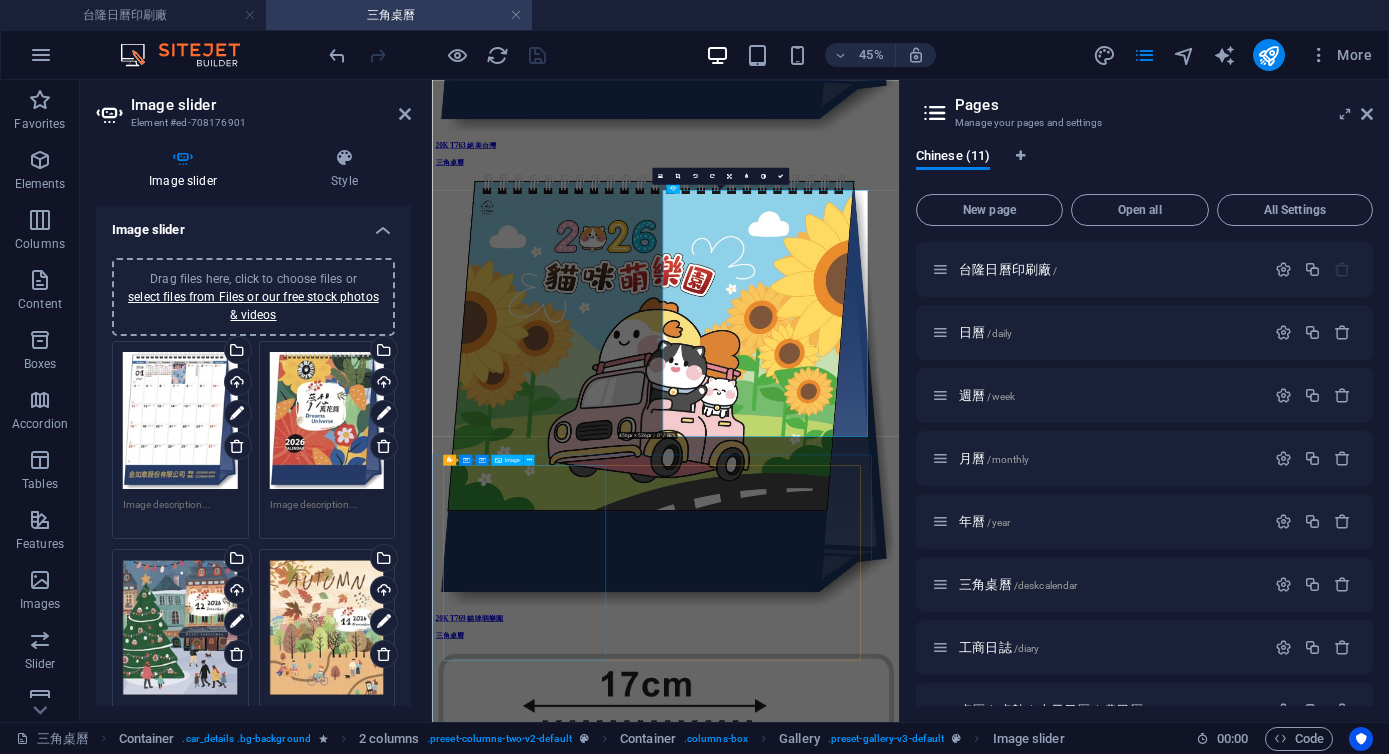 click at bounding box center (951, 58944) 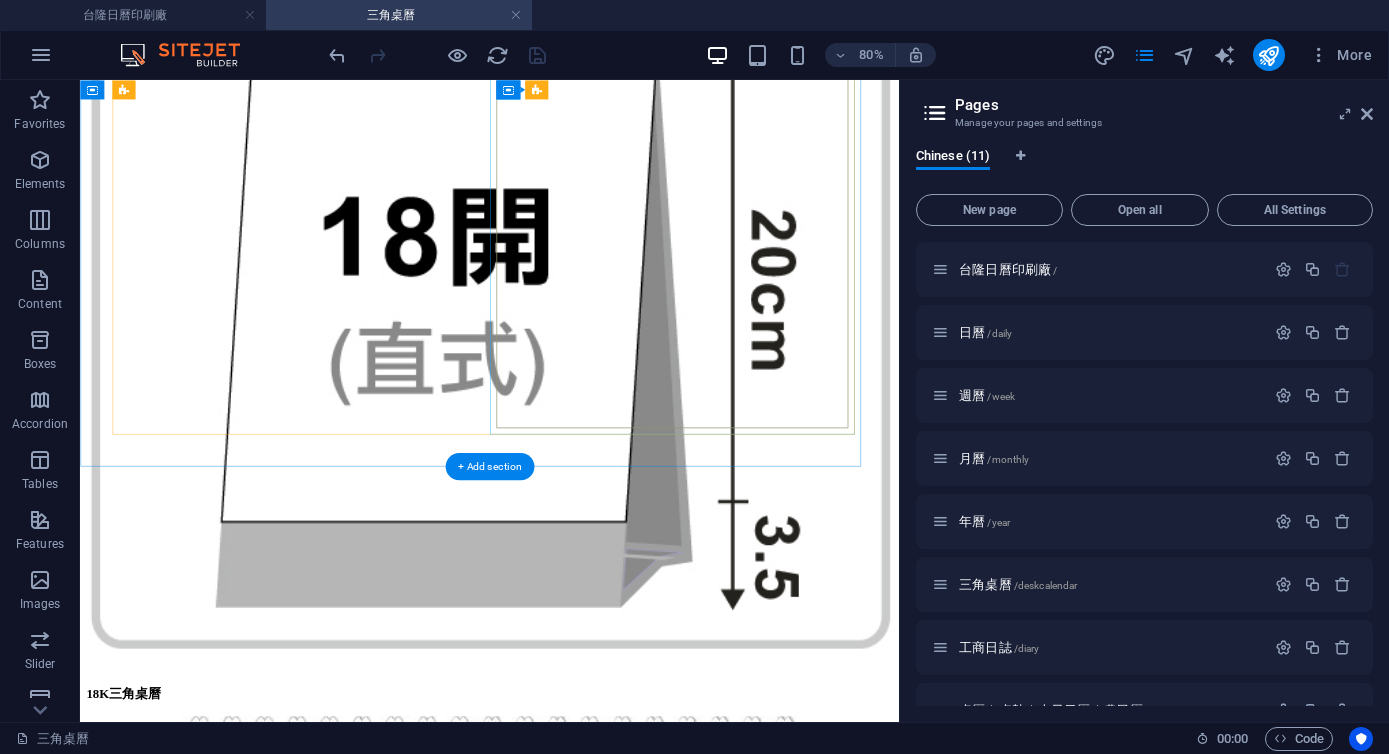 scroll, scrollTop: 5209, scrollLeft: 0, axis: vertical 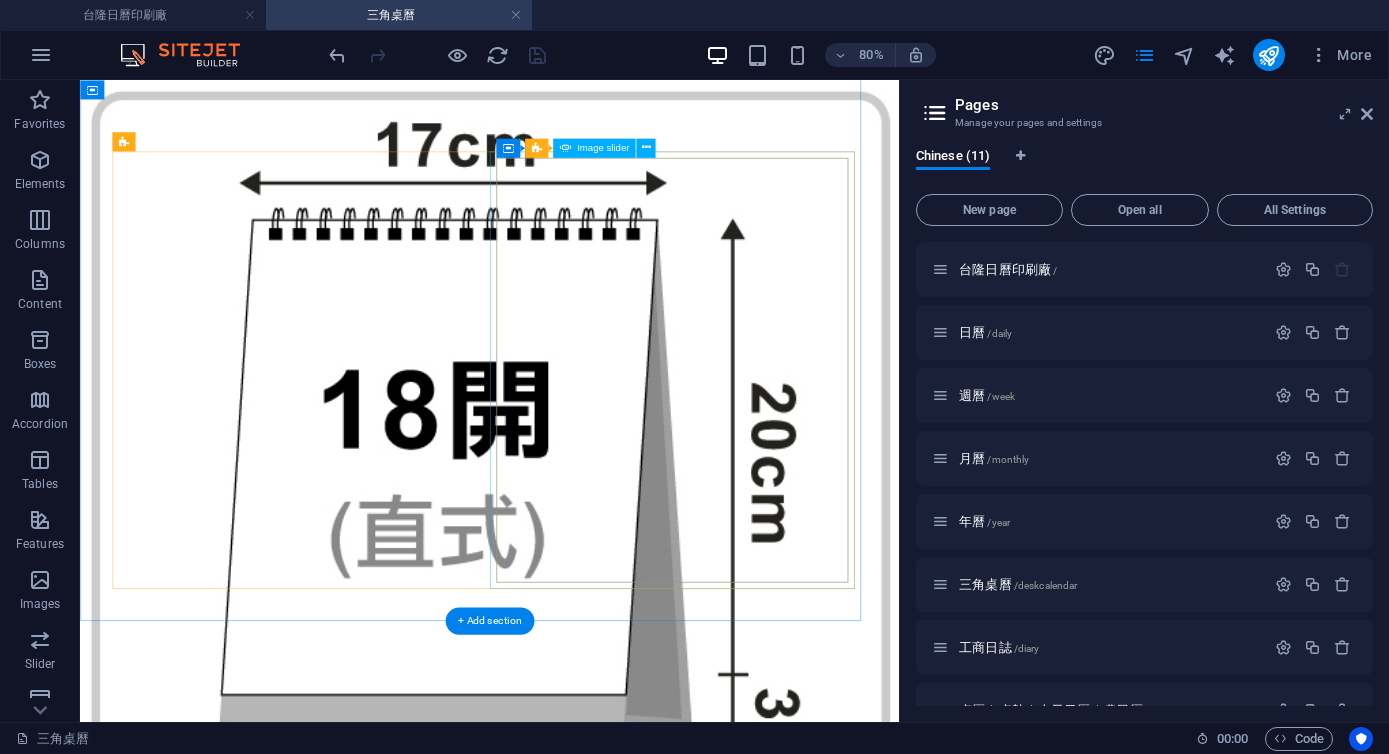 click at bounding box center (-5989, 68584) 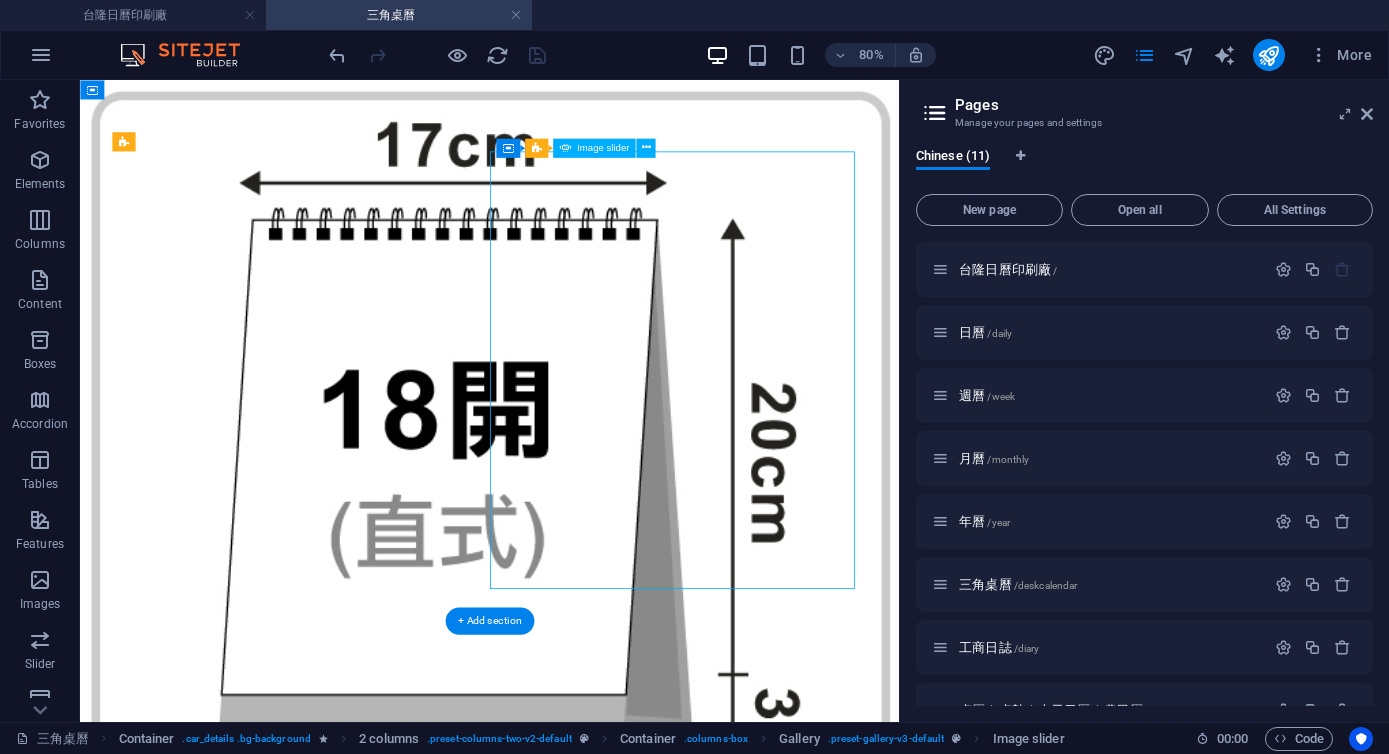 click at bounding box center (-5989, 68584) 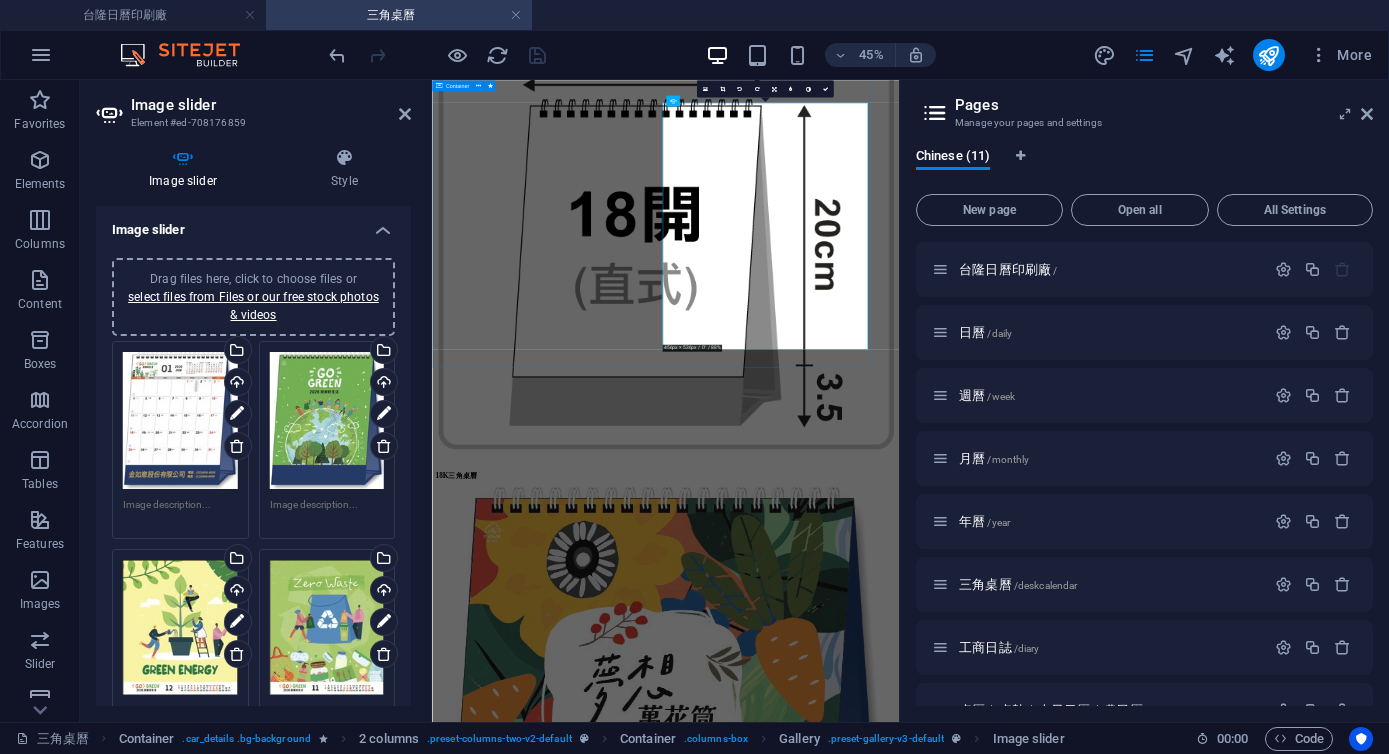 scroll, scrollTop: 5492, scrollLeft: 0, axis: vertical 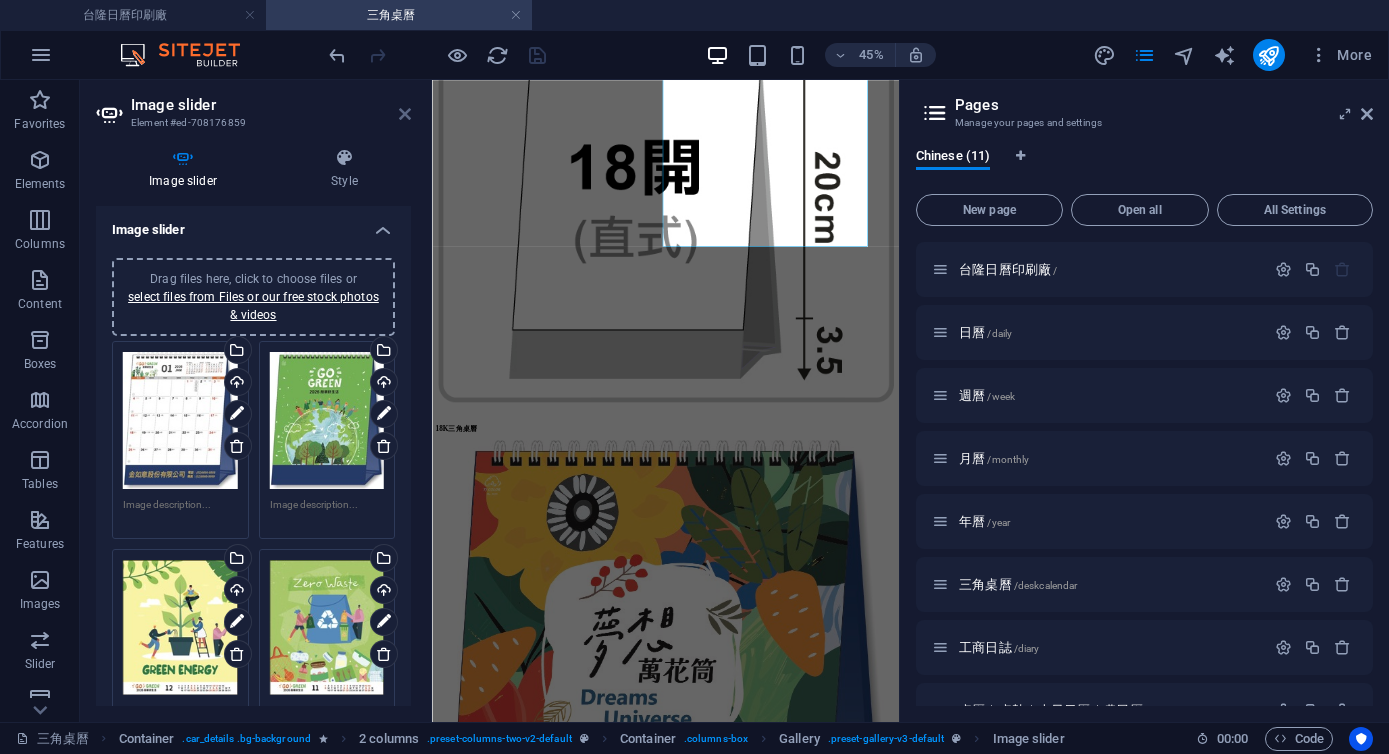 click at bounding box center [405, 114] 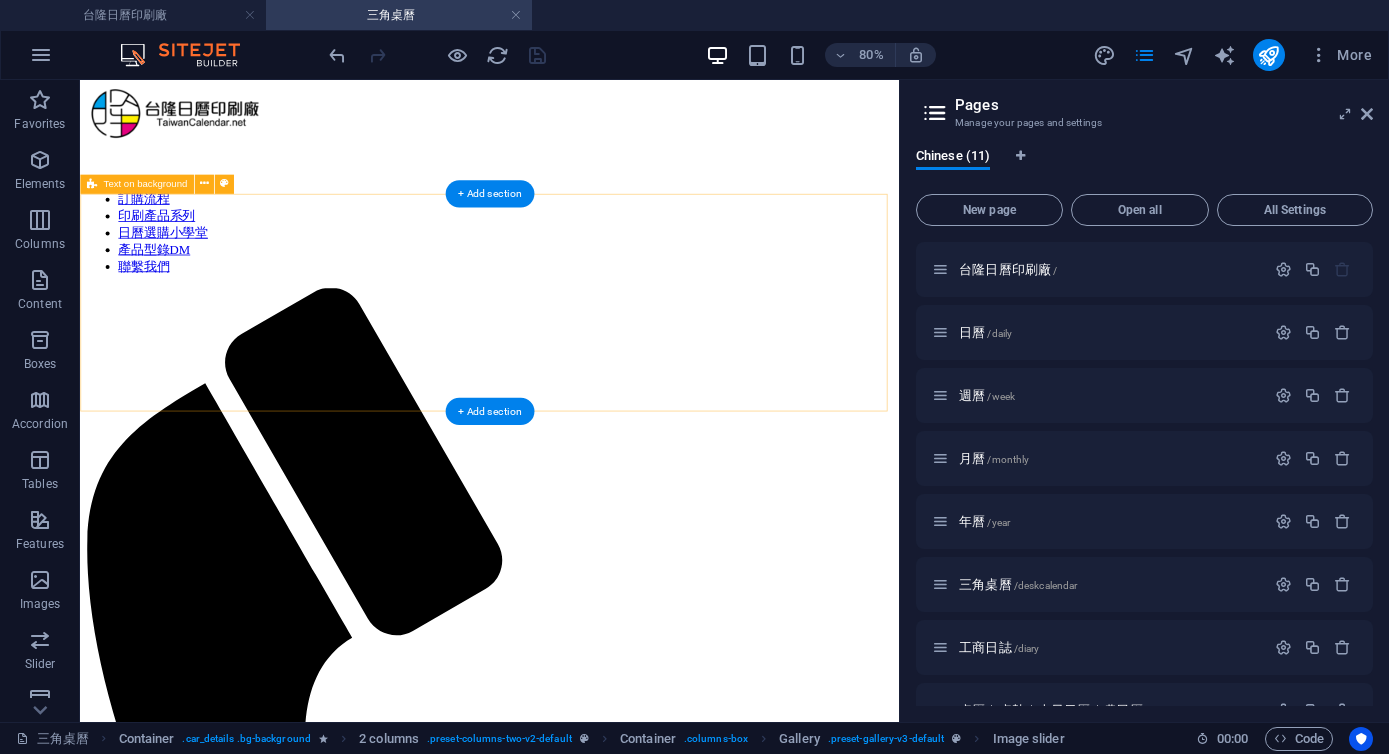 scroll, scrollTop: 0, scrollLeft: 0, axis: both 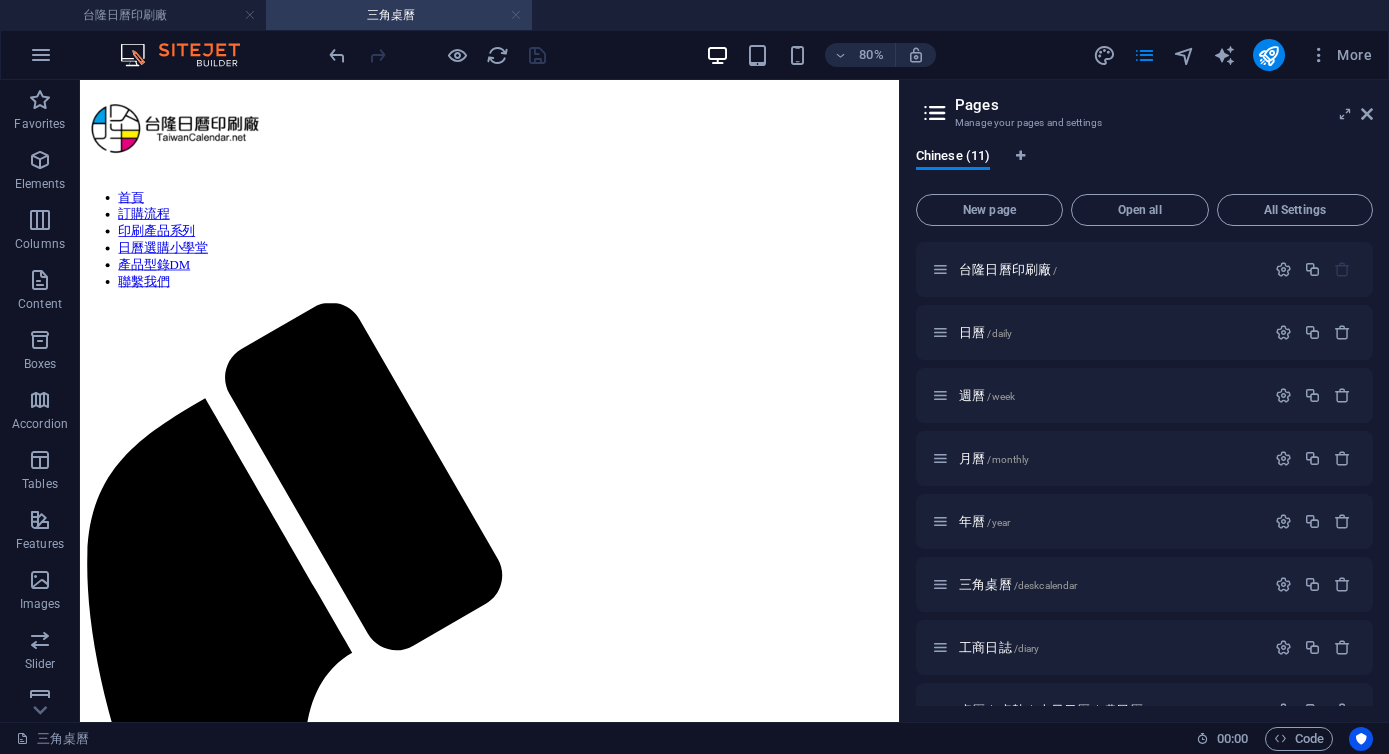click at bounding box center (516, 15) 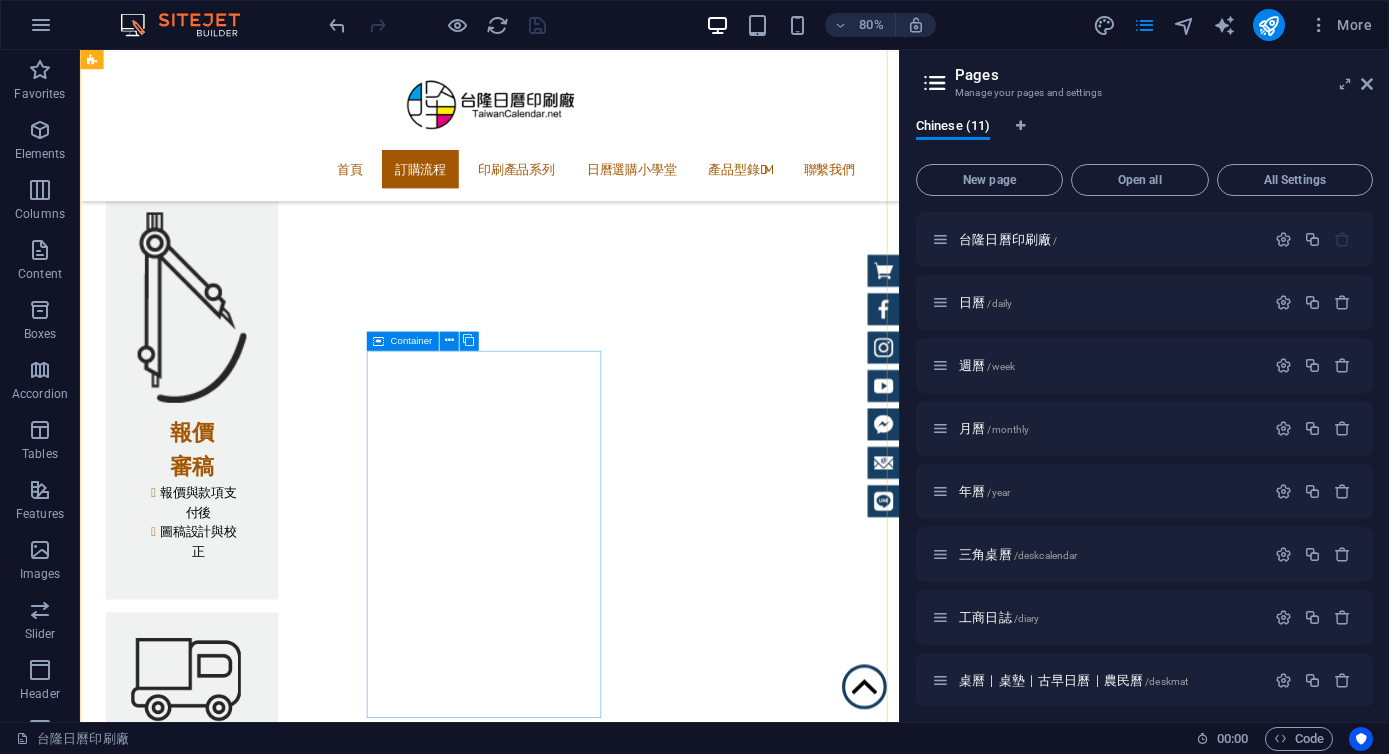 scroll, scrollTop: 2491, scrollLeft: 0, axis: vertical 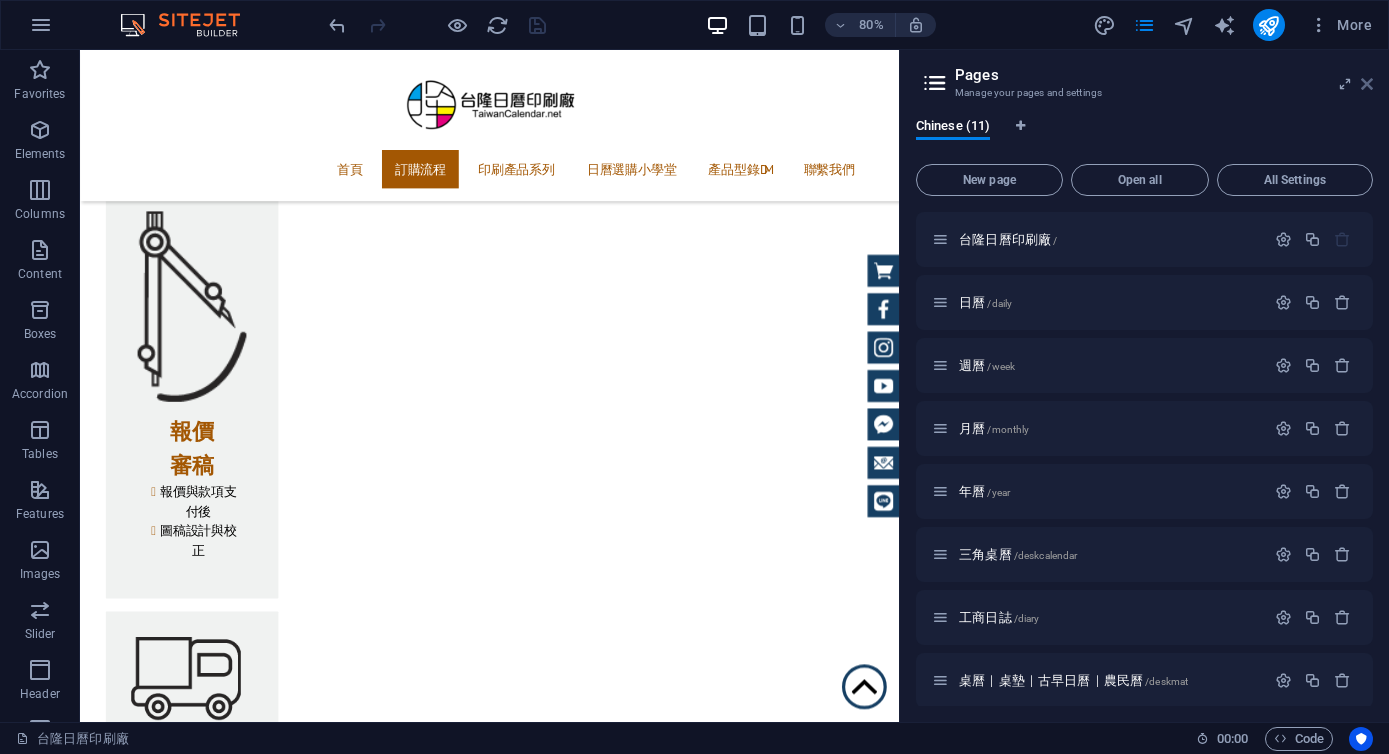 click at bounding box center [1367, 84] 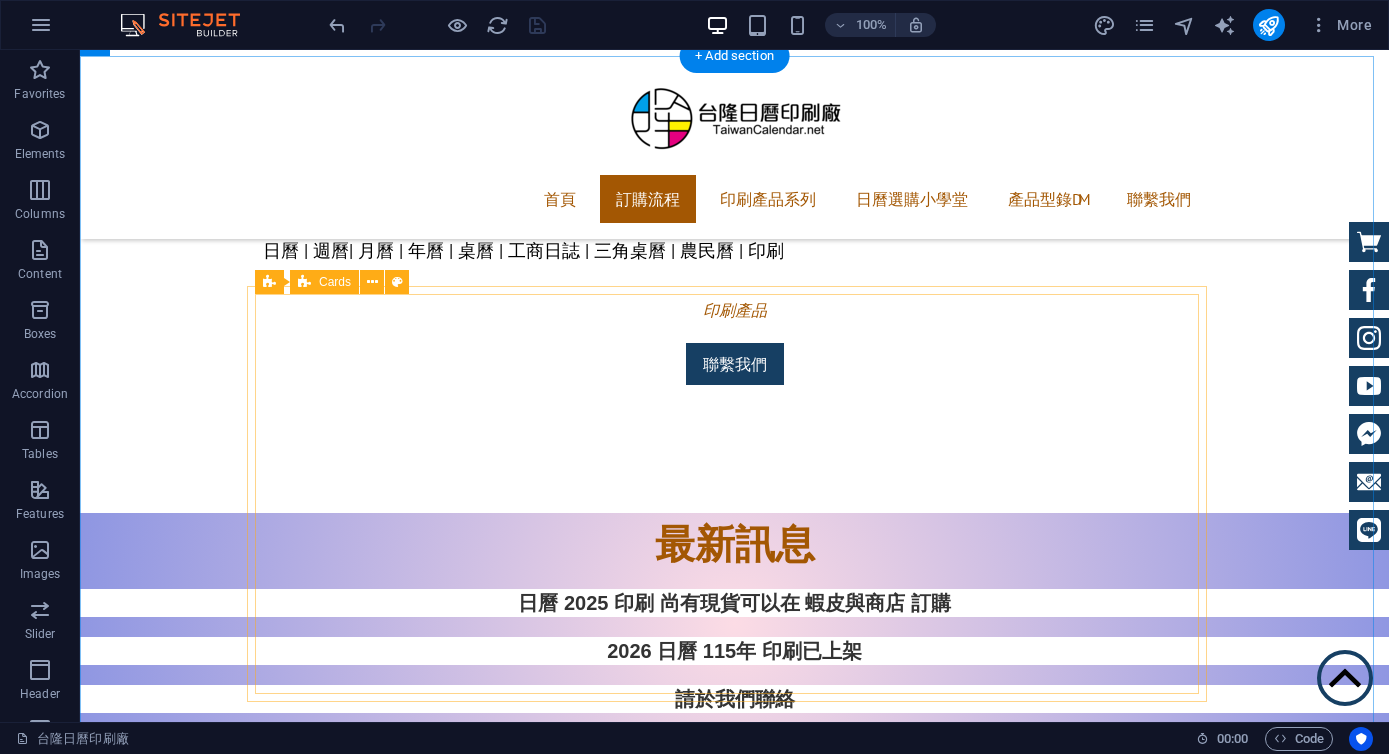 scroll, scrollTop: 868, scrollLeft: 0, axis: vertical 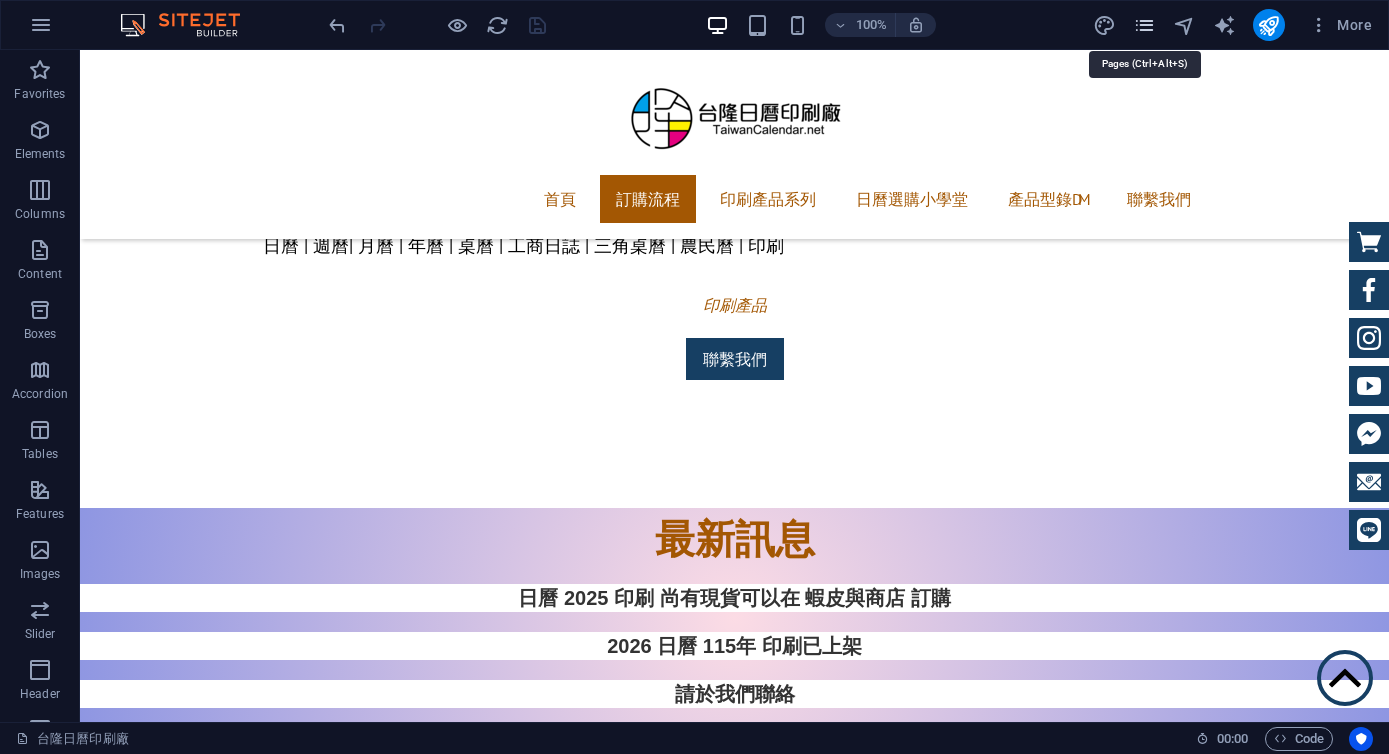 click at bounding box center [1144, 25] 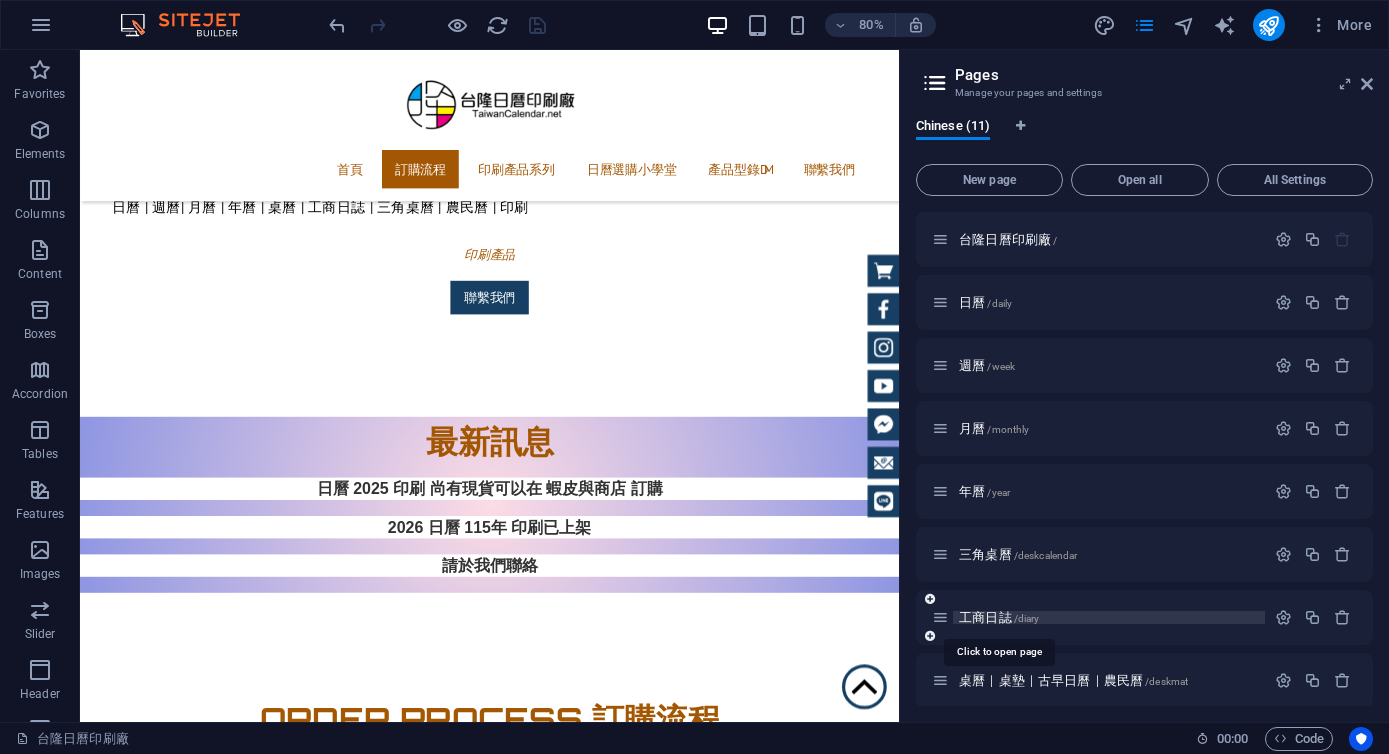 click on "/diary" at bounding box center [1027, 618] 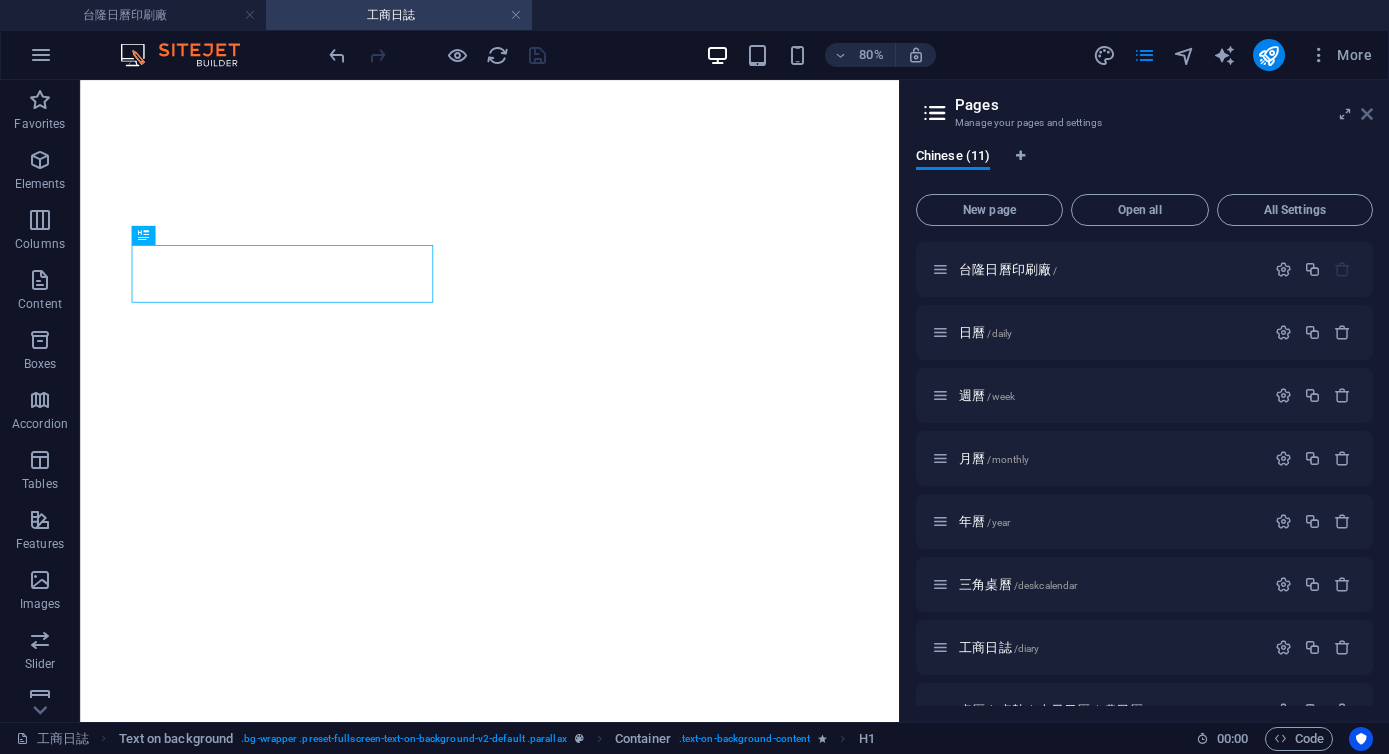 click on "More" at bounding box center [1340, 55] 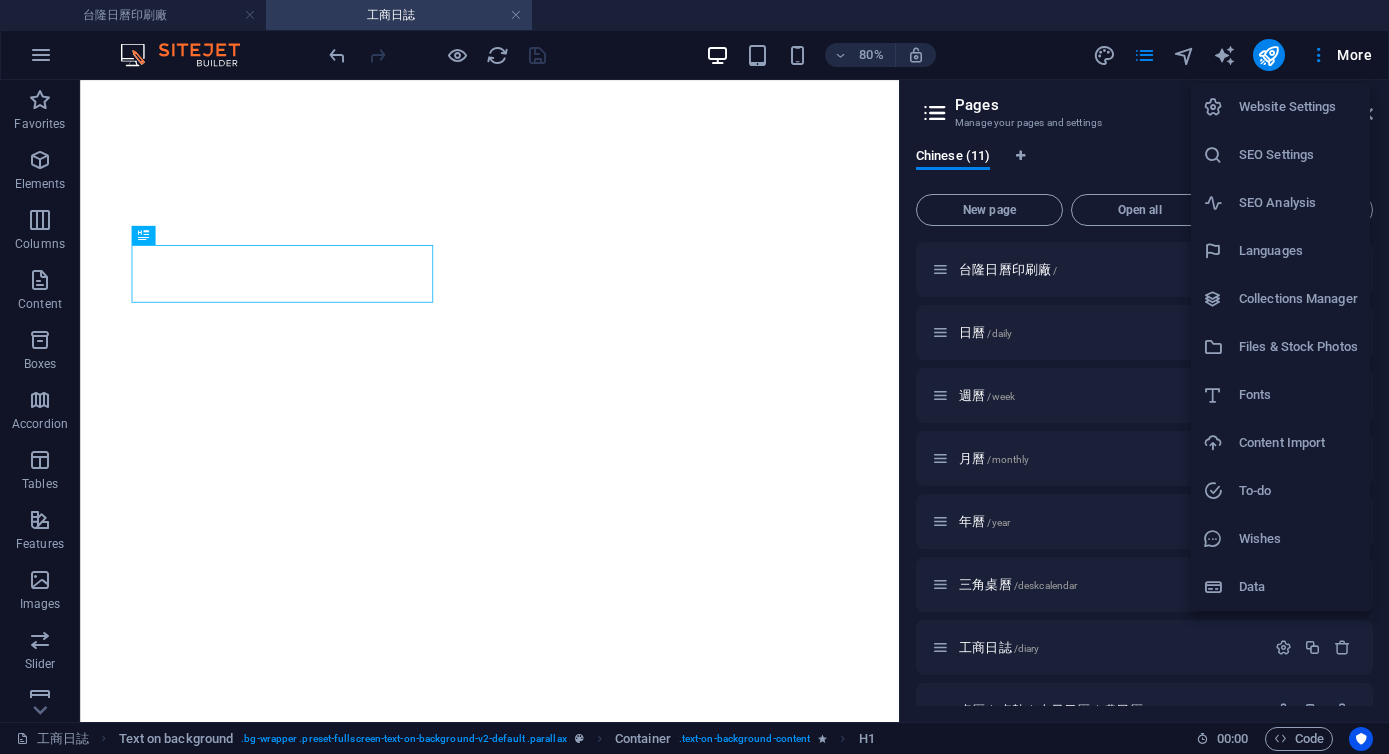 click at bounding box center (694, 377) 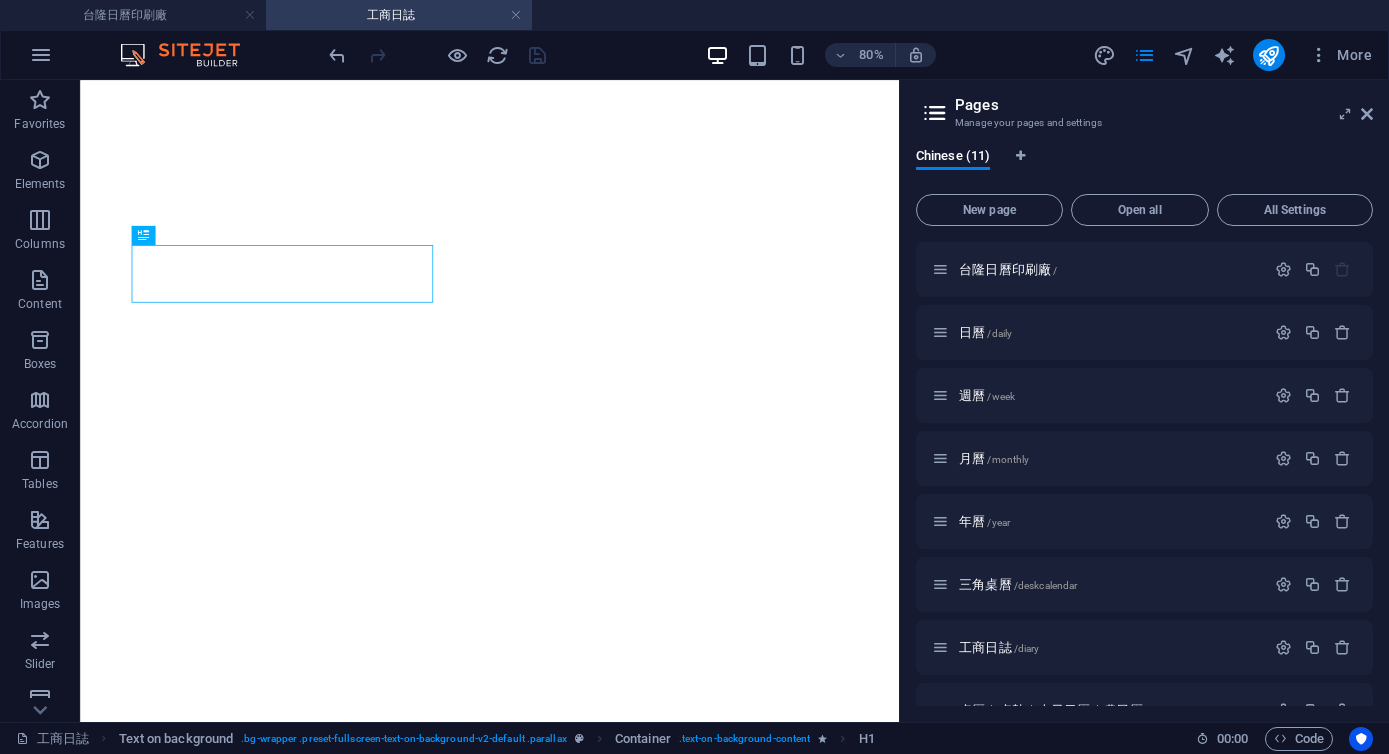 click on "Pages Manage your pages and settings" at bounding box center (1146, 106) 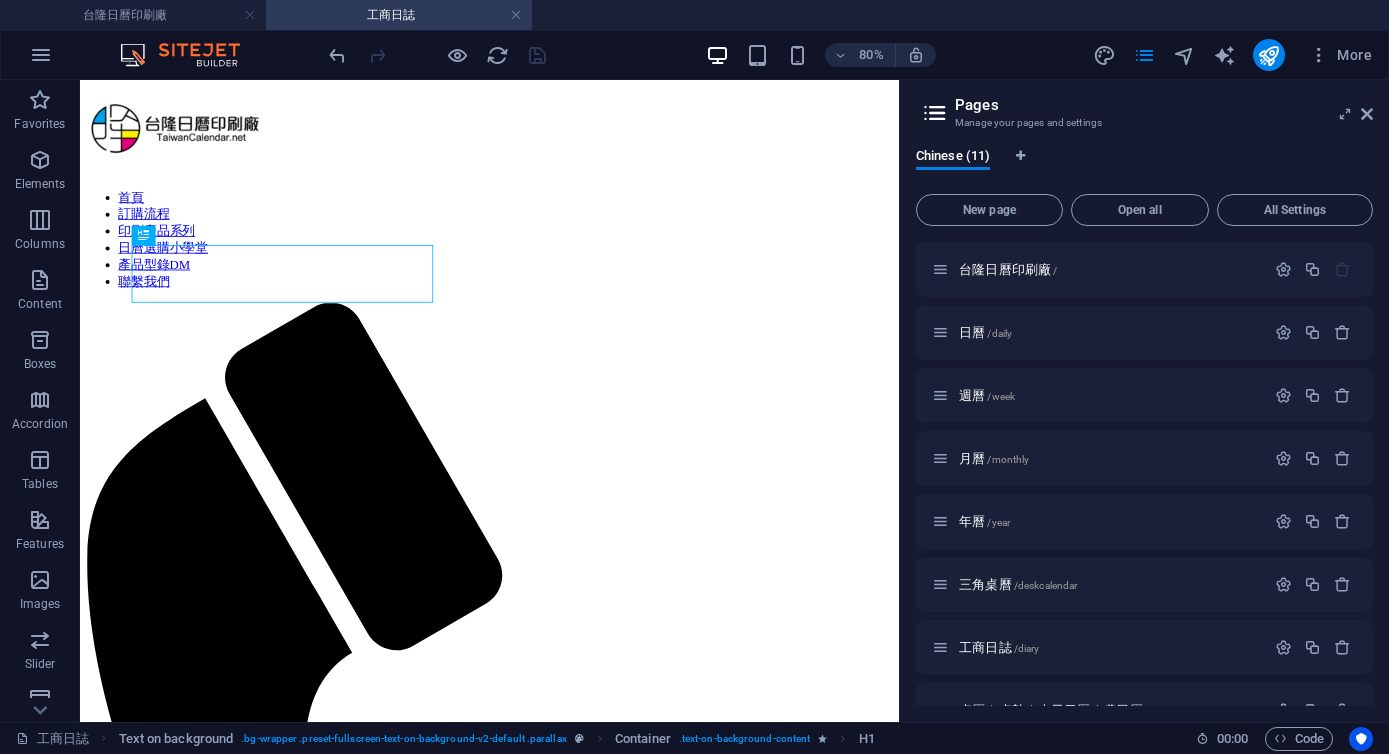 scroll, scrollTop: 0, scrollLeft: 0, axis: both 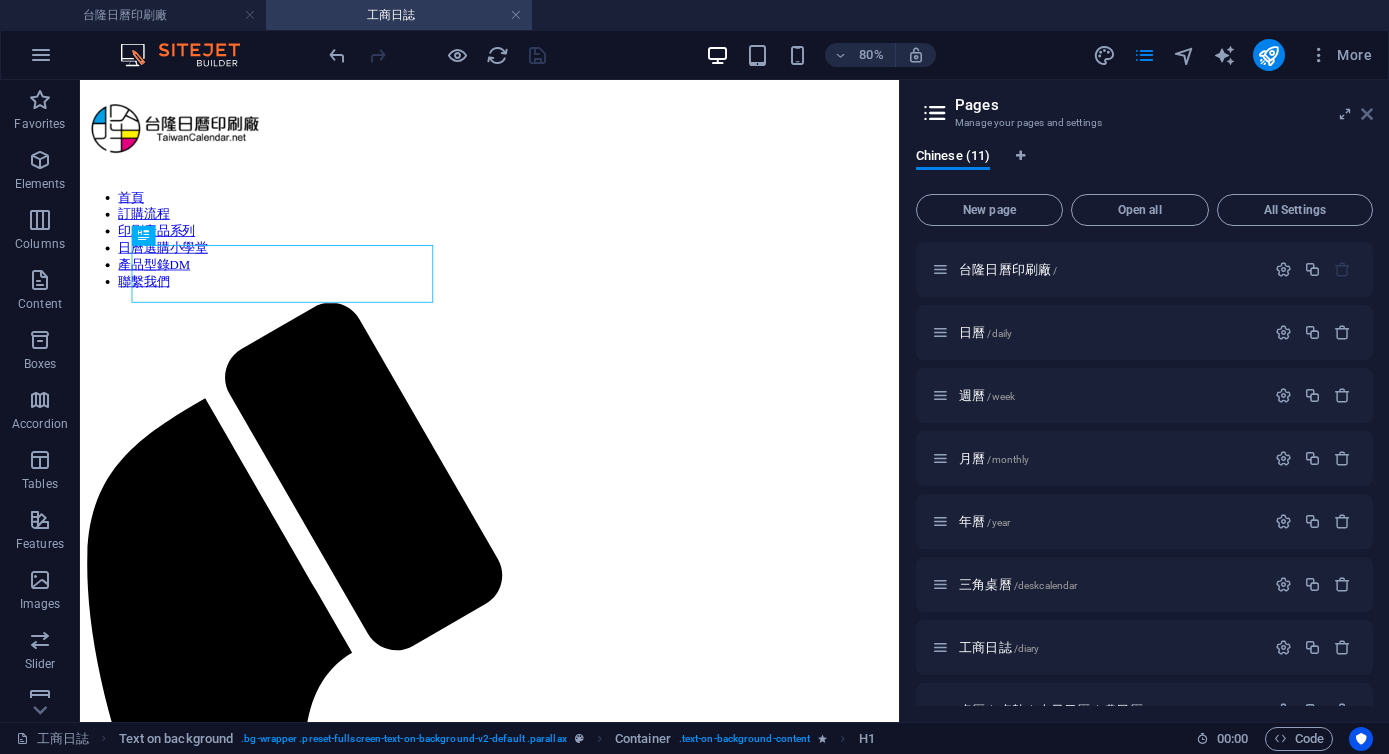 drag, startPoint x: 1365, startPoint y: 107, endPoint x: 1057, endPoint y: 99, distance: 308.10388 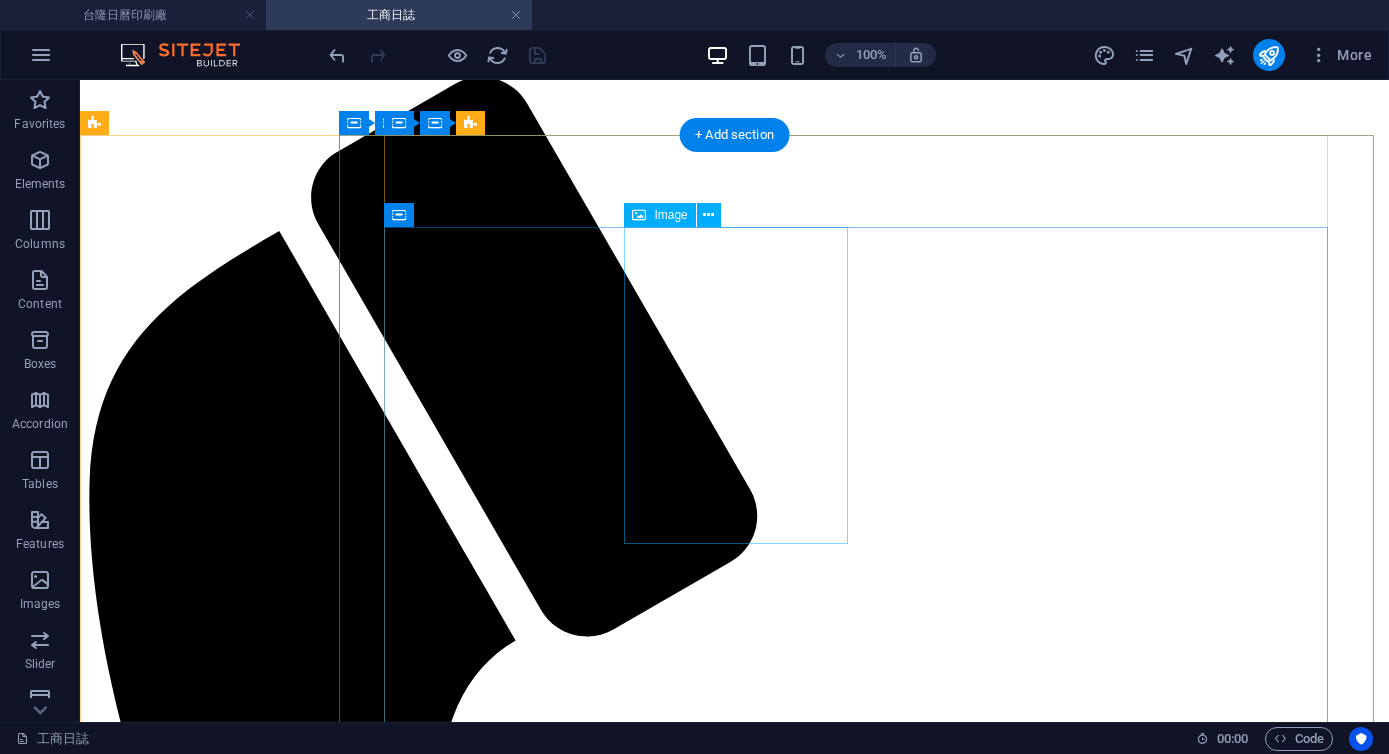 scroll, scrollTop: 286, scrollLeft: 0, axis: vertical 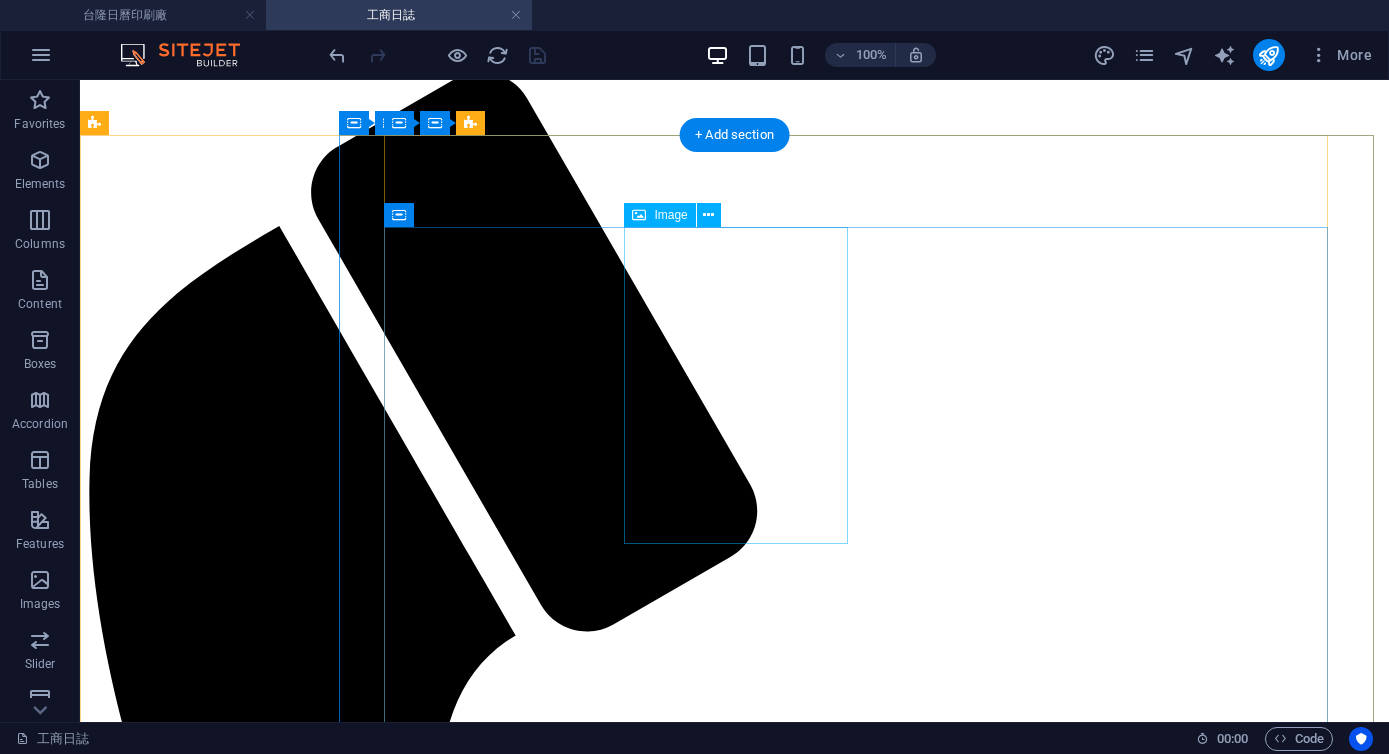 click on "541 活頁日誌 25K(中)" at bounding box center [734, 4662] 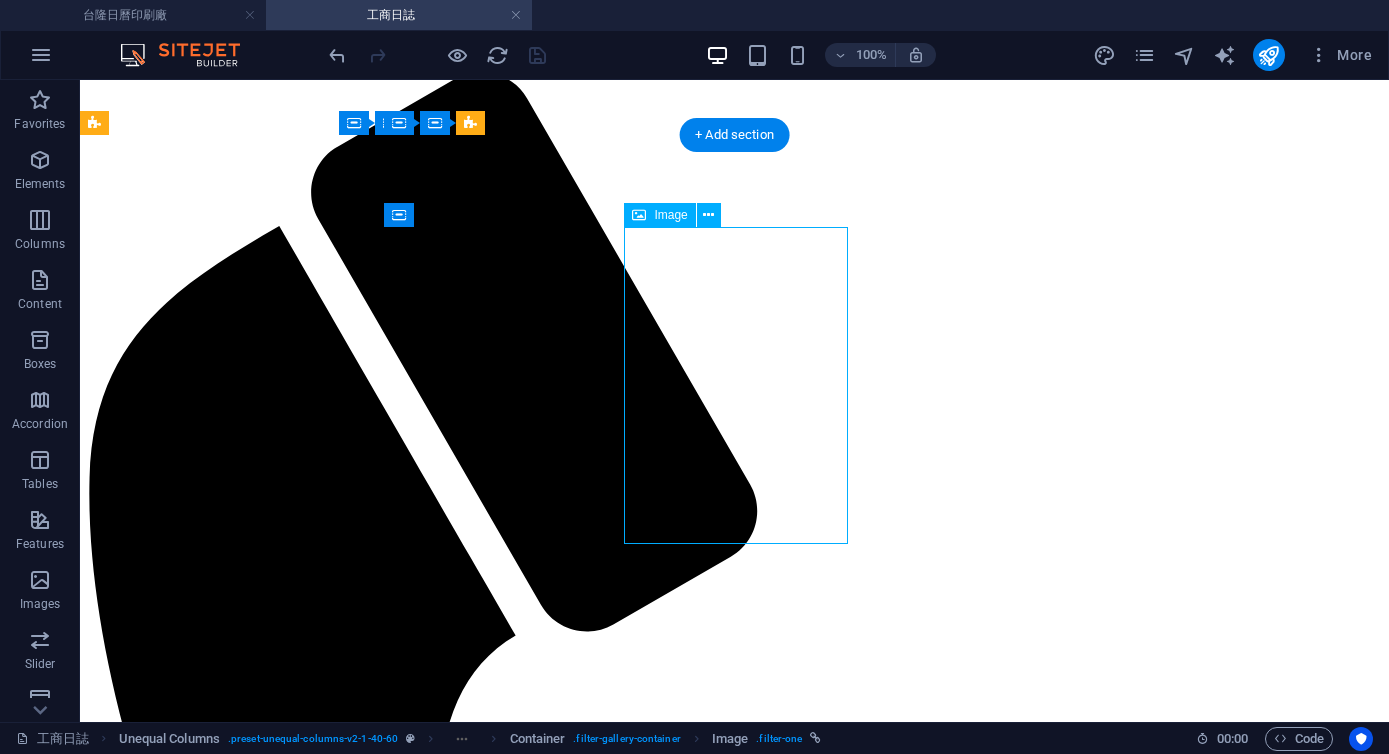 click on "541 活頁日誌 25K(中)" at bounding box center (734, 4662) 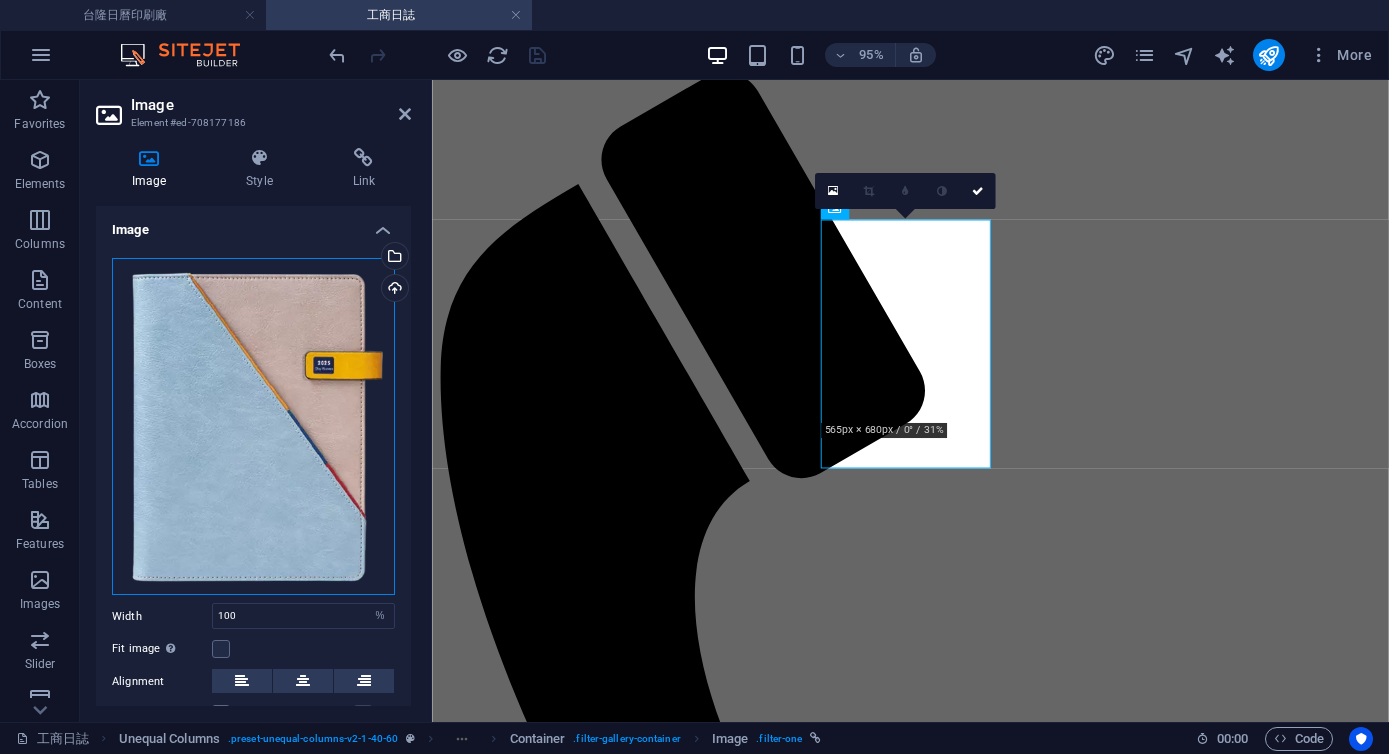 click on "Drag files here, click to choose files or select files from Files or our free stock photos & videos" at bounding box center [253, 427] 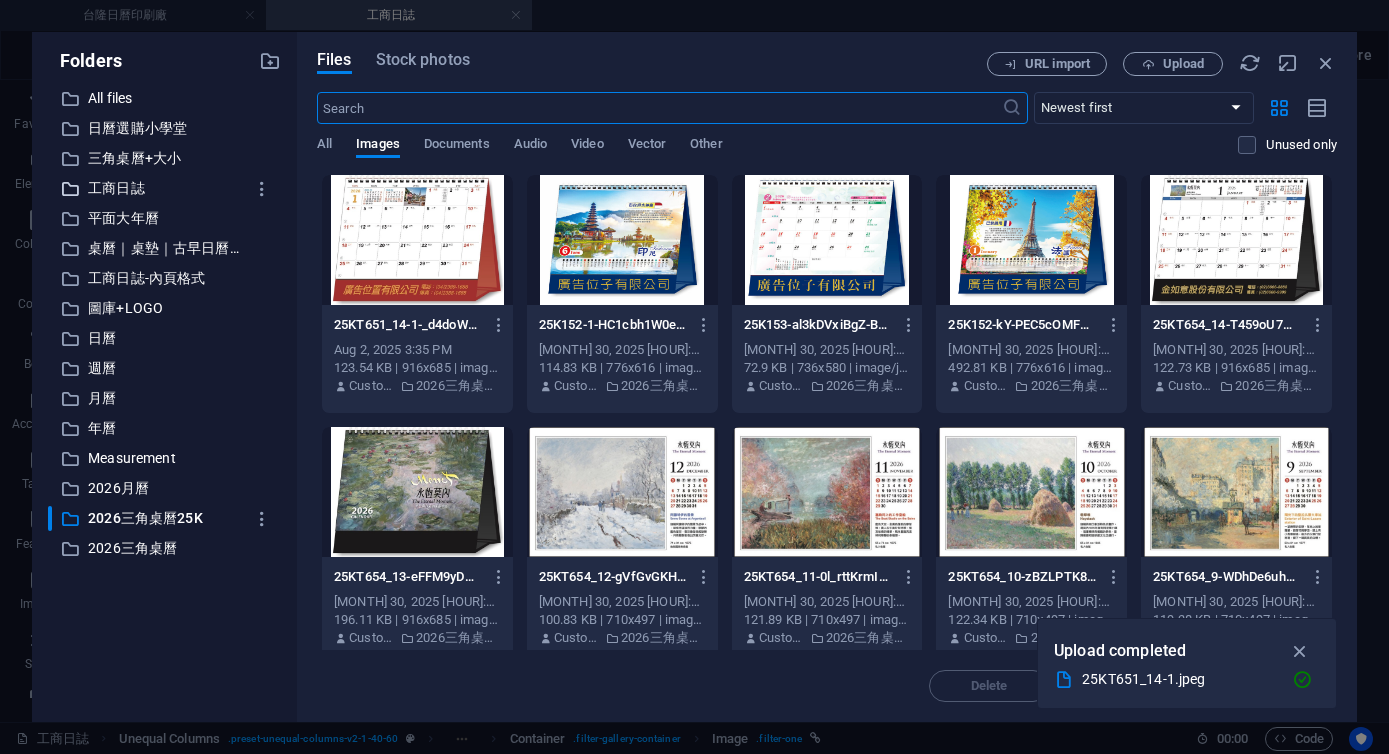 click on "工商日誌" at bounding box center (166, 188) 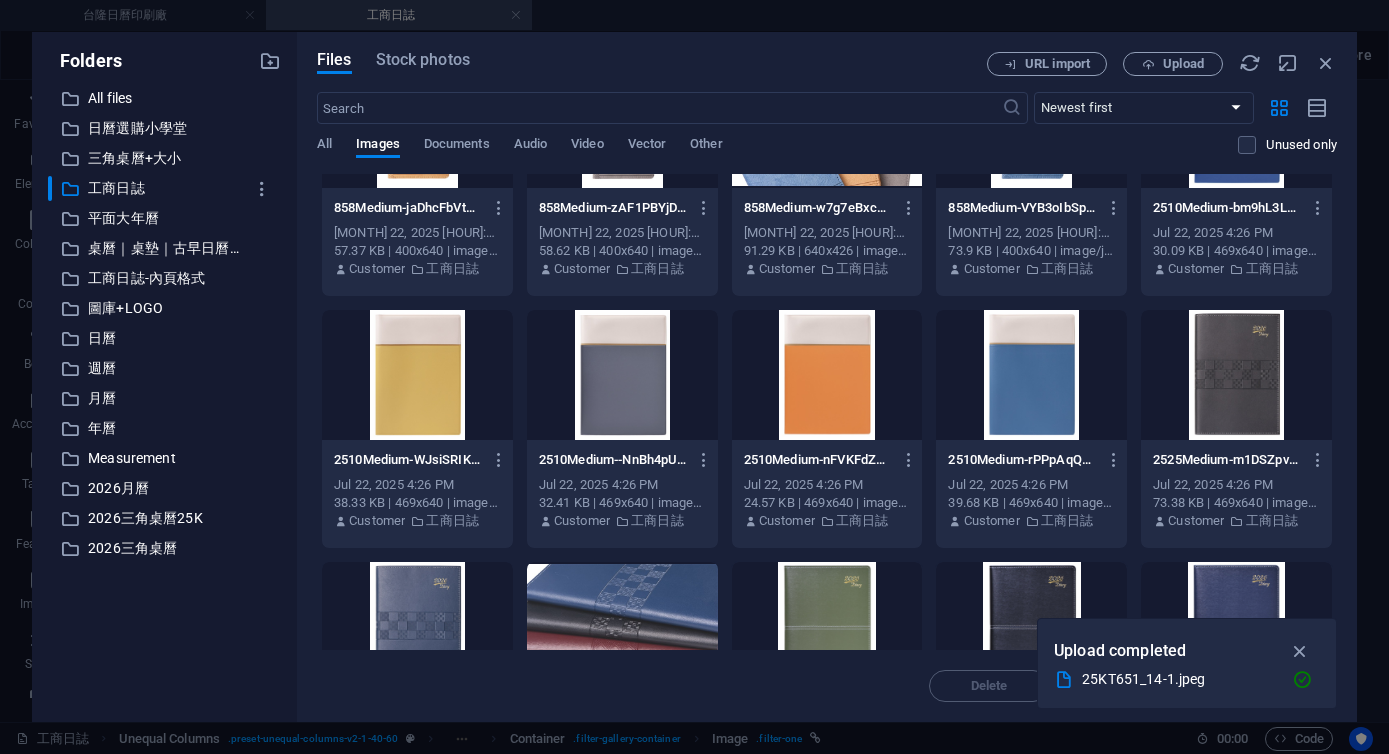 scroll, scrollTop: 7369, scrollLeft: 0, axis: vertical 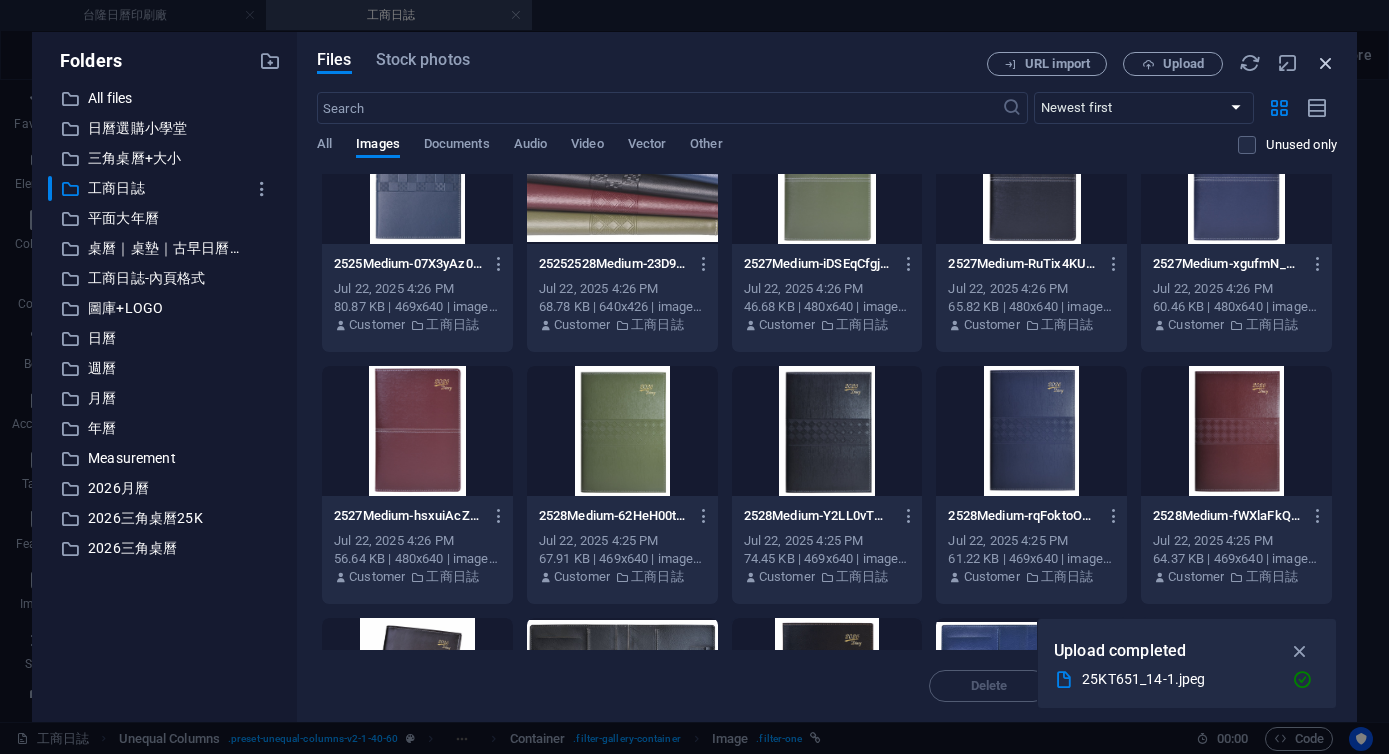 click at bounding box center [1326, 63] 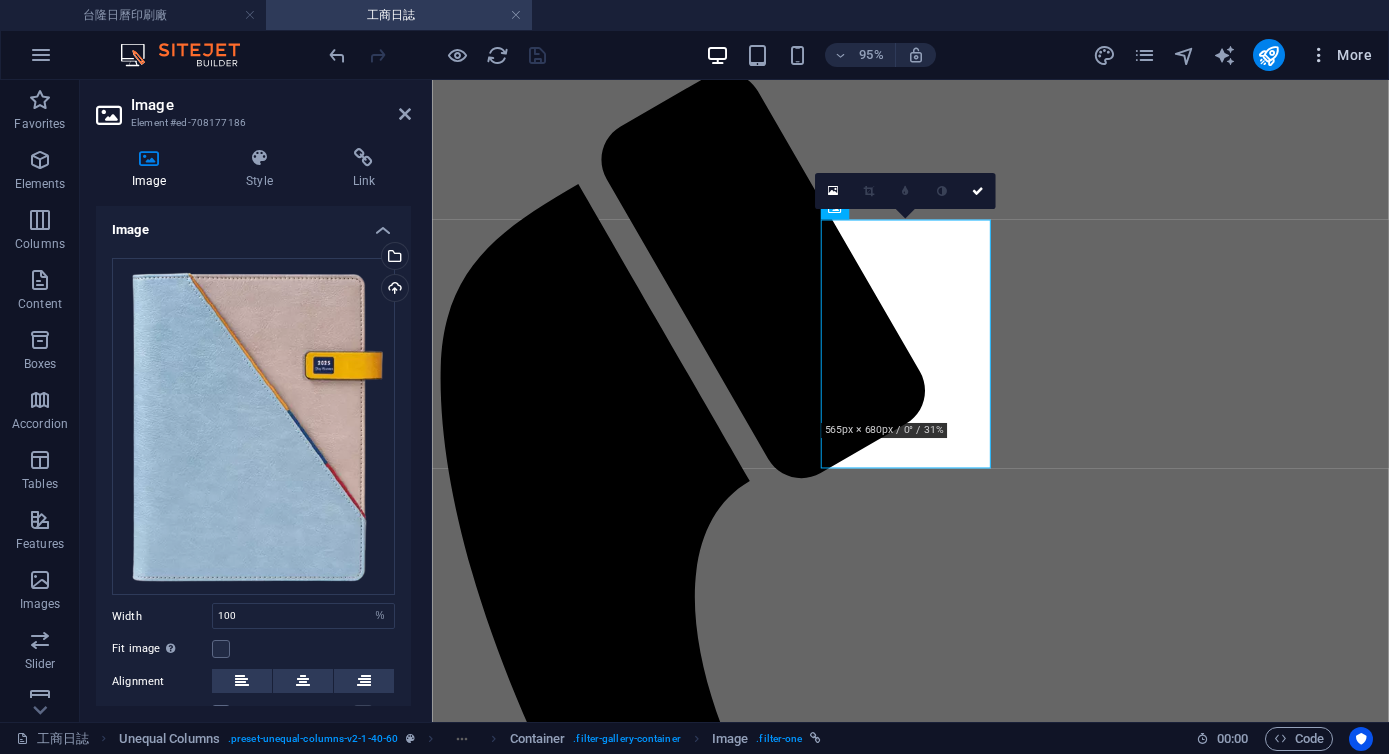 click on "More" at bounding box center [1340, 55] 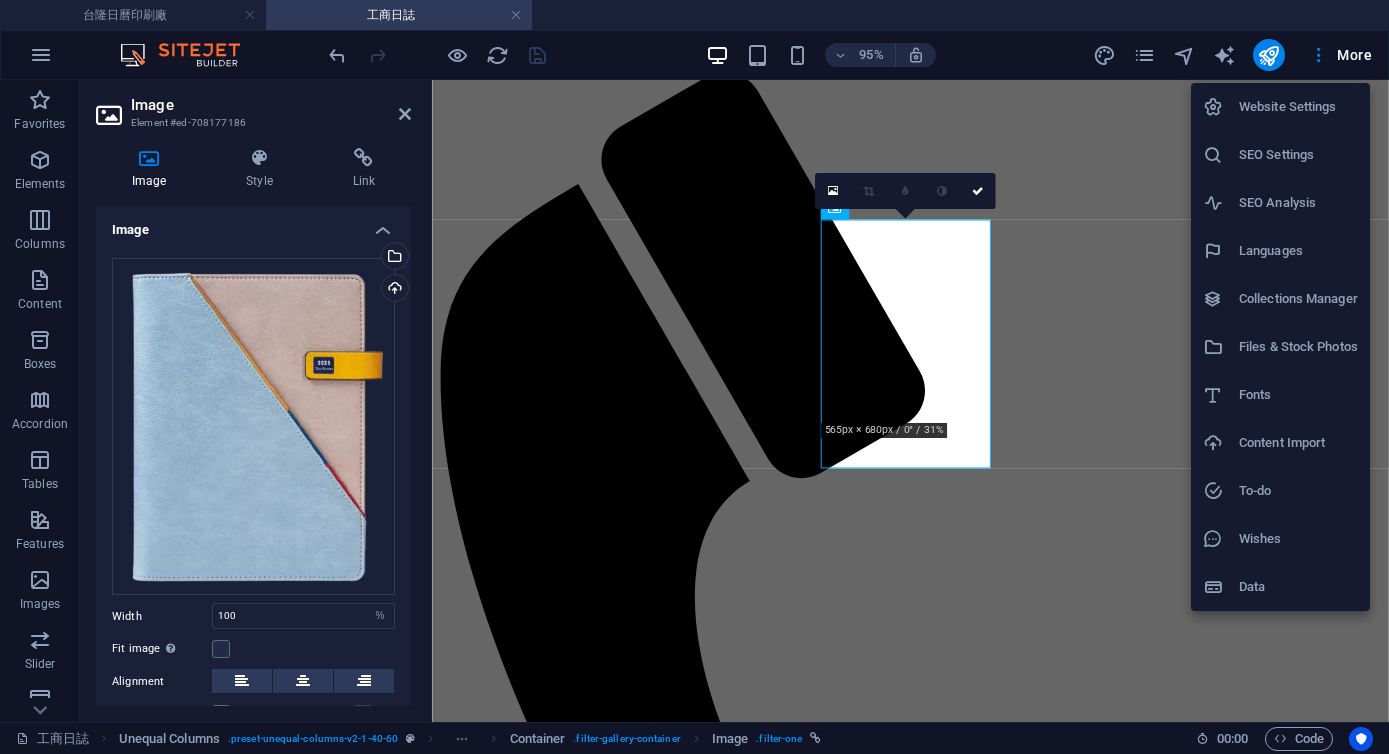 click on "Files & Stock Photos" at bounding box center (1298, 347) 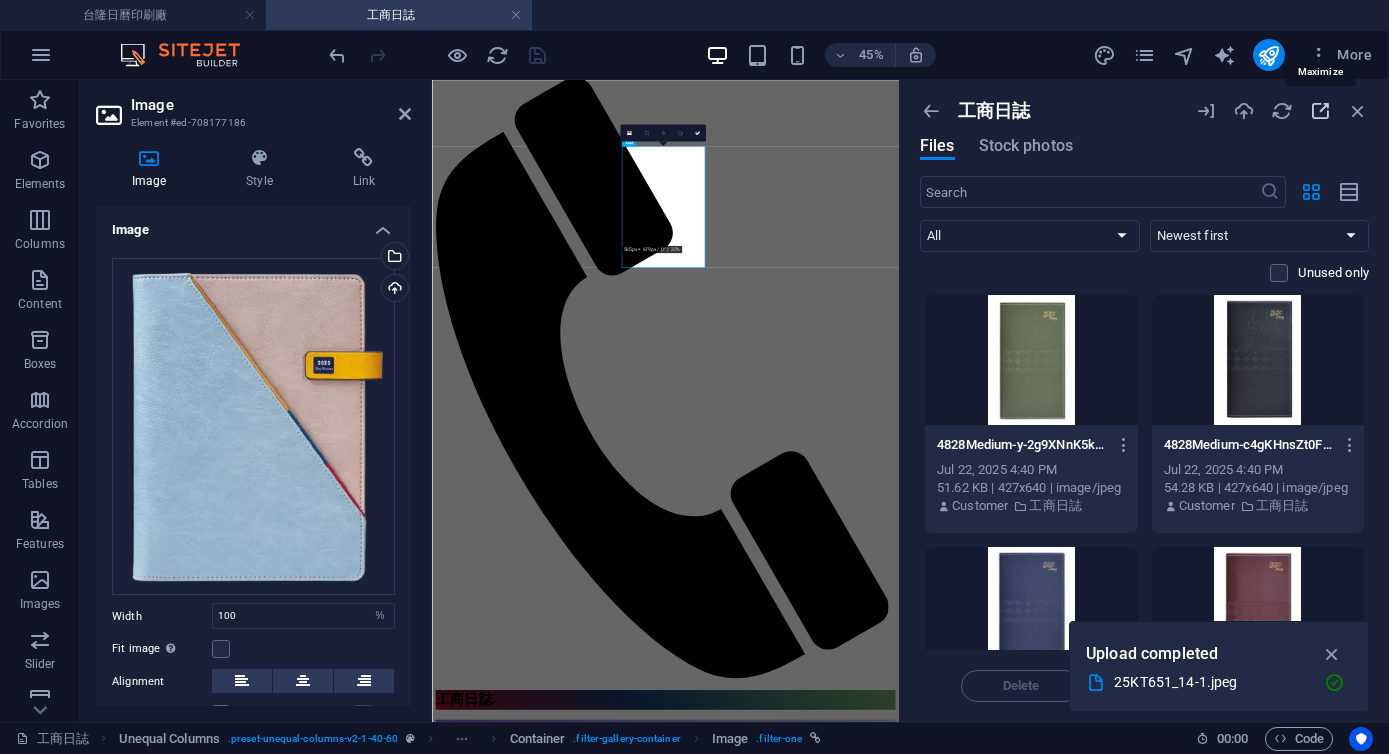 click at bounding box center (1320, 111) 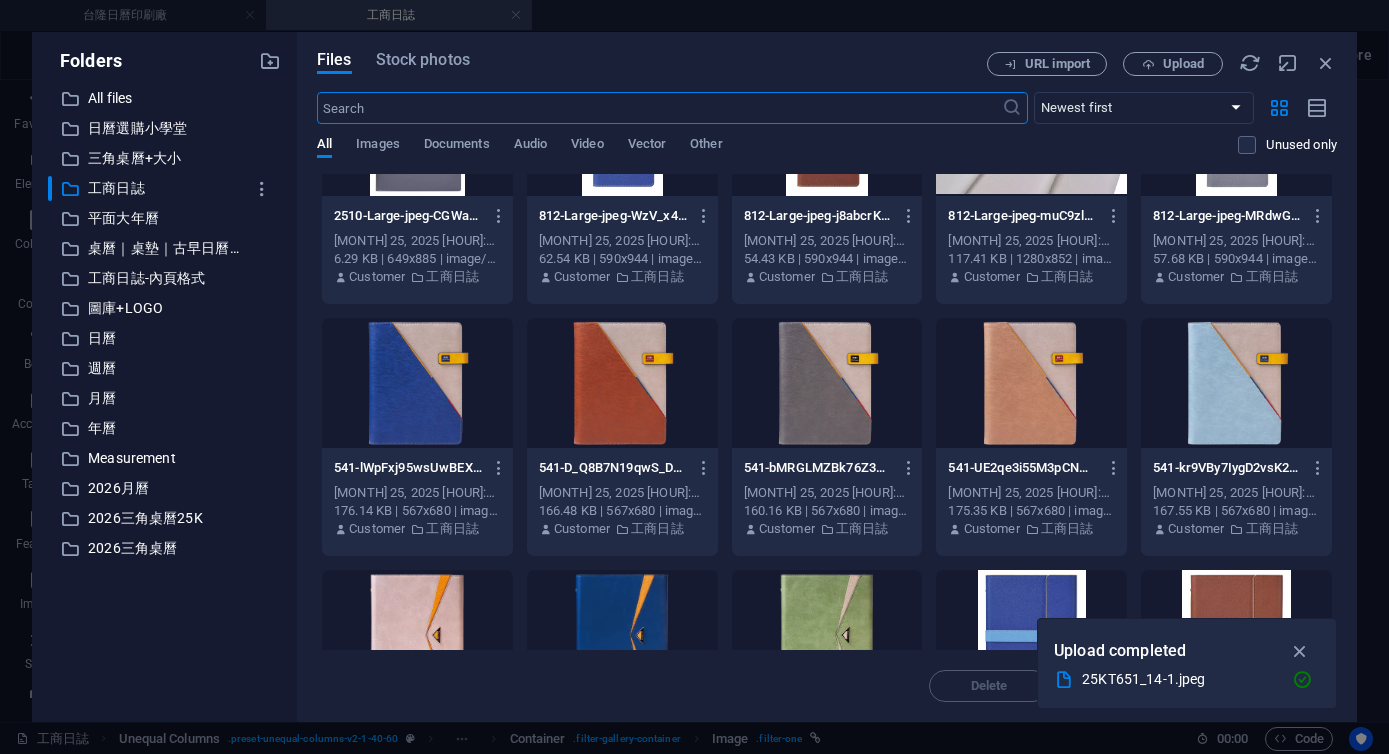 scroll, scrollTop: 12364, scrollLeft: 0, axis: vertical 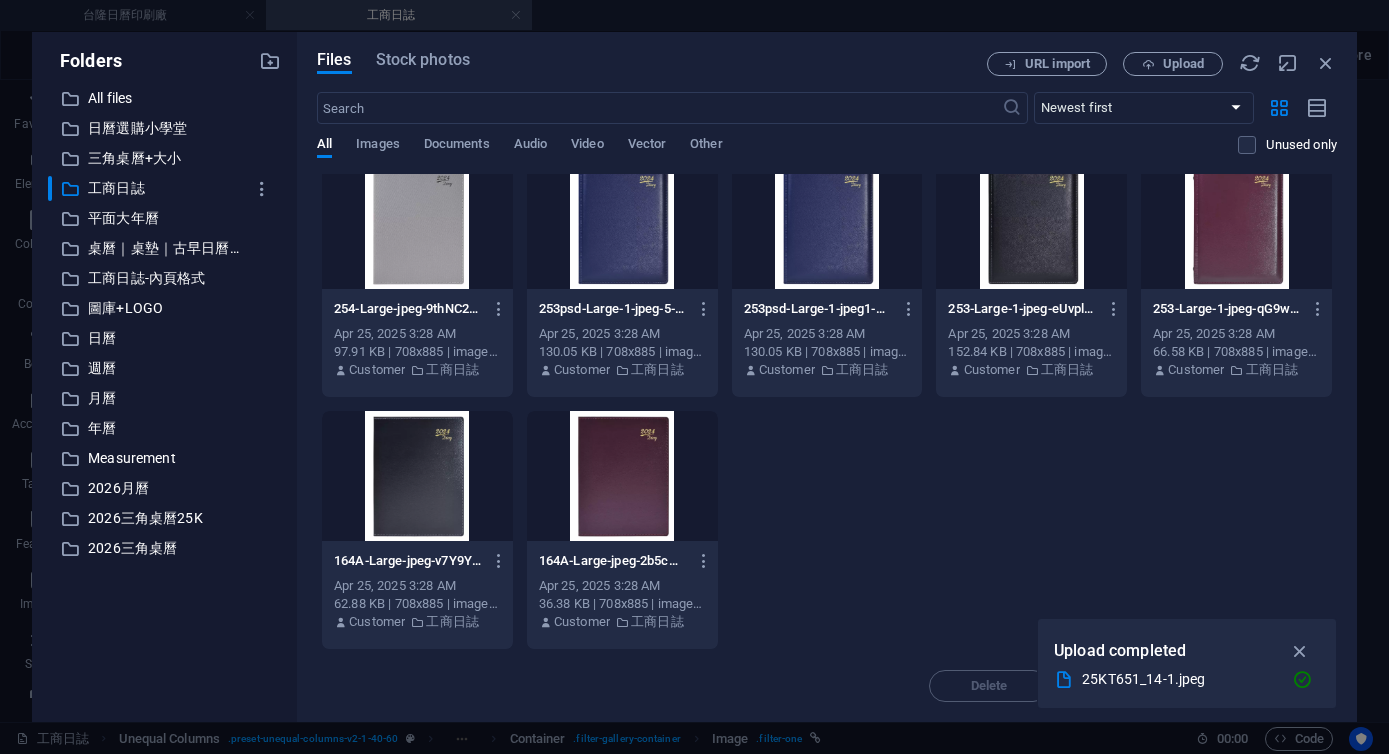 click at bounding box center (622, 476) 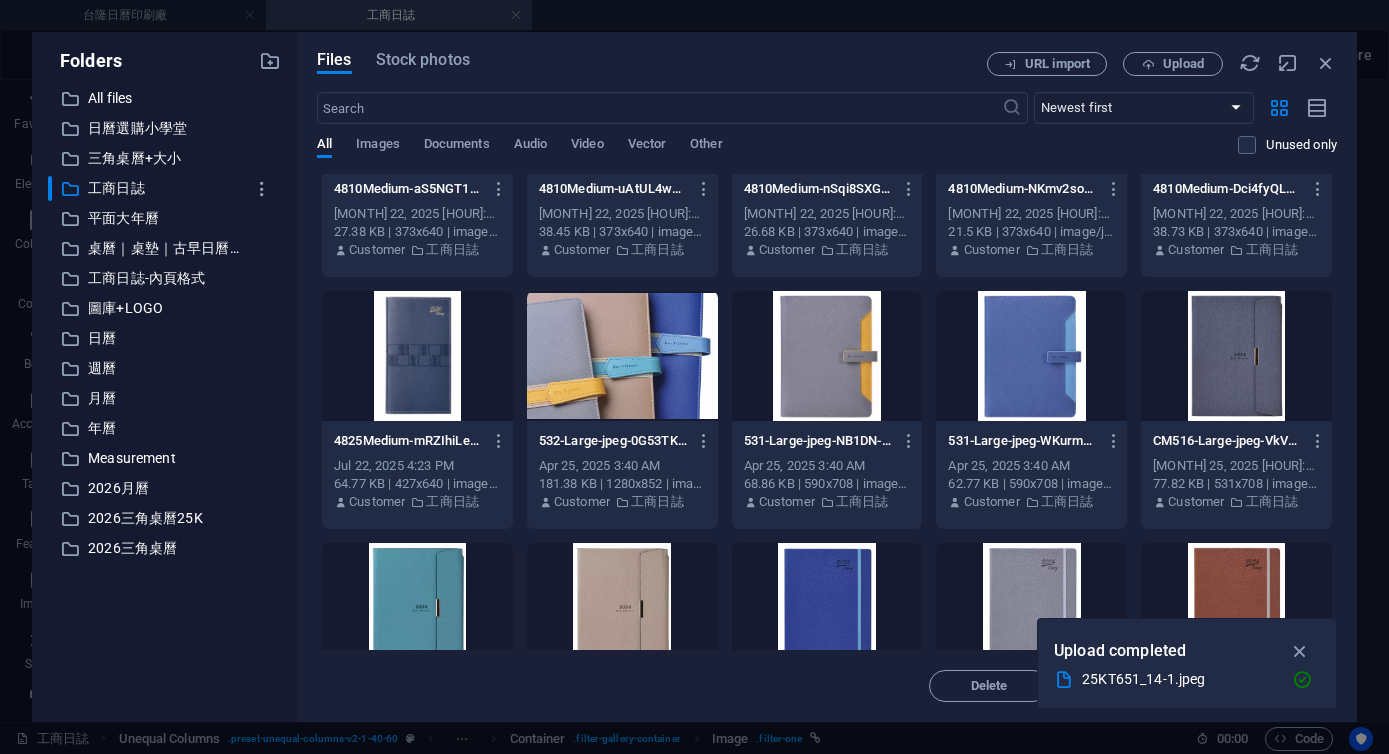scroll, scrollTop: 8700, scrollLeft: 0, axis: vertical 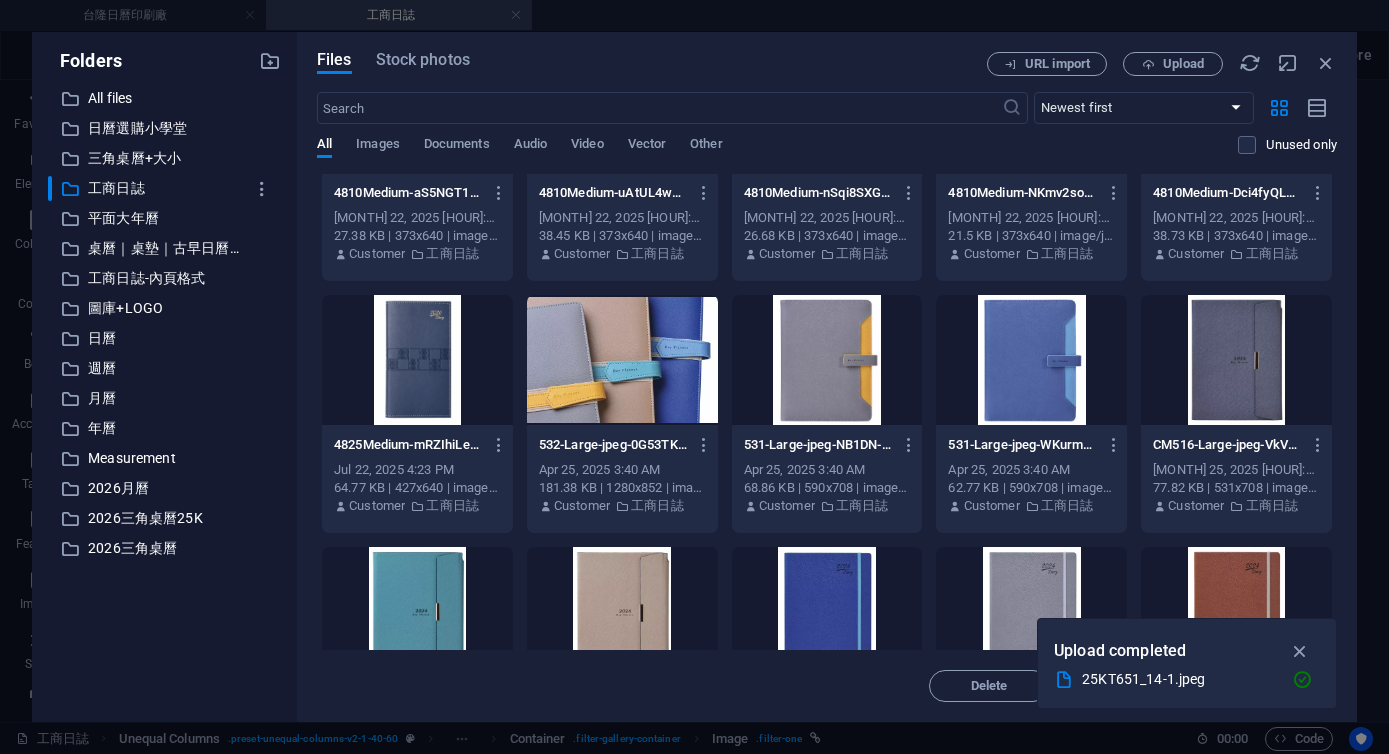 click at bounding box center [622, 360] 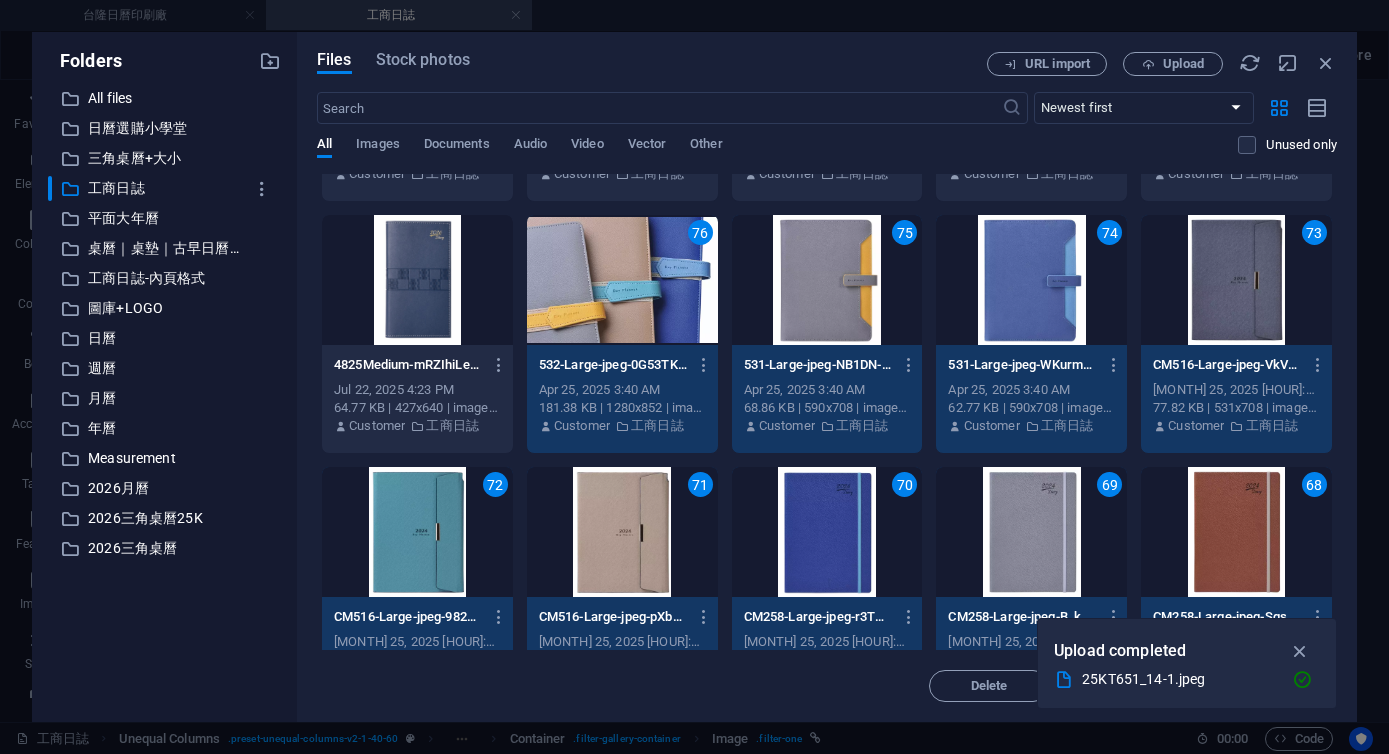 scroll, scrollTop: 8967, scrollLeft: 0, axis: vertical 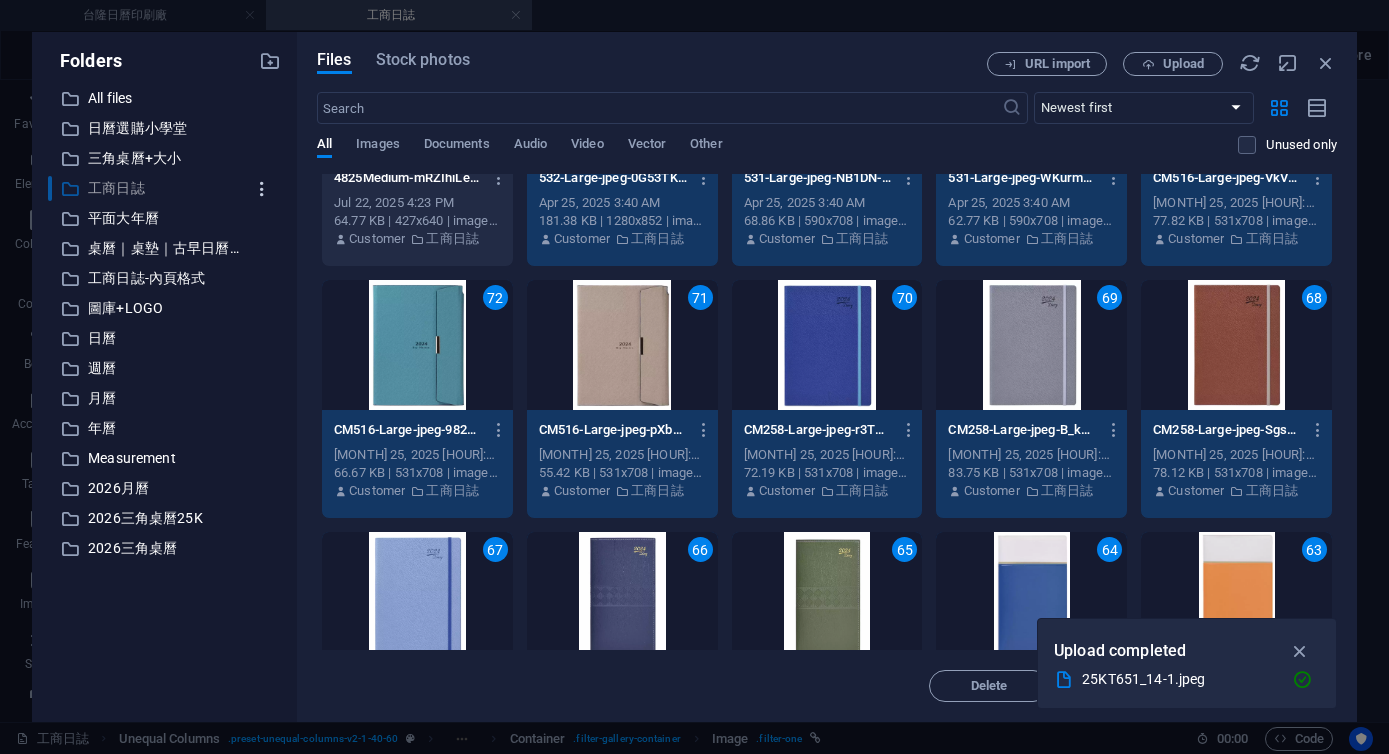 click at bounding box center (262, 189) 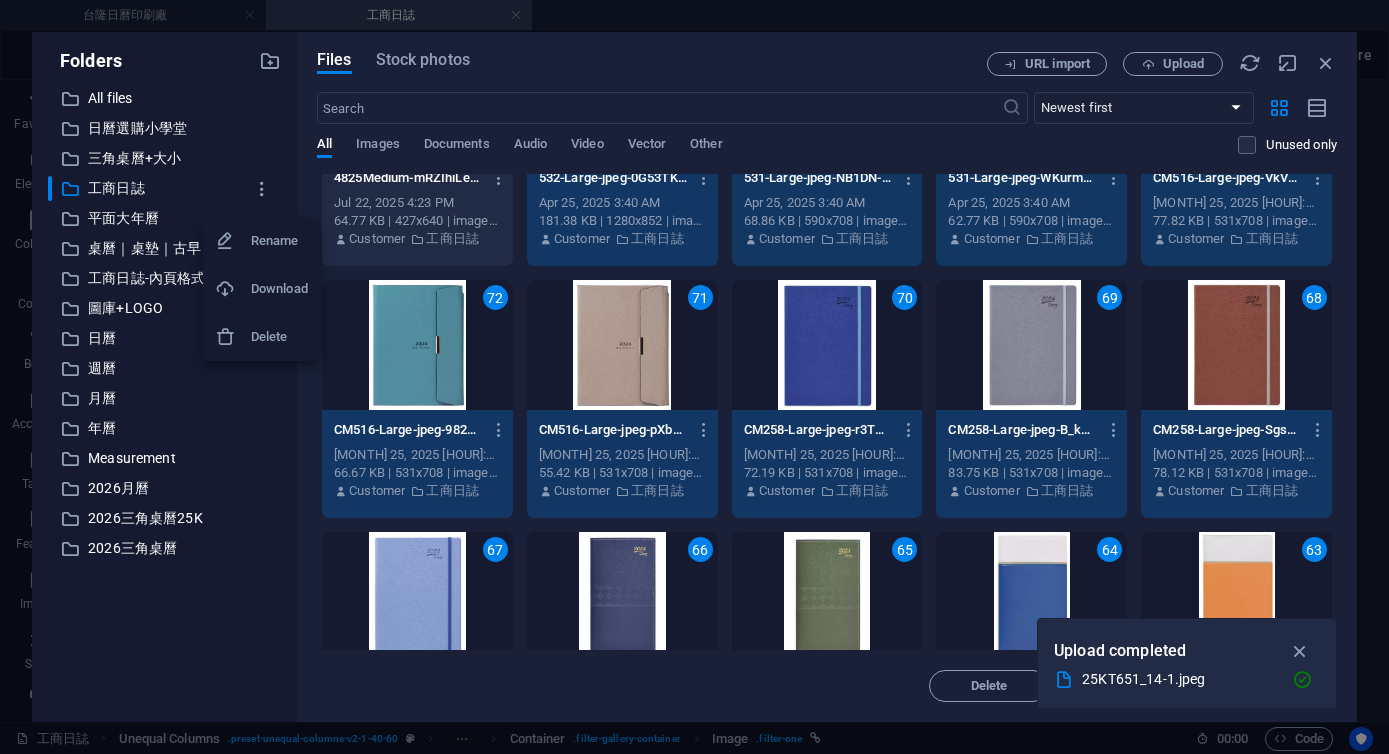 click at bounding box center (694, 377) 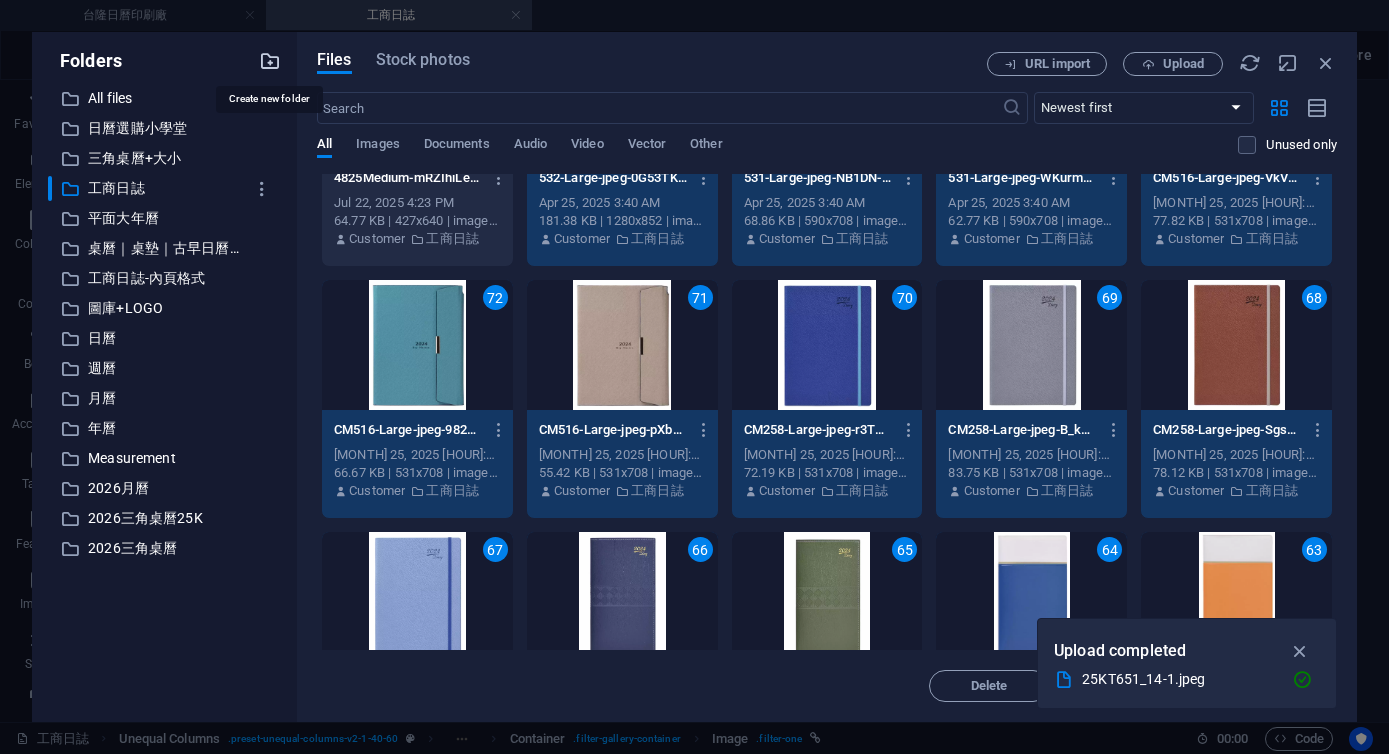 click at bounding box center (270, 61) 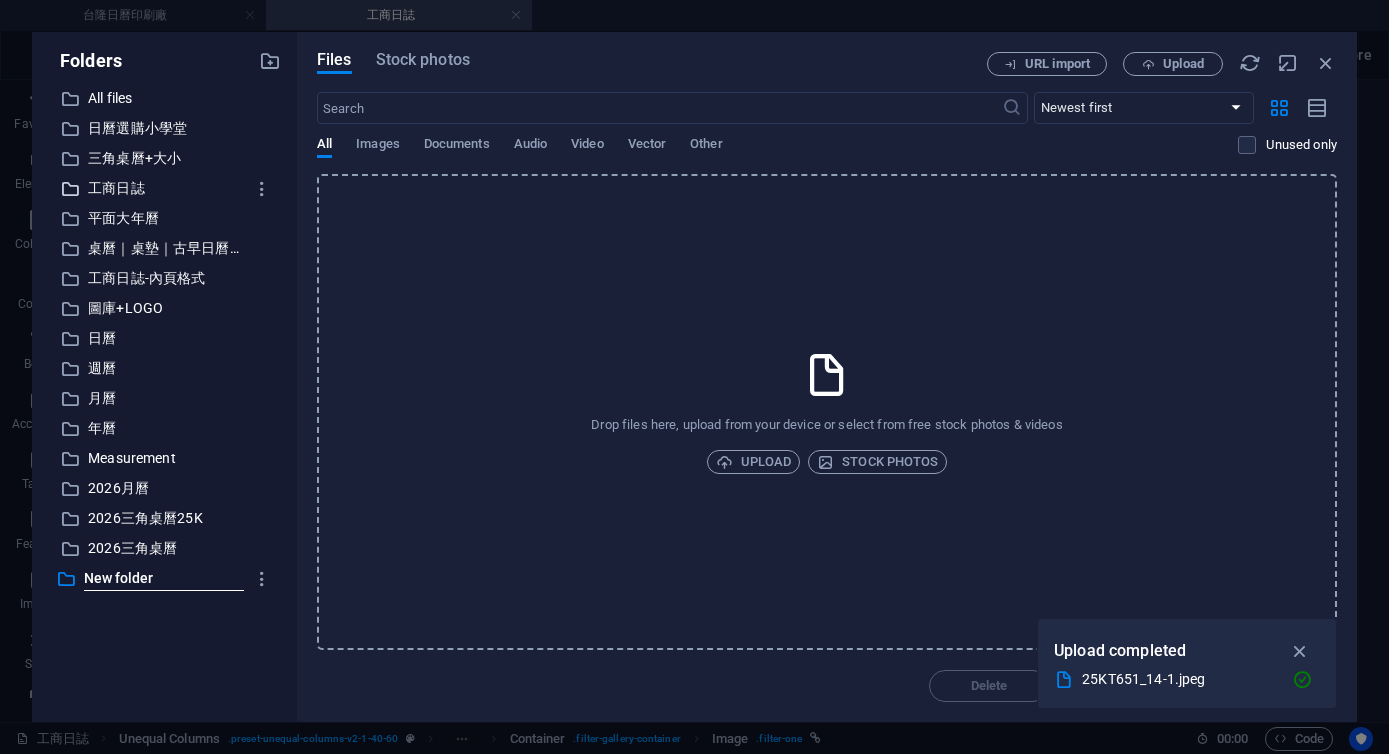 click on "工商日誌" at bounding box center [166, 188] 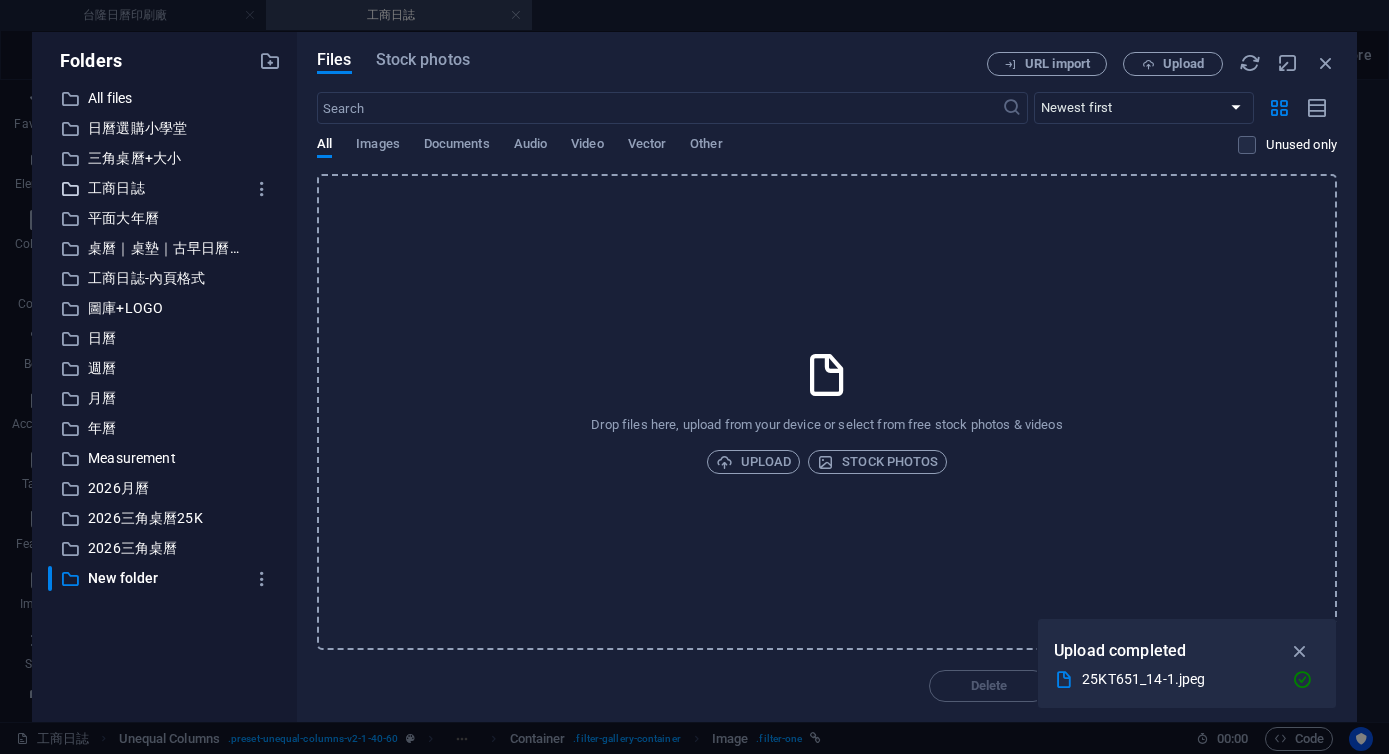 scroll, scrollTop: 1024, scrollLeft: 0, axis: vertical 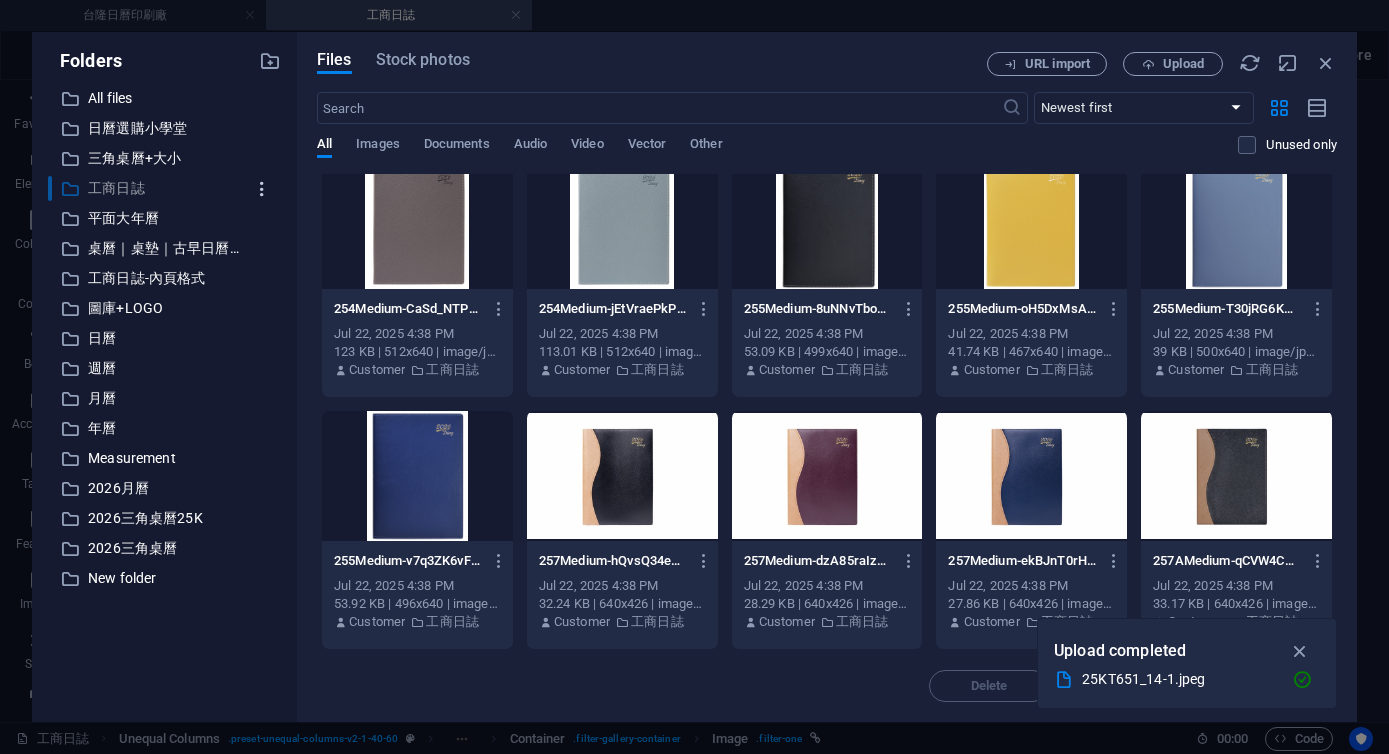click at bounding box center [262, 189] 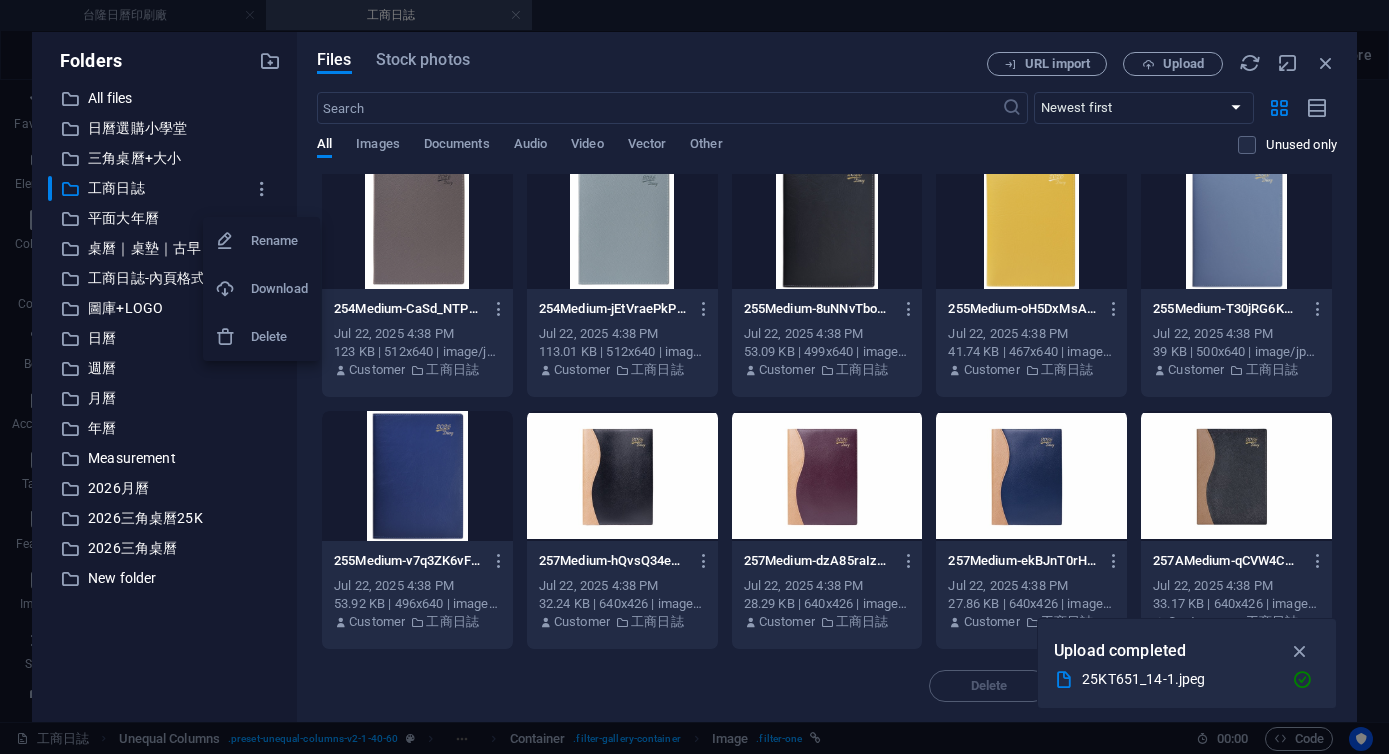 click on "Rename" at bounding box center [279, 241] 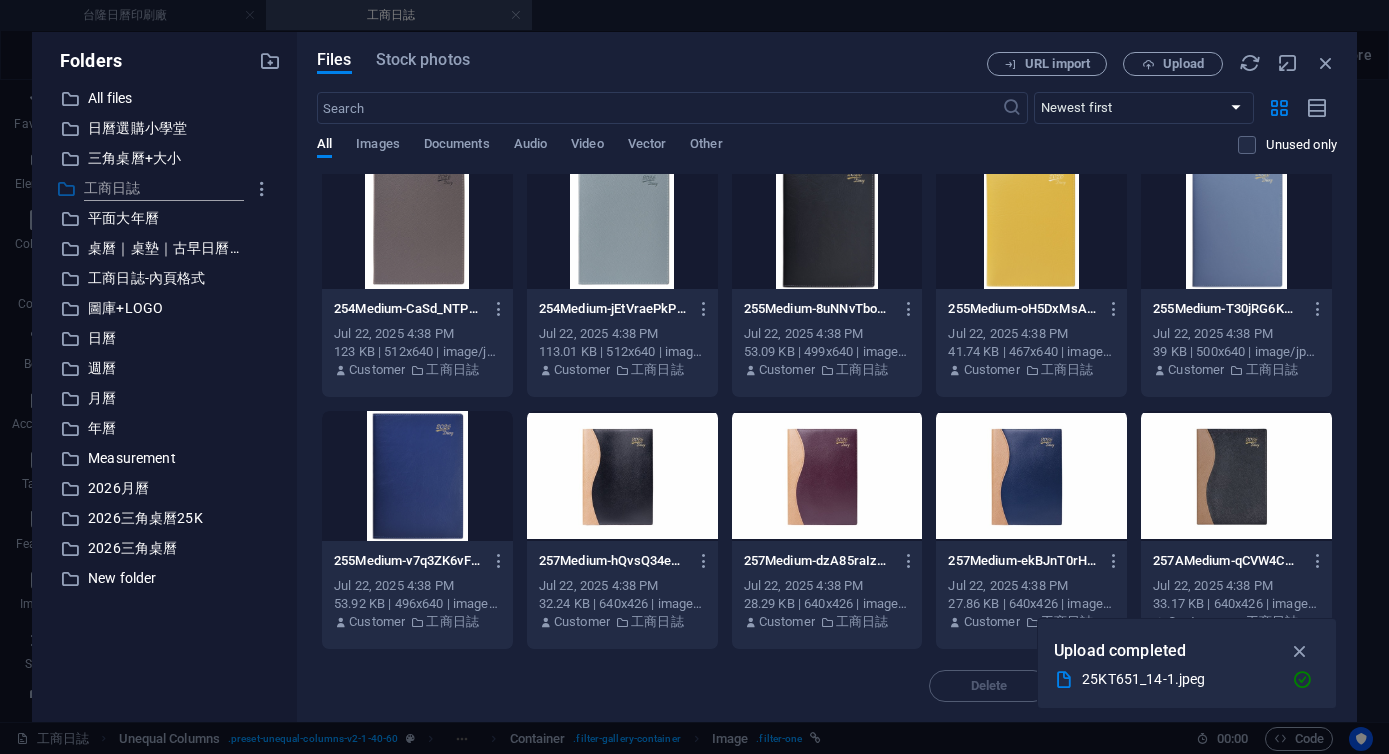 click on "工商日誌" at bounding box center [164, 189] 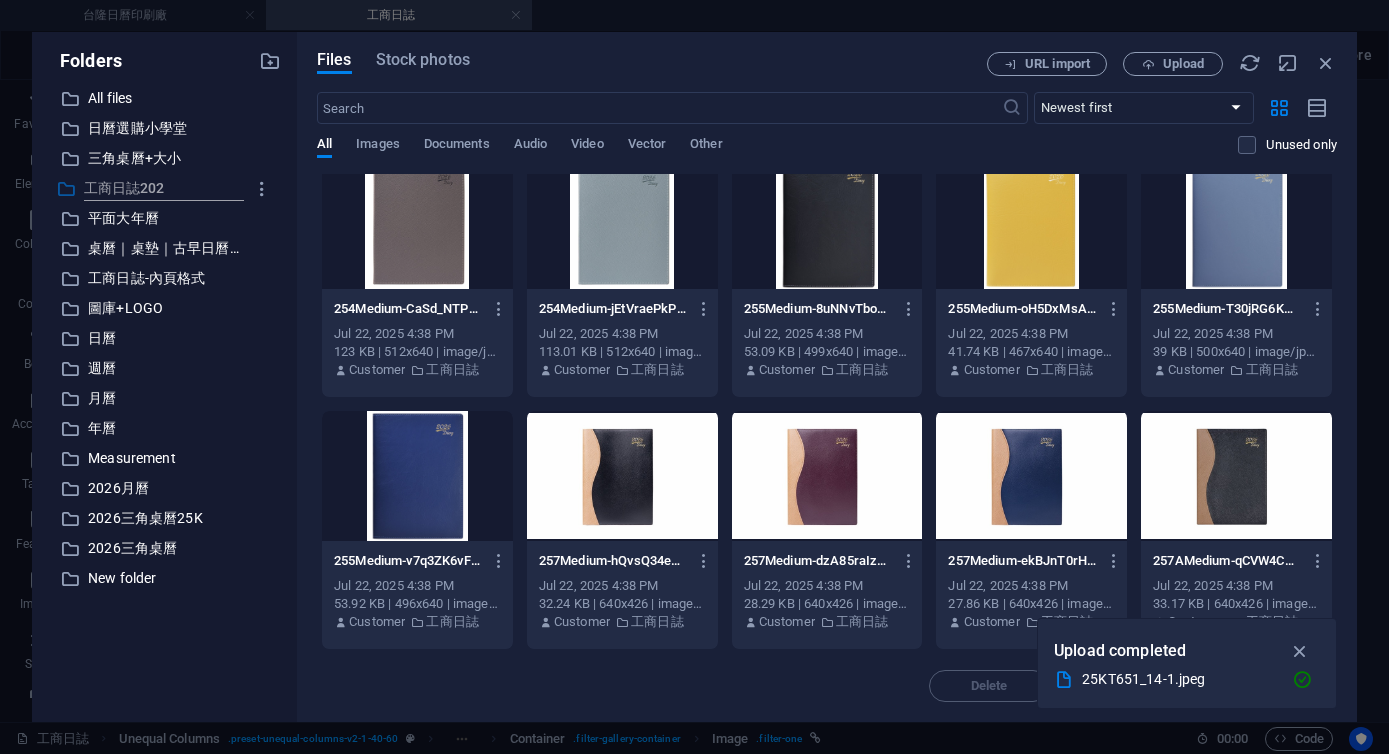 type on "工商日誌2026" 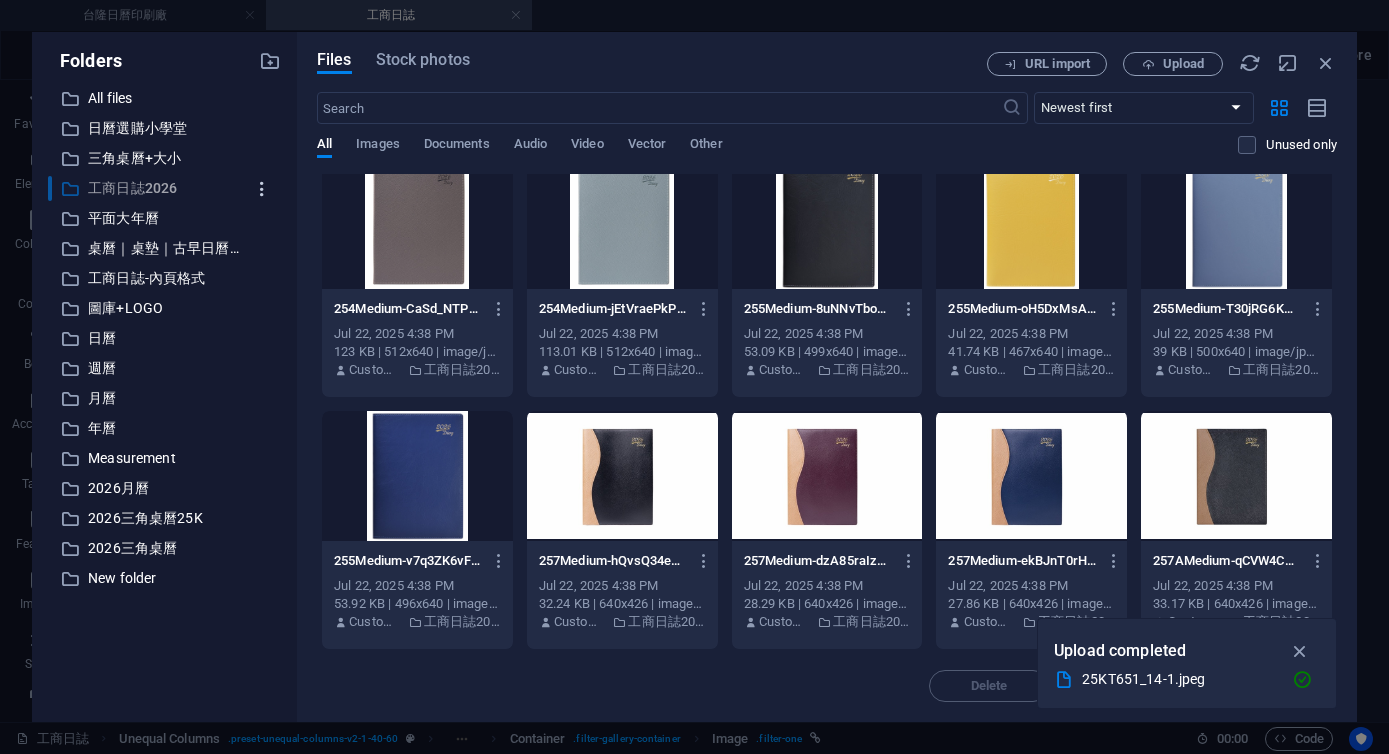 click at bounding box center (262, 189) 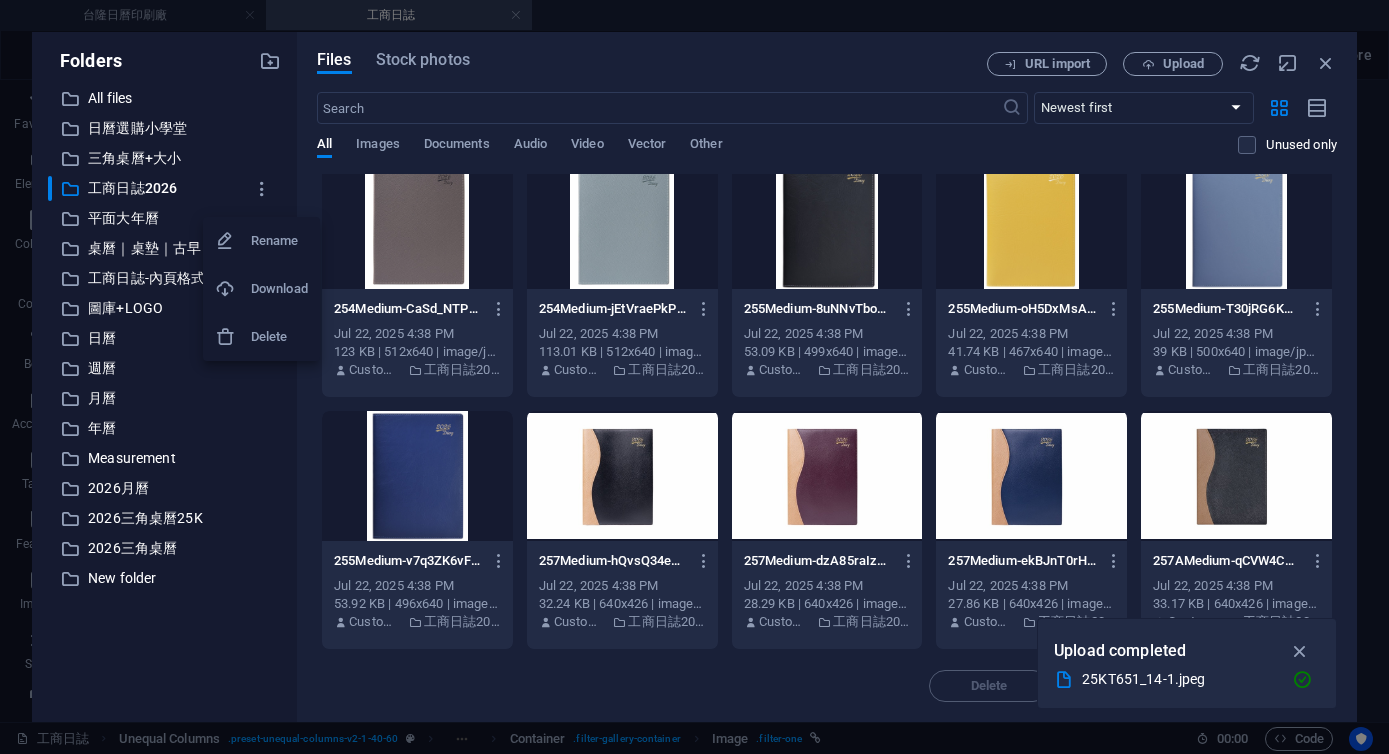 click on "Rename" at bounding box center (279, 241) 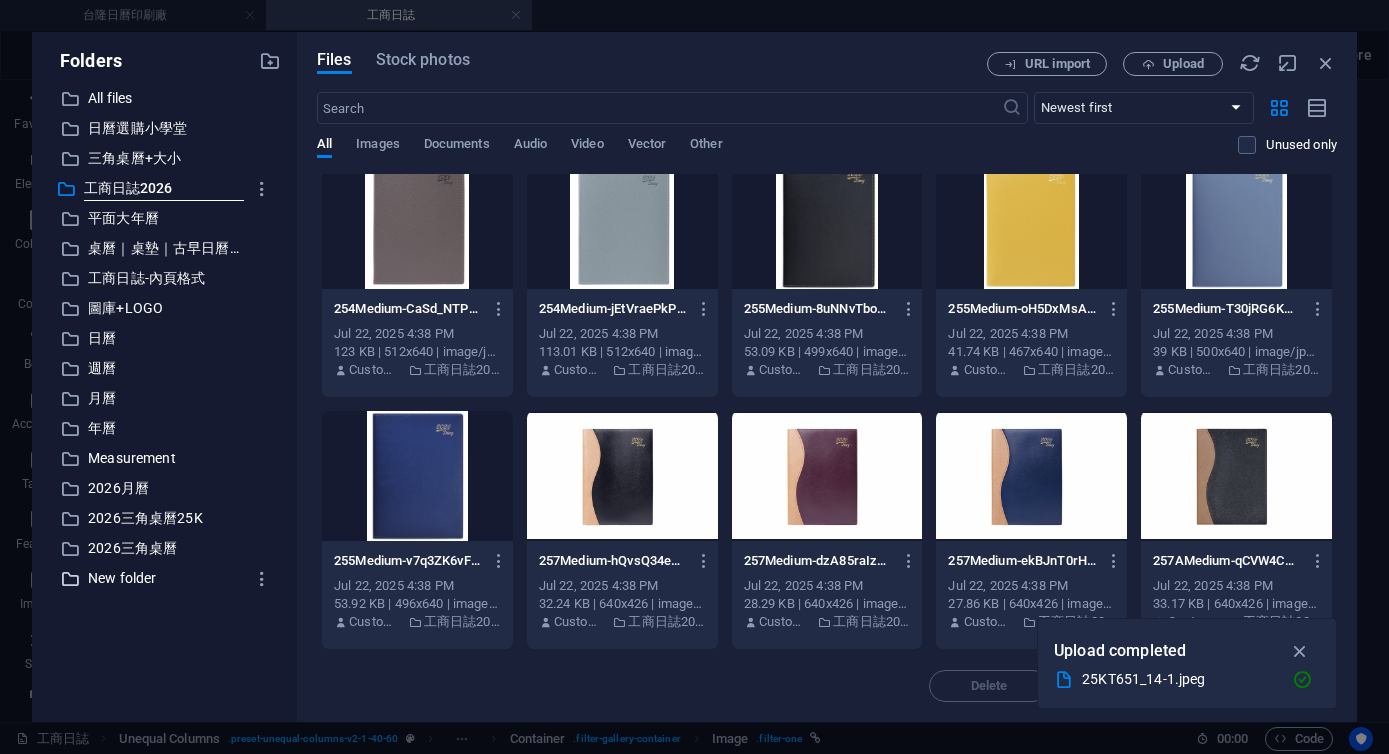 click on "New folder" at bounding box center [166, 578] 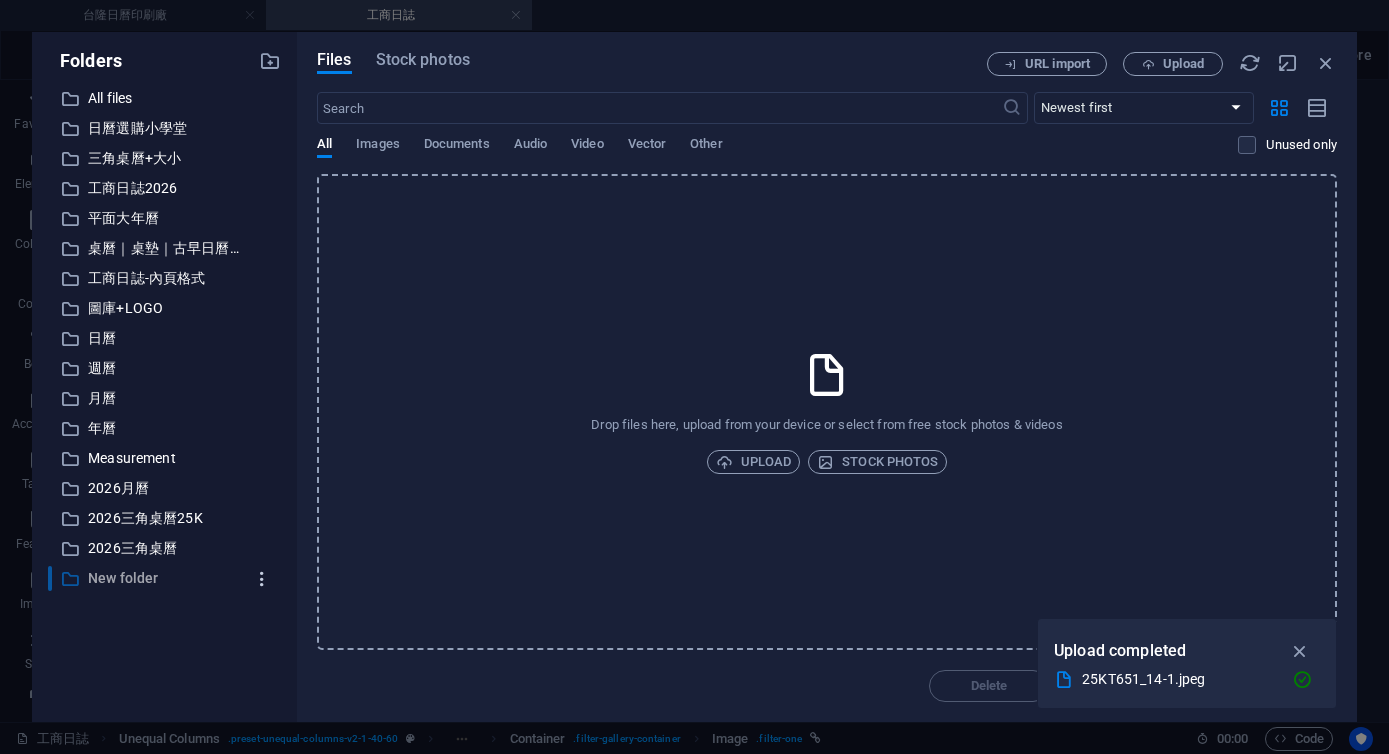 click at bounding box center [262, 579] 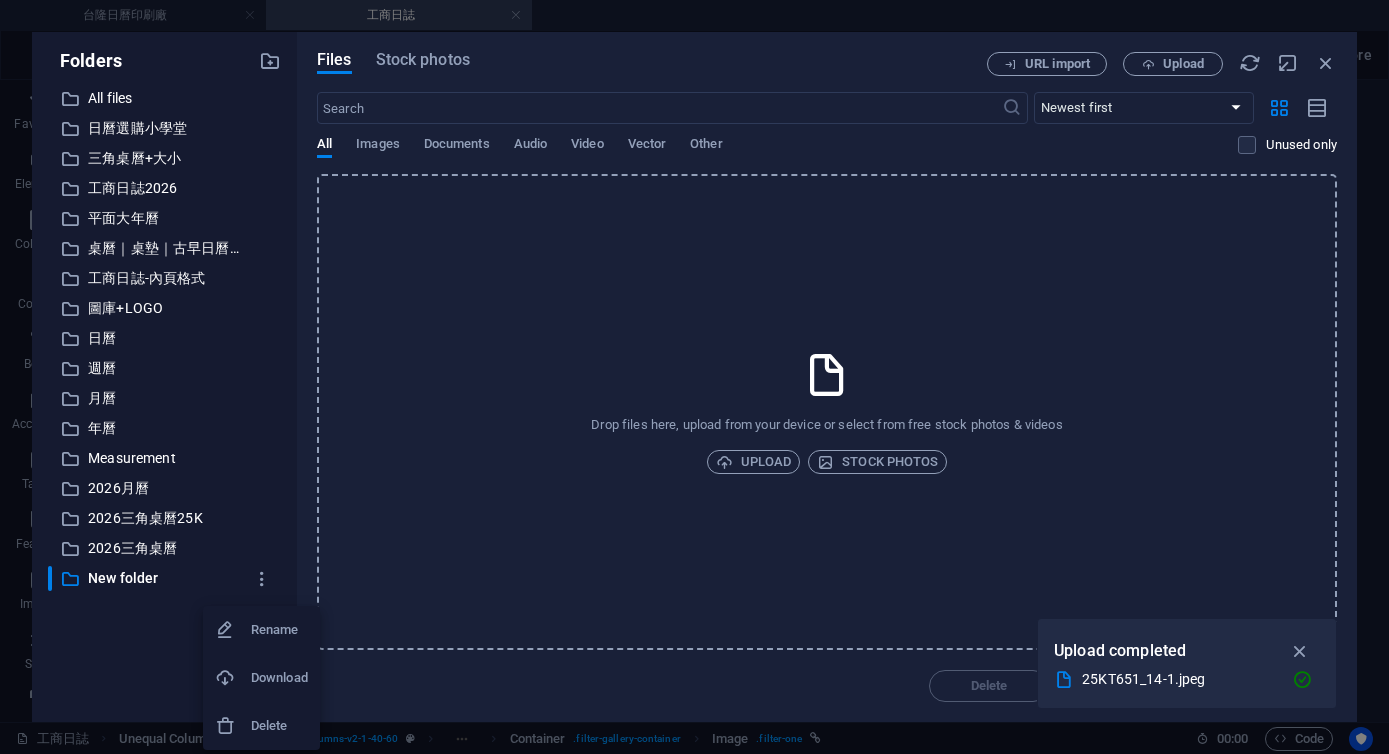 click on "Rename" at bounding box center [279, 630] 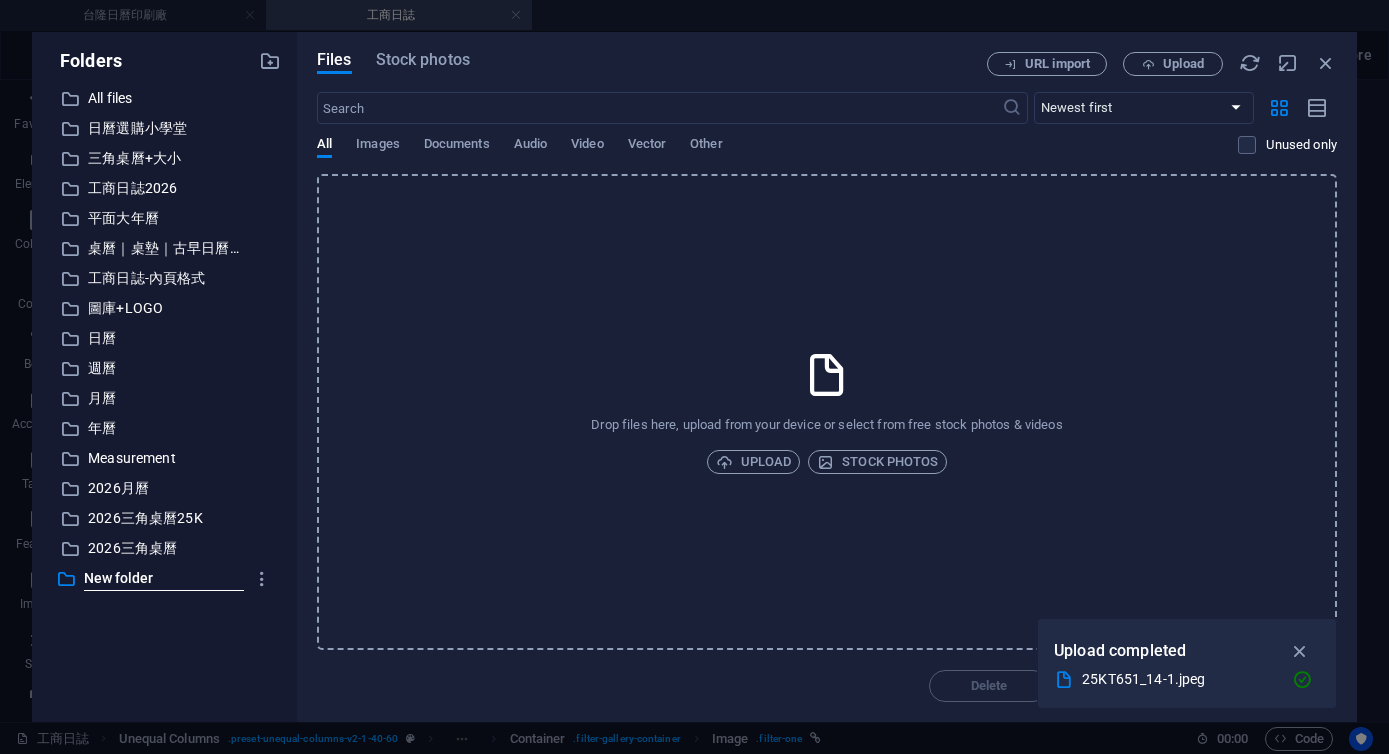 paste on "工商日誌2026" 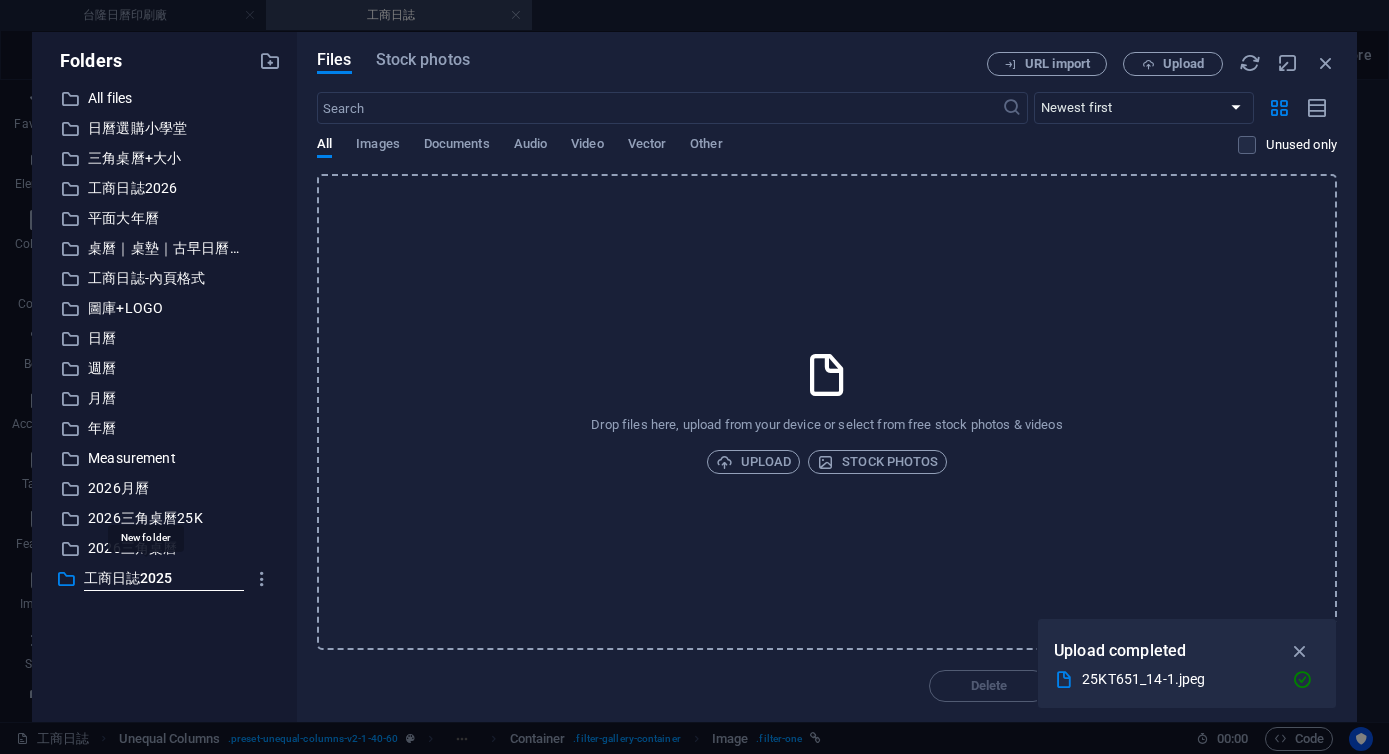 type on "工商日誌2025" 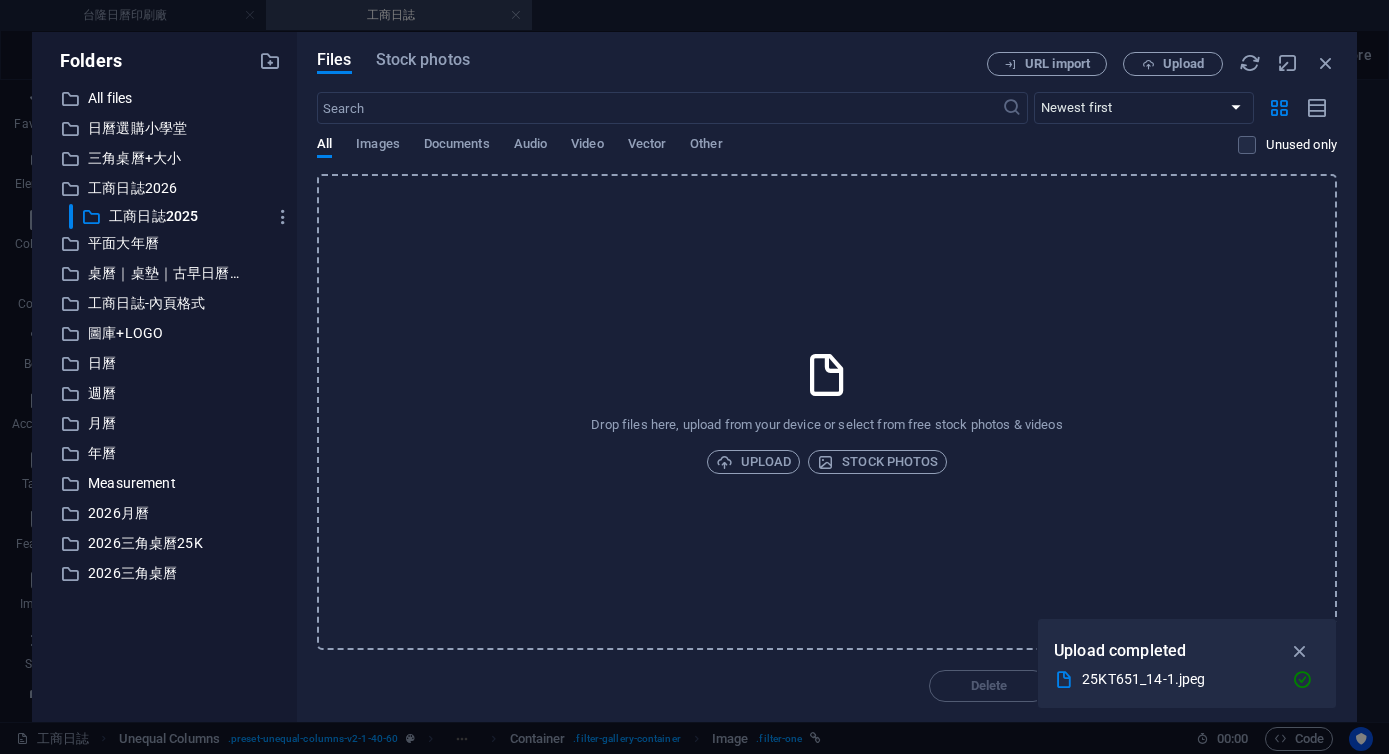 drag, startPoint x: 151, startPoint y: 580, endPoint x: 176, endPoint y: 200, distance: 380.82147 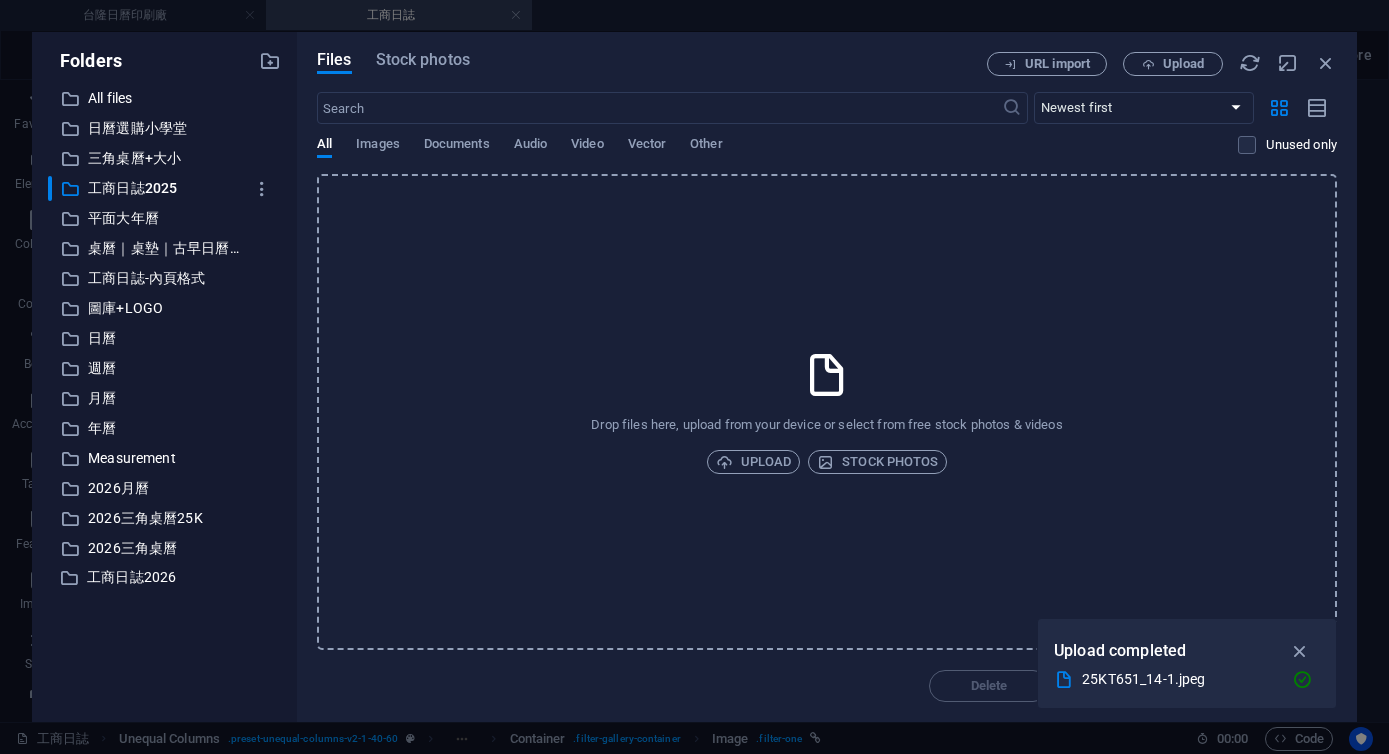 drag, startPoint x: 157, startPoint y: 194, endPoint x: 157, endPoint y: 590, distance: 396 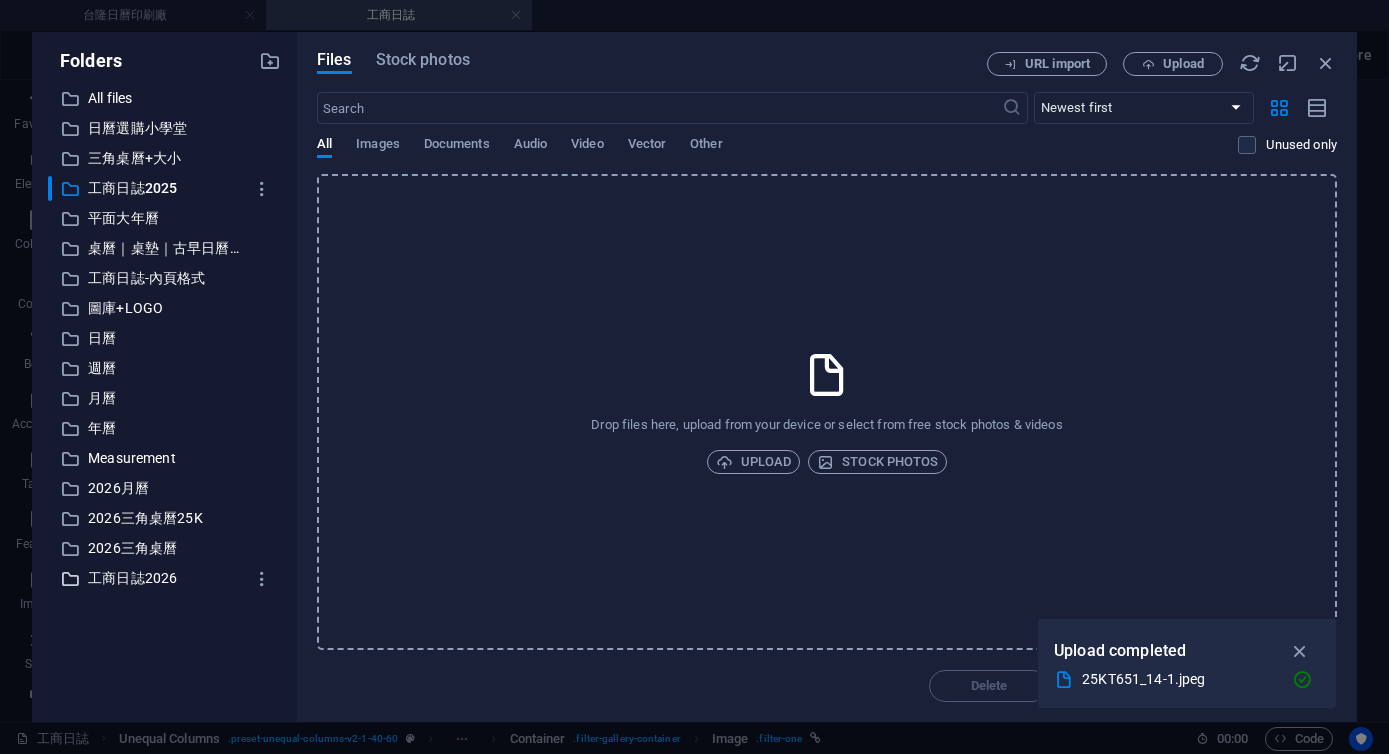 click on "工商日誌2026" at bounding box center (166, 578) 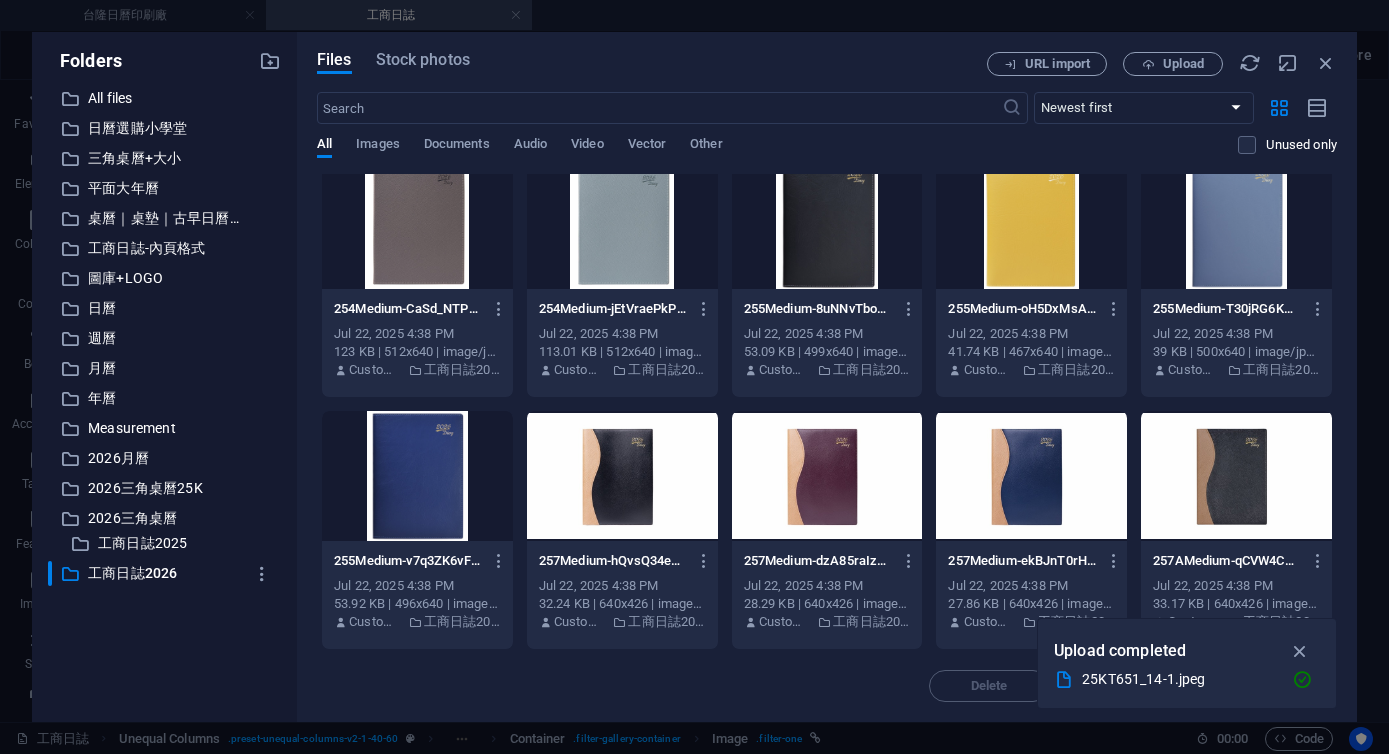 drag, startPoint x: 151, startPoint y: 195, endPoint x: 165, endPoint y: 565, distance: 370.26477 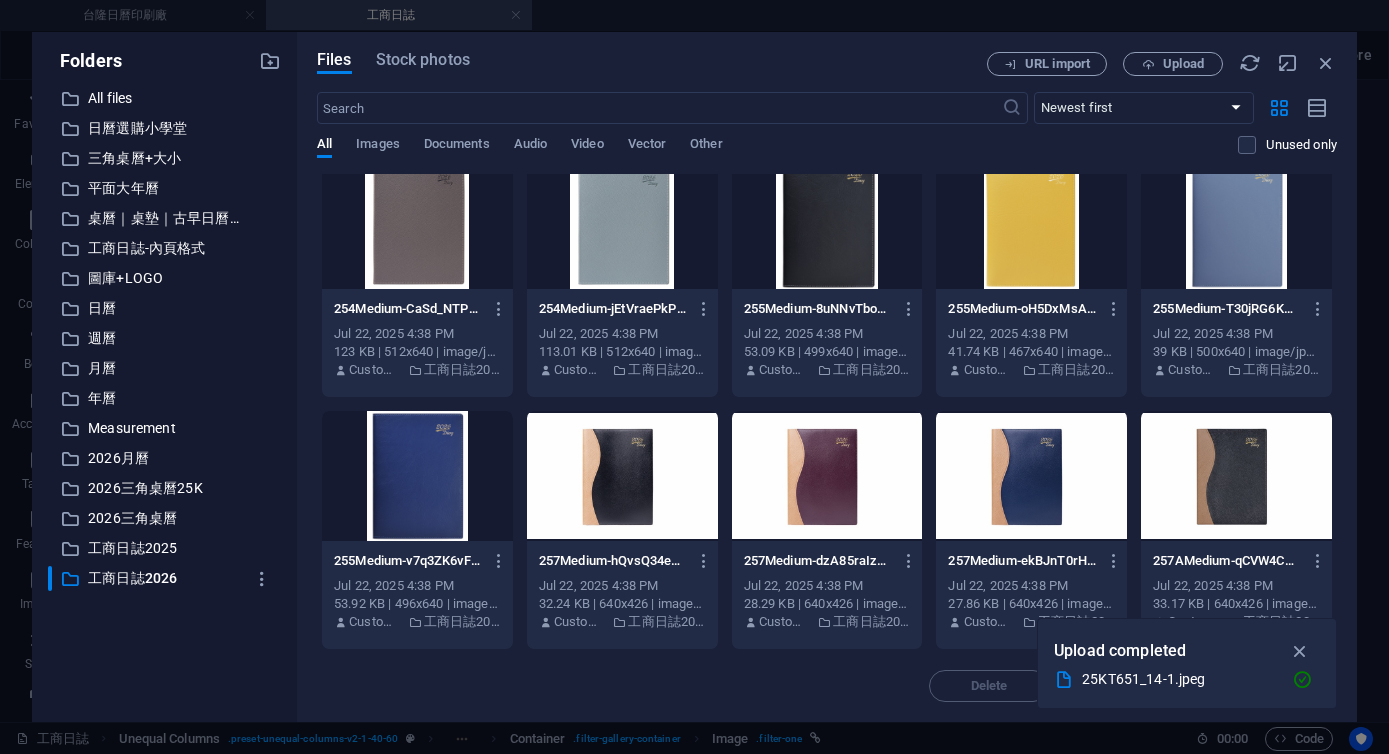 click at bounding box center (1236, 476) 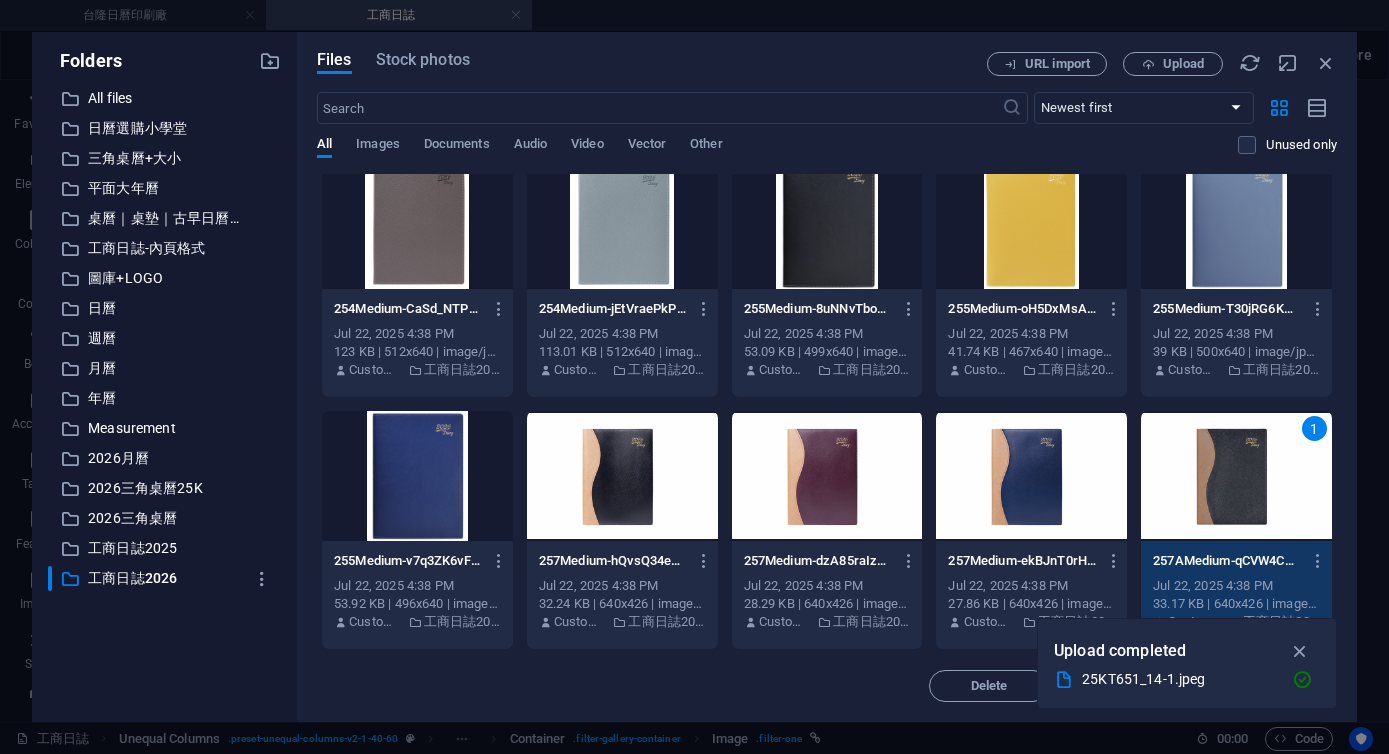 click on "1" at bounding box center [1236, 476] 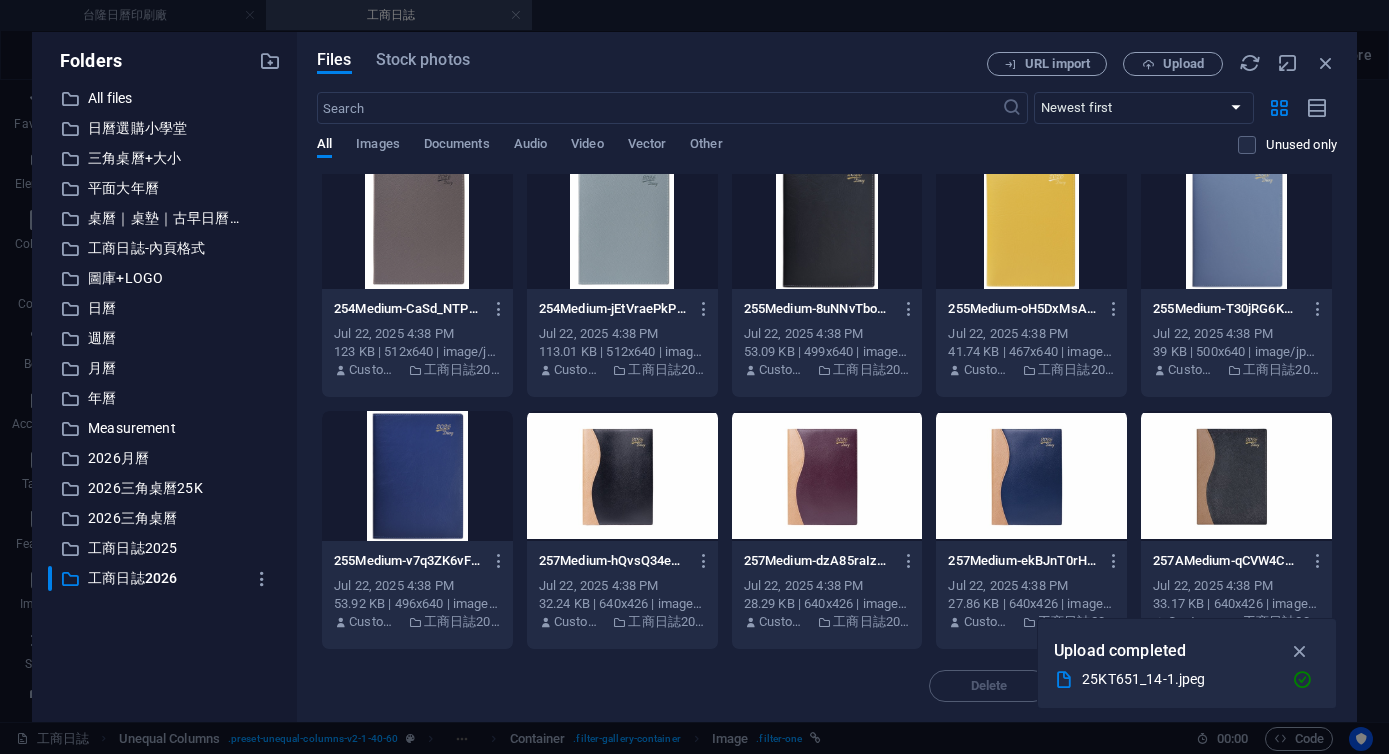 click at bounding box center [1236, 476] 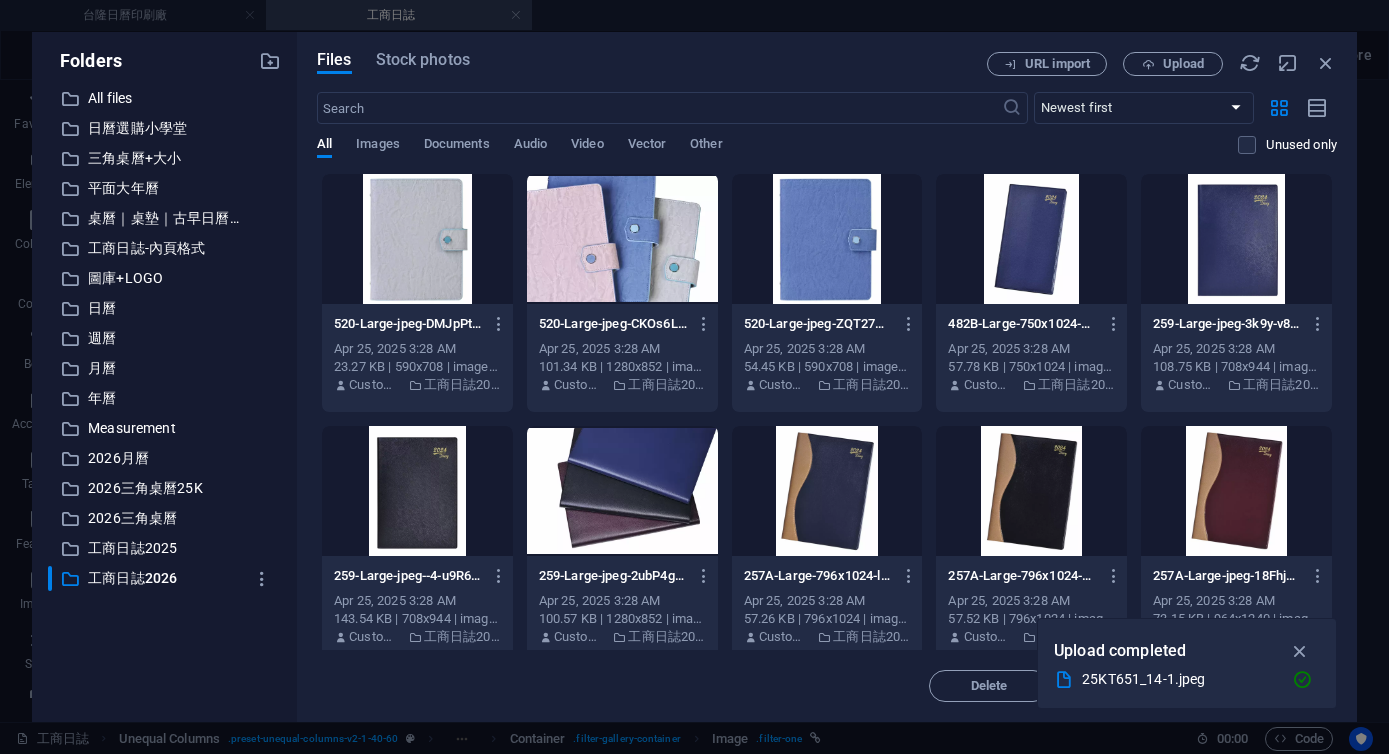scroll, scrollTop: 12364, scrollLeft: 0, axis: vertical 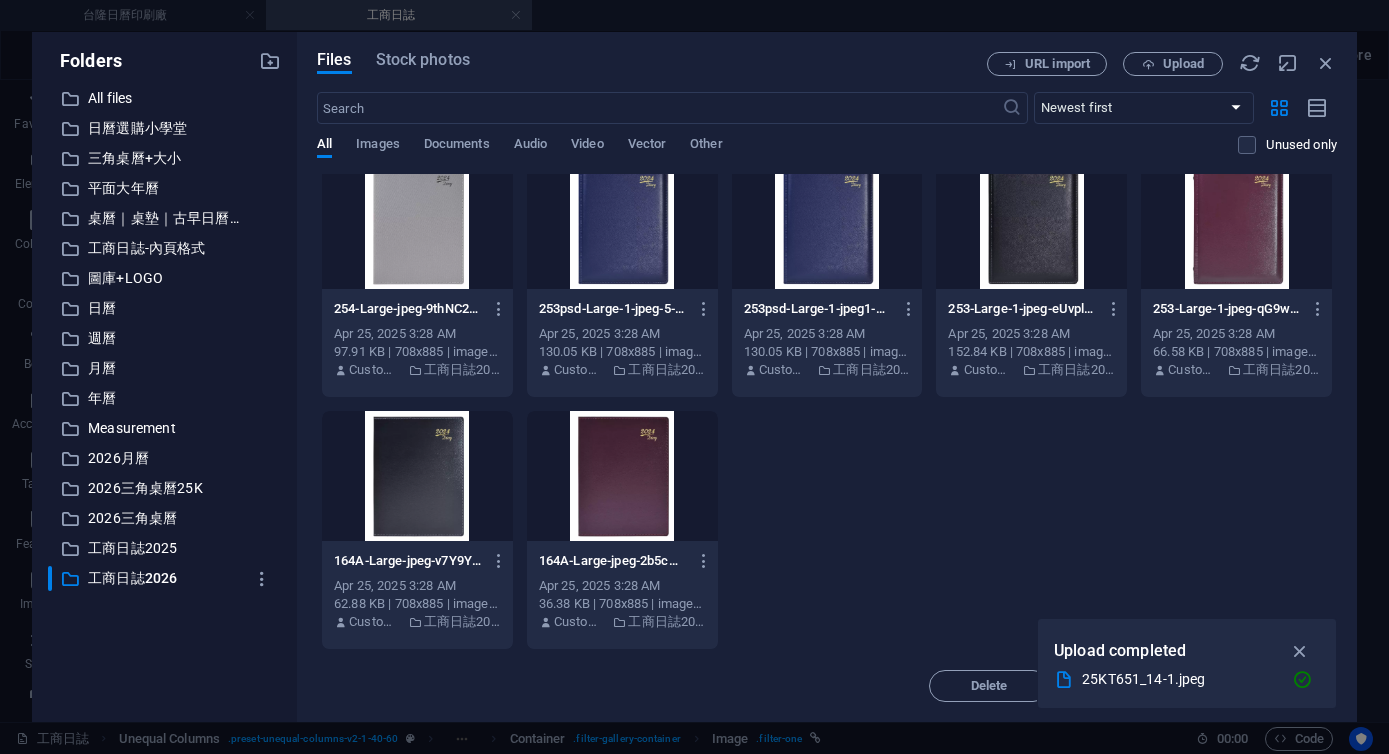 click at bounding box center (1300, 651) 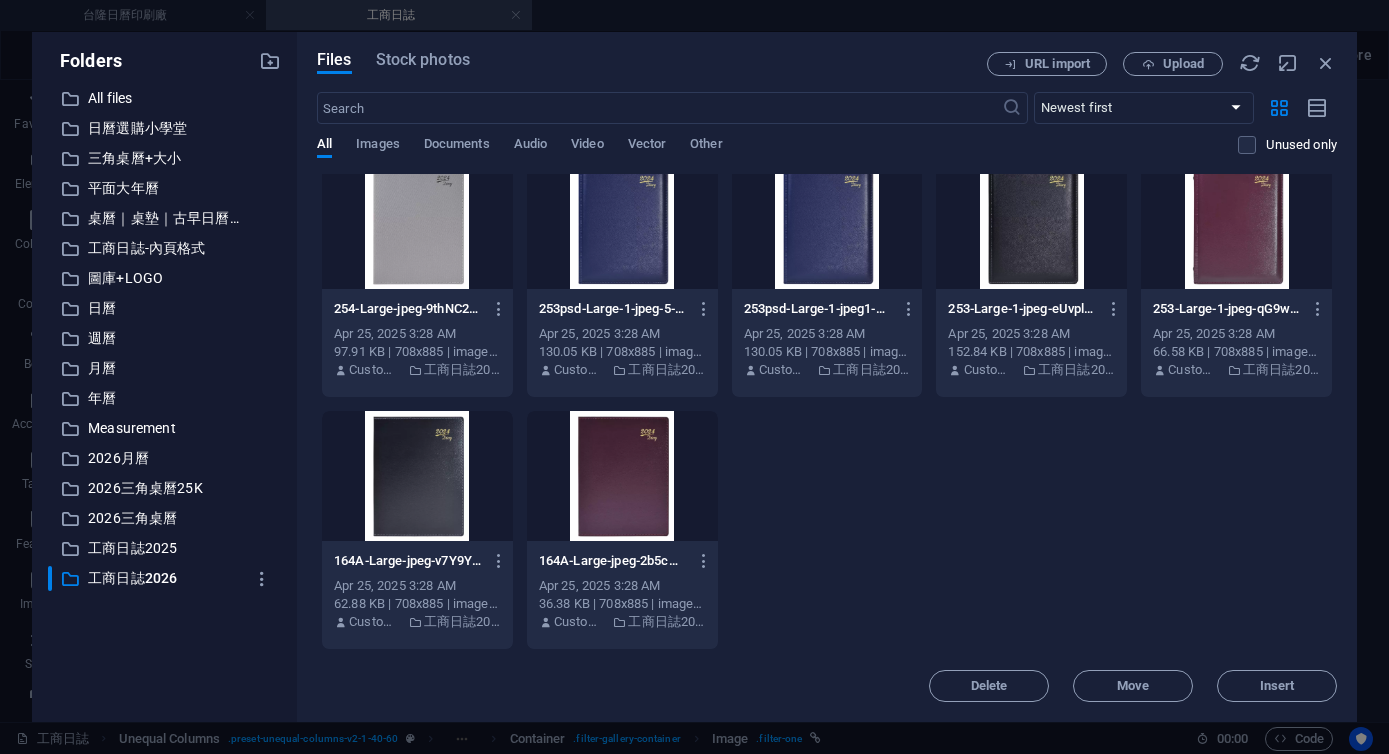 click at bounding box center [622, 476] 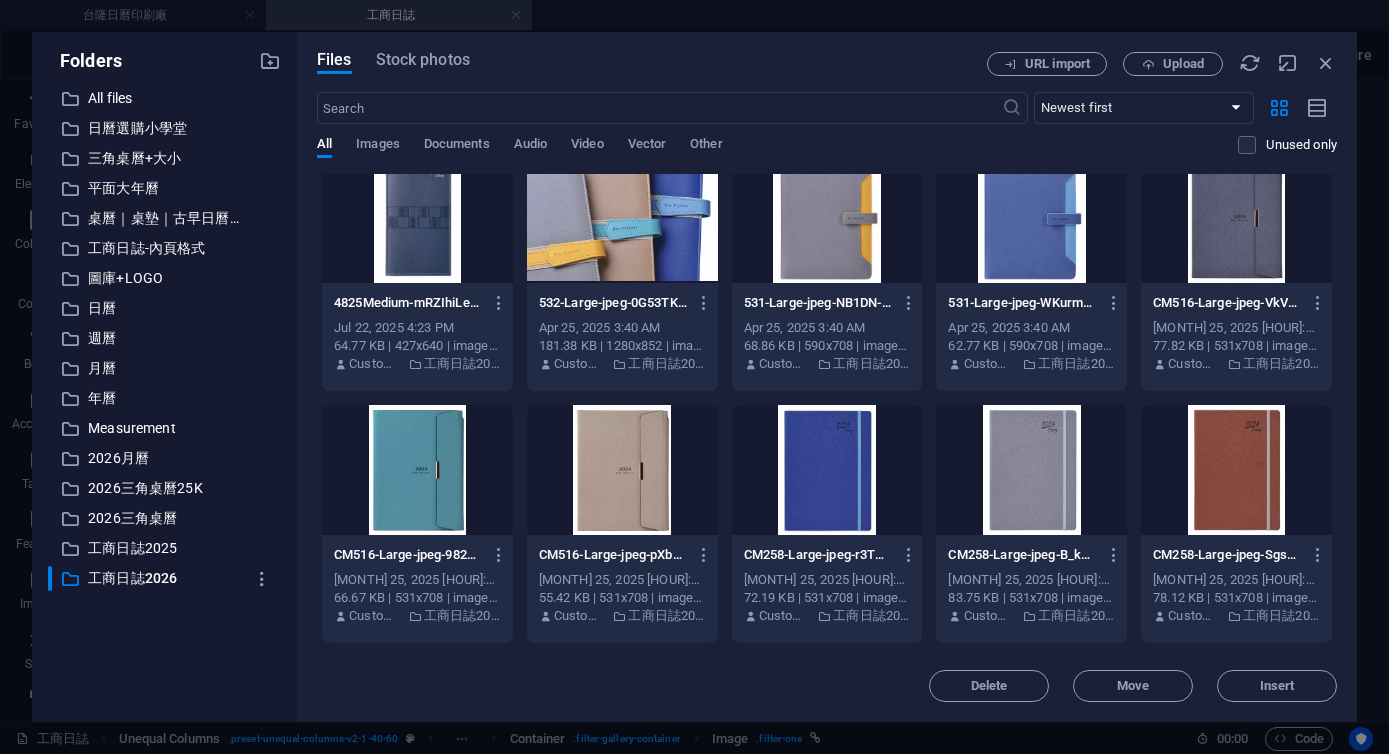 scroll, scrollTop: 8814, scrollLeft: 0, axis: vertical 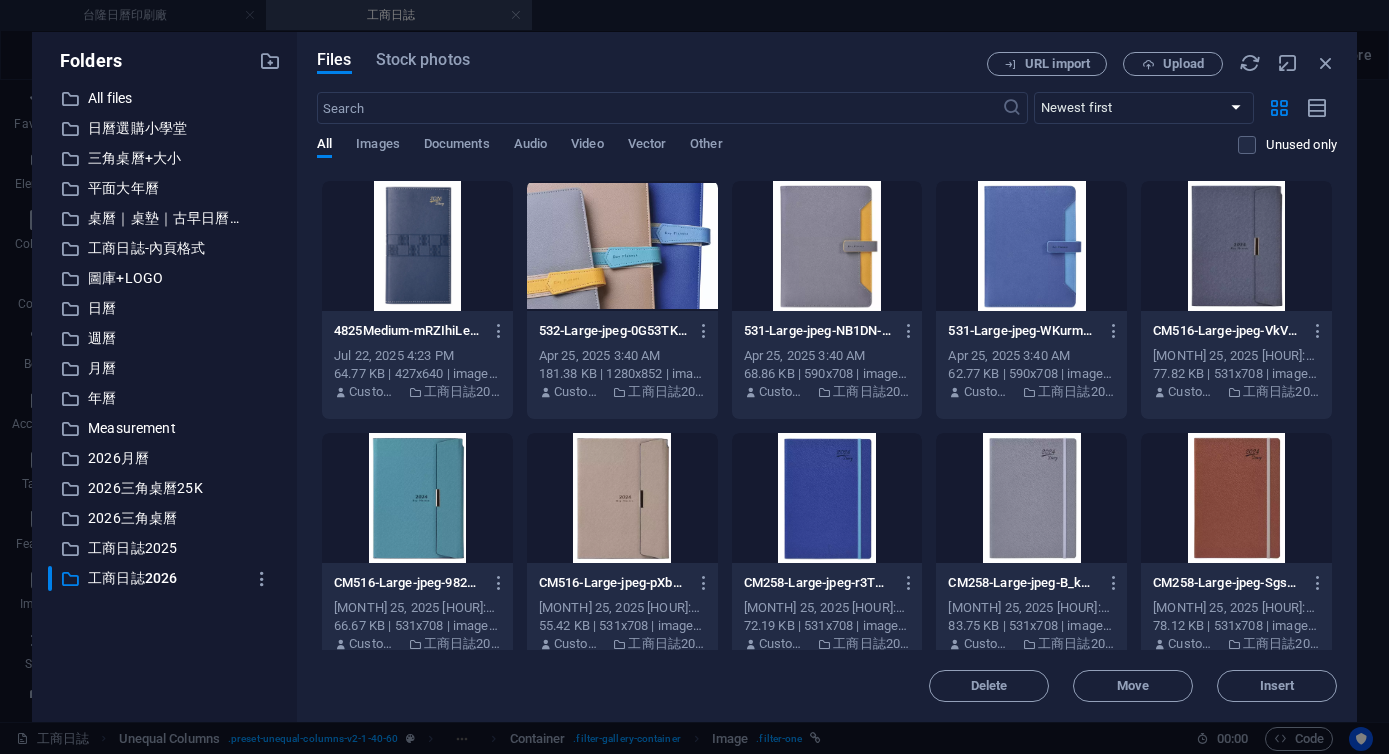 click at bounding box center (622, 246) 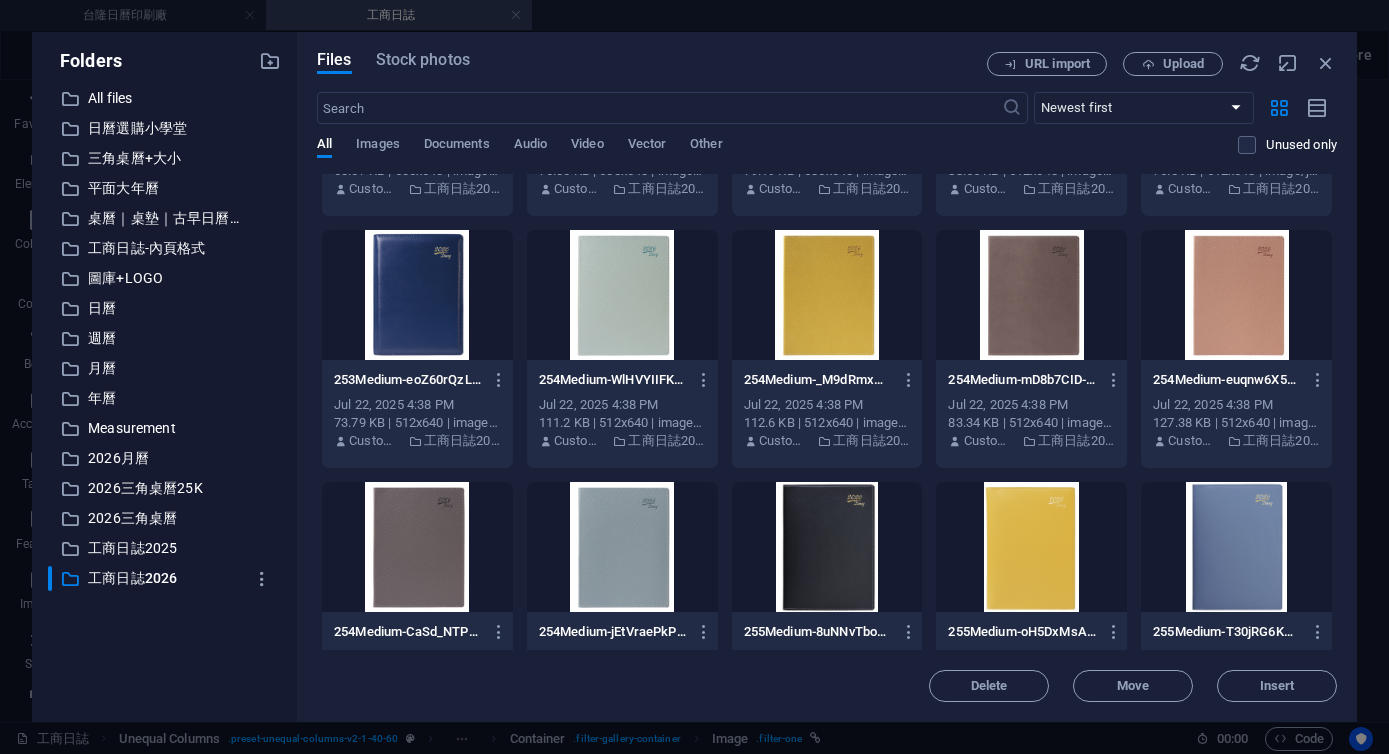 scroll, scrollTop: 0, scrollLeft: 0, axis: both 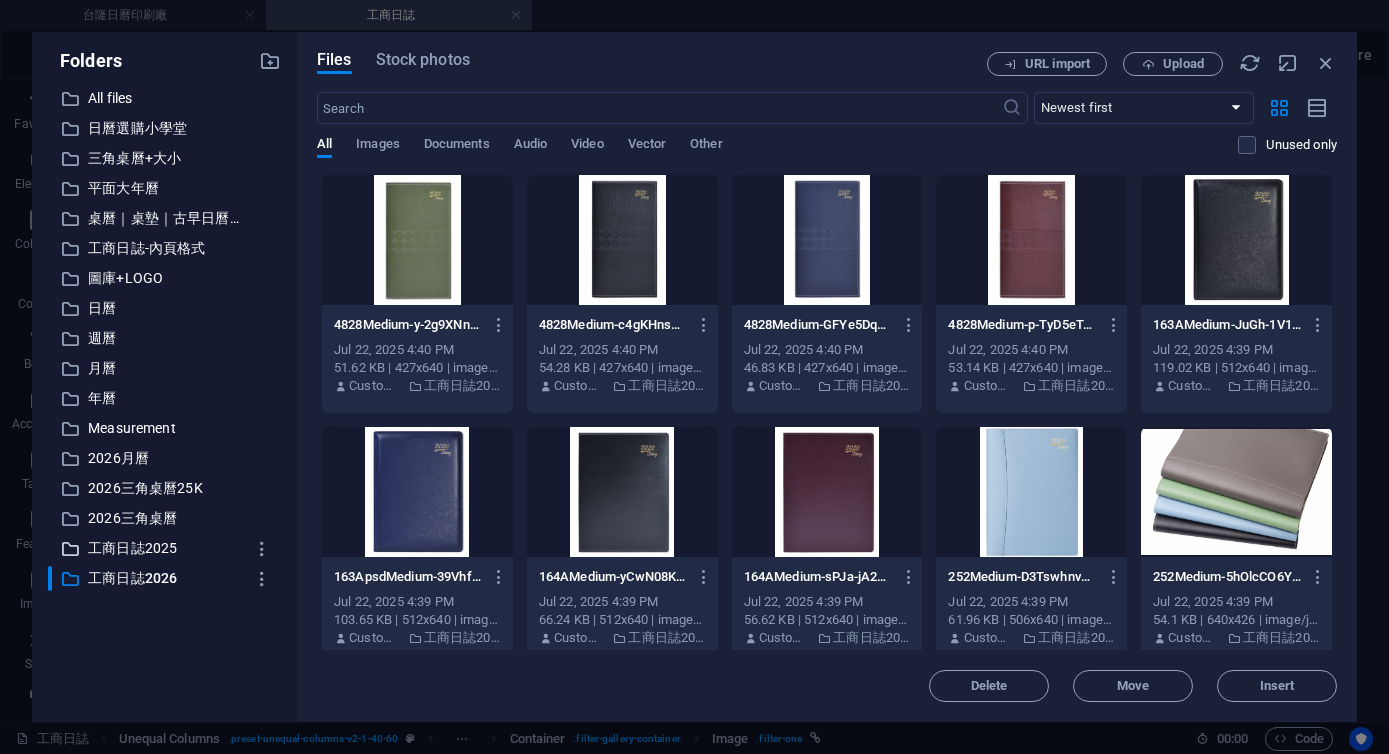 click on "工商日誌2025" at bounding box center (166, 548) 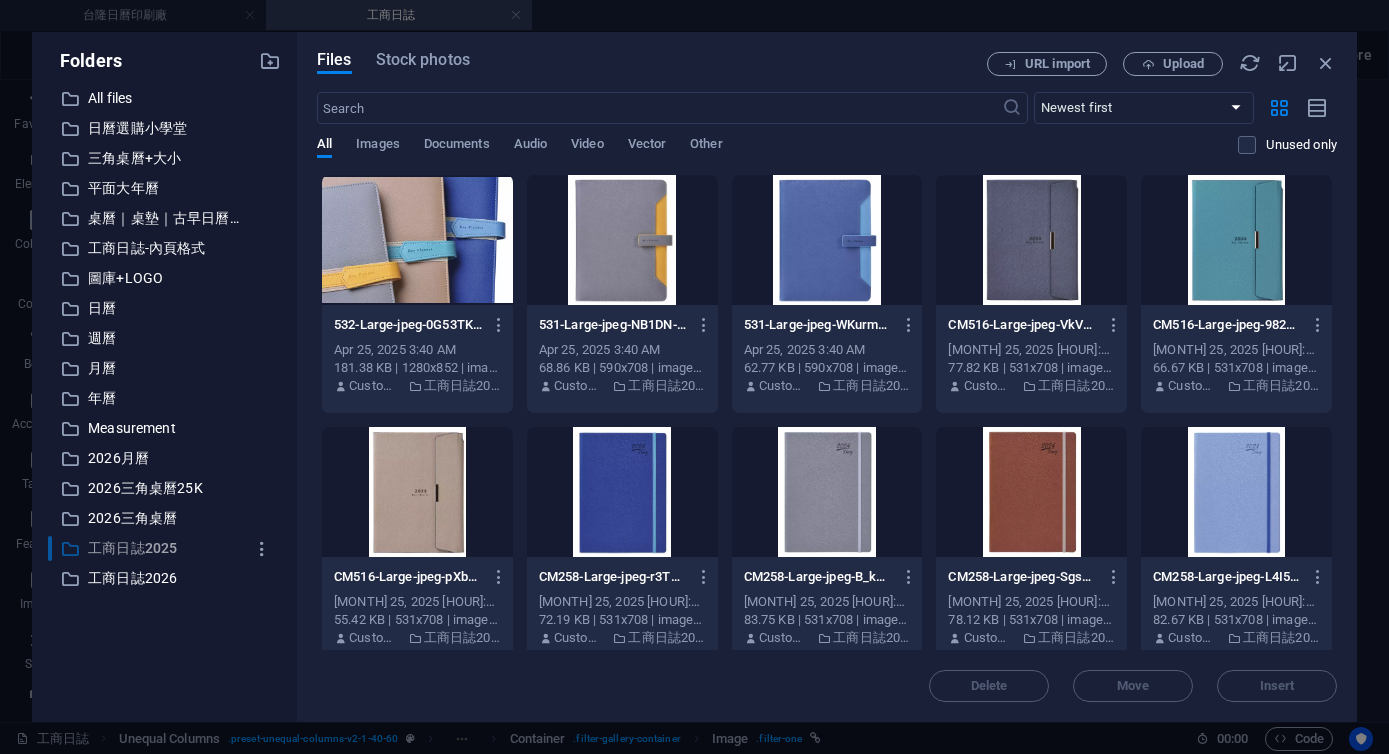 click on "工商日誌2025" at bounding box center [166, 548] 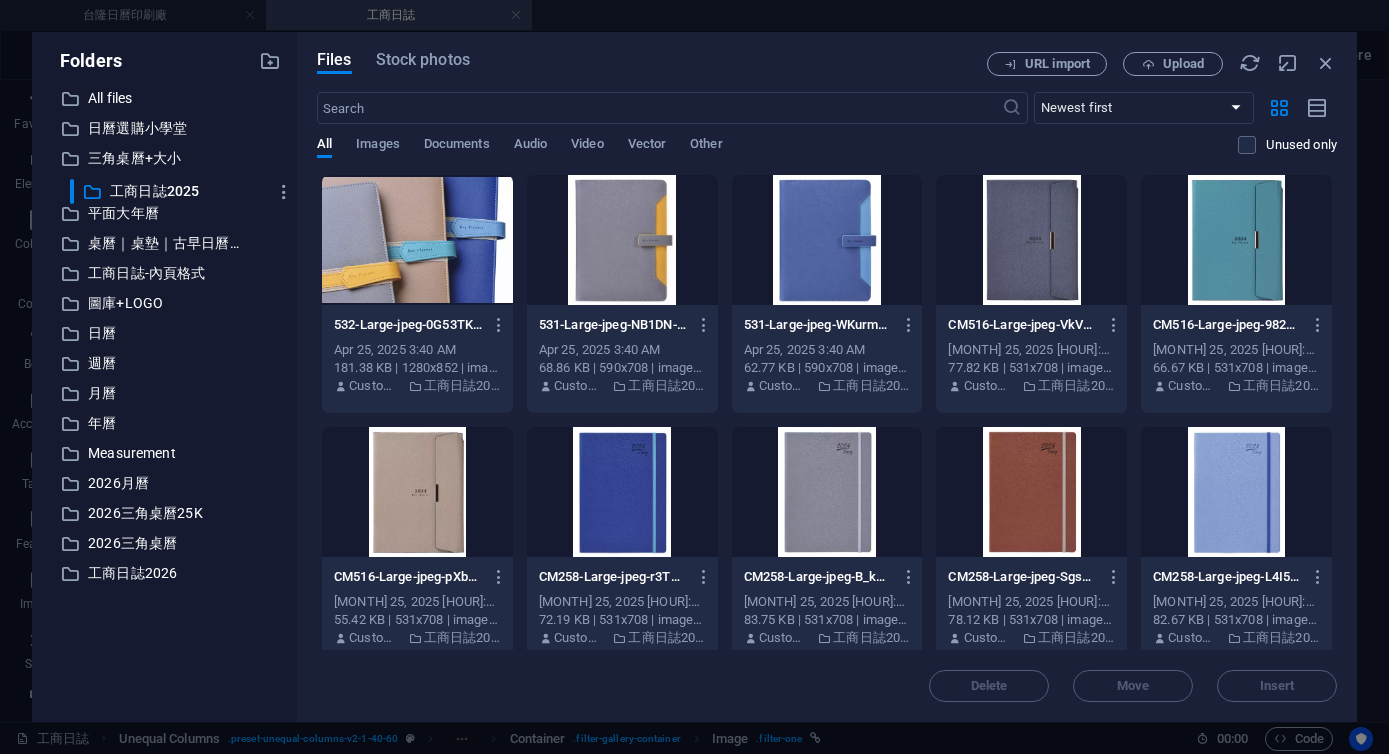 drag, startPoint x: 142, startPoint y: 554, endPoint x: 170, endPoint y: 197, distance: 358.09634 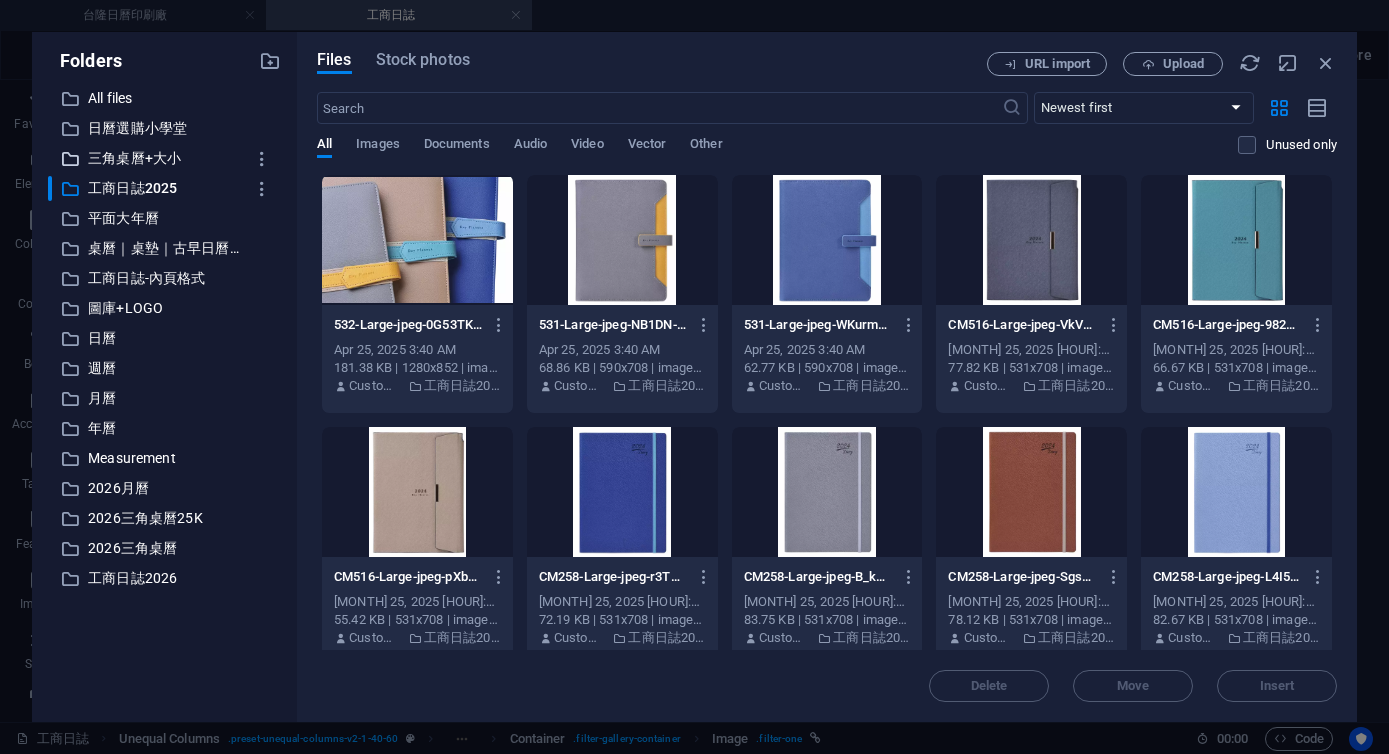 click on "三角桌曆+大小" at bounding box center [166, 158] 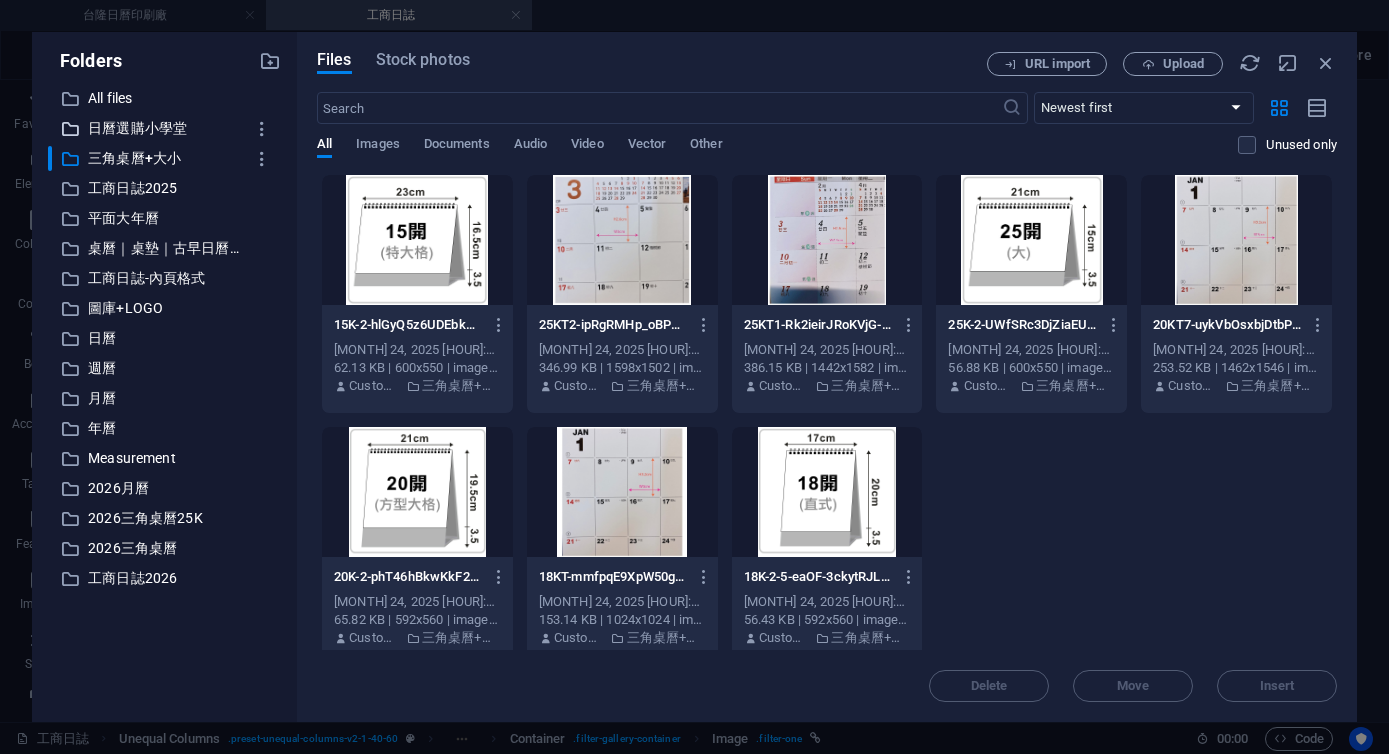 click on "日曆選購小學堂" at bounding box center [166, 128] 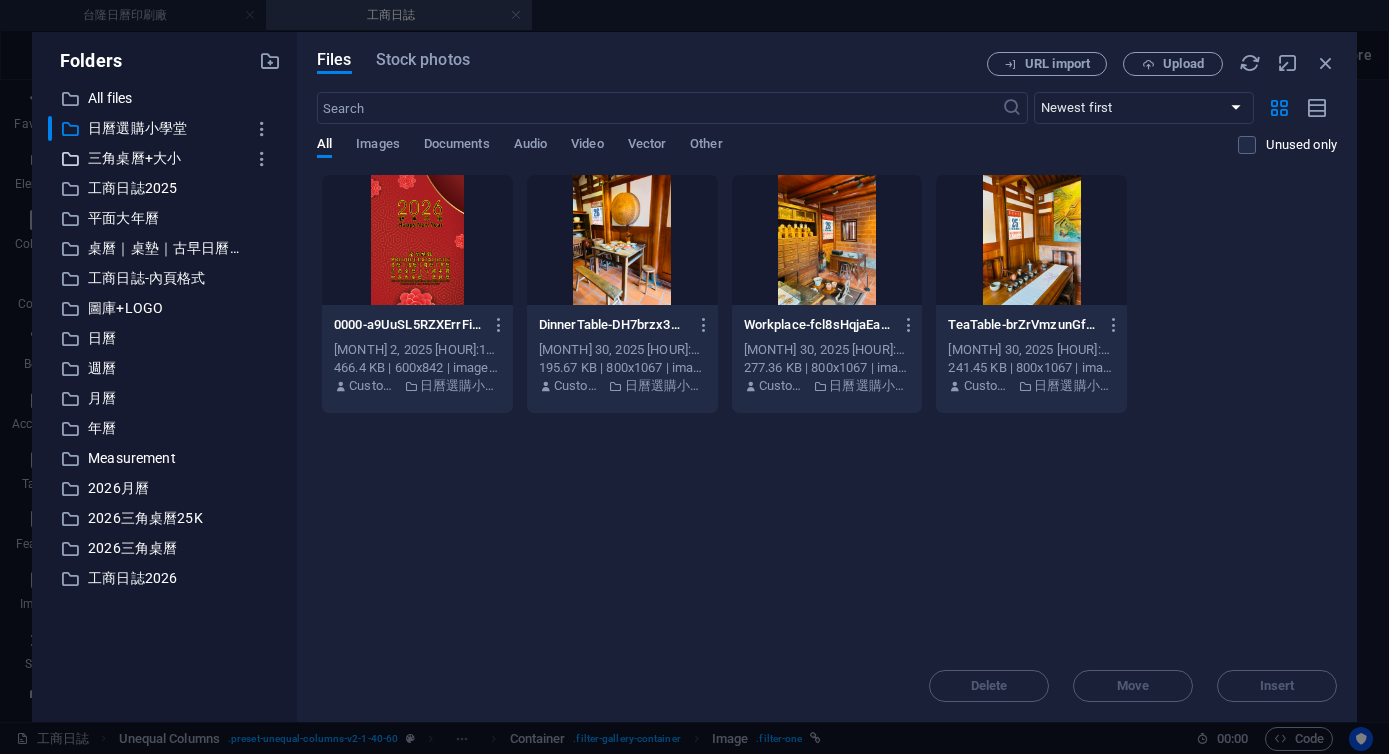 click on "三角桌曆+大小" at bounding box center (166, 158) 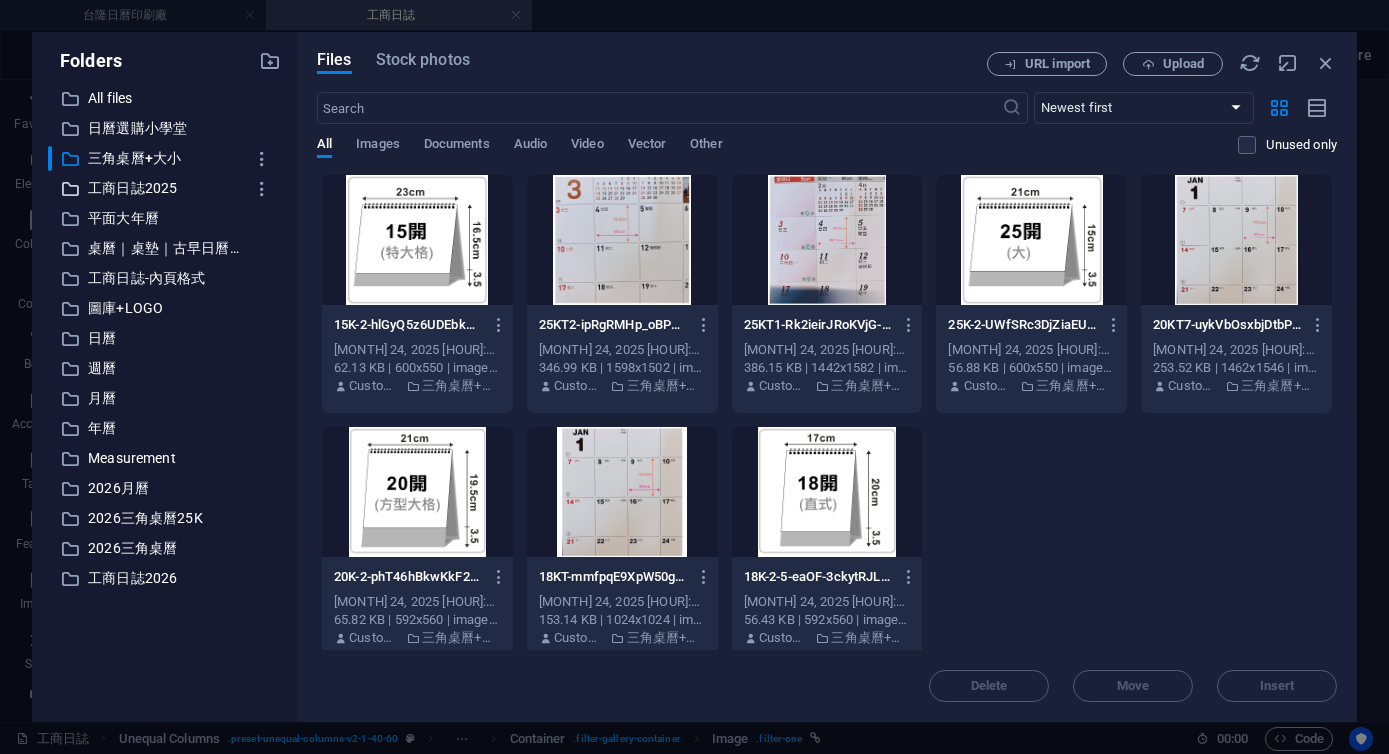 click on "工商日誌2025" at bounding box center (166, 188) 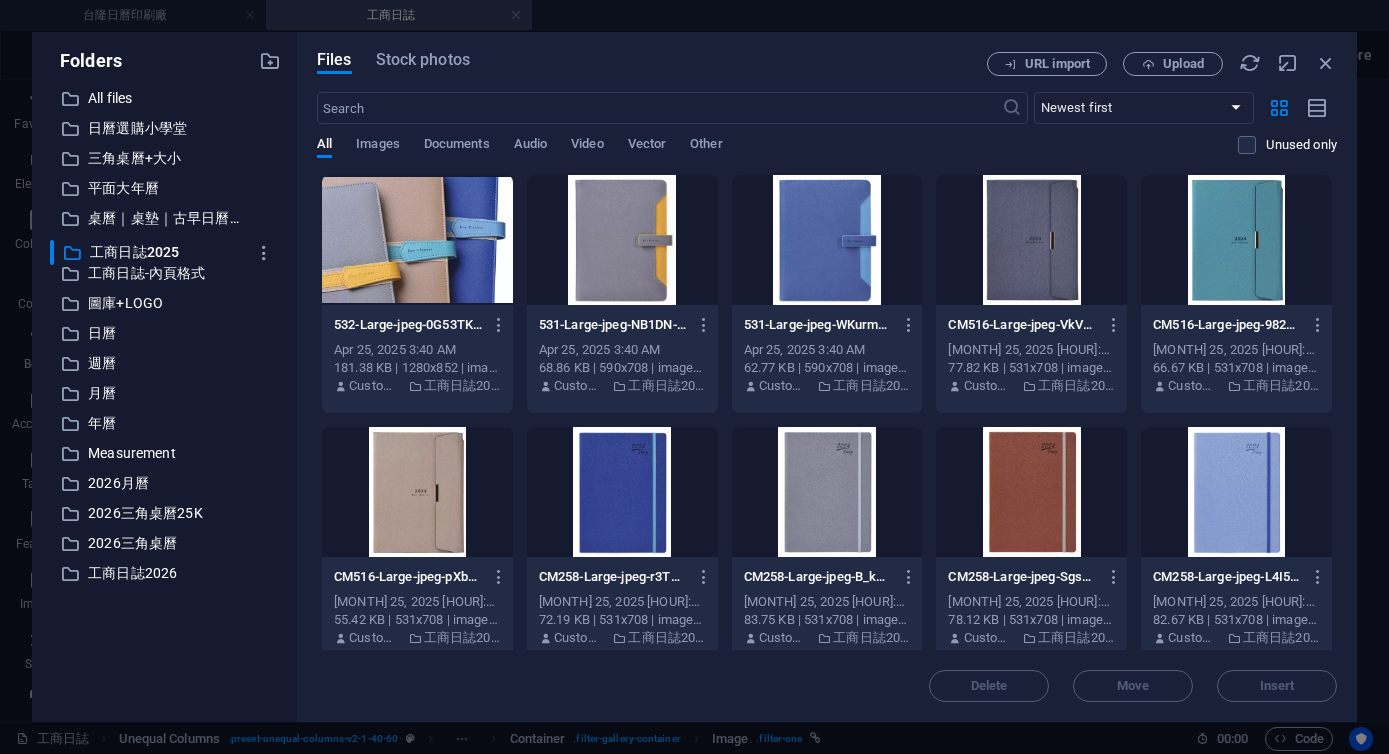 drag, startPoint x: 138, startPoint y: 188, endPoint x: 140, endPoint y: 257, distance: 69.02898 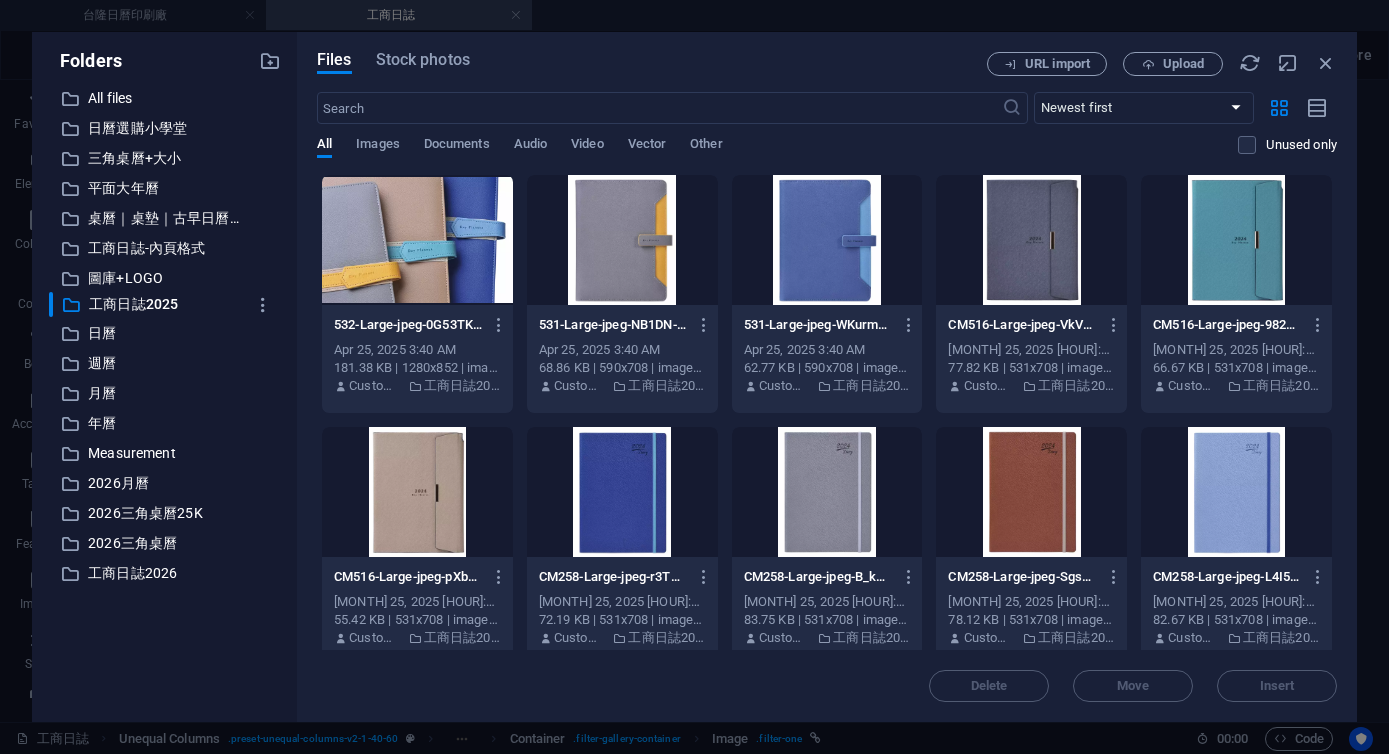 drag, startPoint x: 136, startPoint y: 250, endPoint x: 139, endPoint y: 312, distance: 62.072536 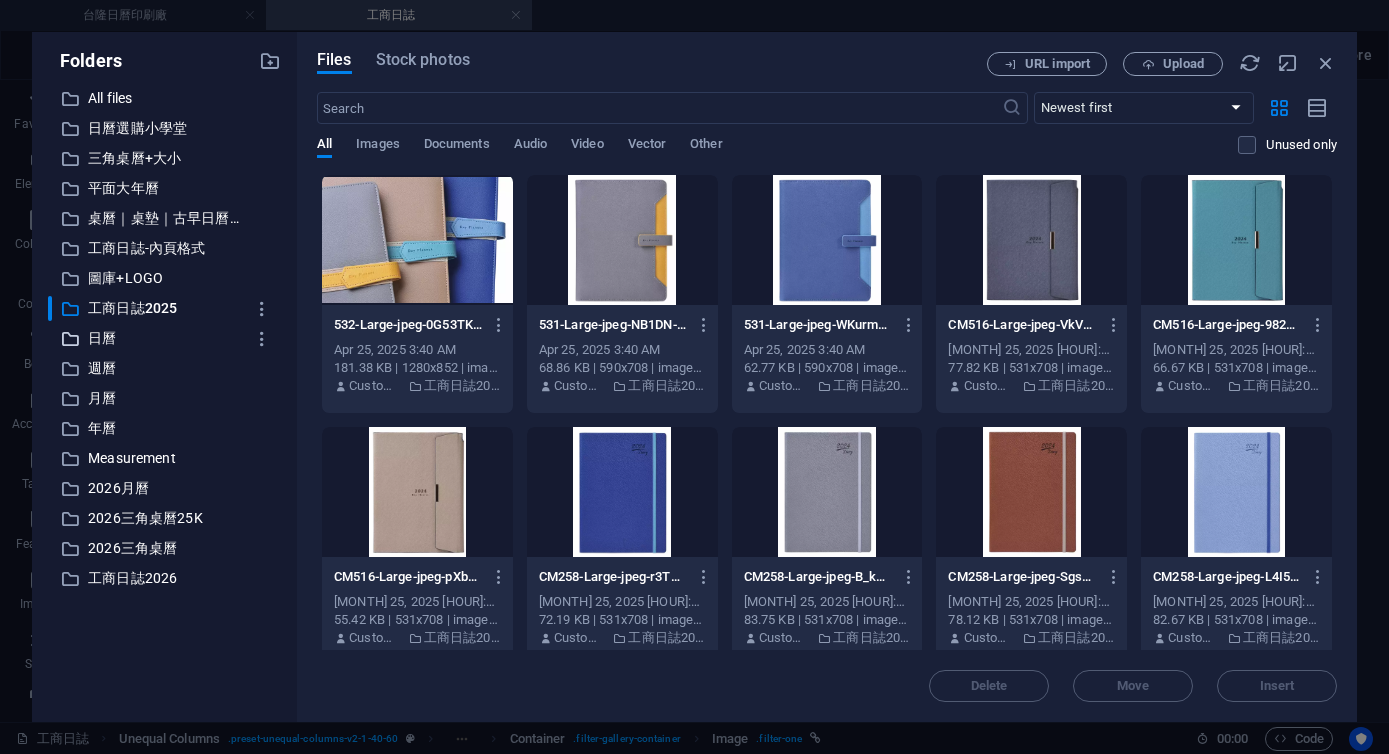 click on "日曆" at bounding box center (166, 338) 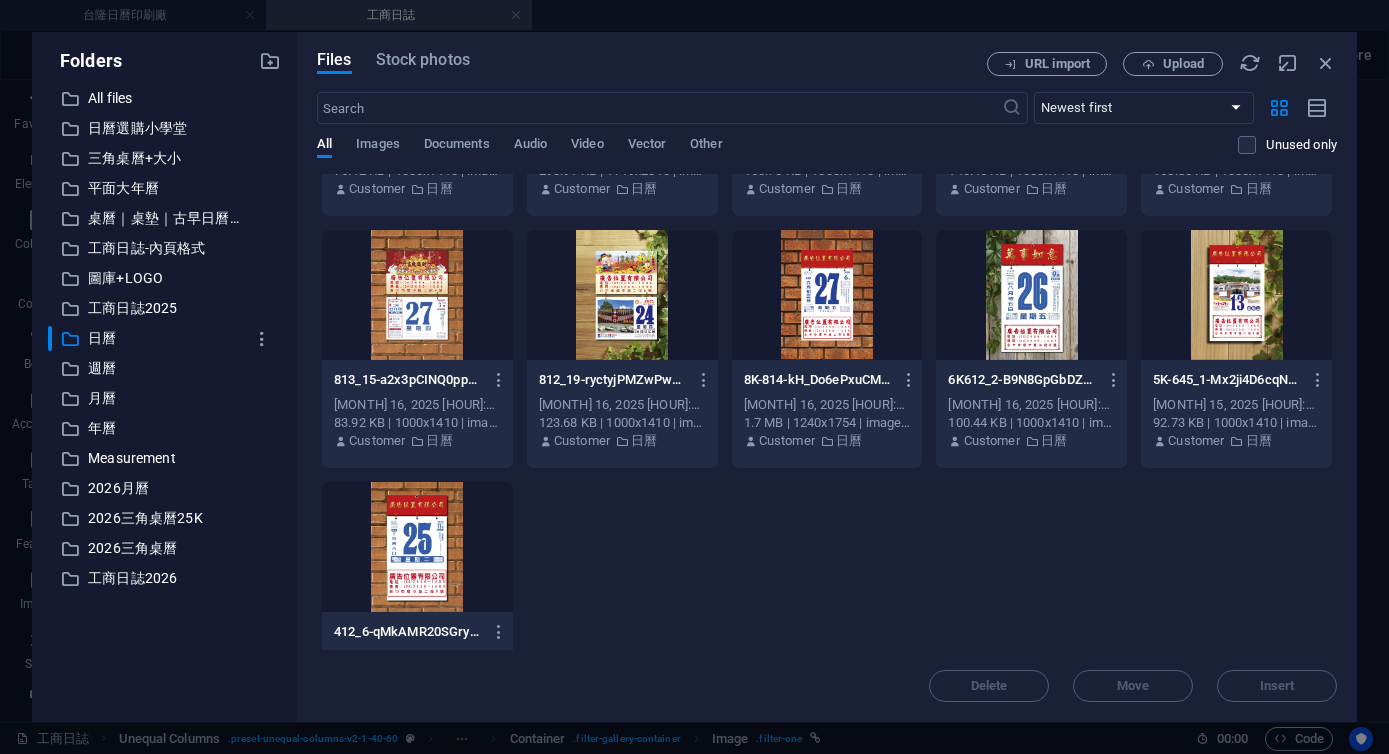 scroll, scrollTop: 7324, scrollLeft: 0, axis: vertical 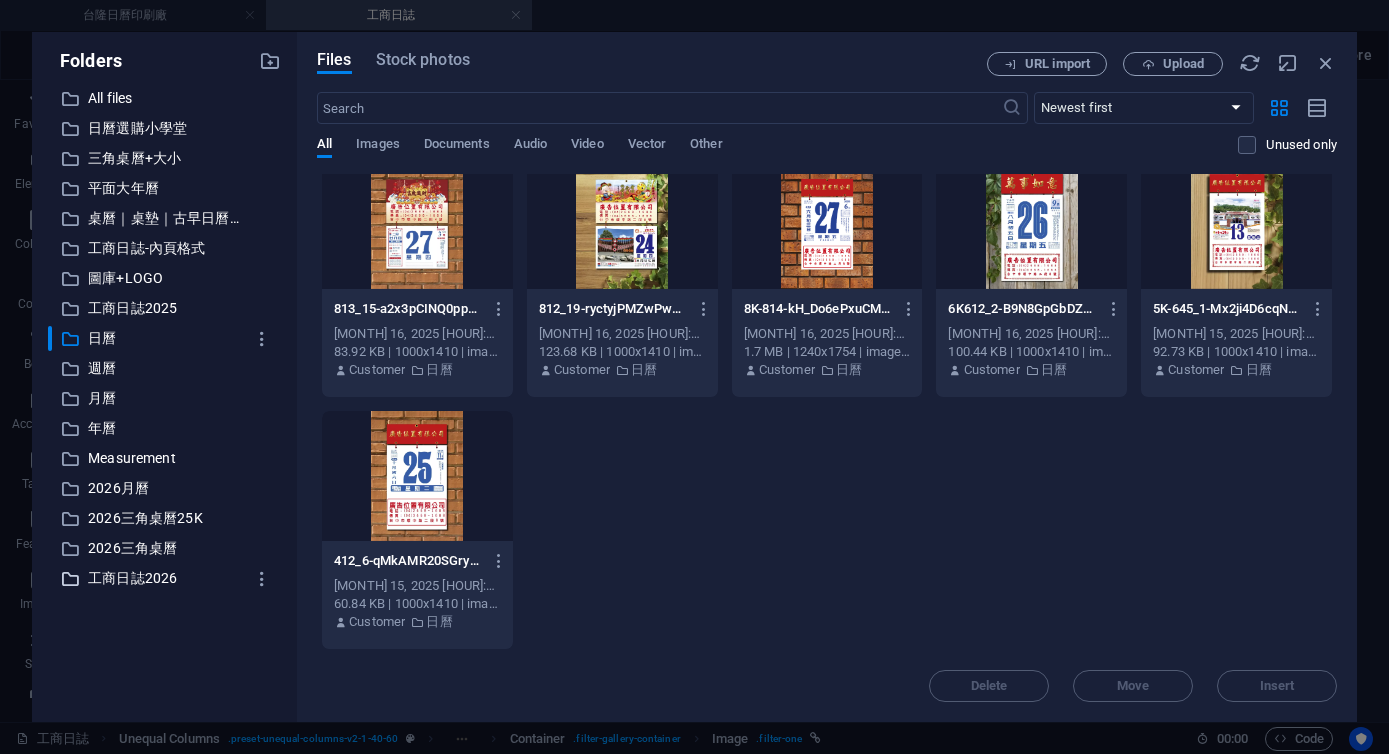 click on "工商日誌2026" at bounding box center (166, 578) 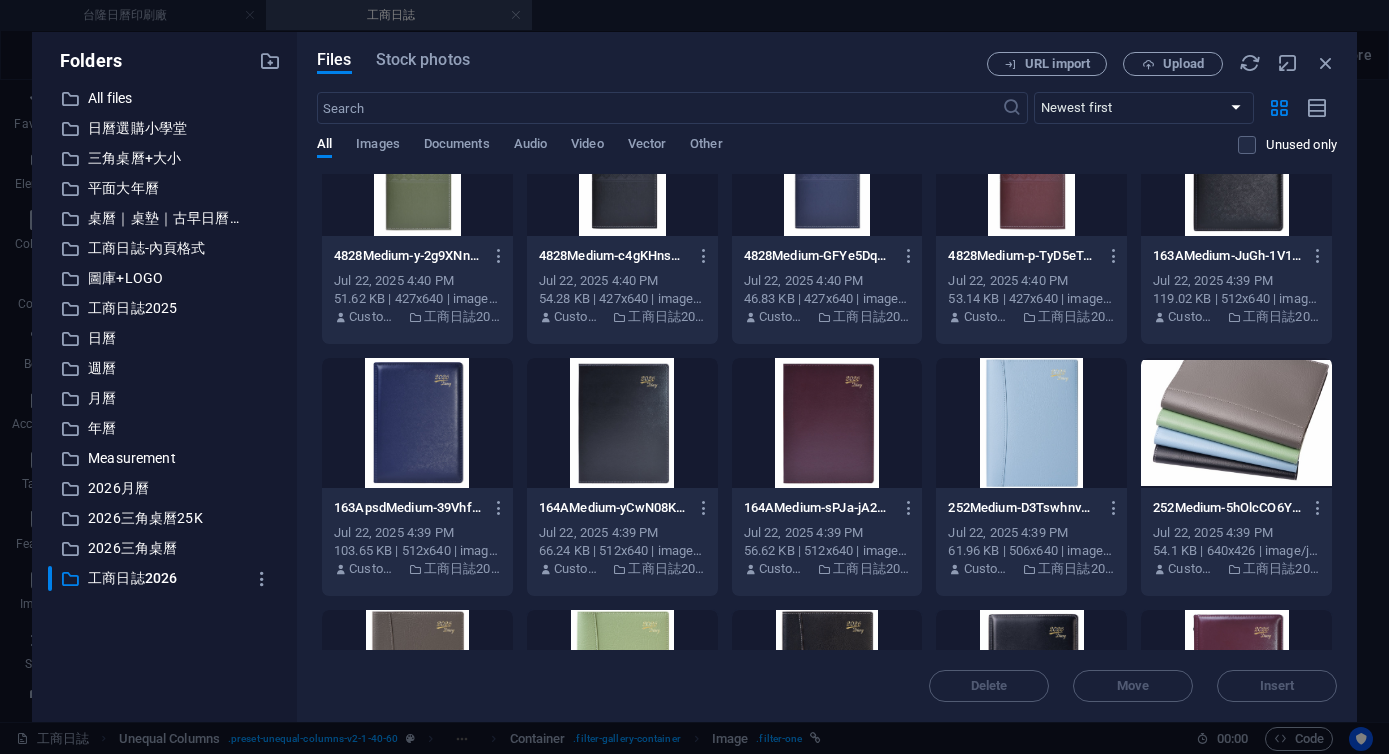 scroll, scrollTop: 0, scrollLeft: 0, axis: both 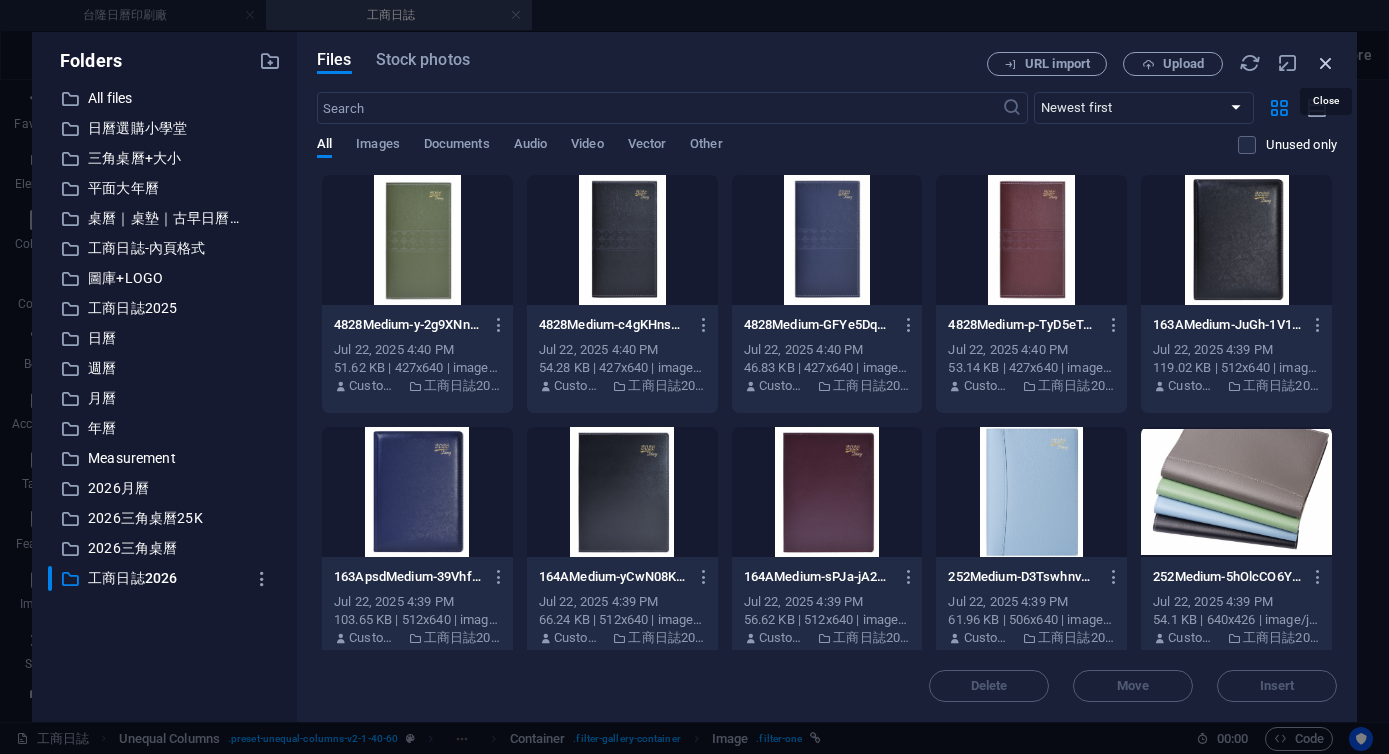 click at bounding box center (1326, 63) 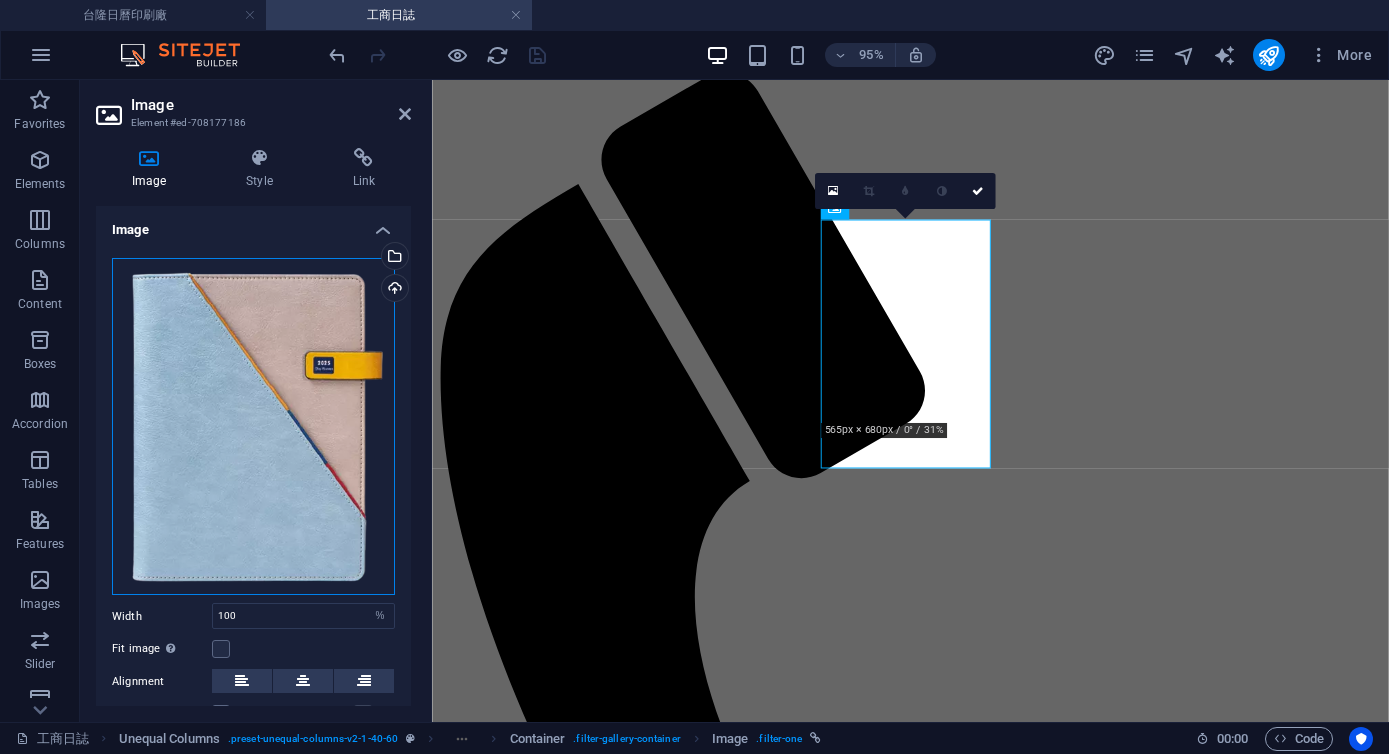 click on "Drag files here, click to choose files or select files from Files or our free stock photos & videos" at bounding box center (253, 427) 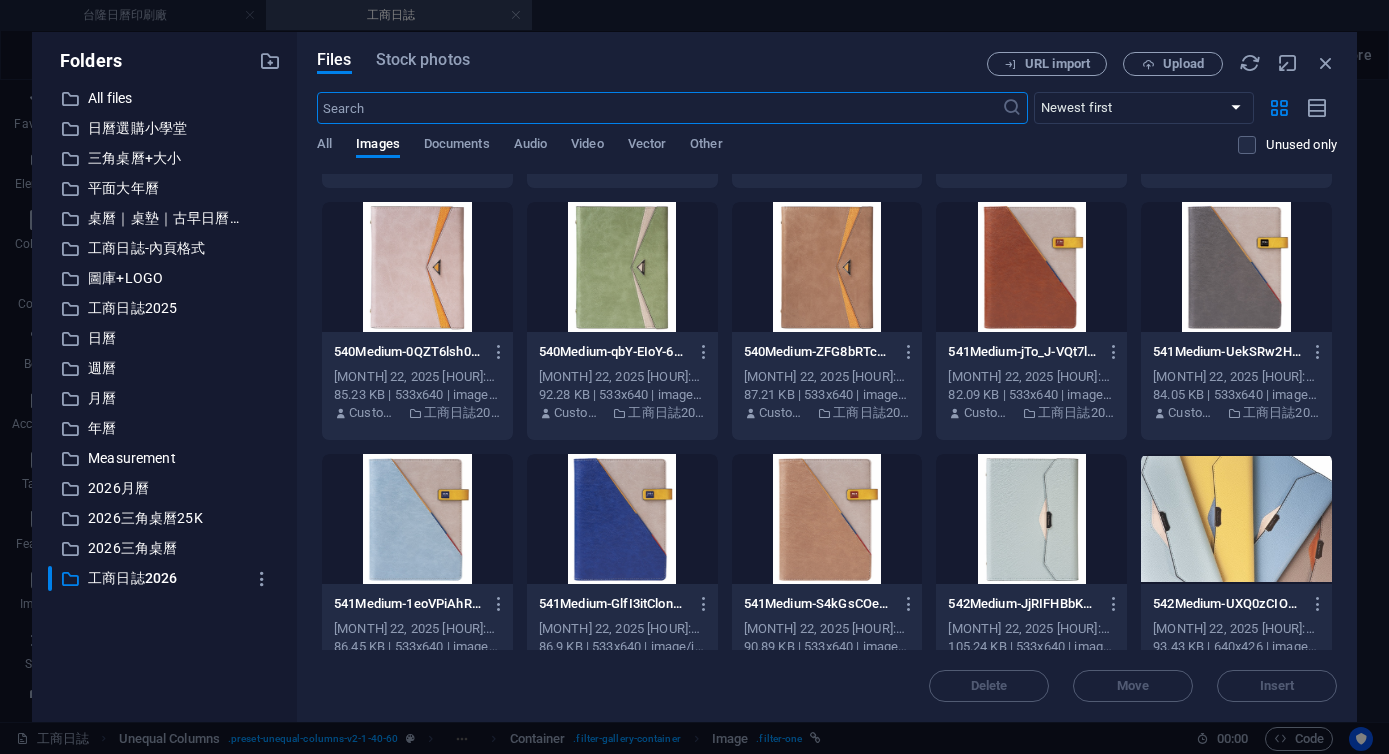 scroll, scrollTop: 4427, scrollLeft: 0, axis: vertical 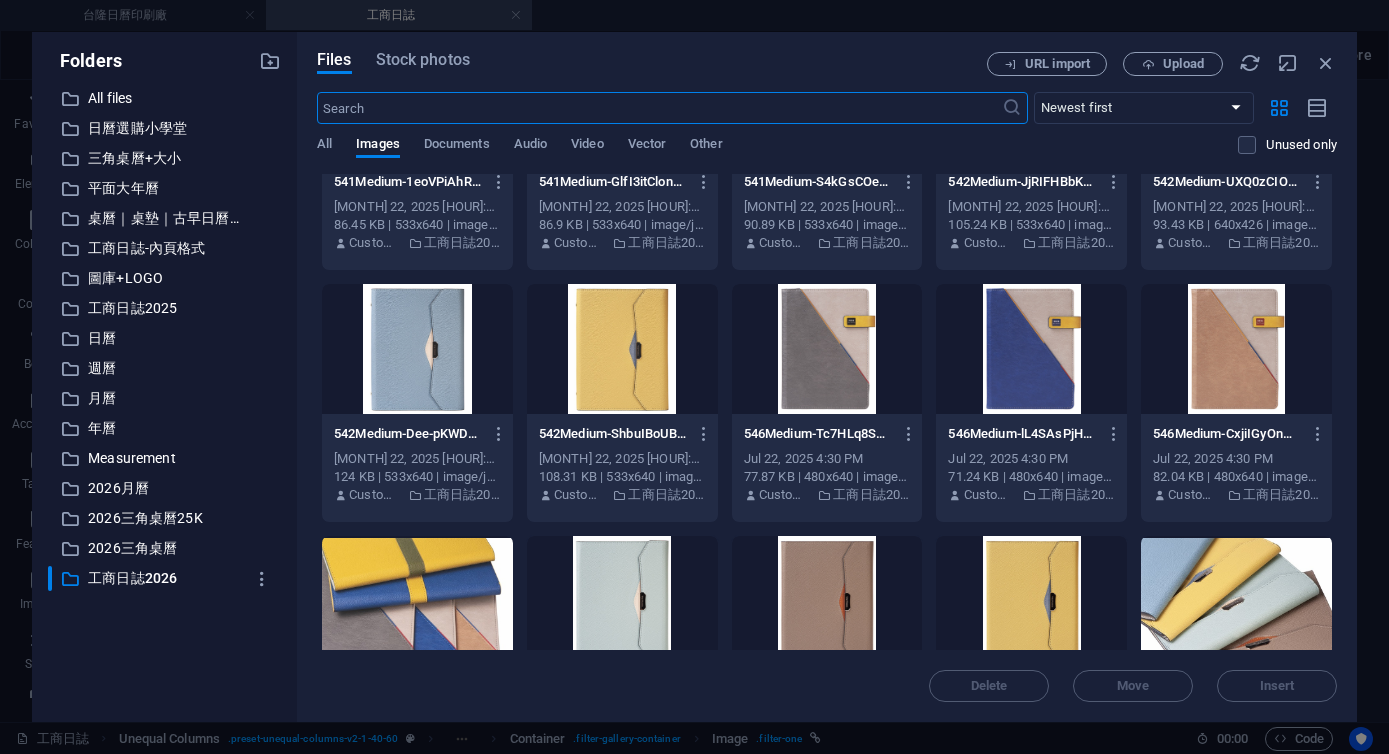 click at bounding box center [1031, 349] 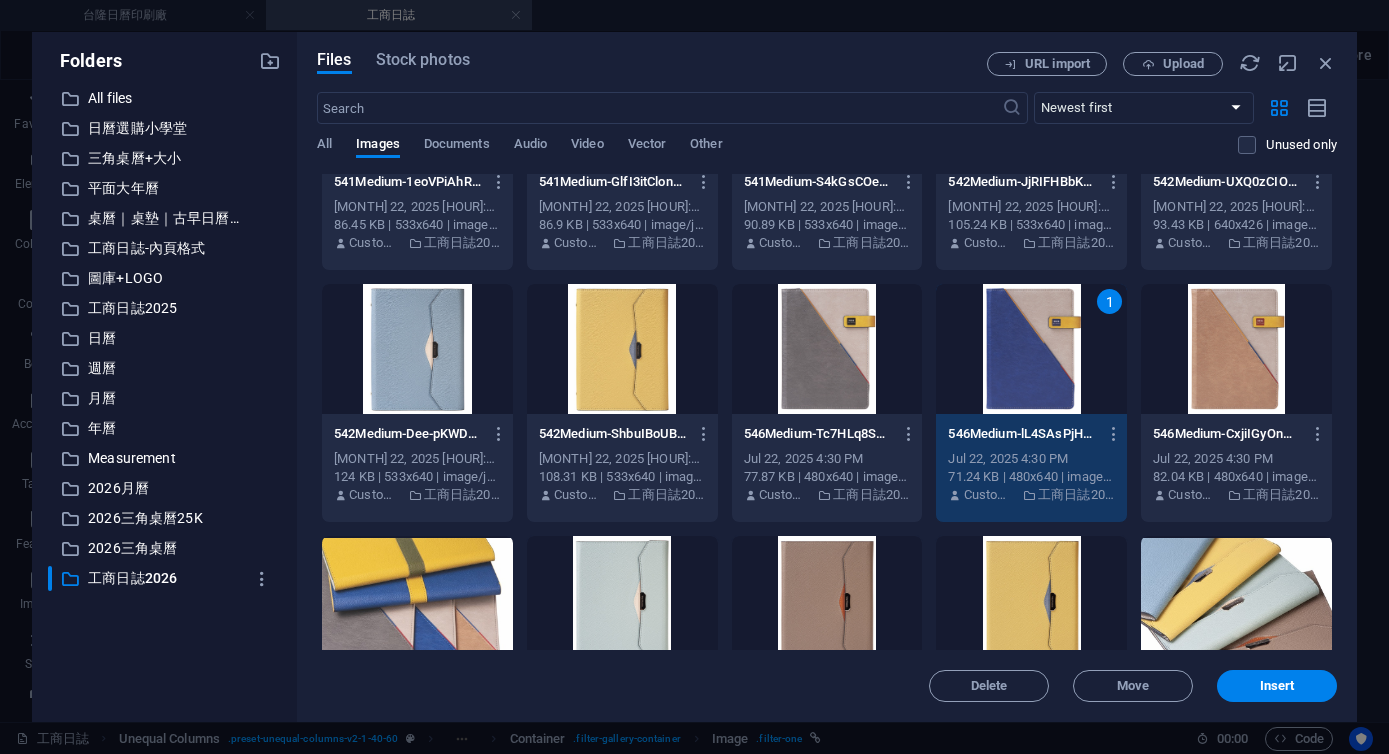 click on "1" at bounding box center [1031, 349] 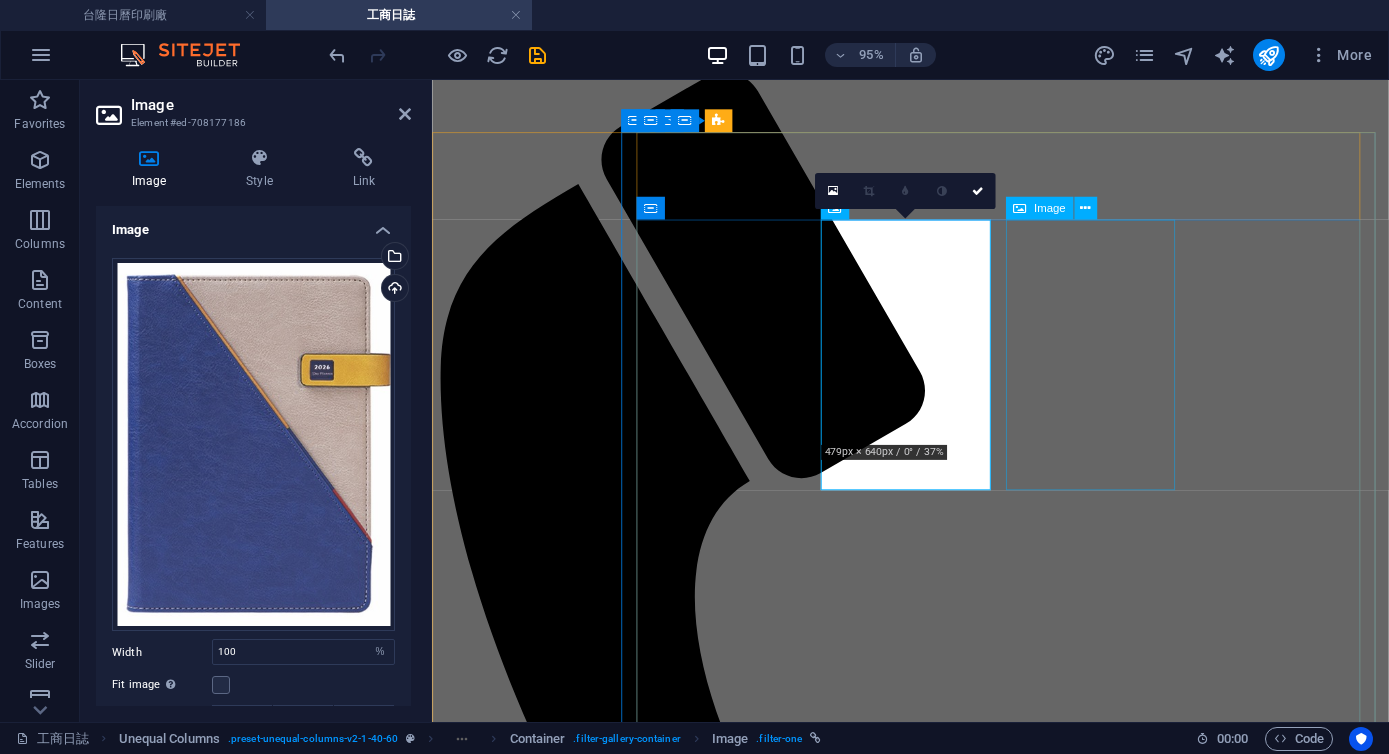 click on "540 活頁日誌 25K(中)" at bounding box center (935, 5125) 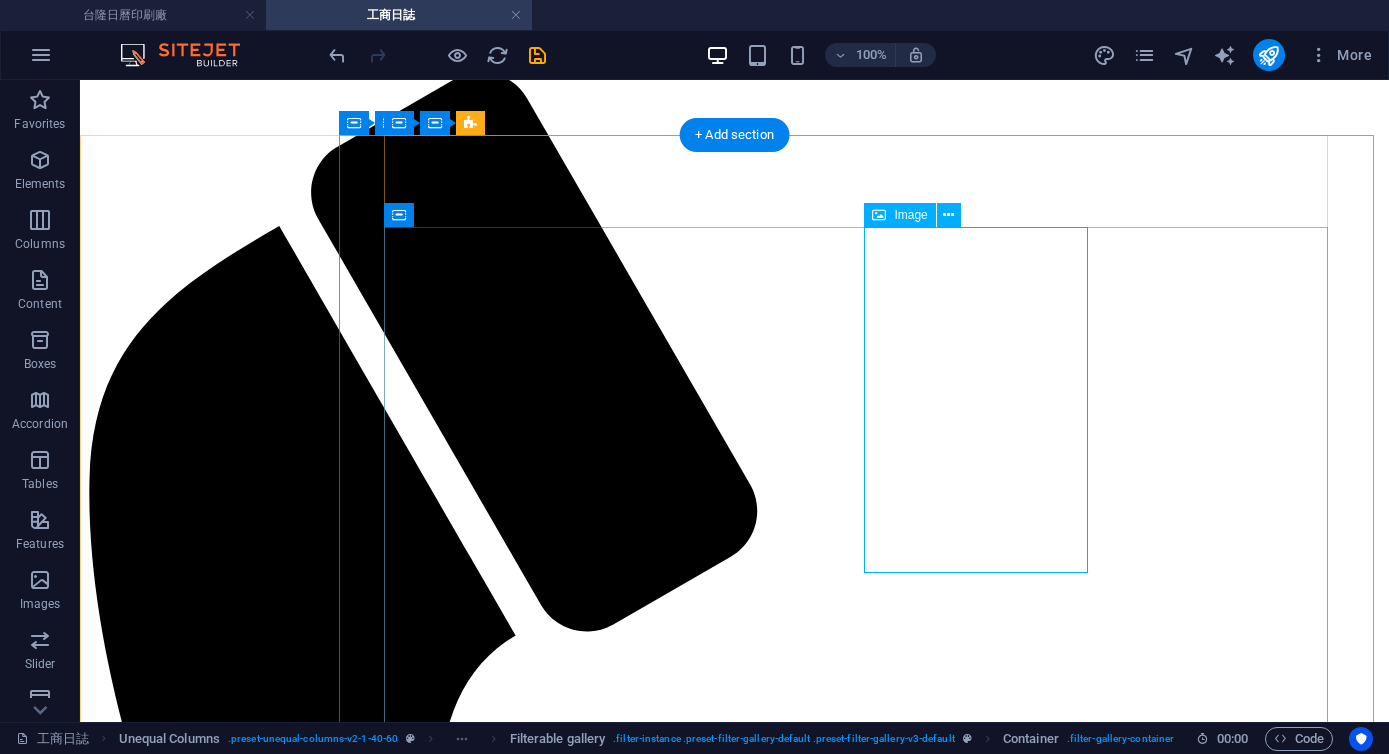 click on "540 活頁日誌 25K(中)" at bounding box center [734, 6481] 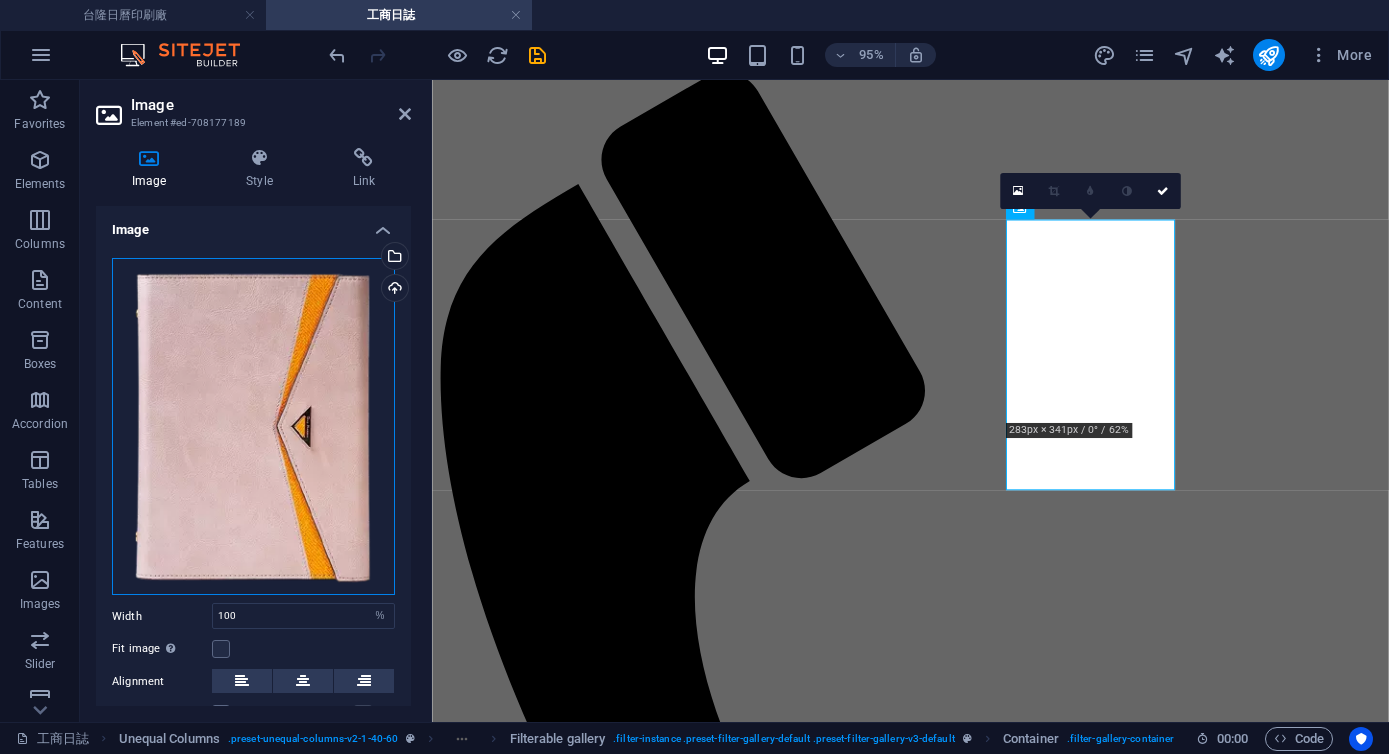 click on "Drag files here, click to choose files or select files from Files or our free stock photos & videos" at bounding box center (253, 427) 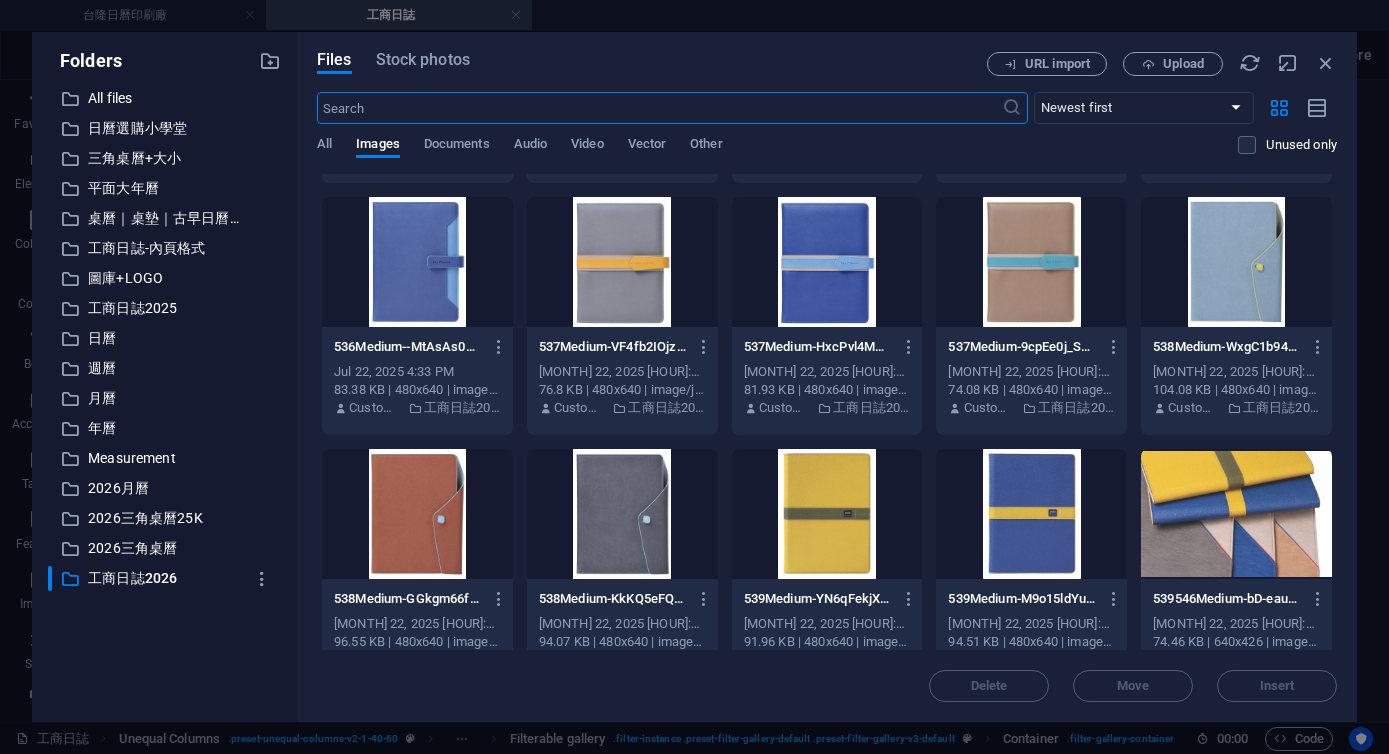scroll, scrollTop: 3854, scrollLeft: 0, axis: vertical 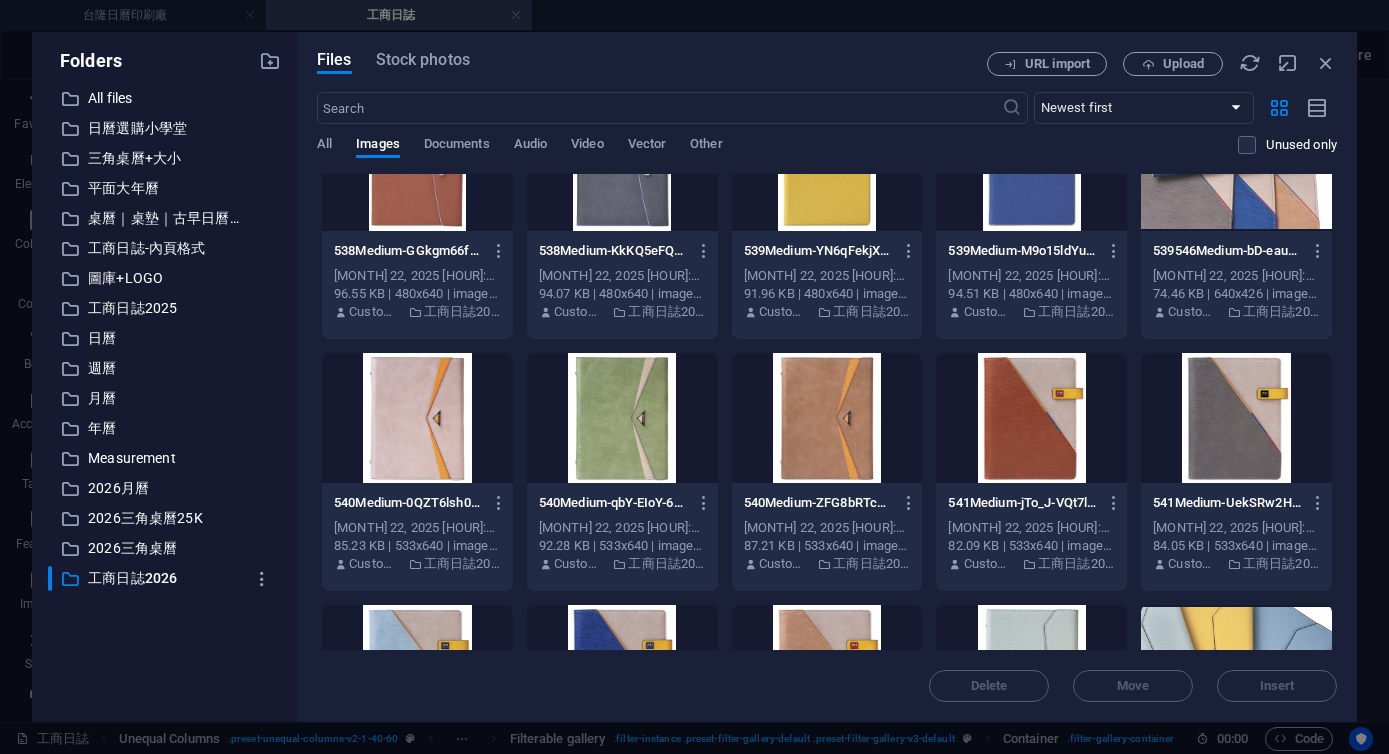 click at bounding box center (827, 418) 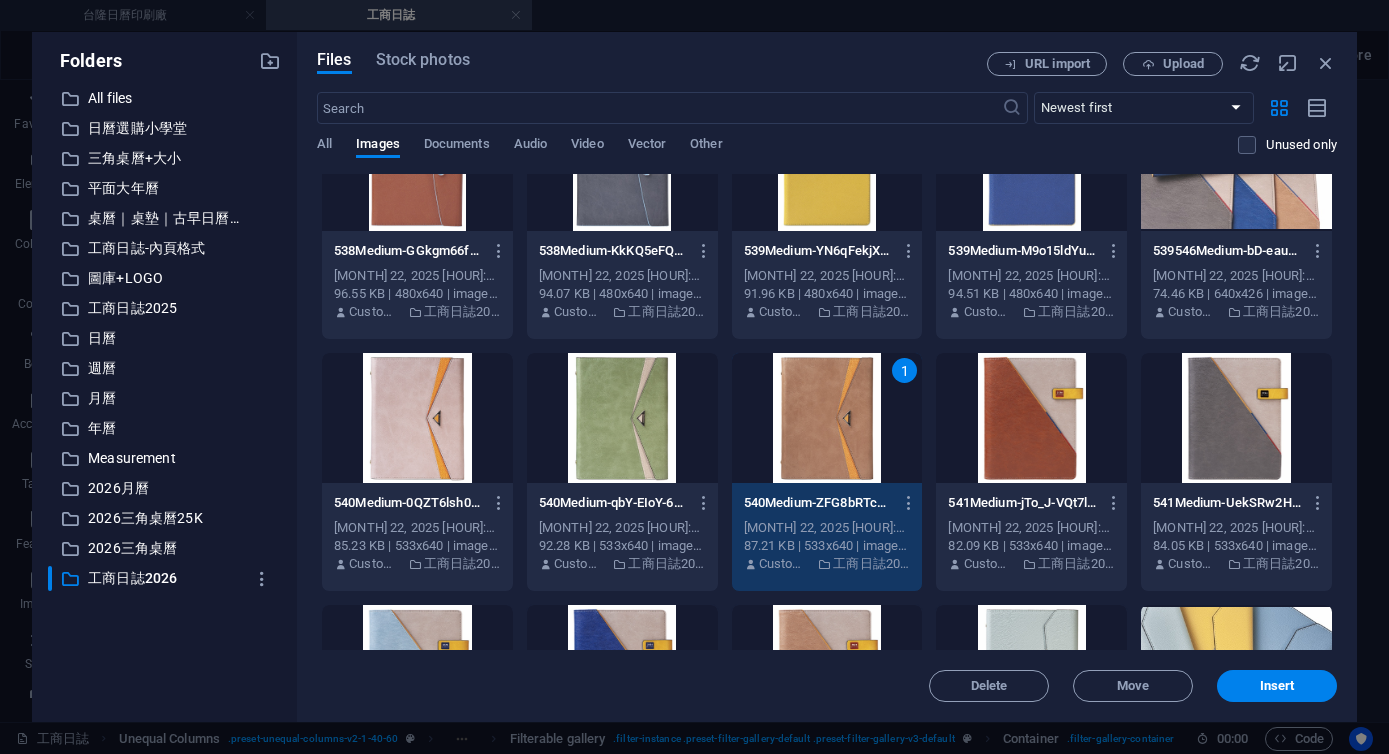 click on "1" at bounding box center [827, 418] 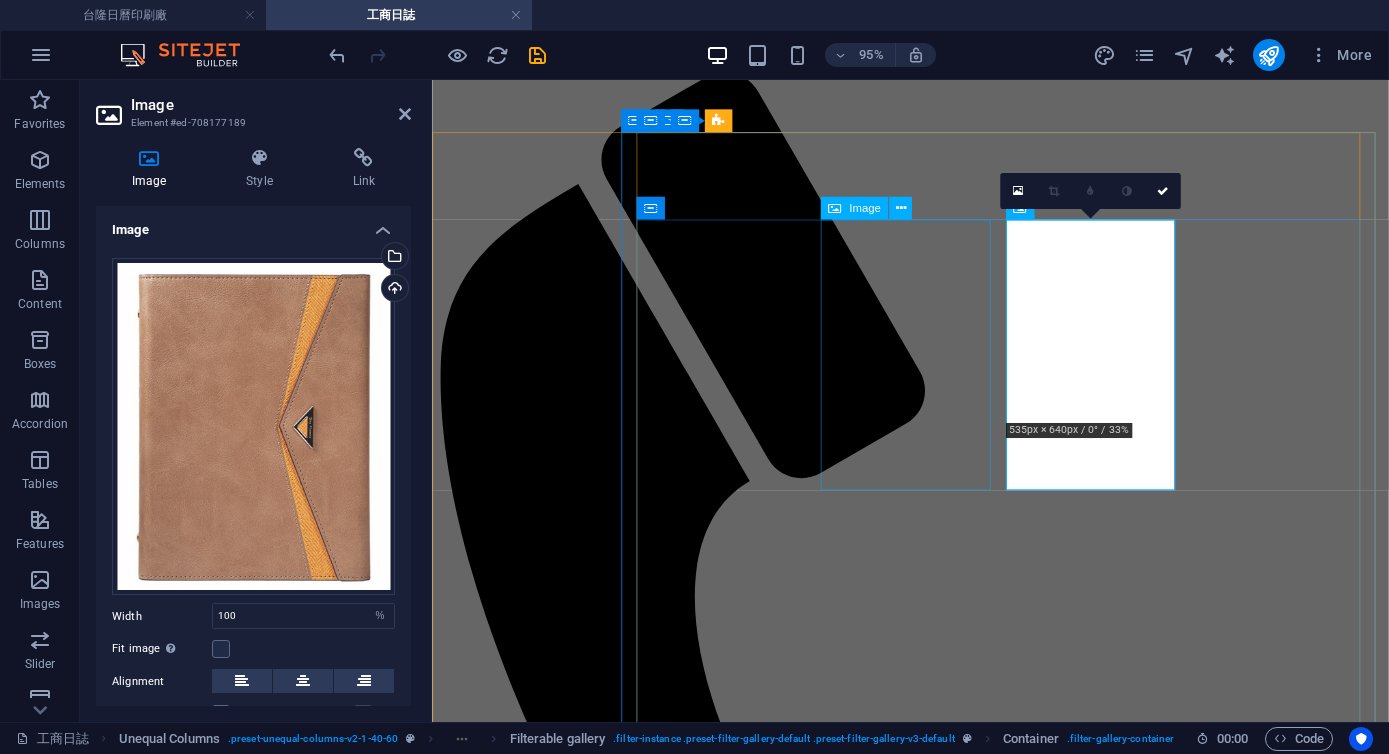 click on "541 活頁日誌 25K(中)" at bounding box center (935, 3775) 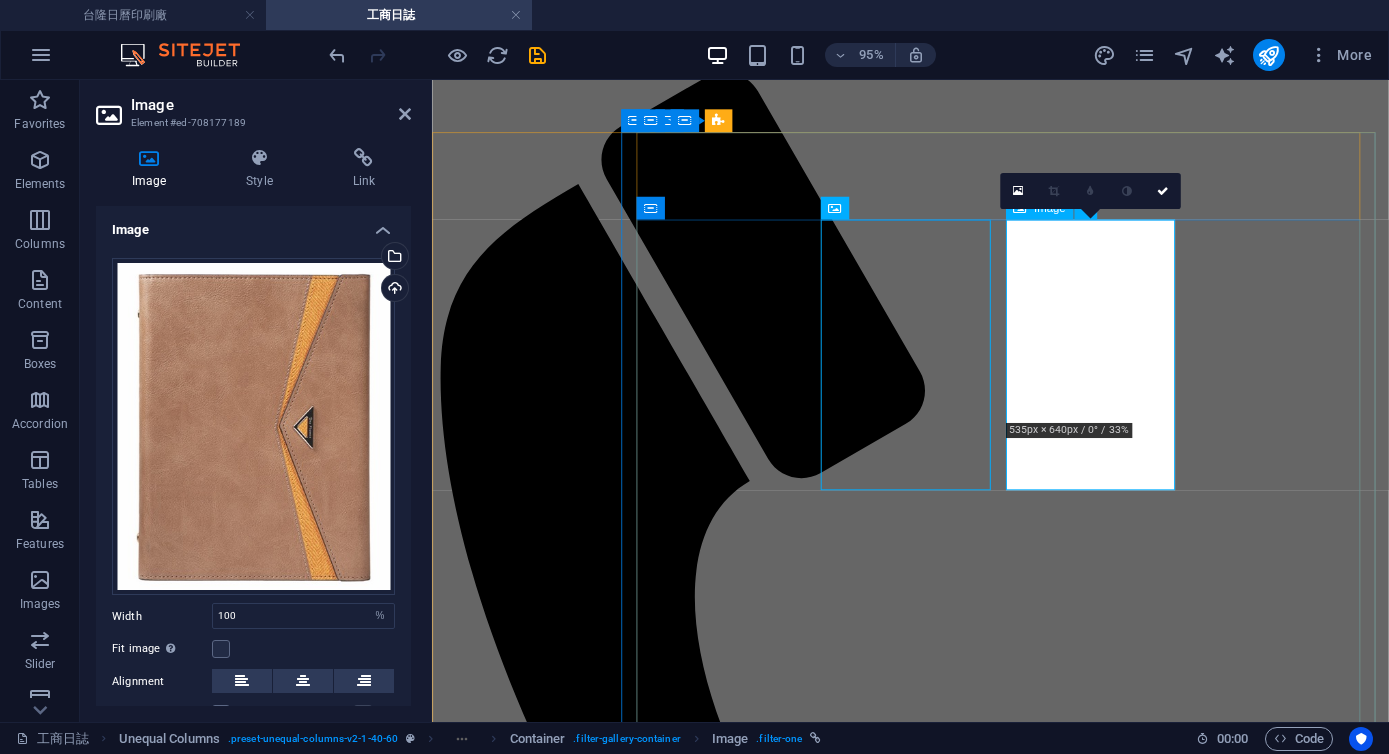 drag, startPoint x: 1125, startPoint y: 338, endPoint x: 1443, endPoint y: 326, distance: 318.22635 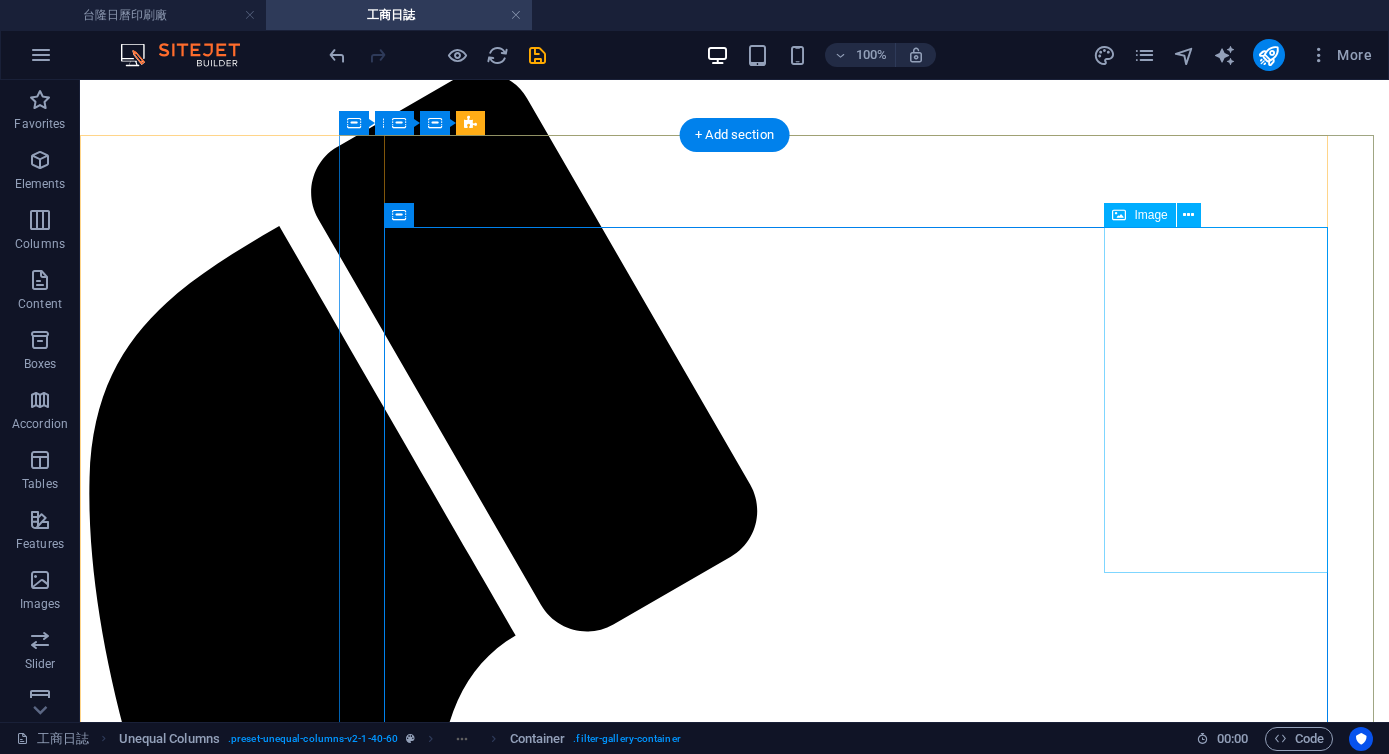 click on "530  活頁日誌 25K(中)" at bounding box center [734, 8128] 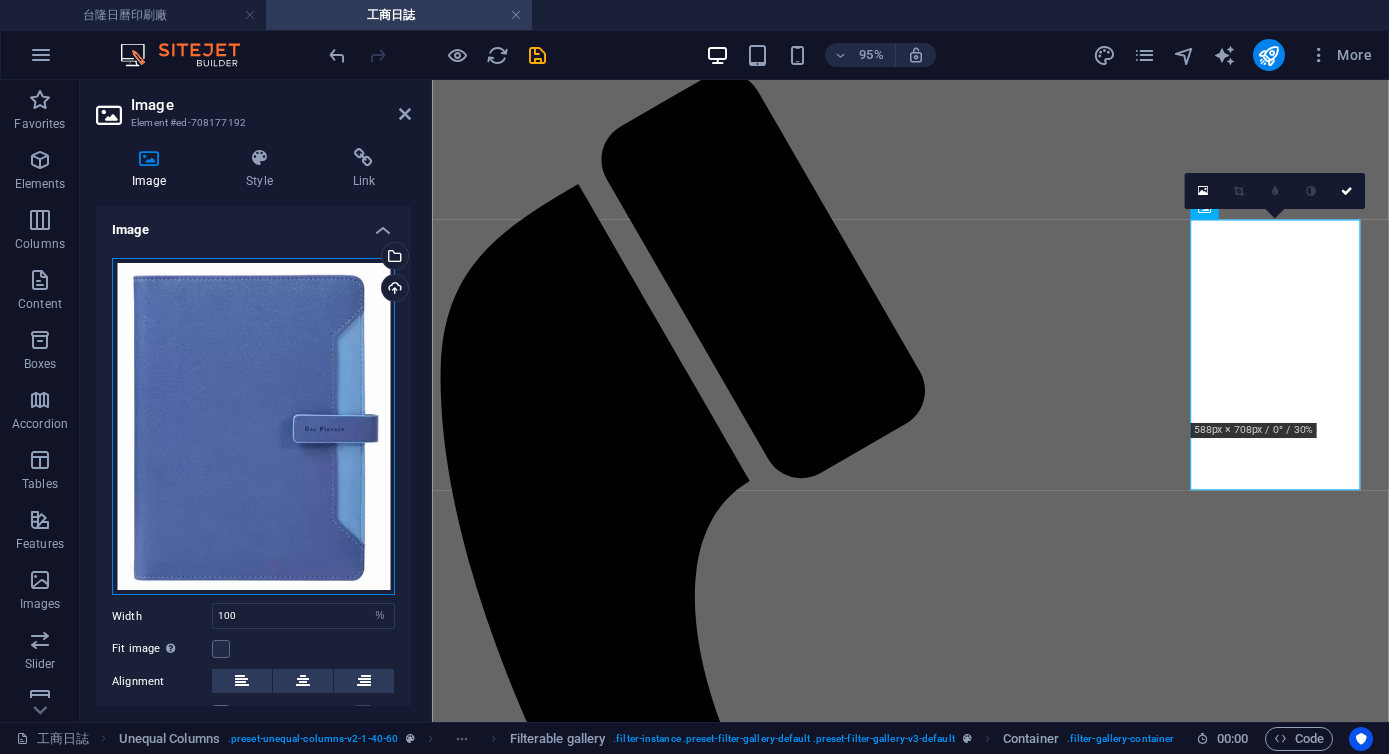 click on "Drag files here, click to choose files or select files from Files or our free stock photos & videos" at bounding box center [253, 427] 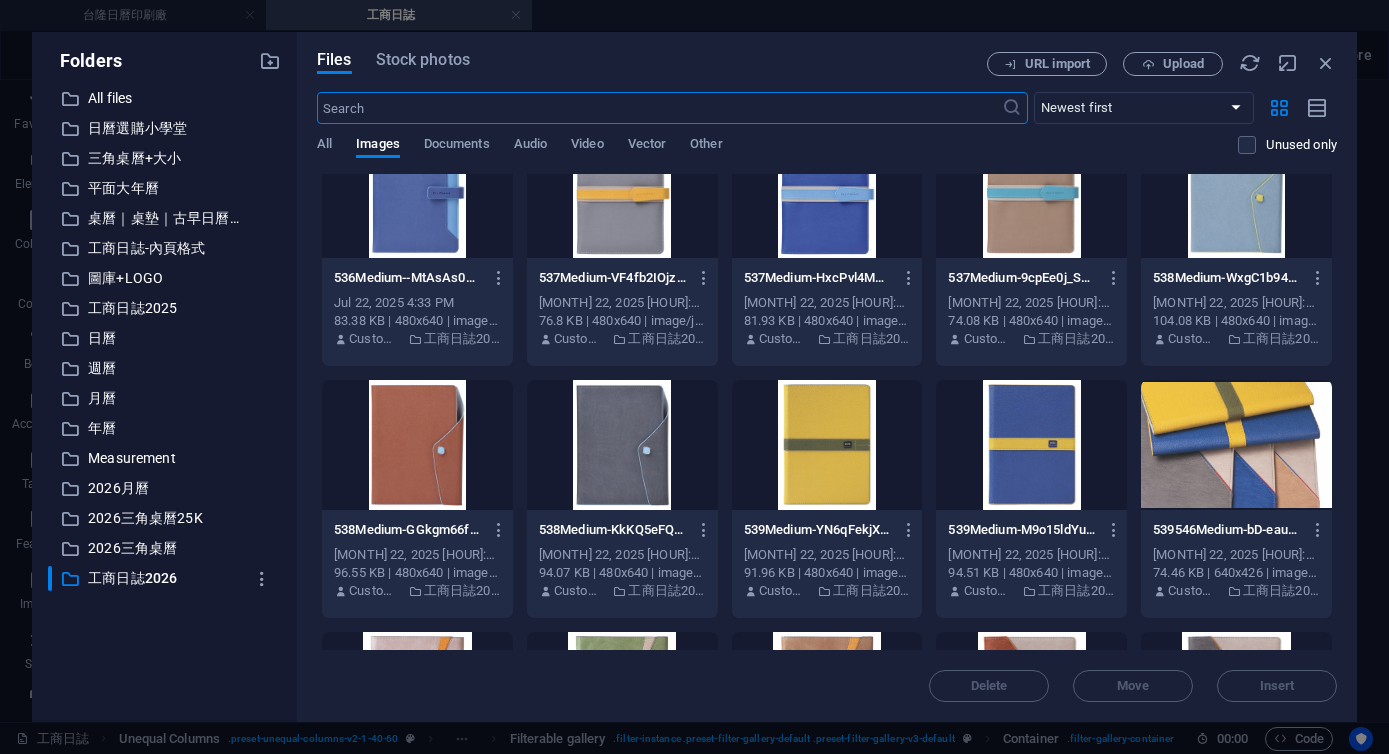 scroll, scrollTop: 3327, scrollLeft: 0, axis: vertical 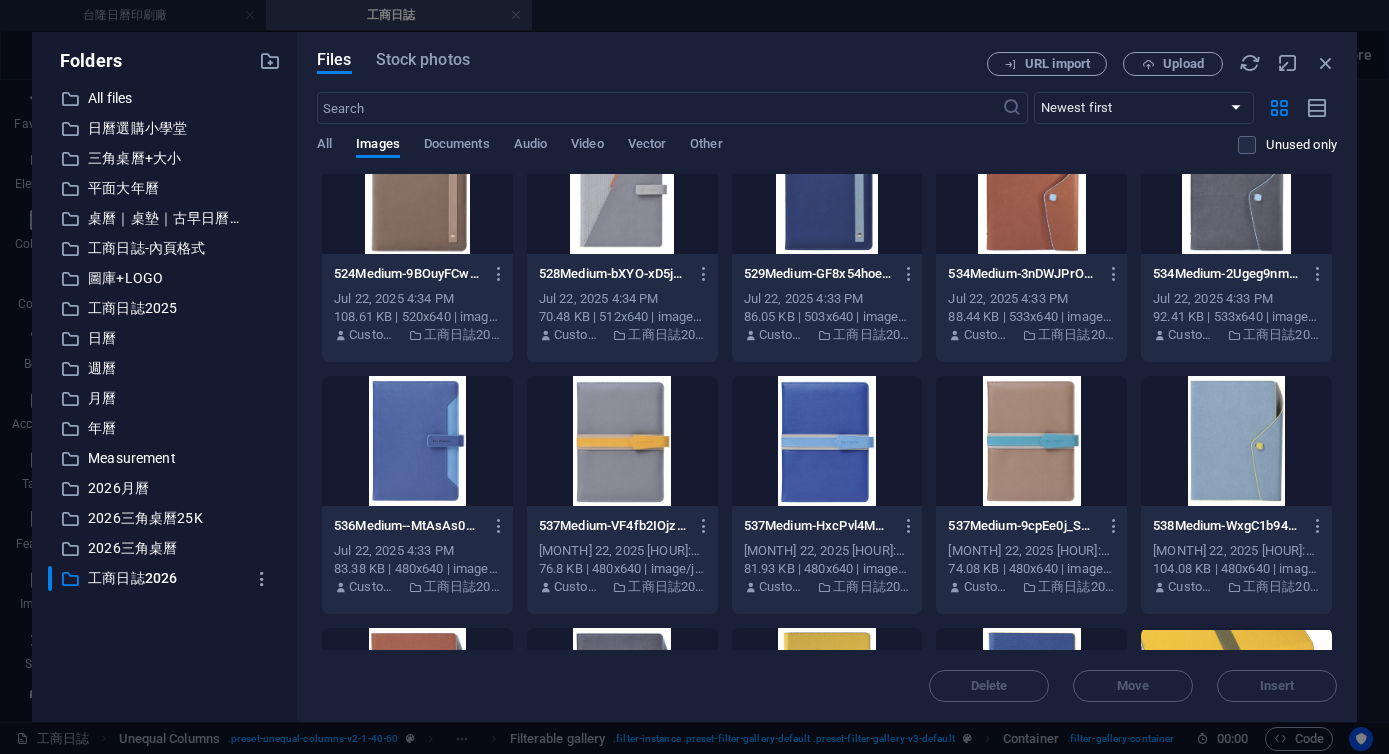 click at bounding box center (417, 441) 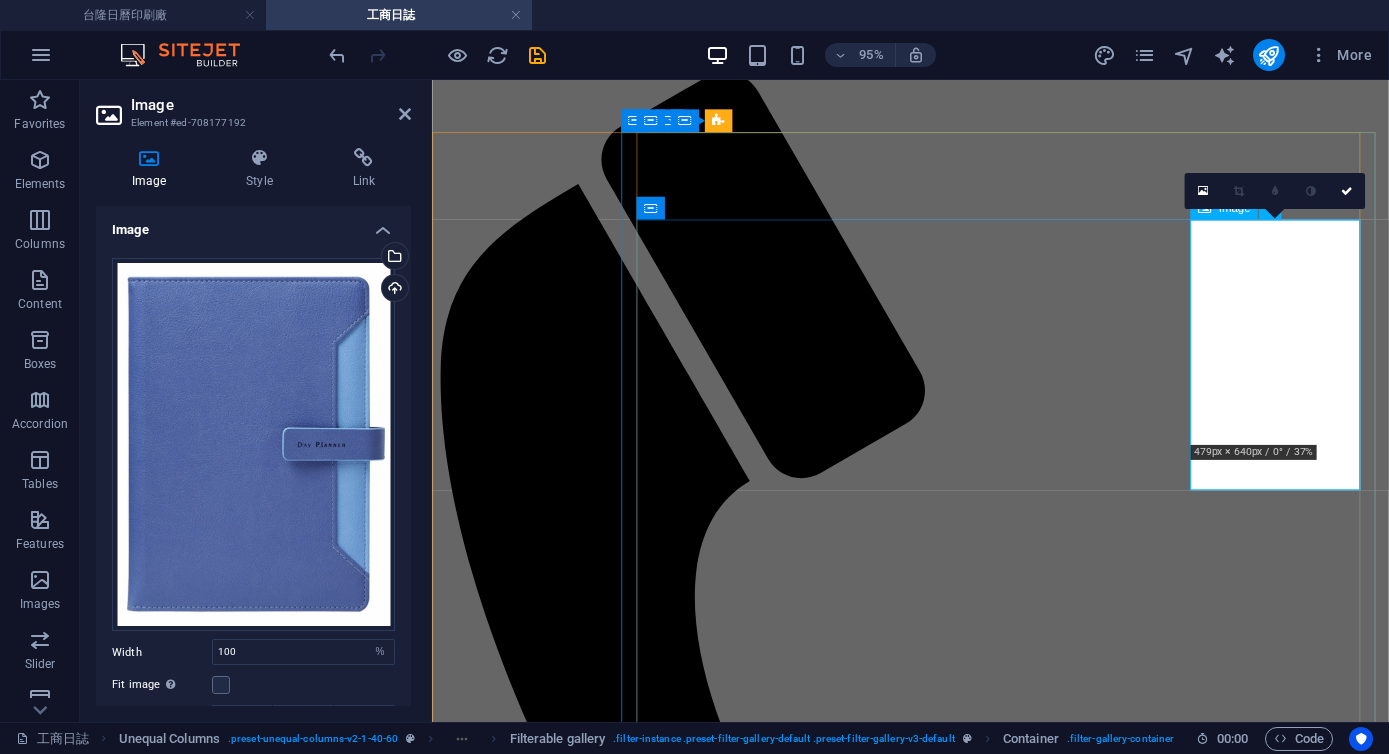 scroll, scrollTop: 342, scrollLeft: 0, axis: vertical 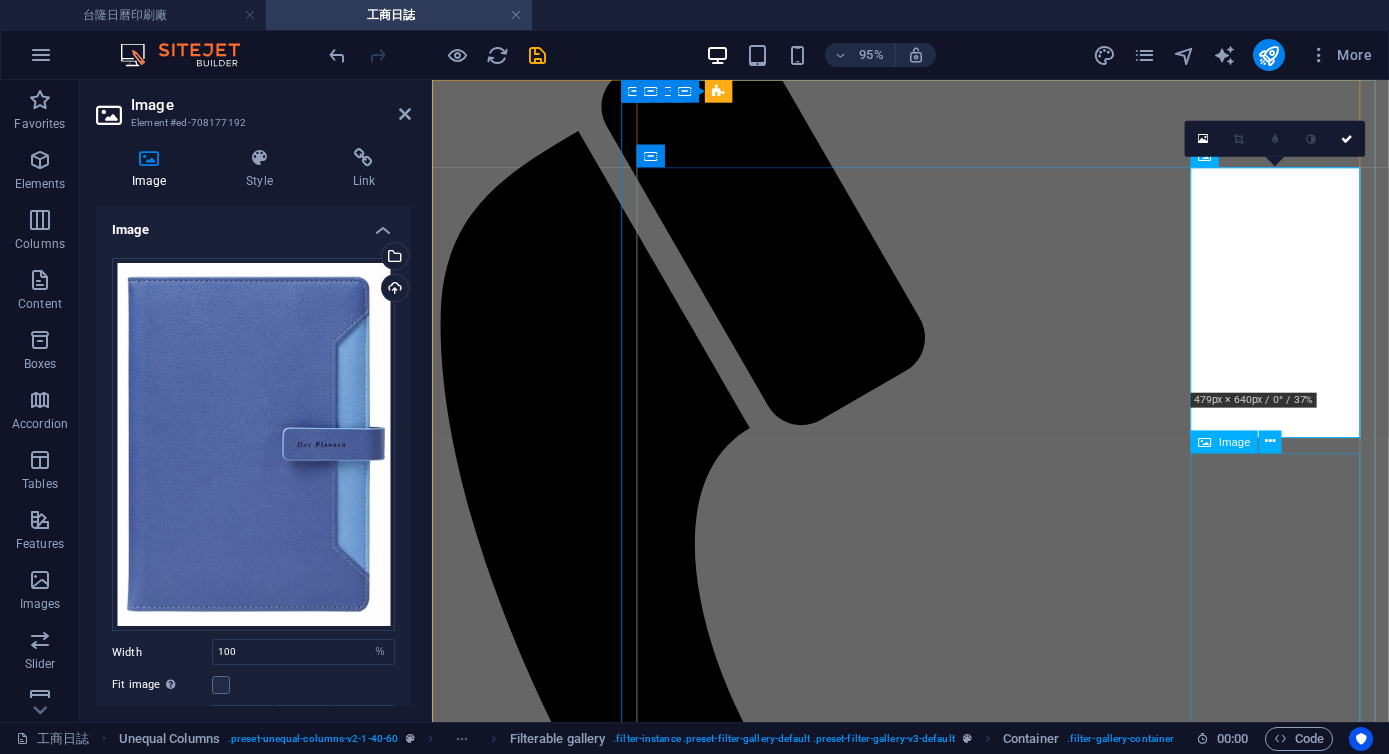 click on "520  活頁日誌 25K(中)" at bounding box center (935, 11634) 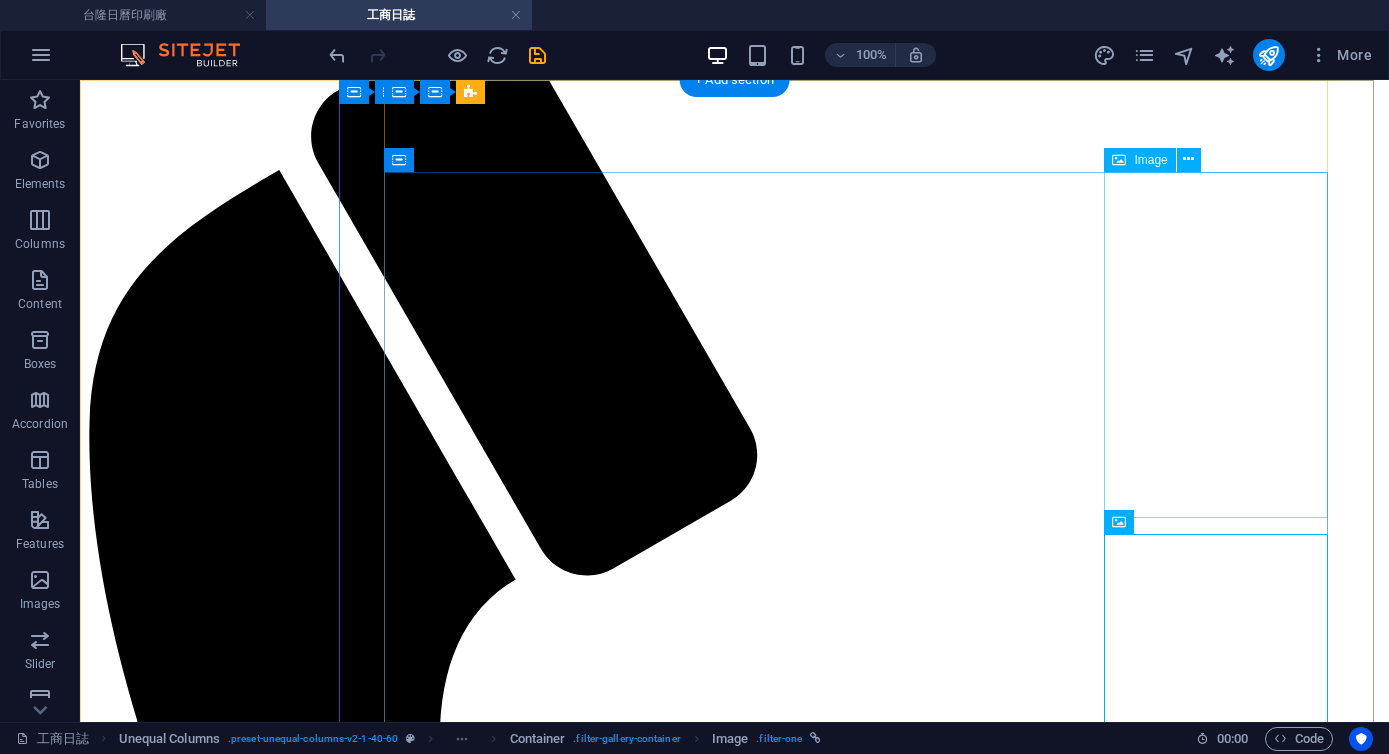 click on "530  活頁日誌 25K(中)" at bounding box center [734, 8158] 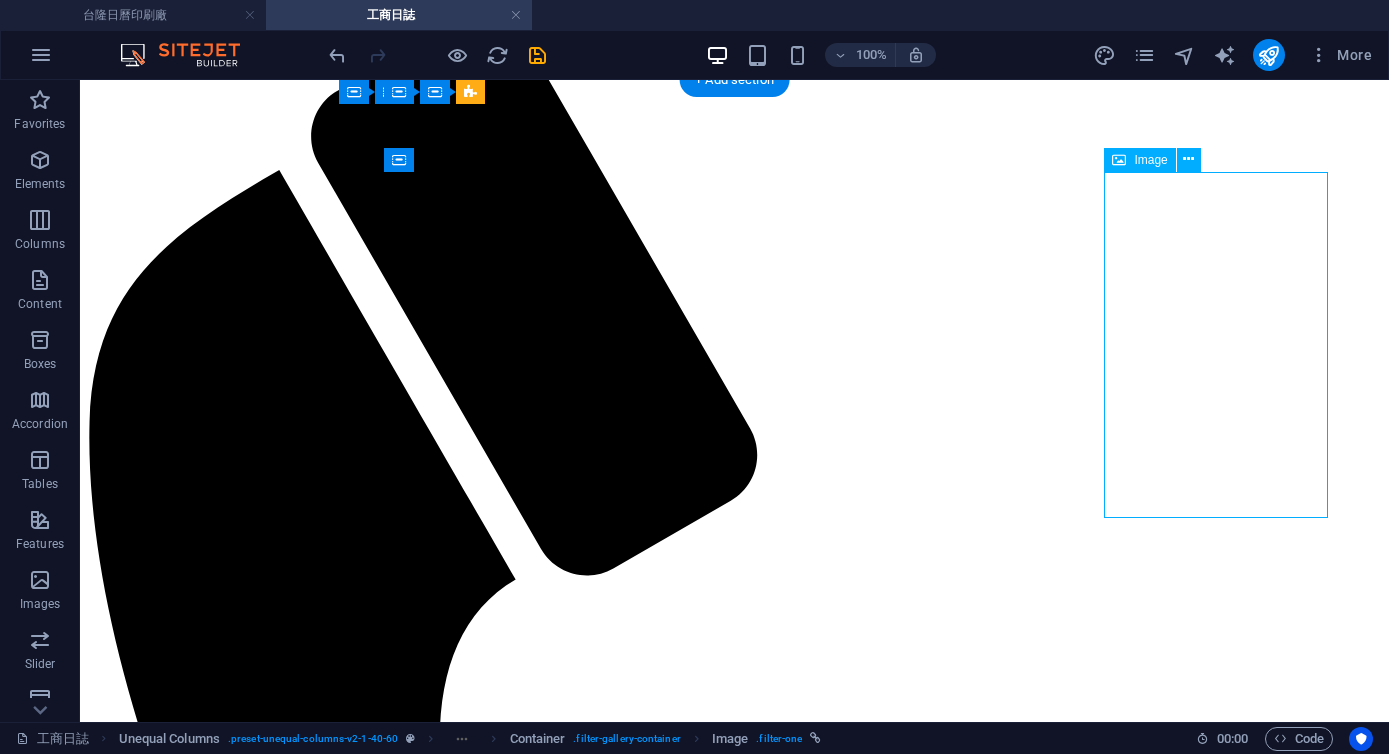 click on "530  活頁日誌 25K(中)" at bounding box center [734, 8158] 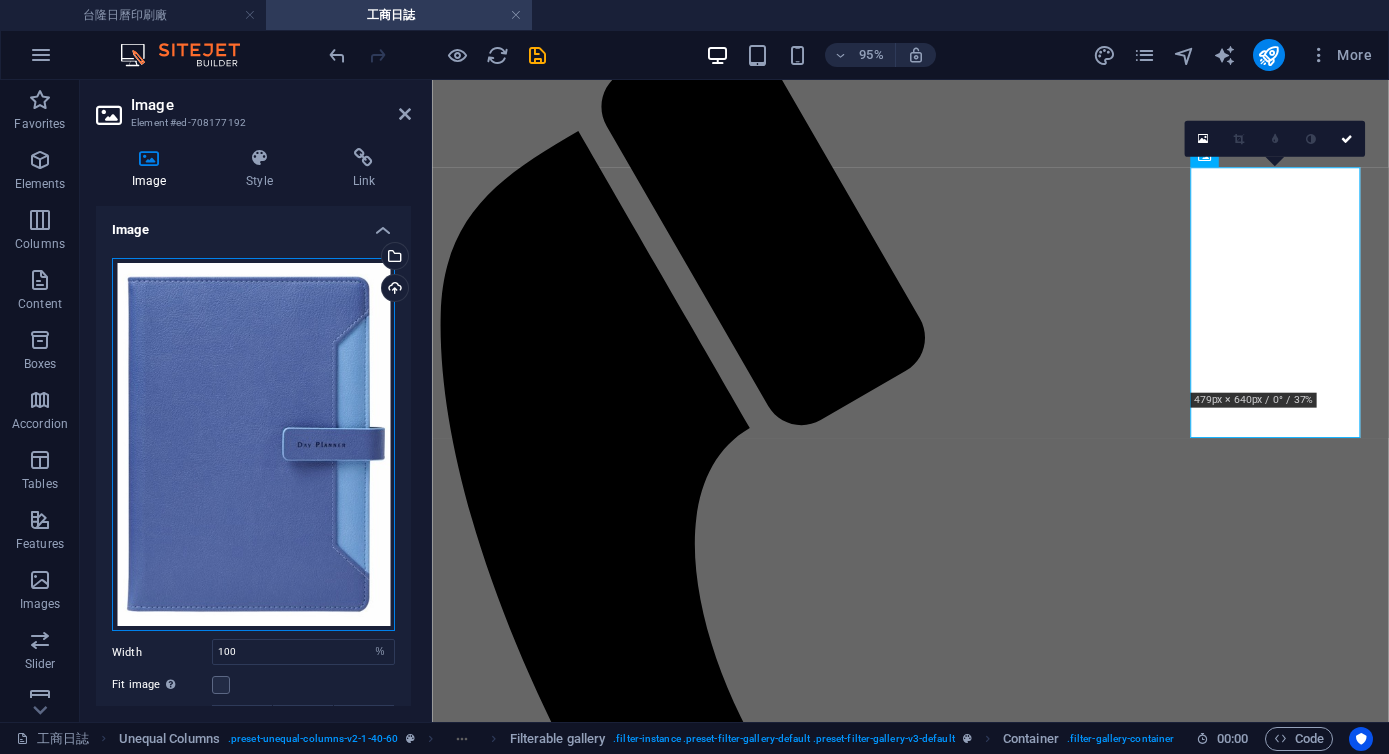 click on "Drag files here, click to choose files or select files from Files or our free stock photos & videos" at bounding box center (253, 445) 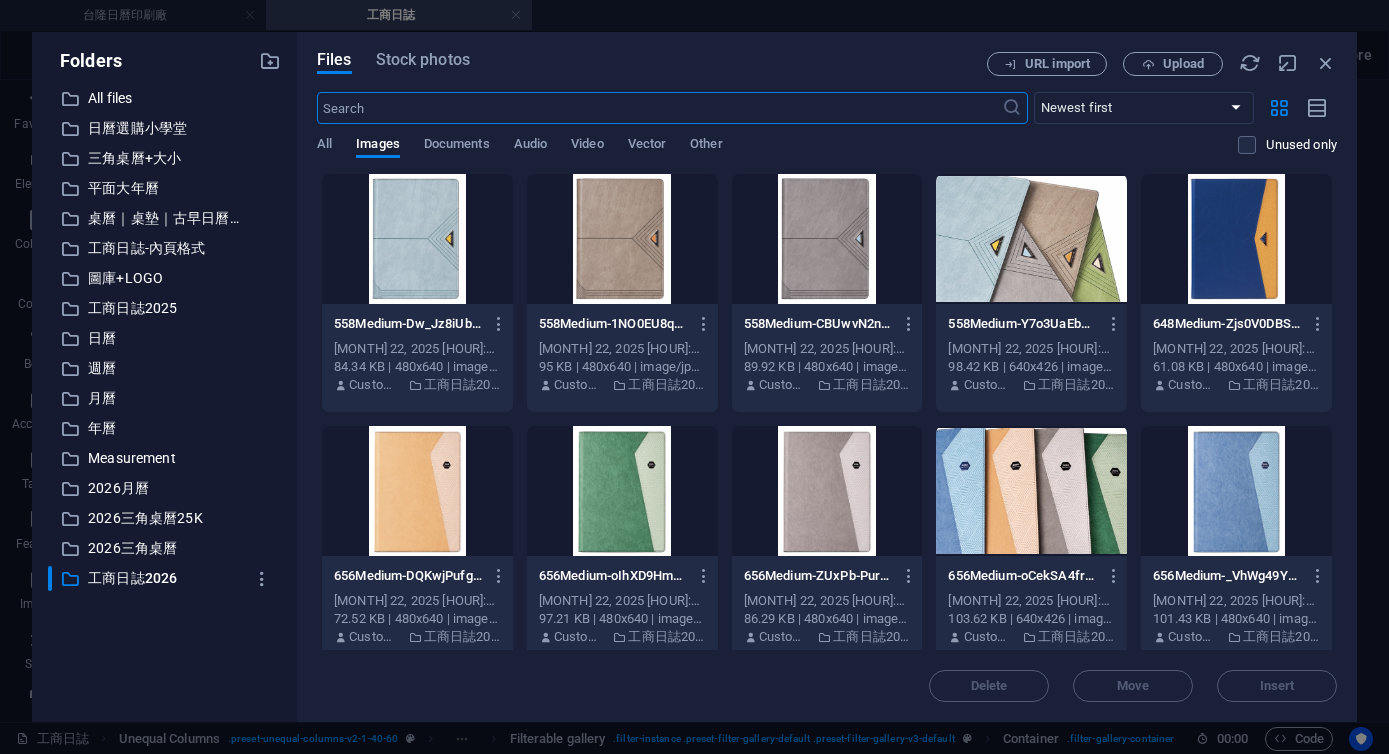 scroll, scrollTop: 6417, scrollLeft: 0, axis: vertical 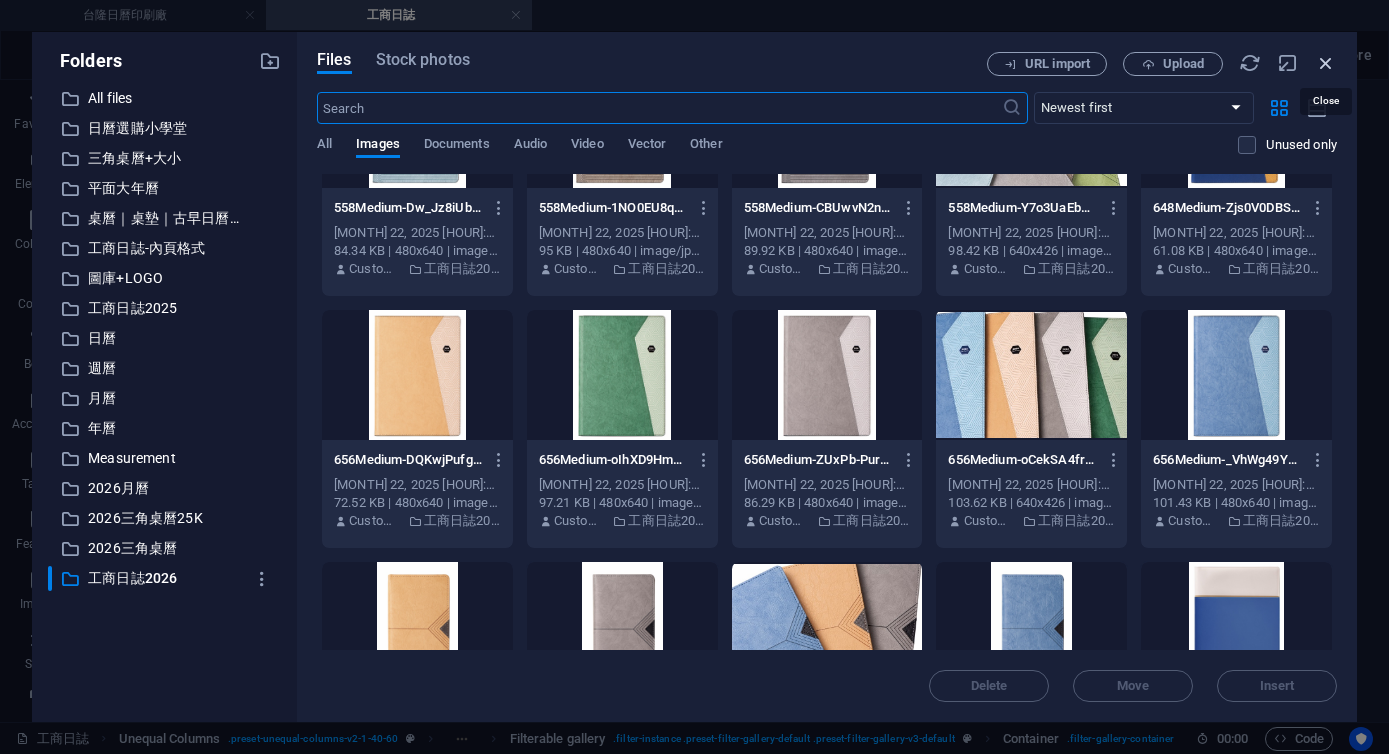 click at bounding box center (1326, 63) 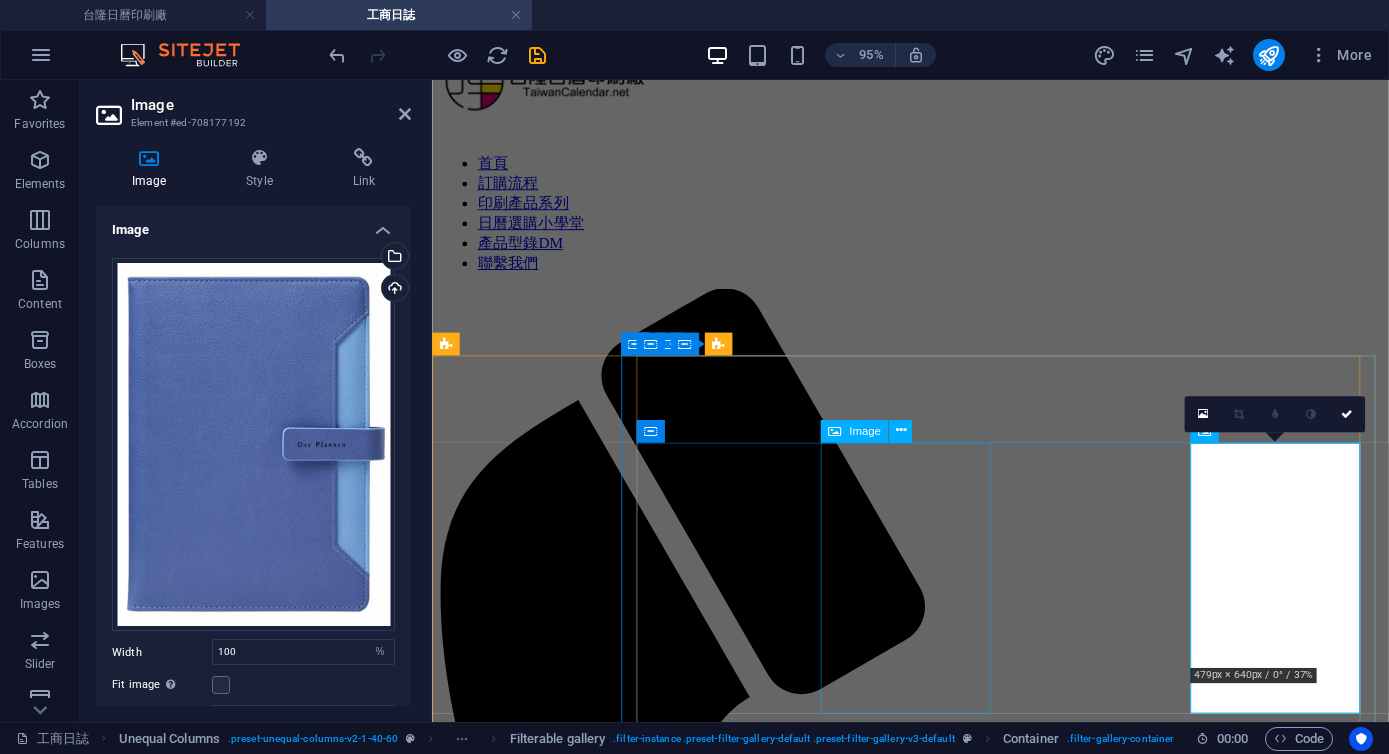 scroll, scrollTop: 60, scrollLeft: 0, axis: vertical 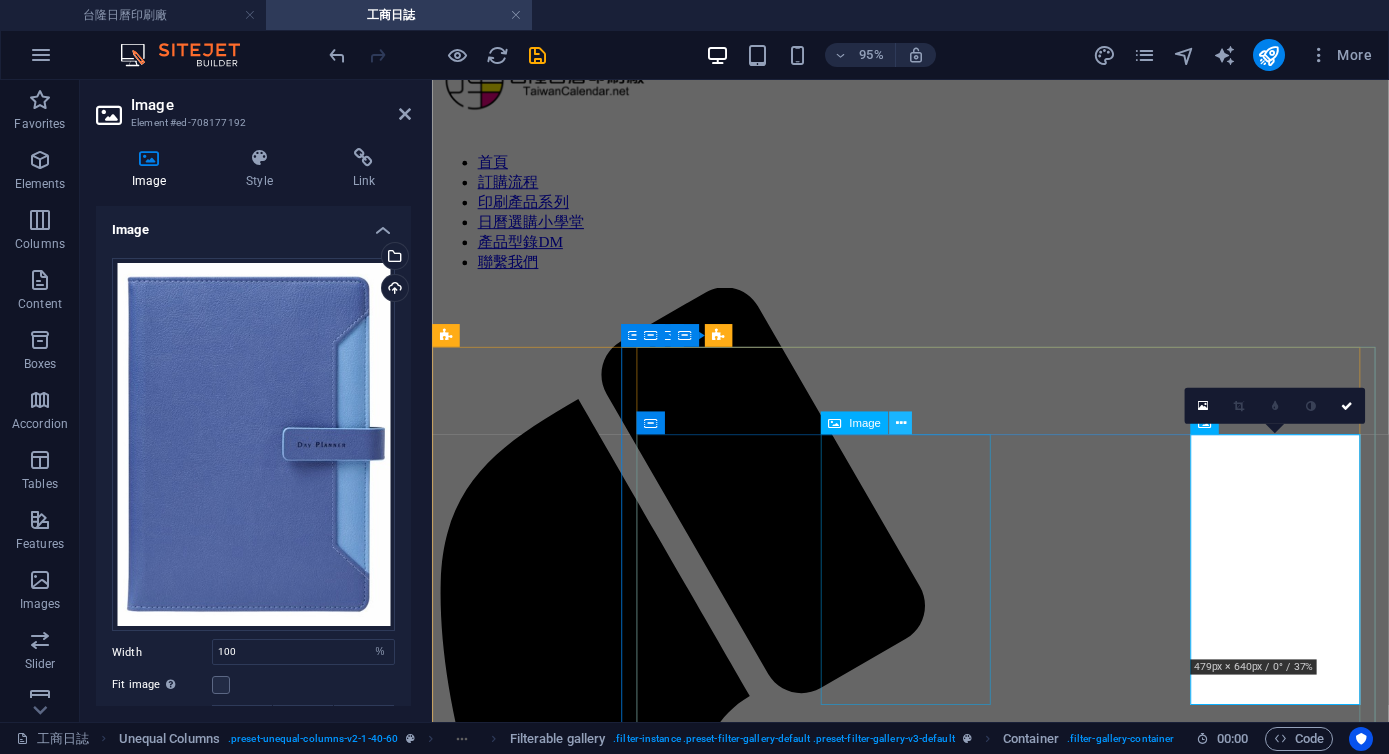 click at bounding box center (900, 423) 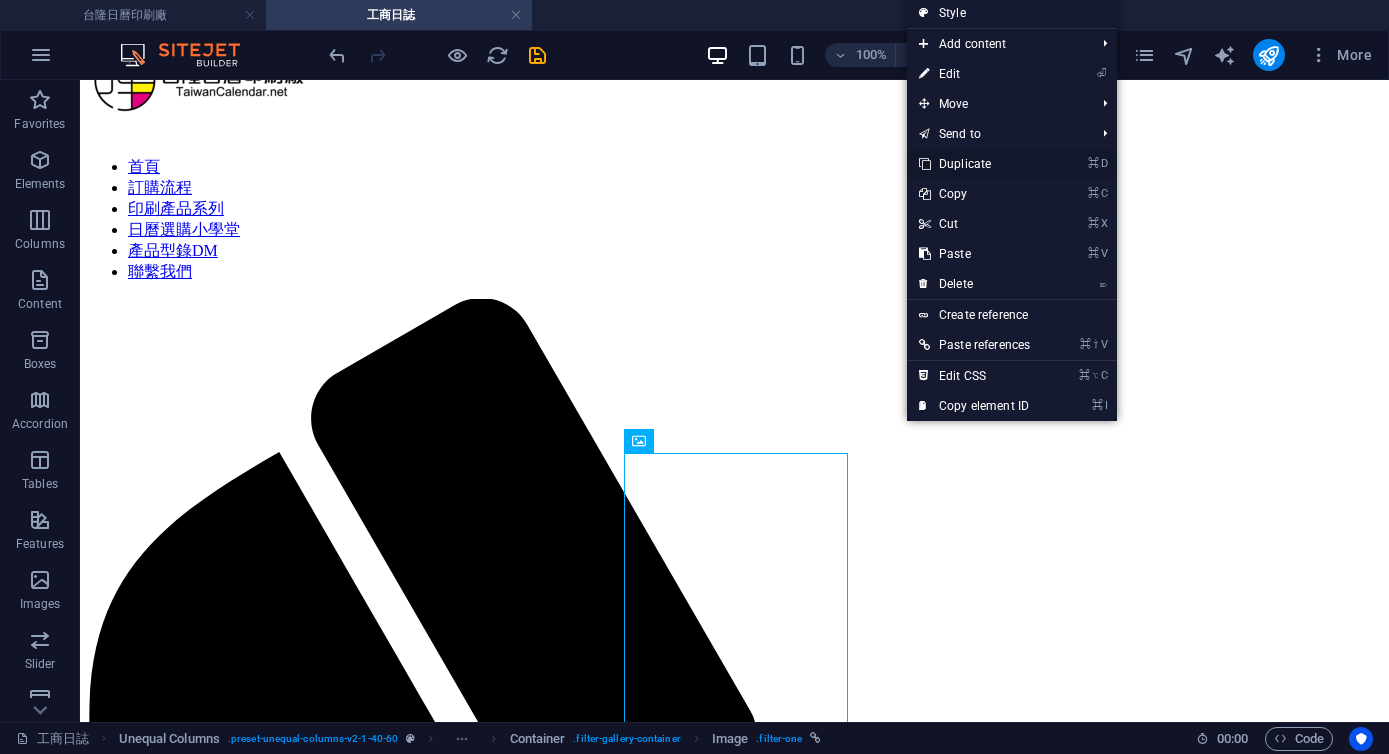 drag, startPoint x: 972, startPoint y: 162, endPoint x: 820, endPoint y: 298, distance: 203.96078 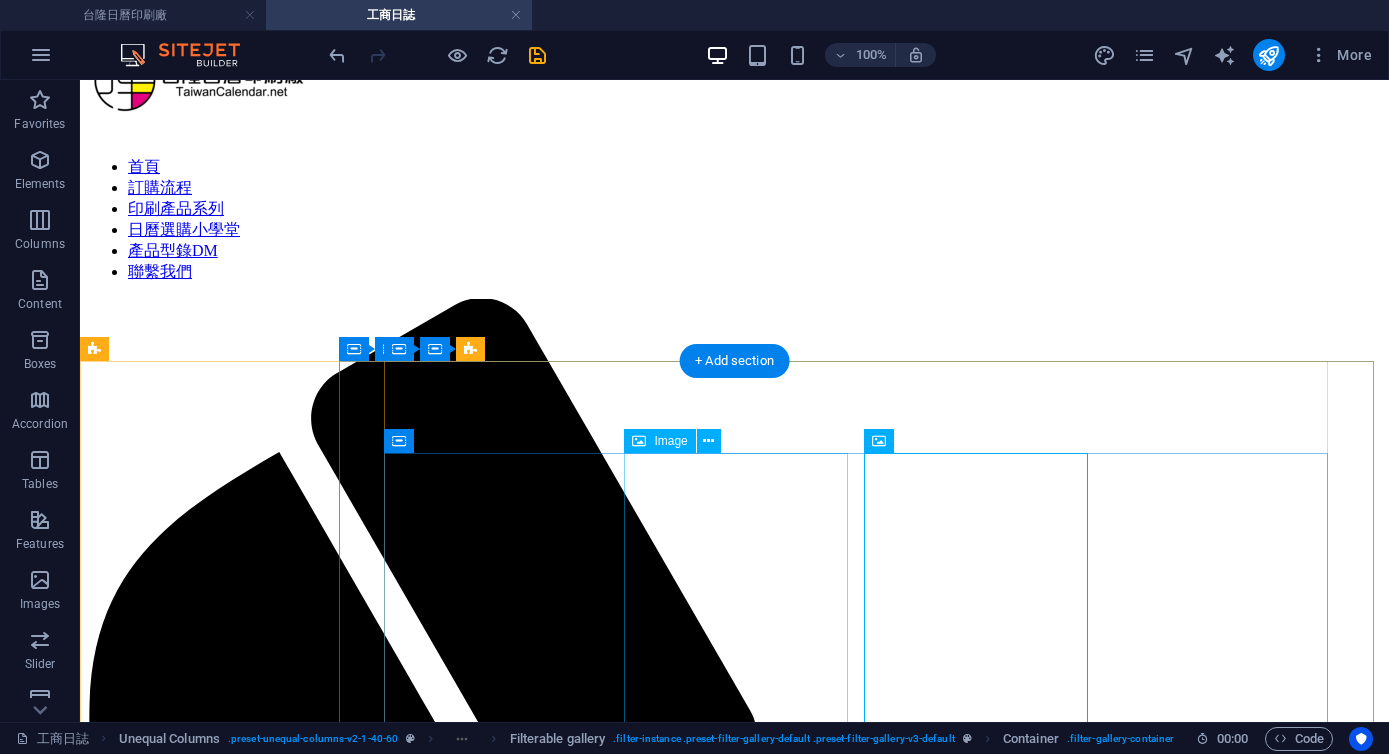 click on "541 活頁日誌 25K(中)" at bounding box center [734, 4975] 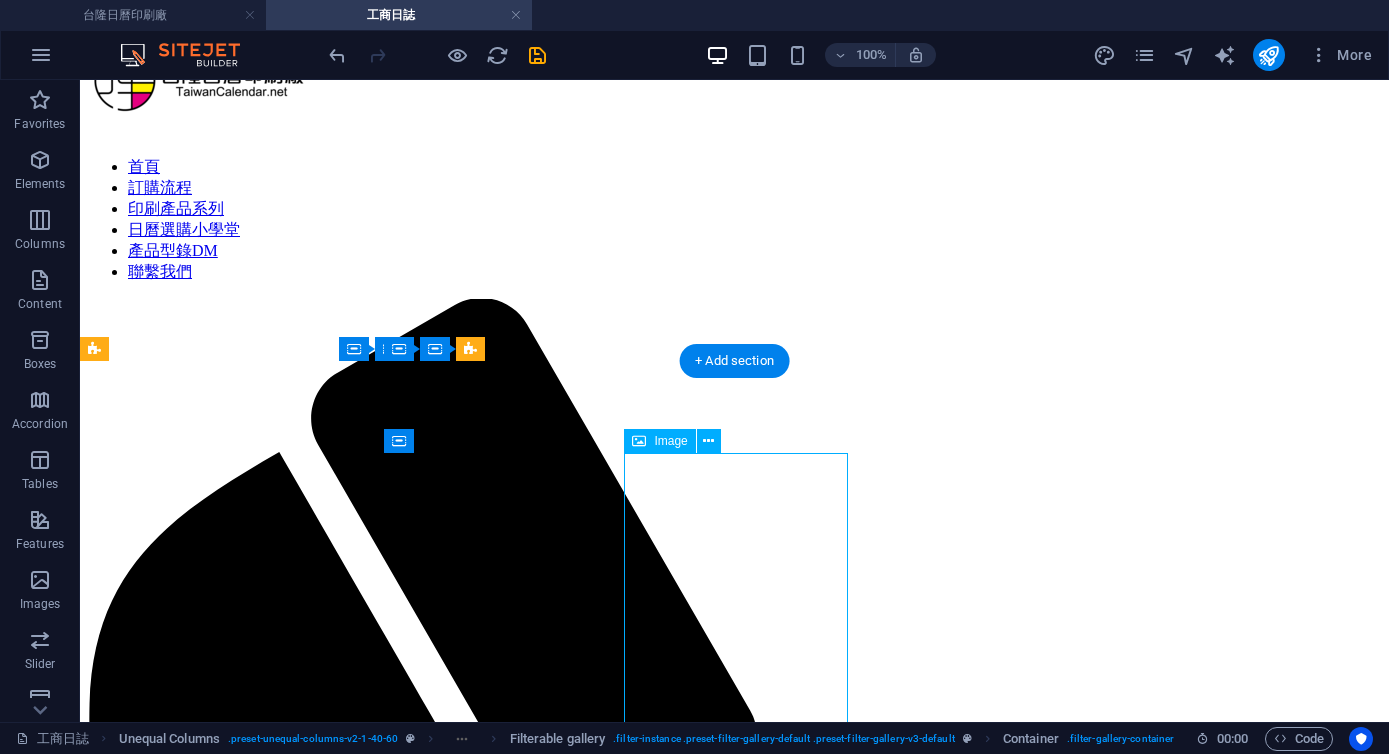 click on "541 活頁日誌 25K(中)" at bounding box center [734, 4975] 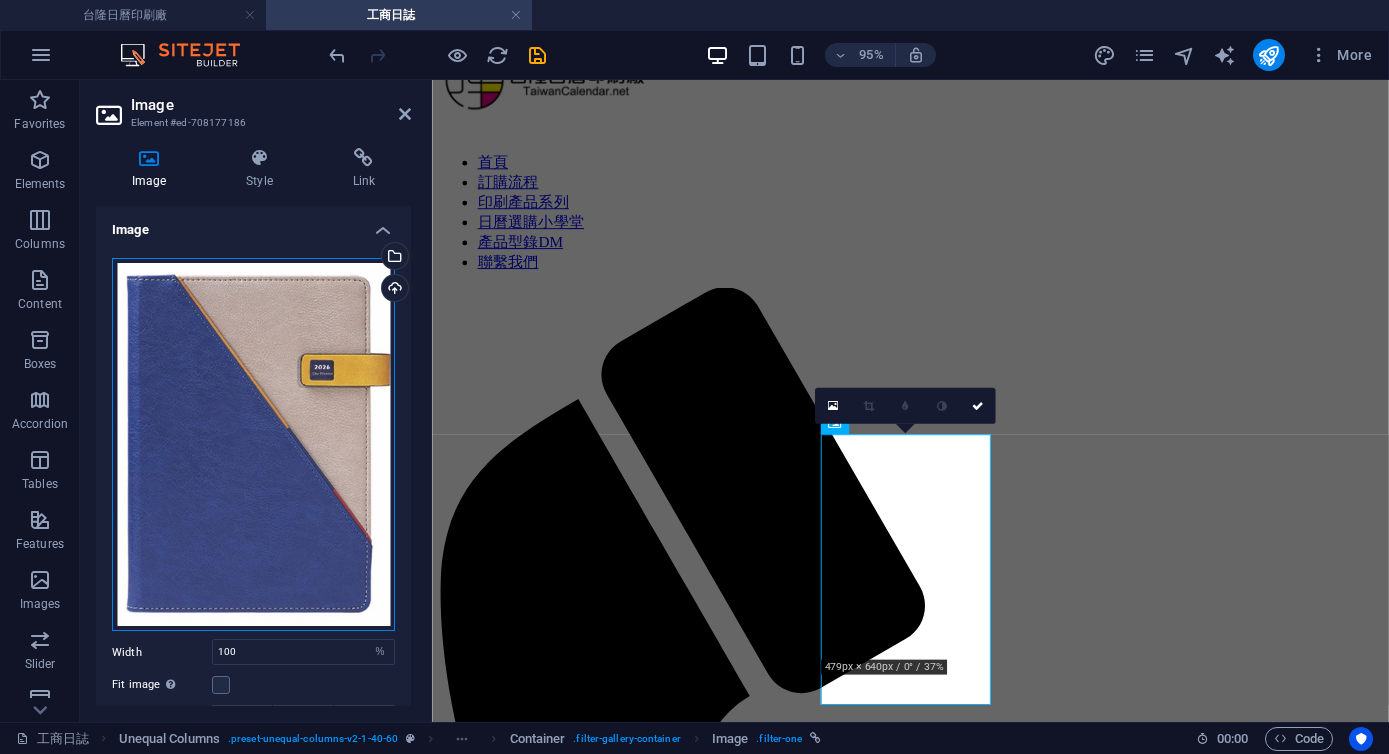 click on "Drag files here, click to choose files or select files from Files or our free stock photos & videos" at bounding box center [253, 445] 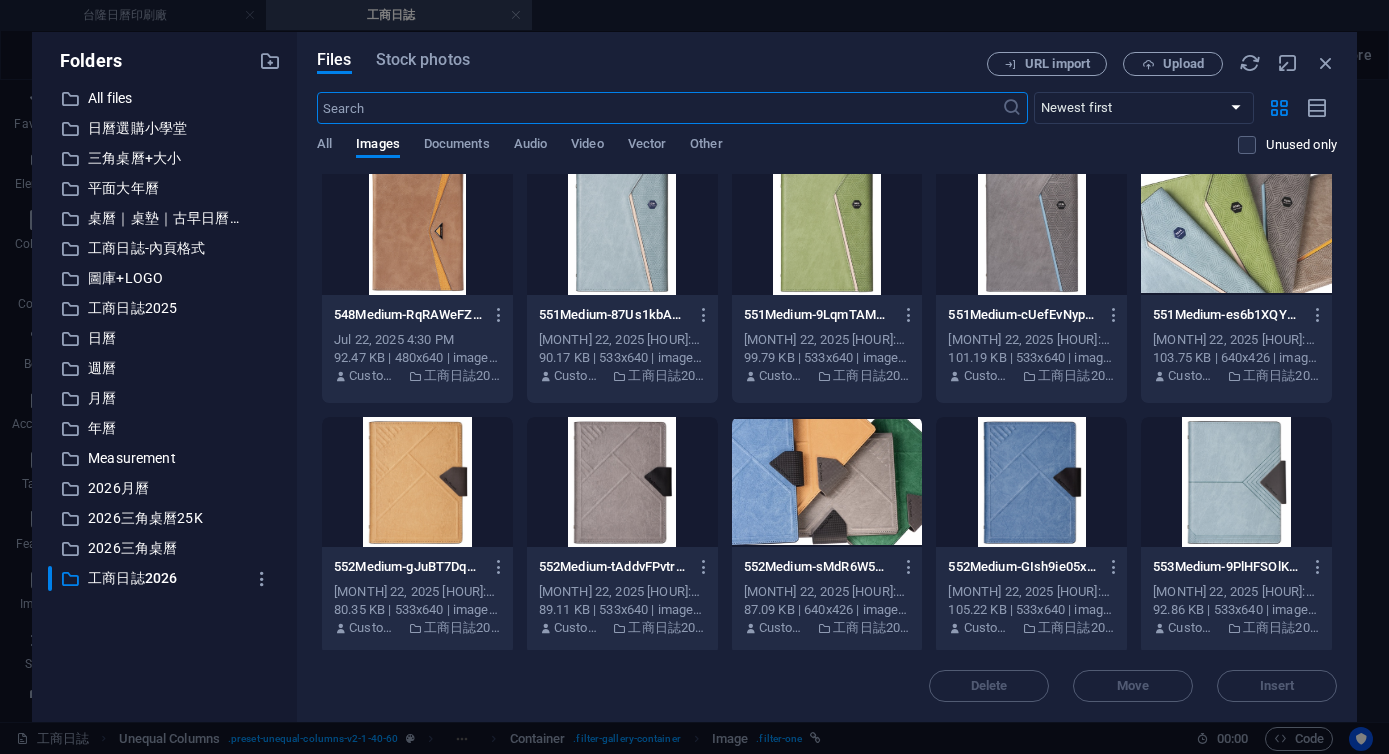 scroll, scrollTop: 5298, scrollLeft: 0, axis: vertical 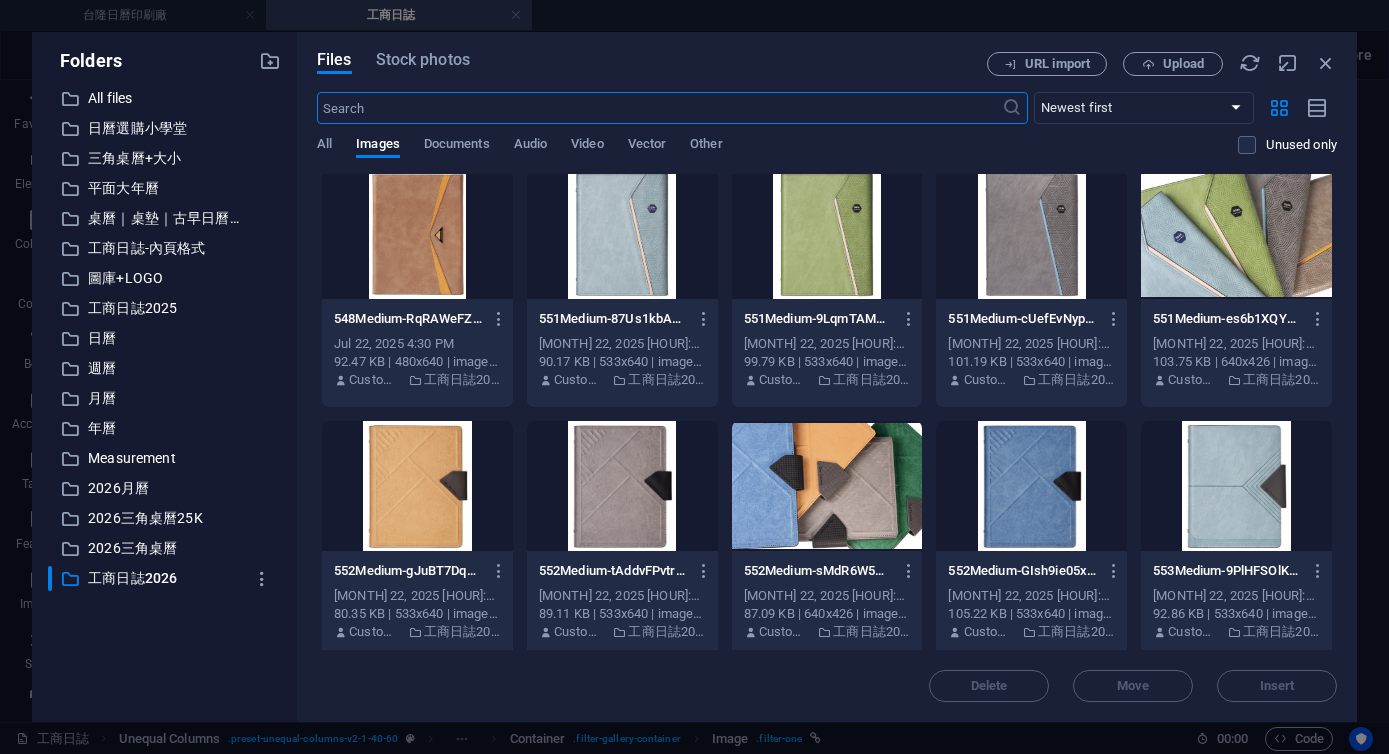 click at bounding box center (827, 234) 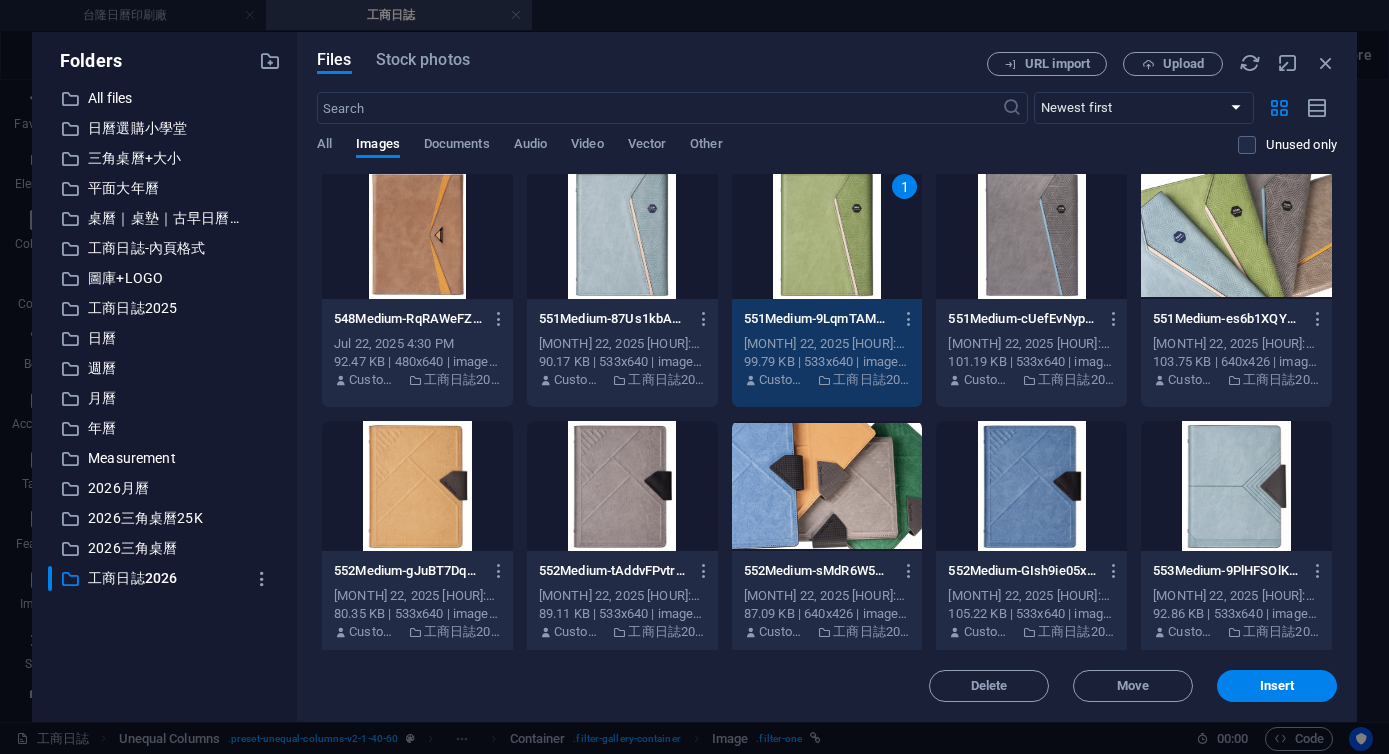 click on "1" at bounding box center [827, 234] 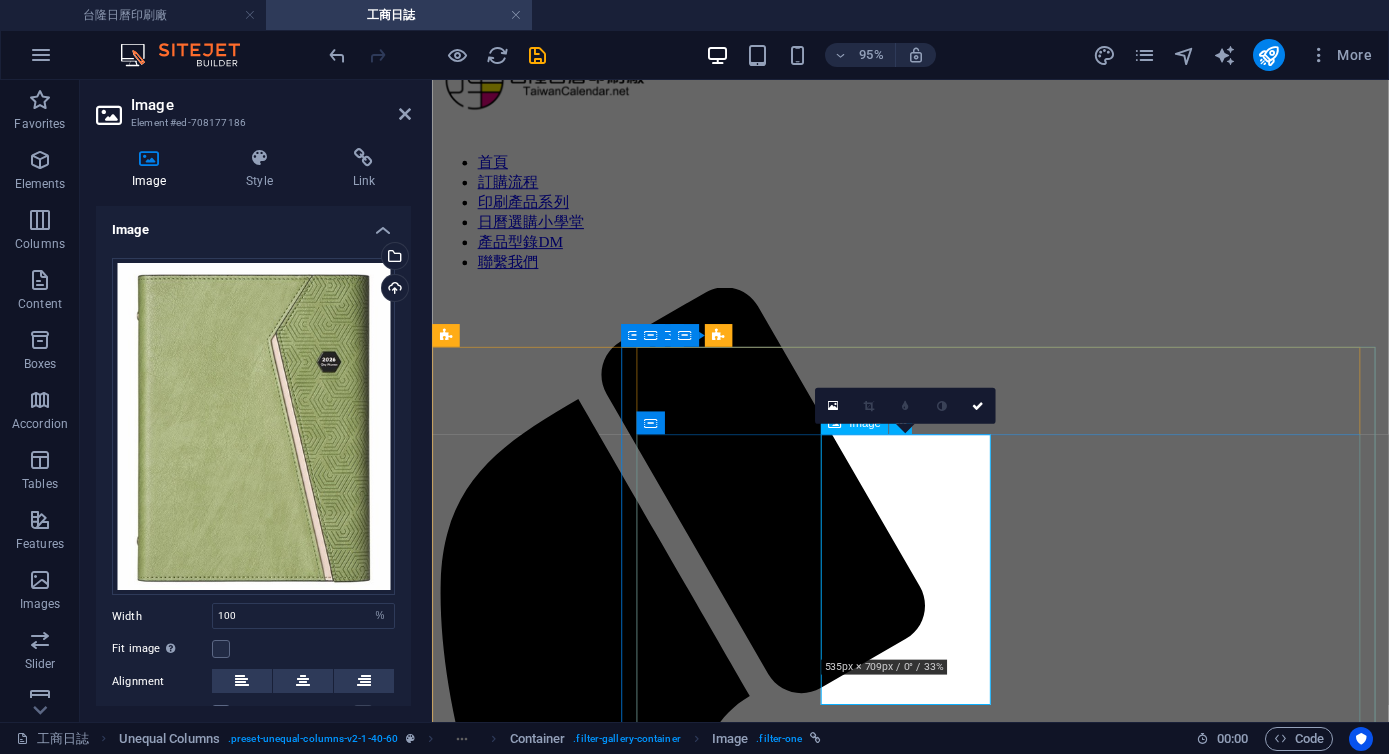 click on "541 活頁日誌 25K(中)" at bounding box center [935, 3936] 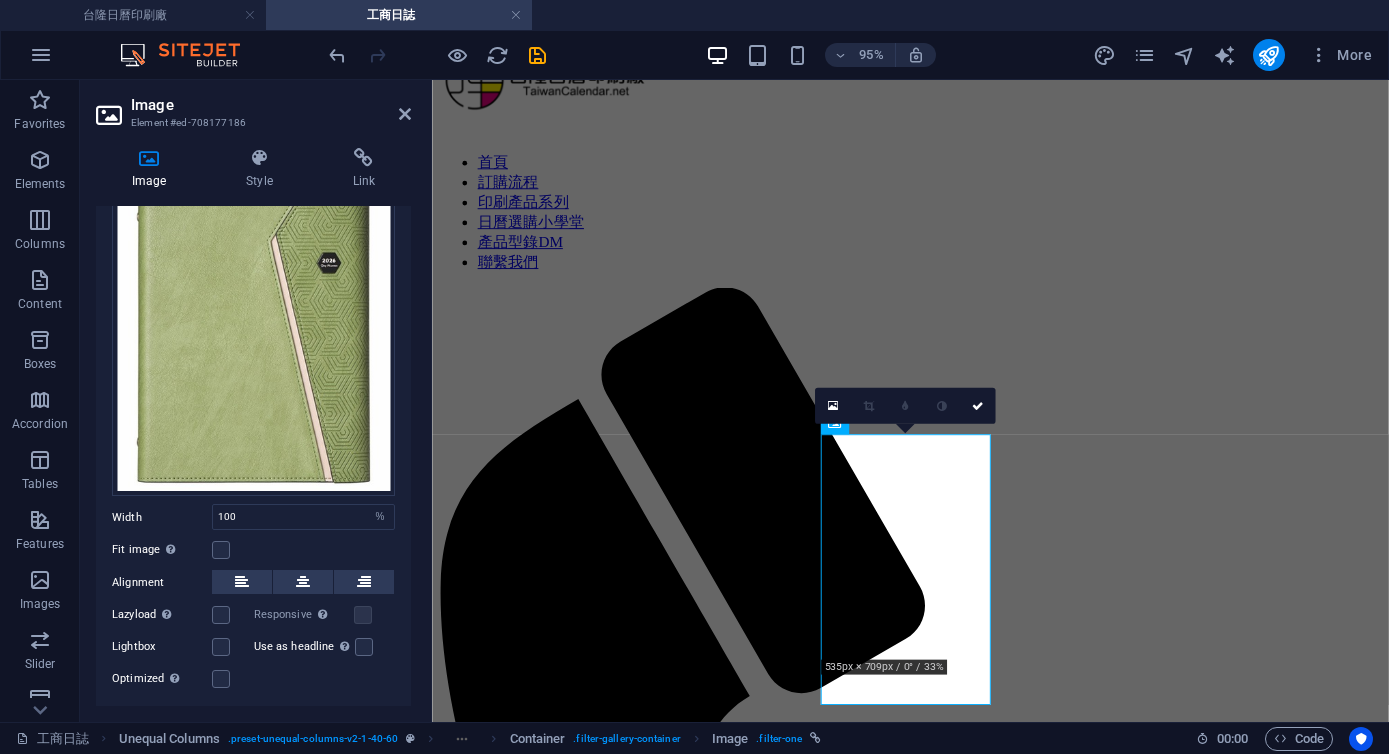scroll, scrollTop: 143, scrollLeft: 0, axis: vertical 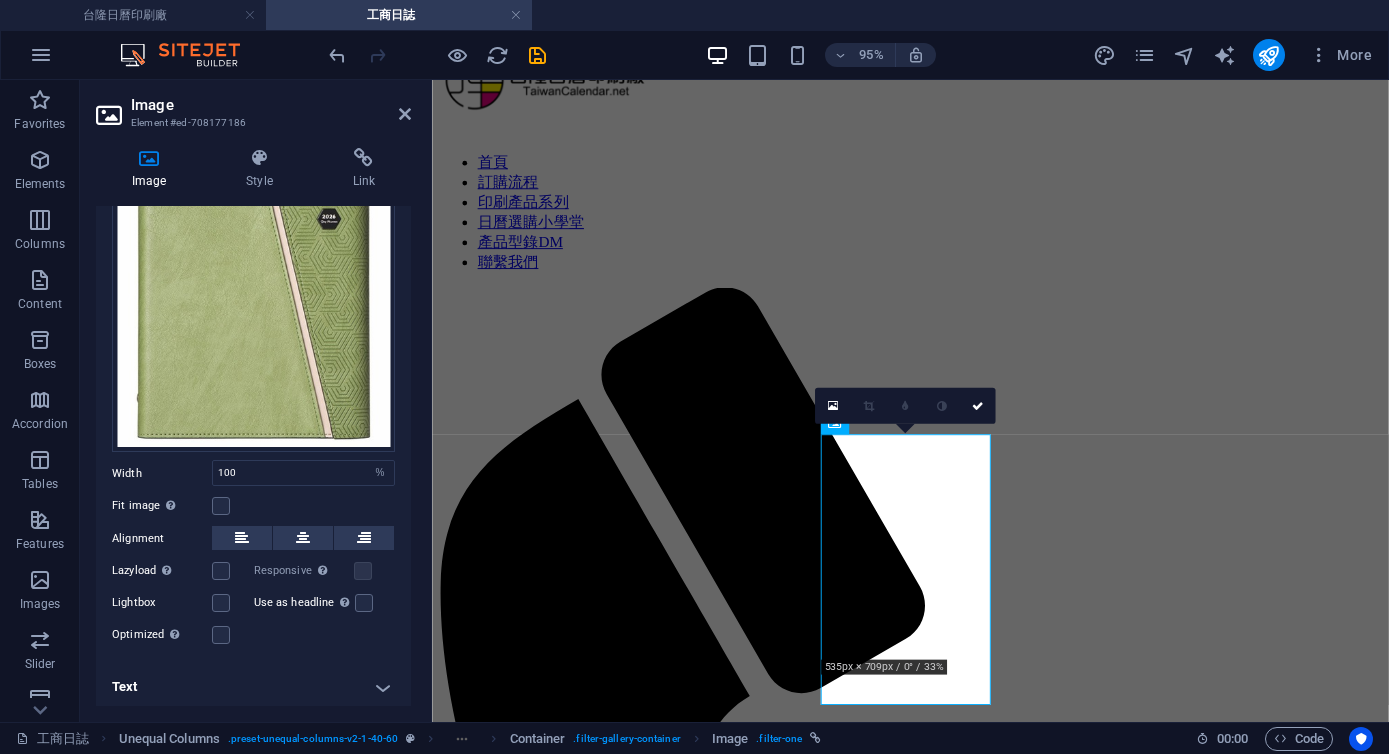 click on "Text" at bounding box center (253, 687) 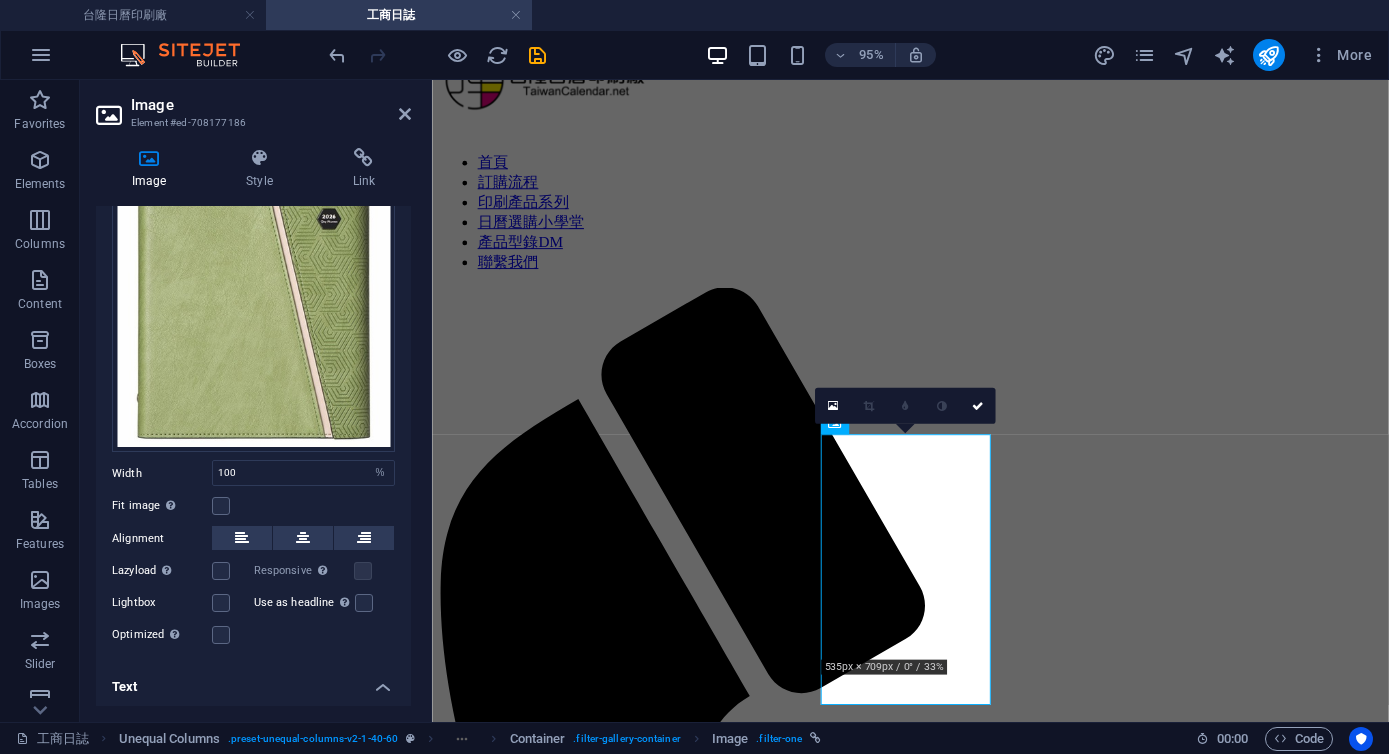 scroll, scrollTop: 331, scrollLeft: 0, axis: vertical 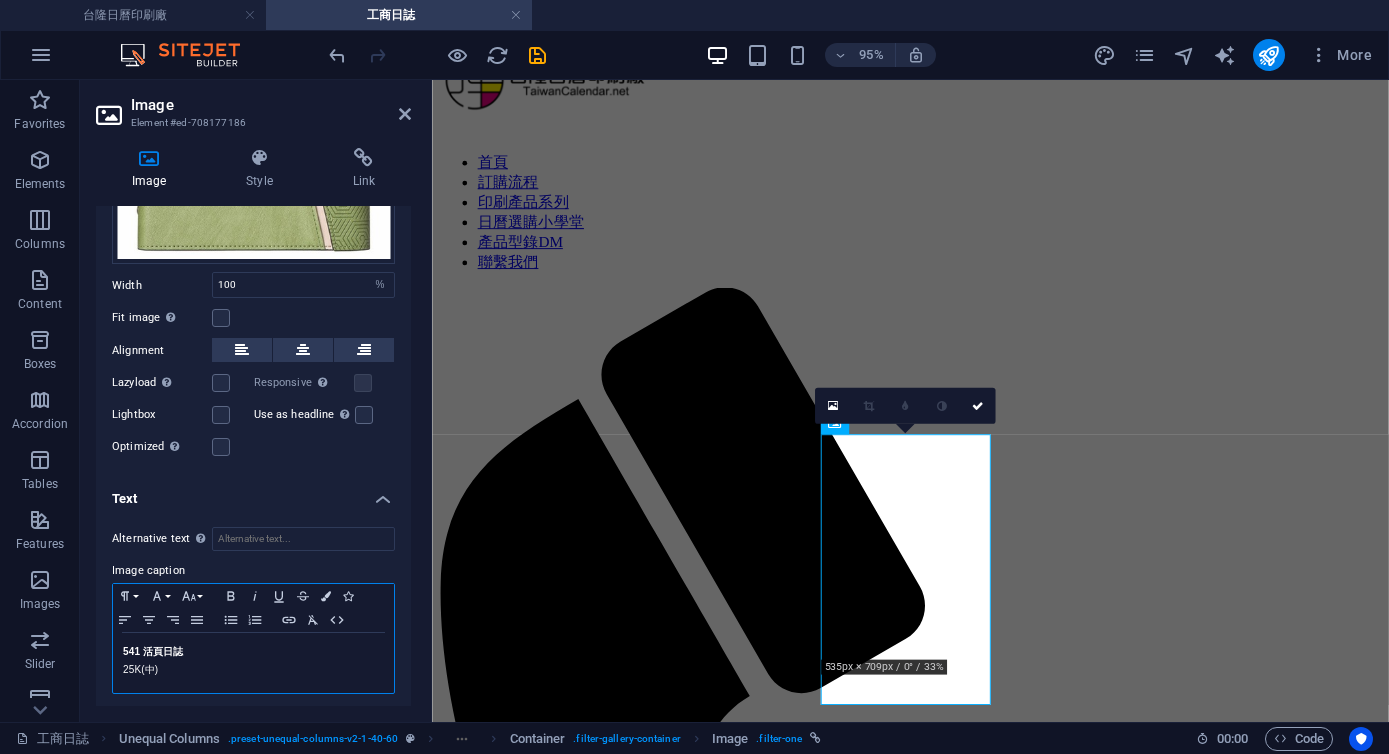 click on "541 活頁日誌" at bounding box center (153, 651) 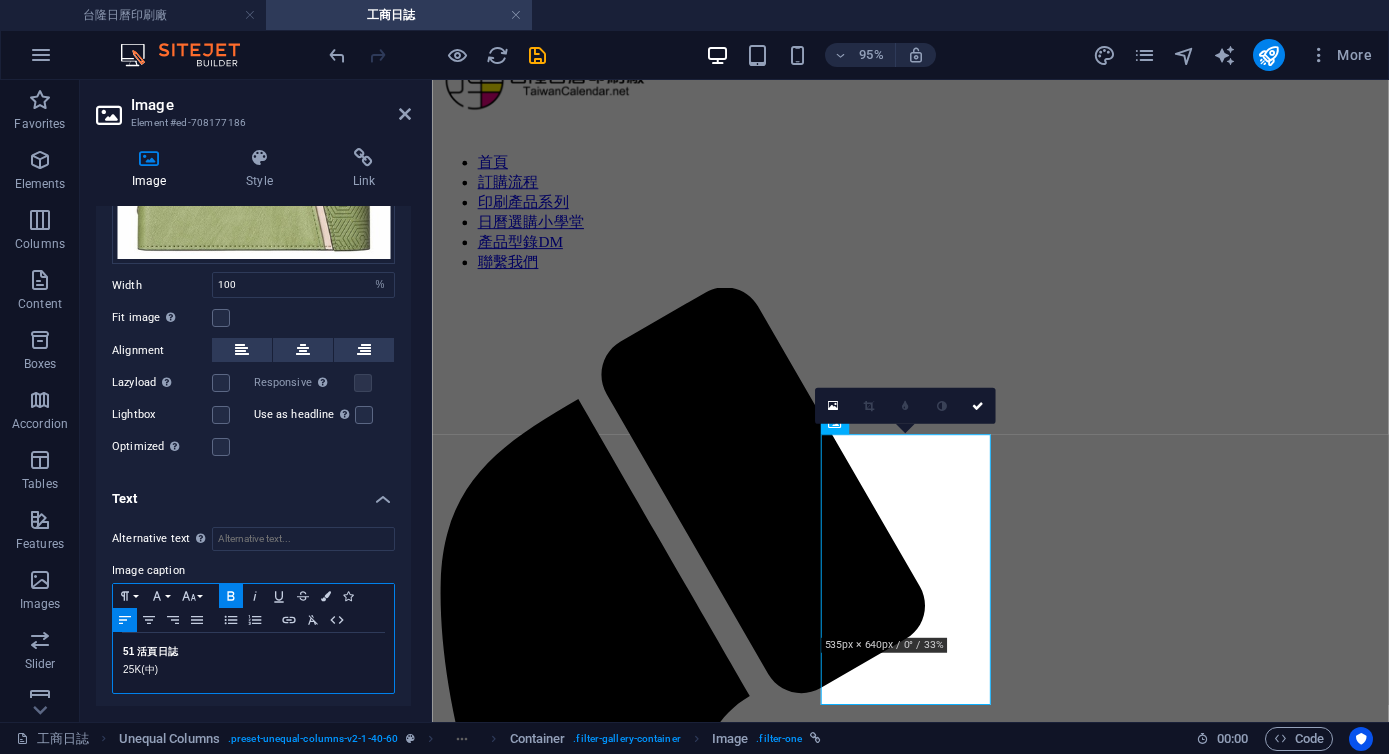 type 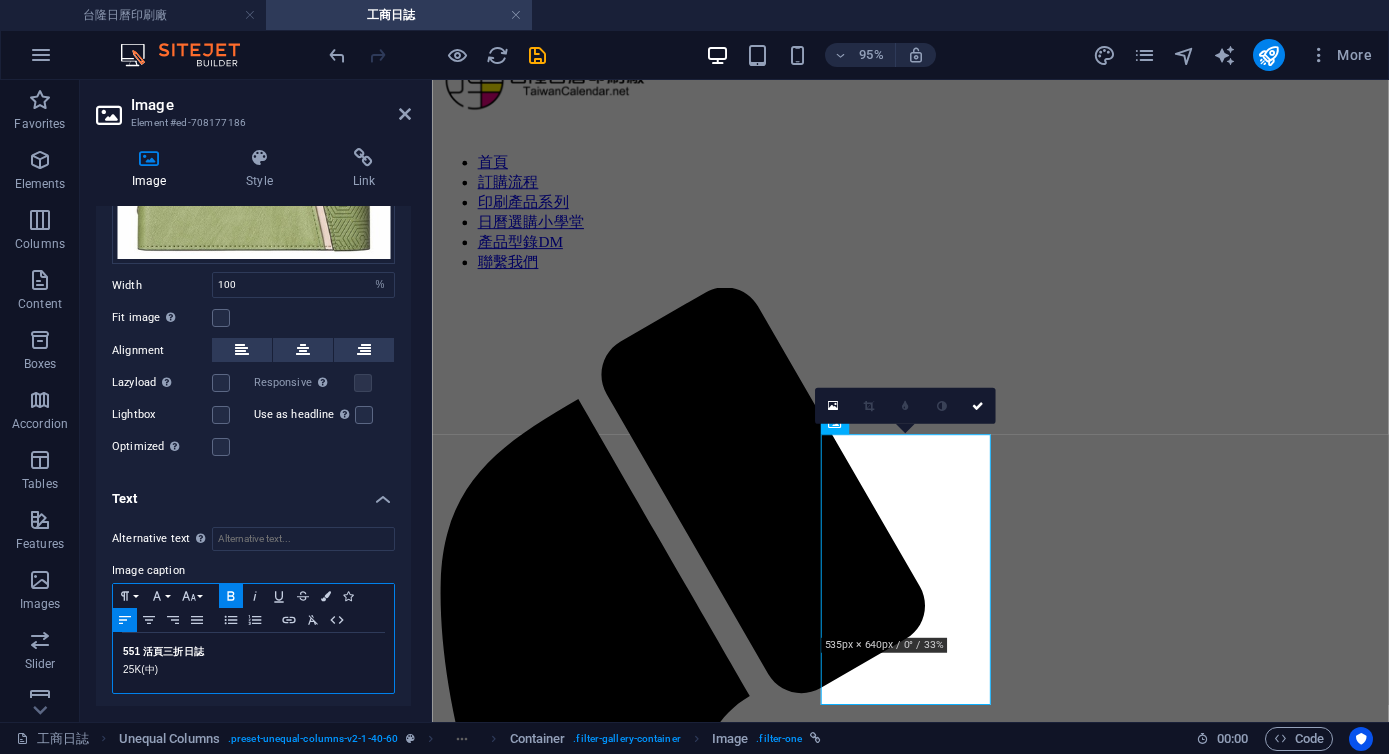 click on "551 活頁三折日誌" at bounding box center [163, 651] 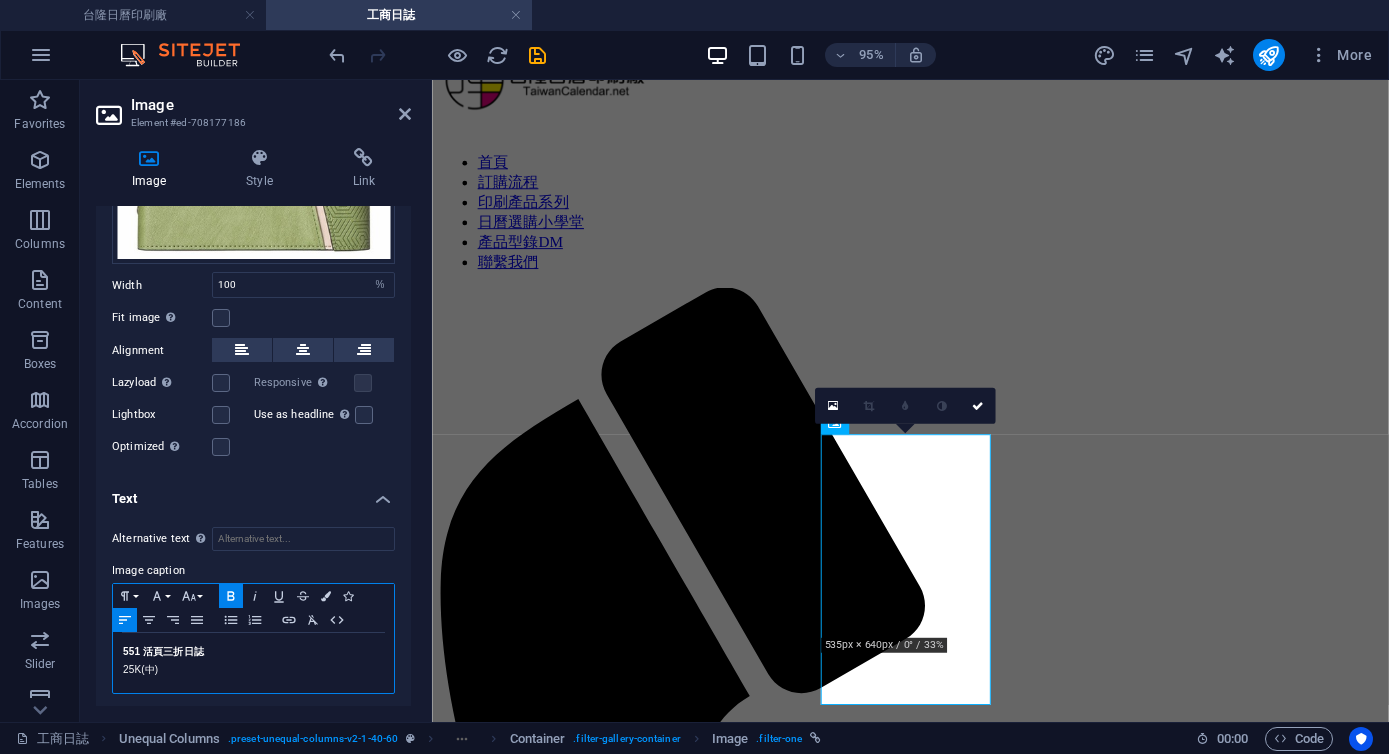 click on "551 活頁三折日誌" at bounding box center [163, 651] 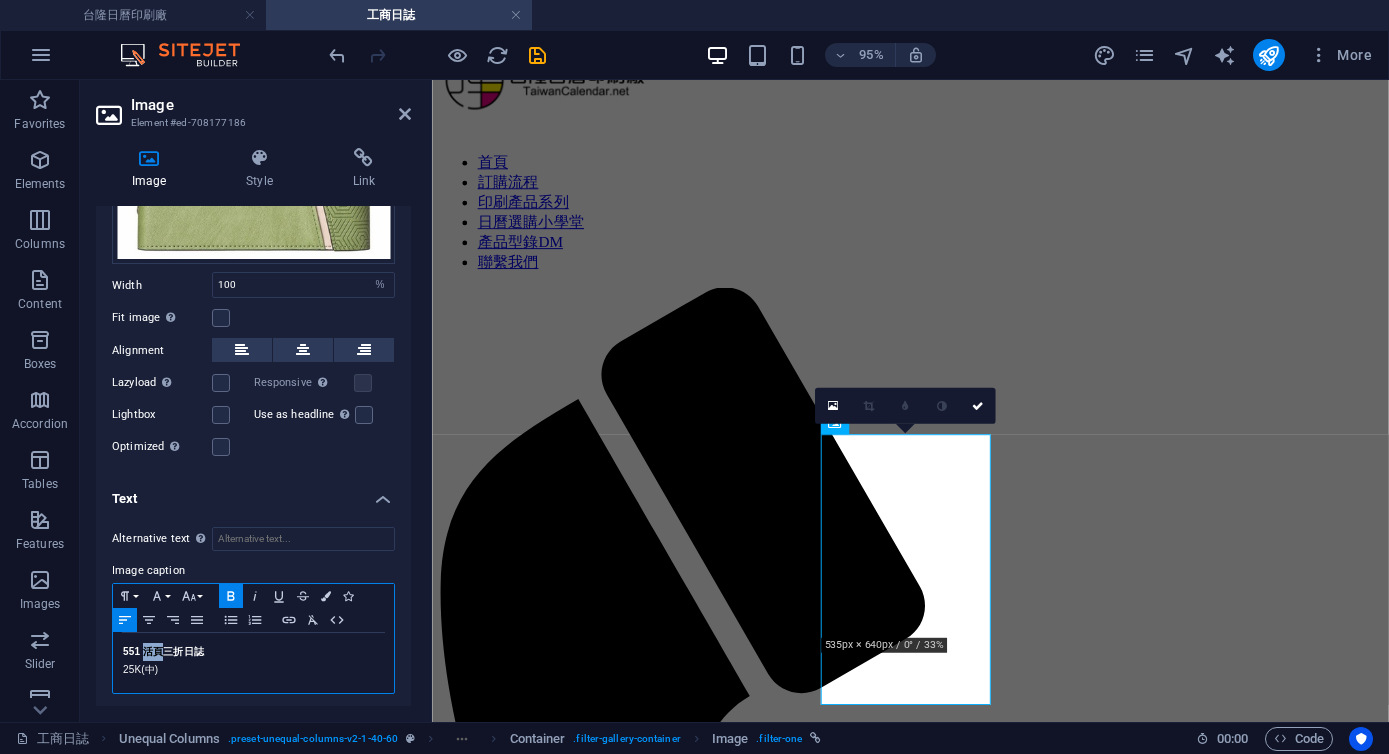click on "551 活頁三折日誌" at bounding box center [163, 651] 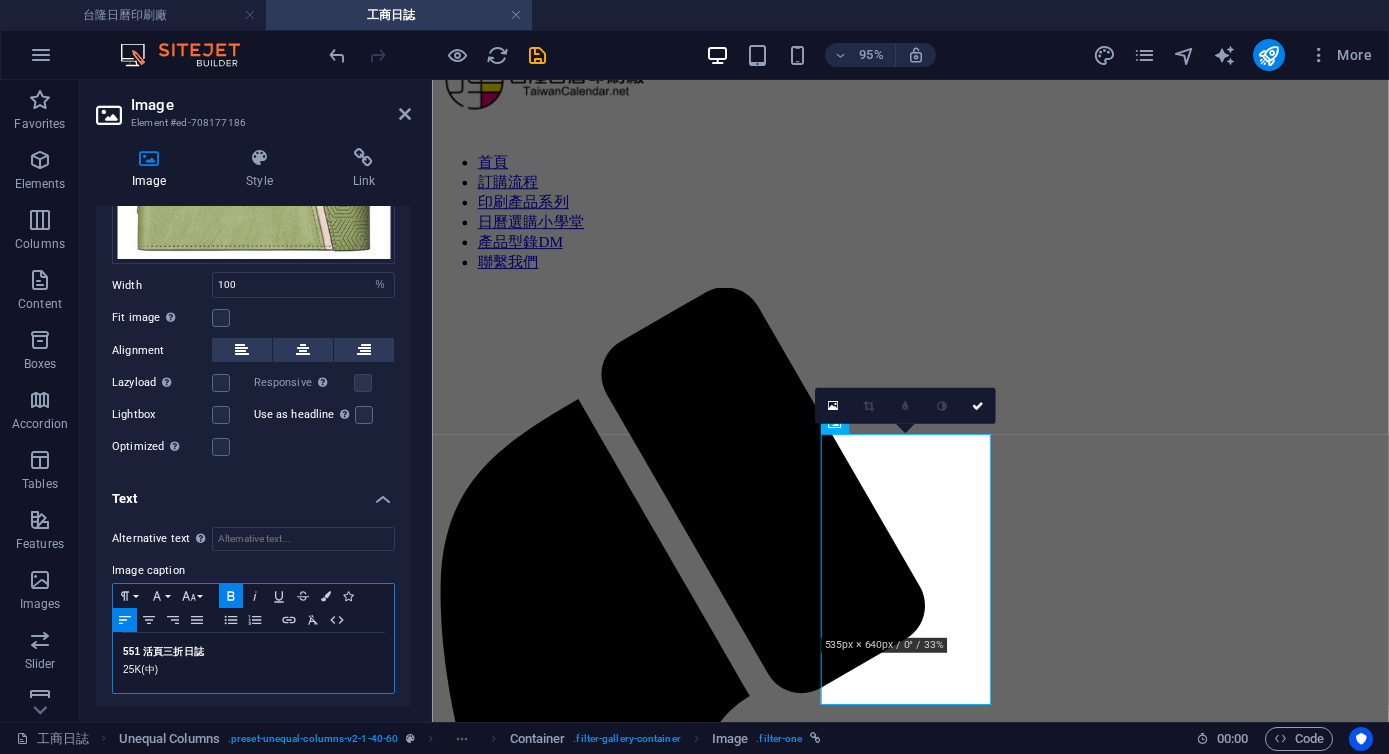 click on "551 活頁三折日誌" at bounding box center (163, 651) 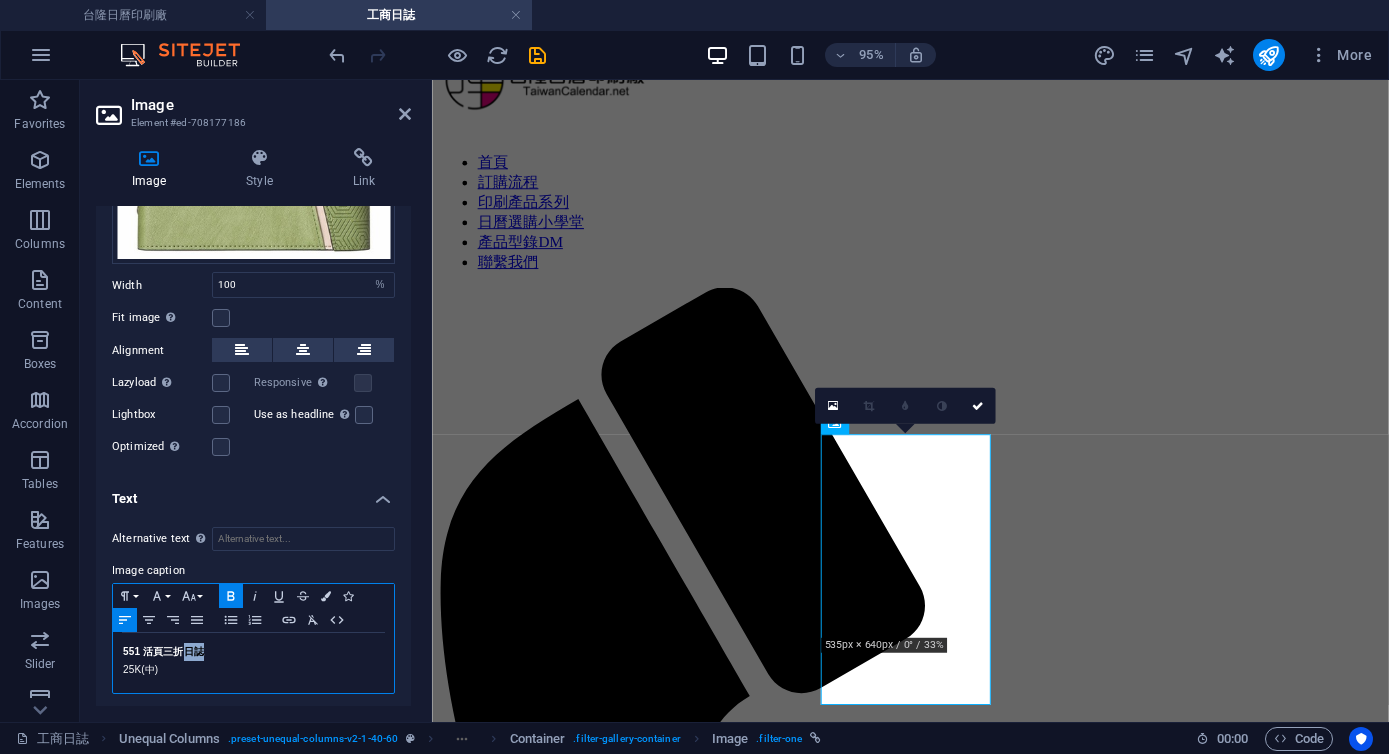 click on "551 活頁三折日誌" at bounding box center [163, 651] 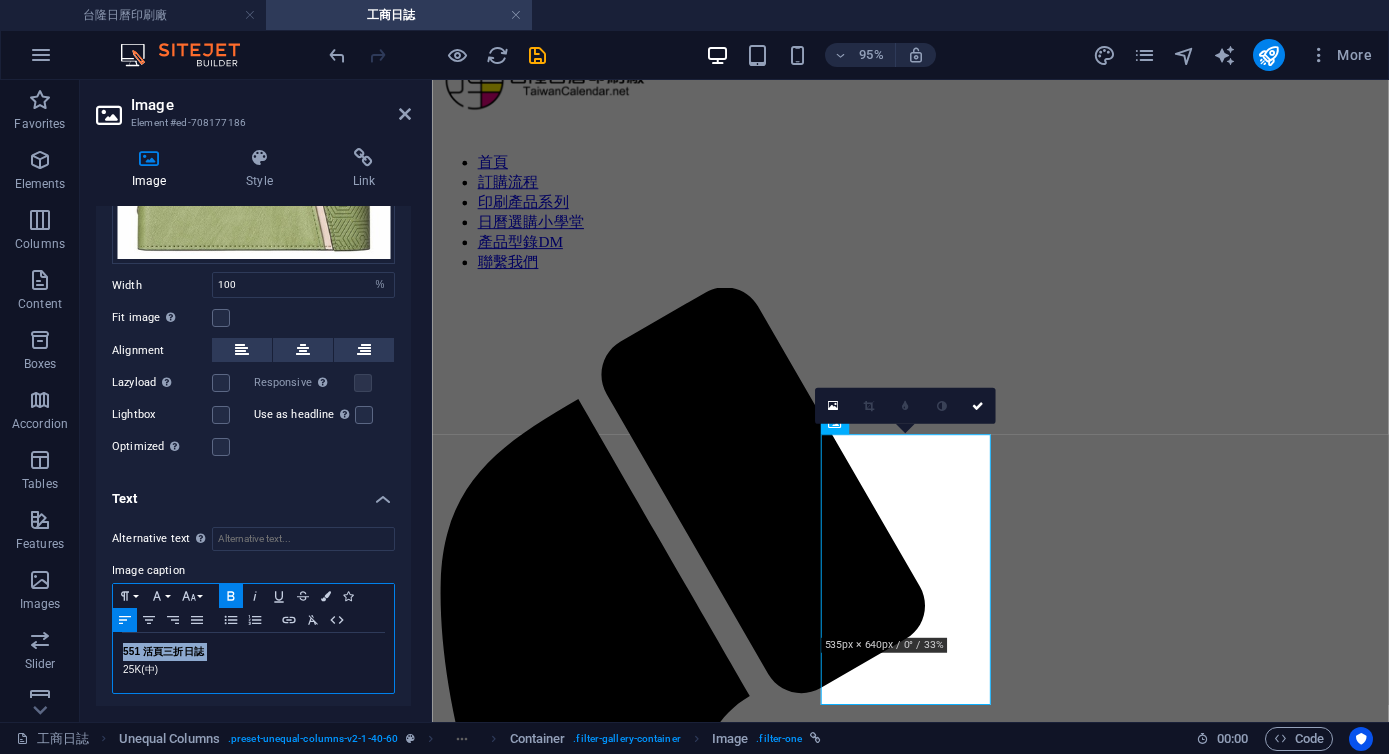 click on "551 活頁三折日誌" at bounding box center [163, 651] 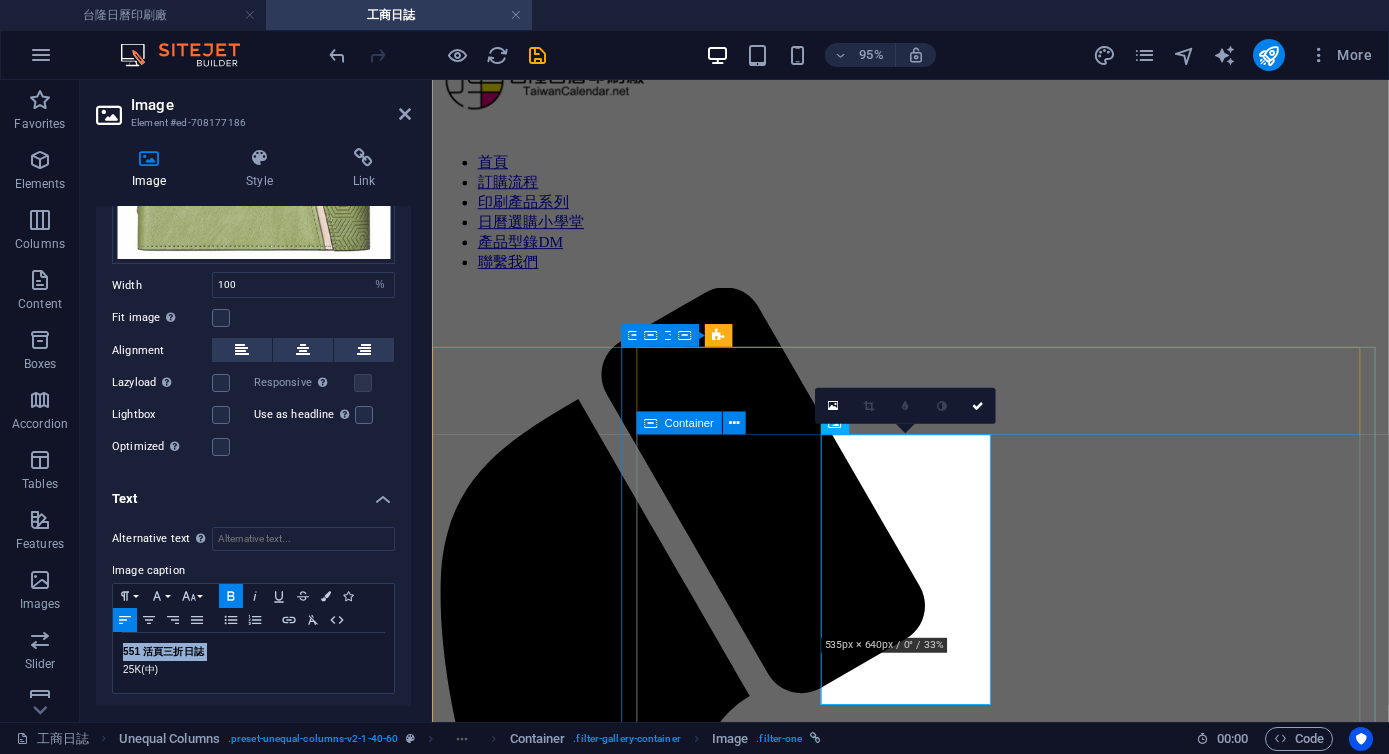 drag, startPoint x: 1093, startPoint y: 504, endPoint x: 1411, endPoint y: 482, distance: 318.7601 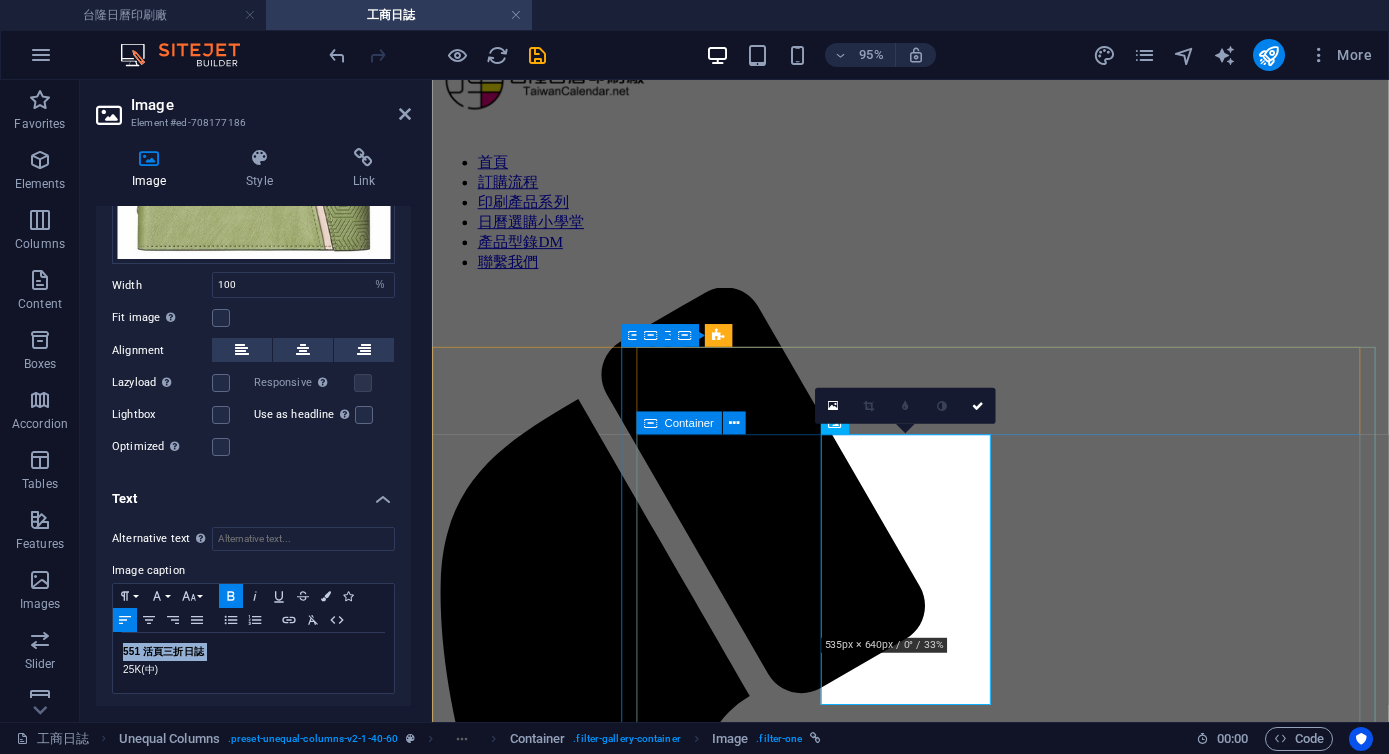click on "541 活頁日誌 25K(中)" at bounding box center [935, 5285] 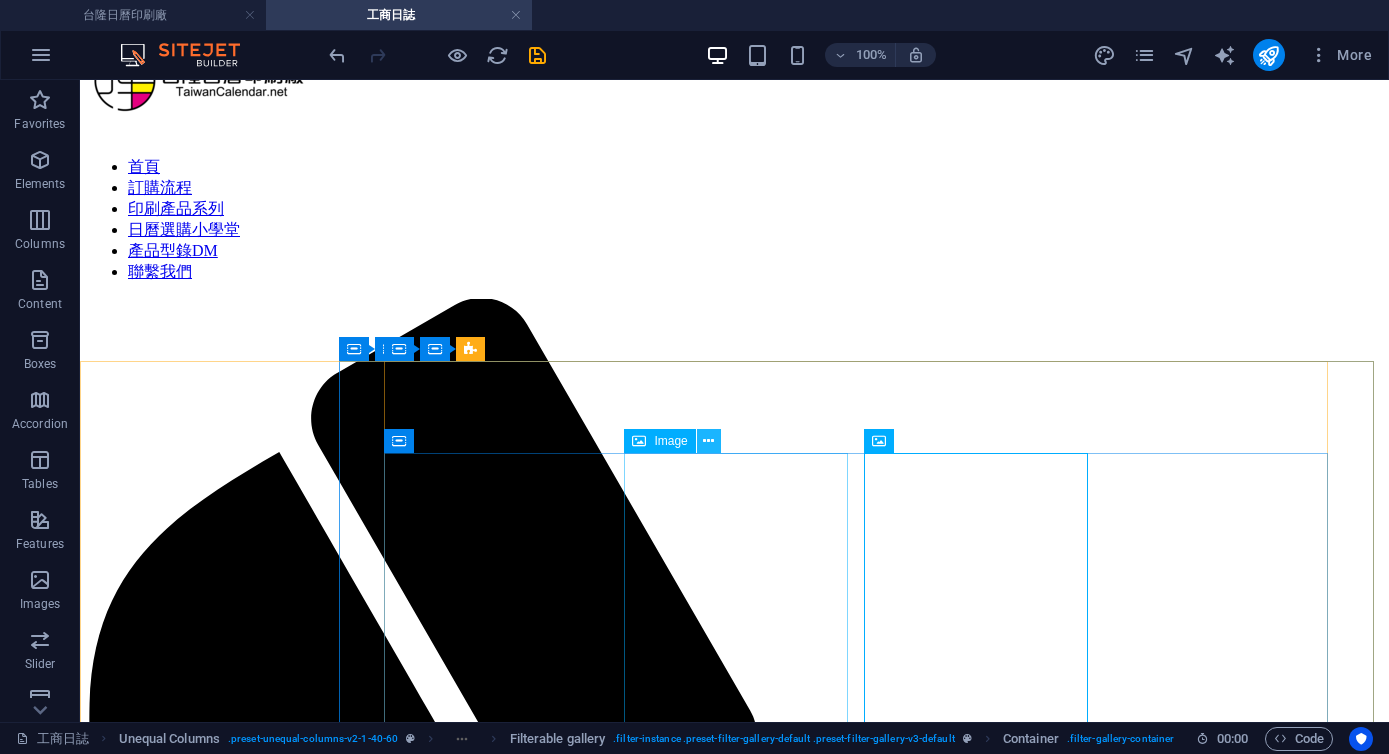 click at bounding box center (708, 441) 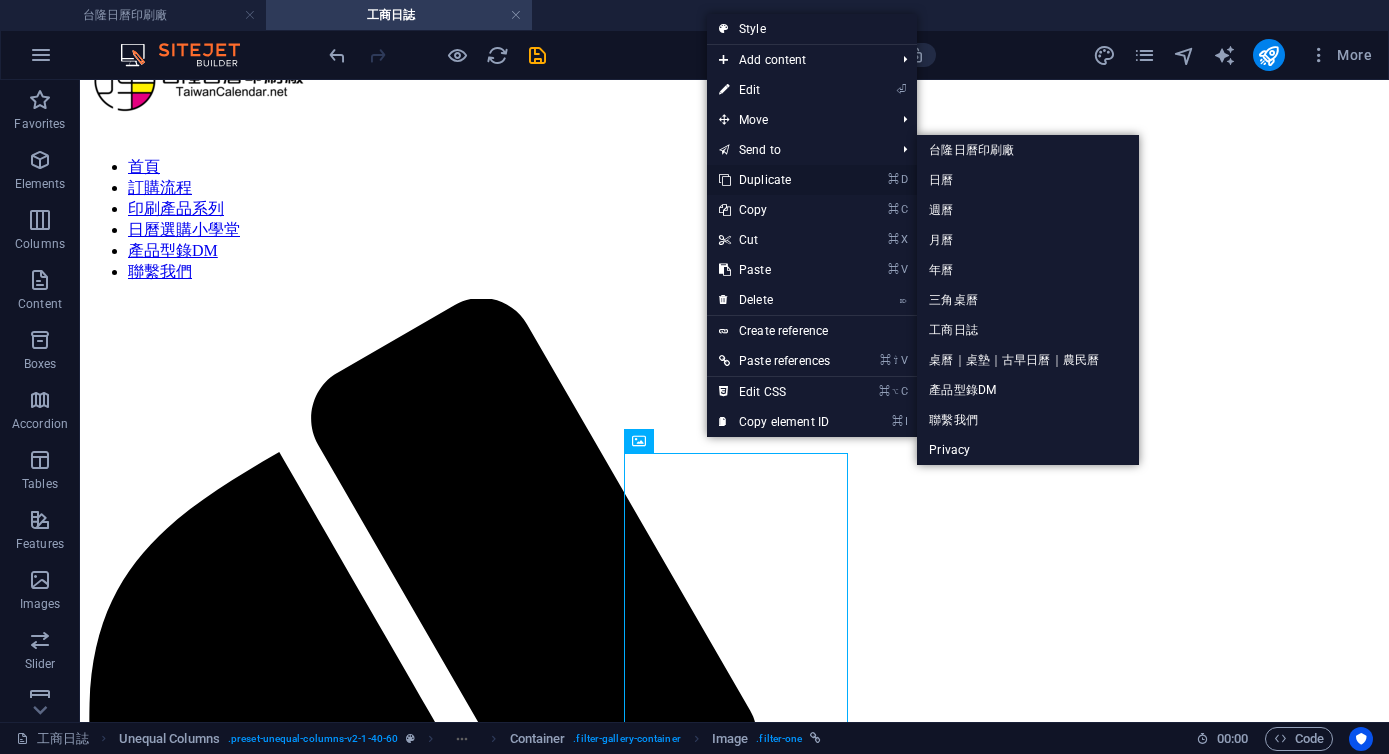click on "⌘ D  Duplicate" at bounding box center [774, 180] 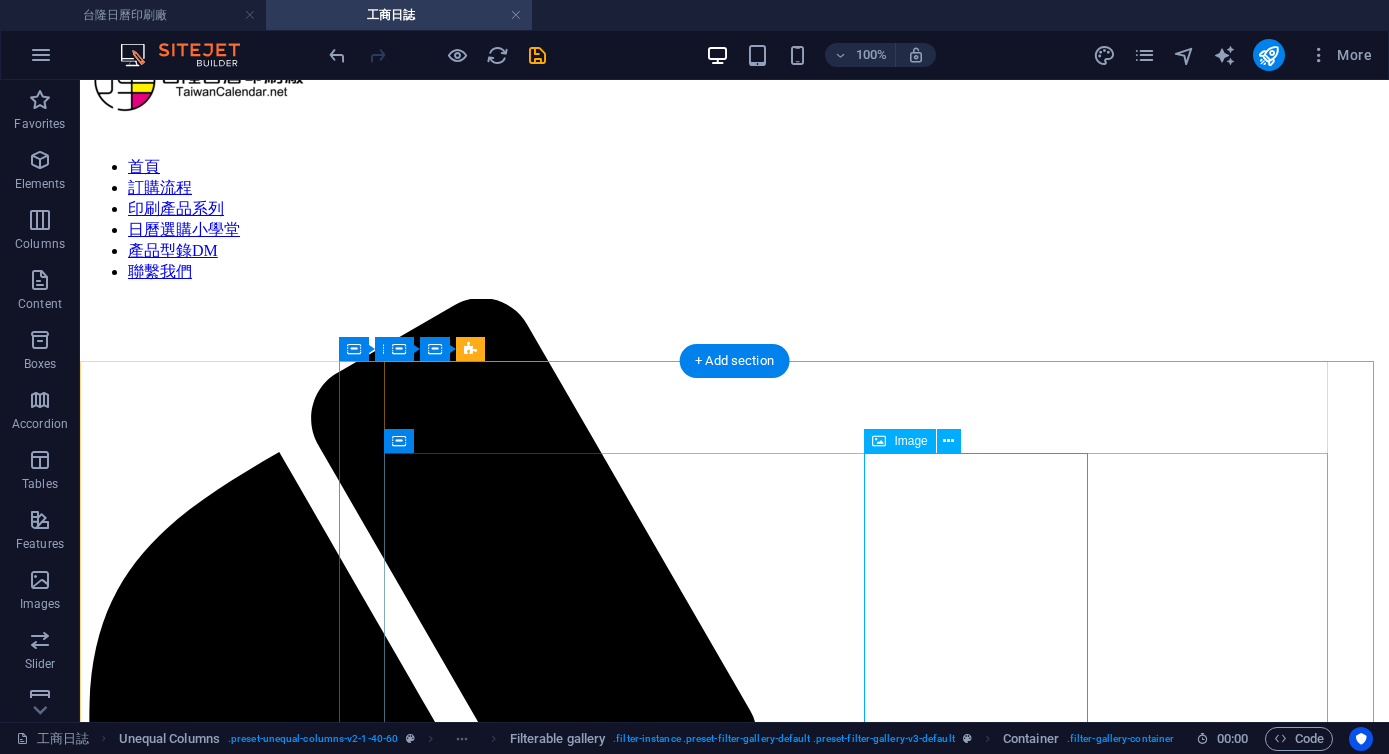 click on "551 活頁三折日誌 25K(中)" at bounding box center (734, 6536) 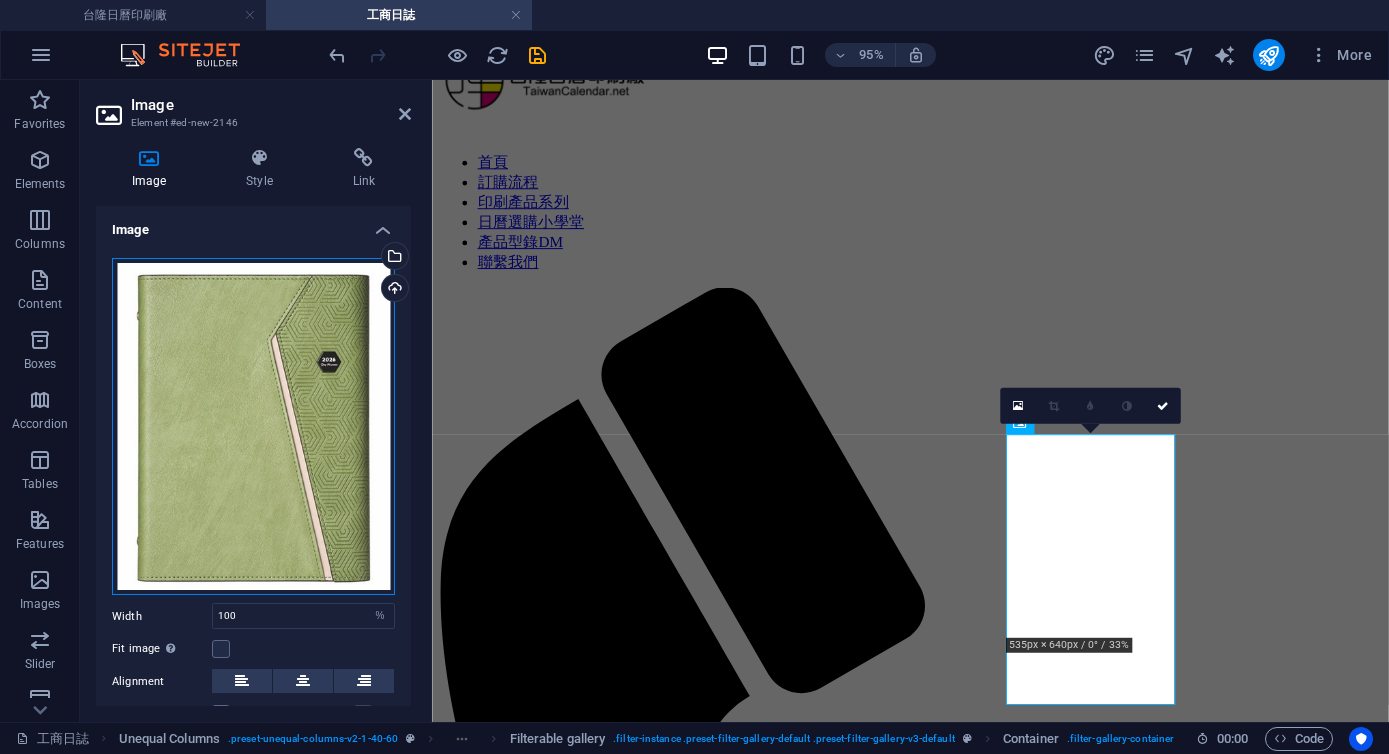 click on "Drag files here, click to choose files or select files from Files or our free stock photos & videos" at bounding box center [253, 427] 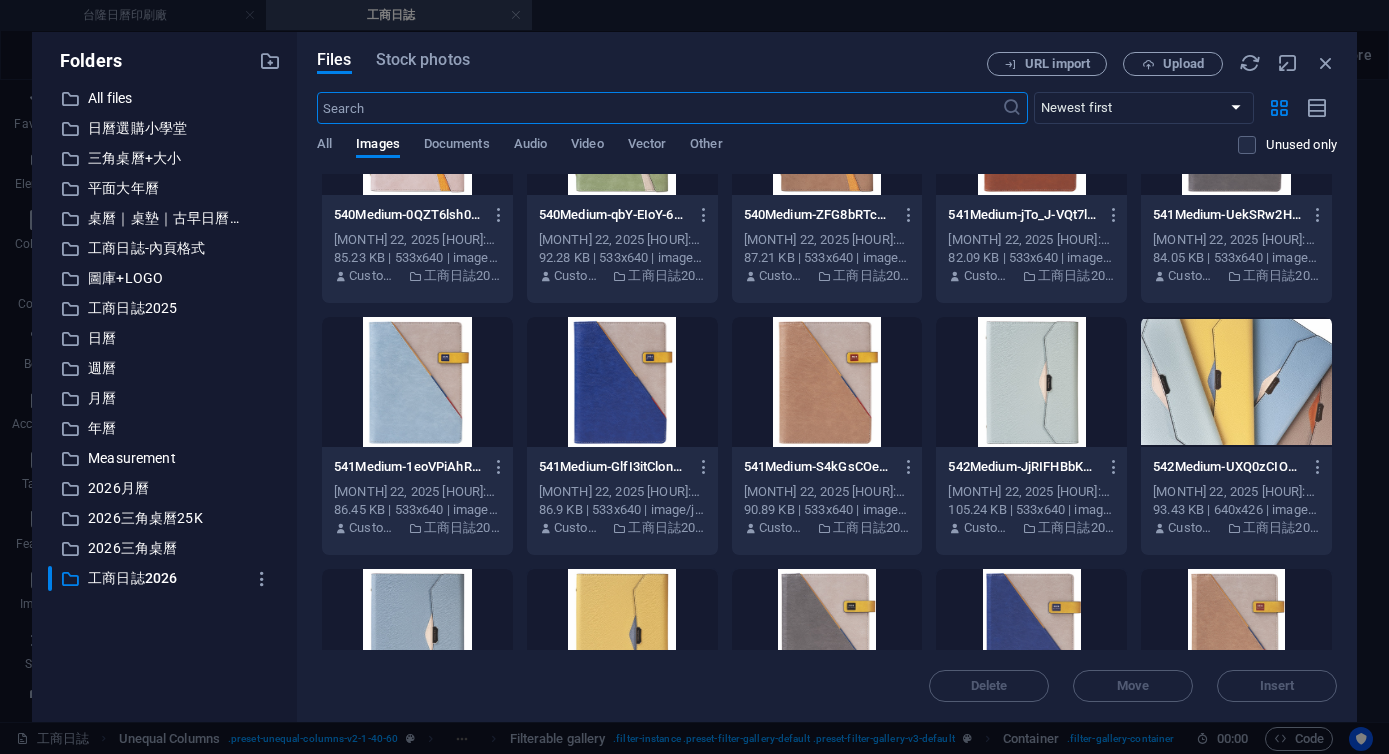 scroll, scrollTop: 4208, scrollLeft: 0, axis: vertical 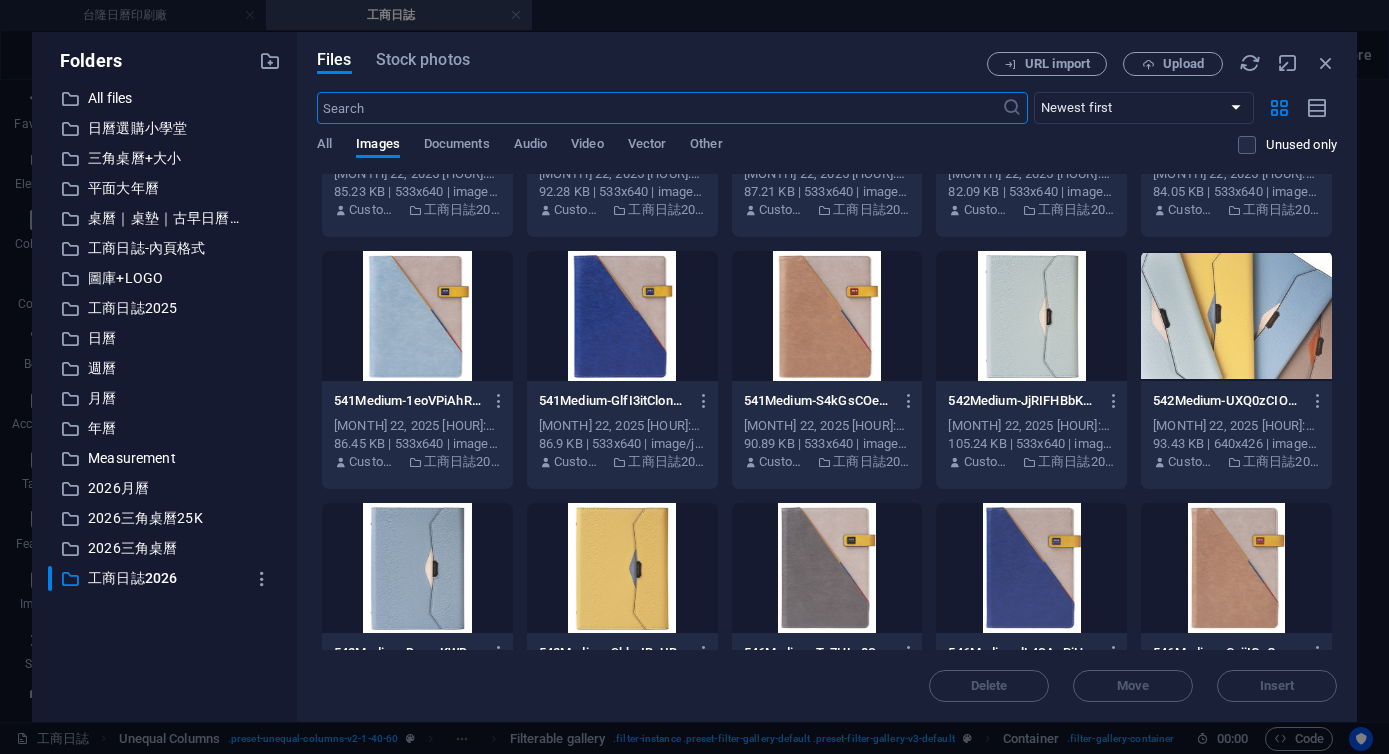 click at bounding box center (417, 568) 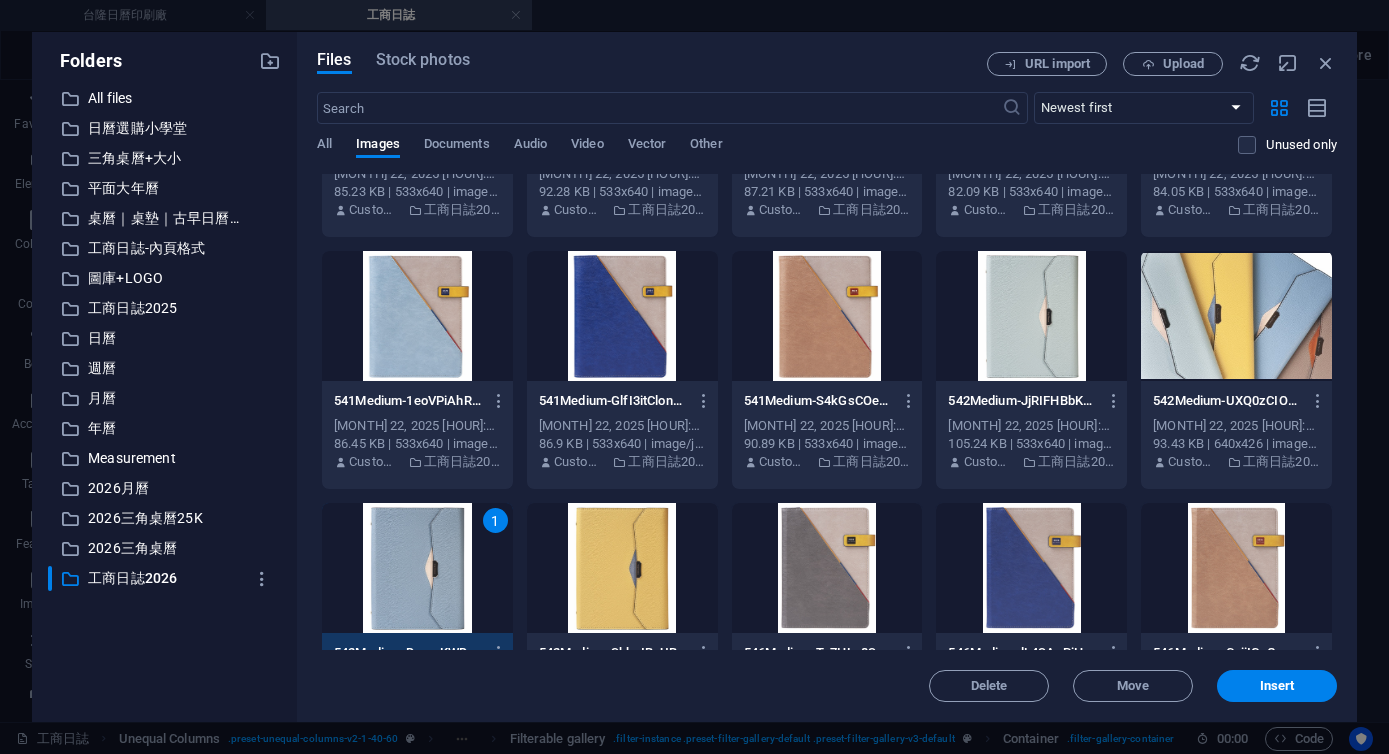click on "1" at bounding box center (417, 568) 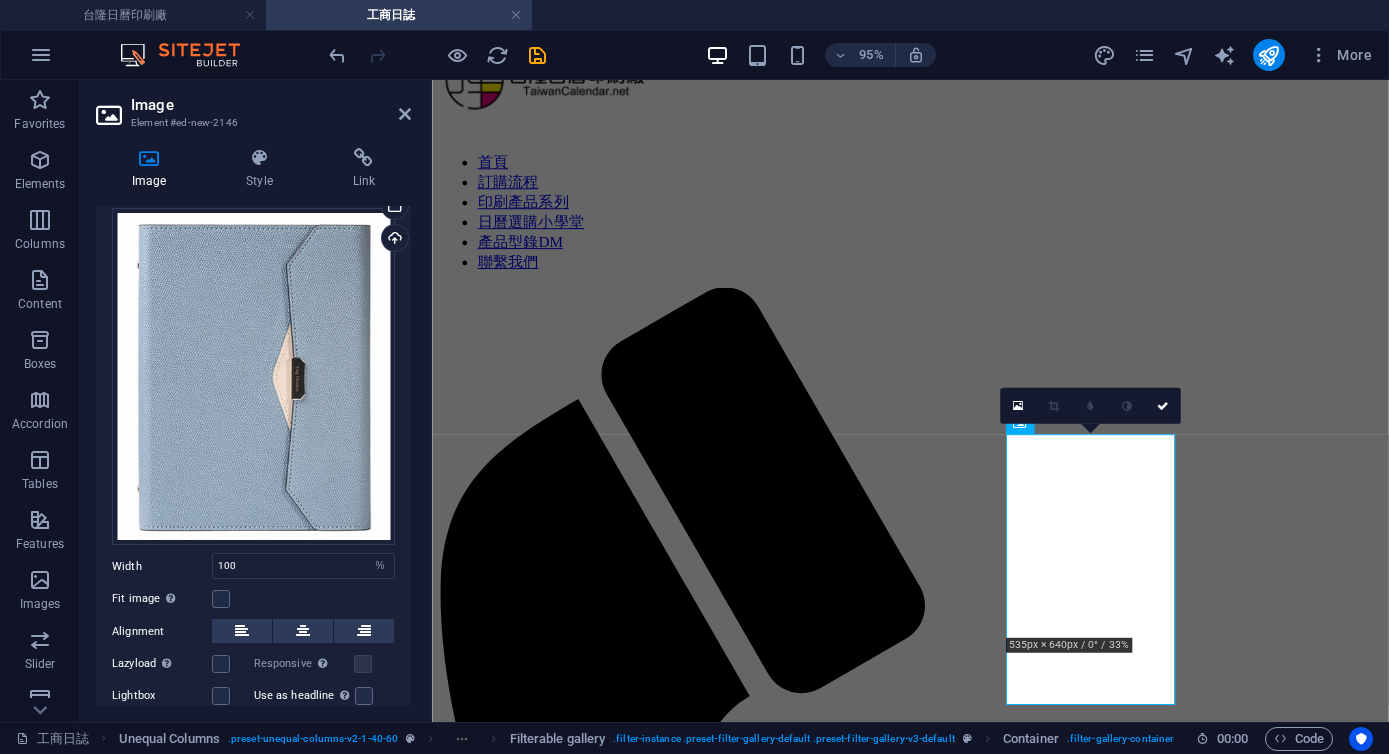 scroll, scrollTop: 143, scrollLeft: 0, axis: vertical 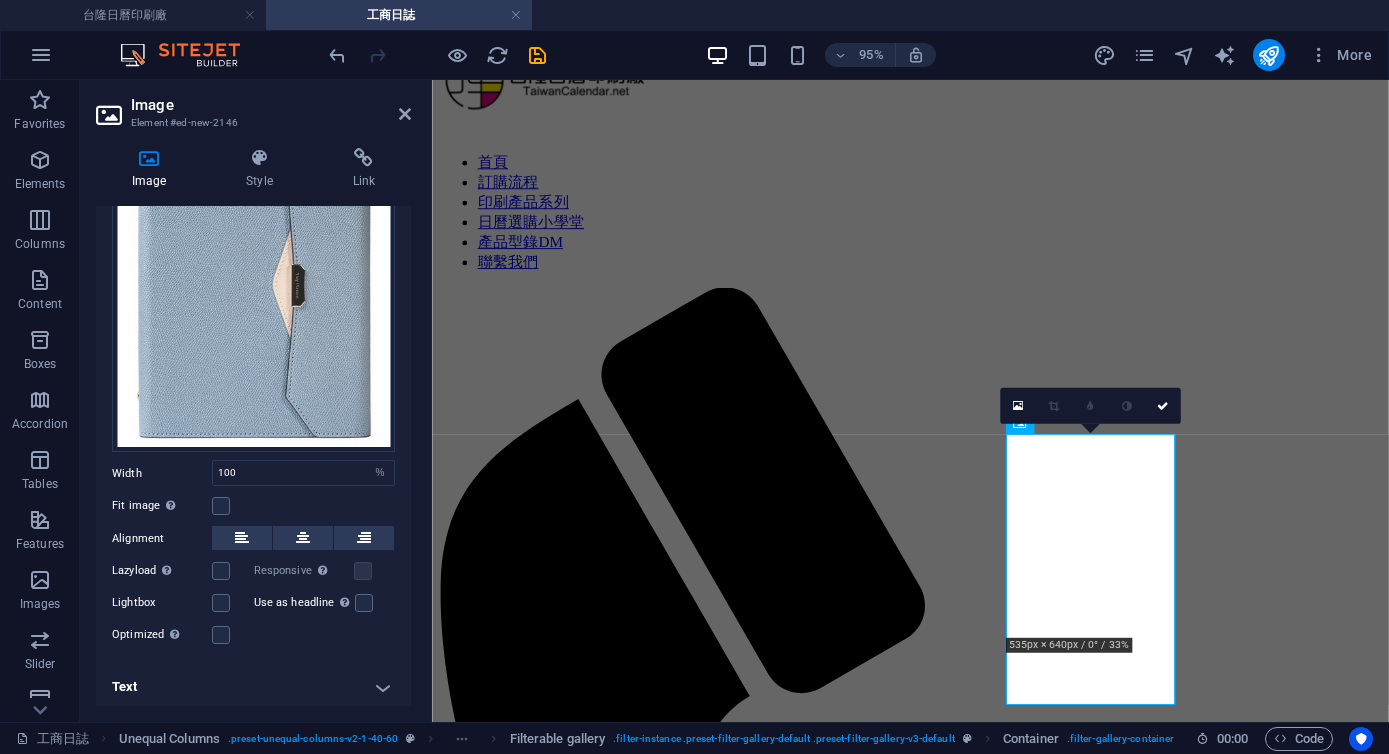 click on "Text" at bounding box center [253, 687] 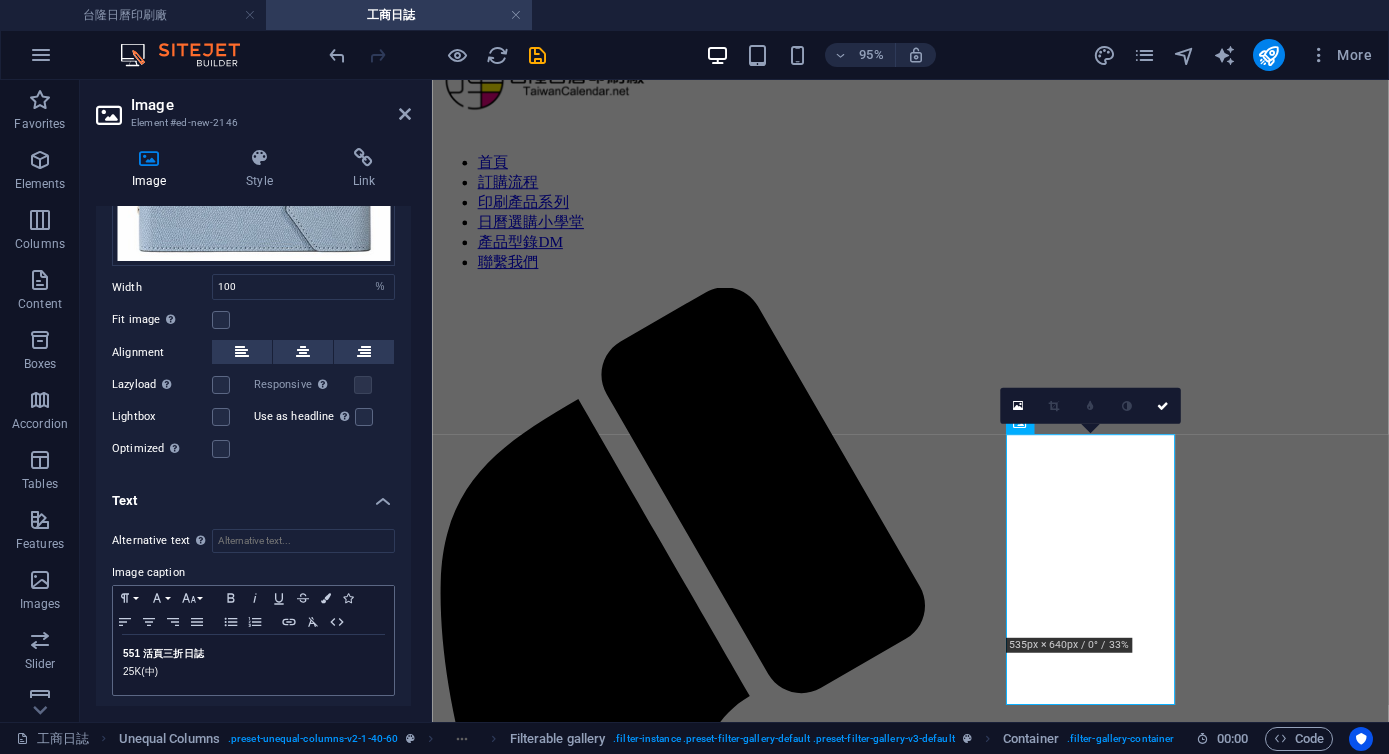 scroll, scrollTop: 331, scrollLeft: 0, axis: vertical 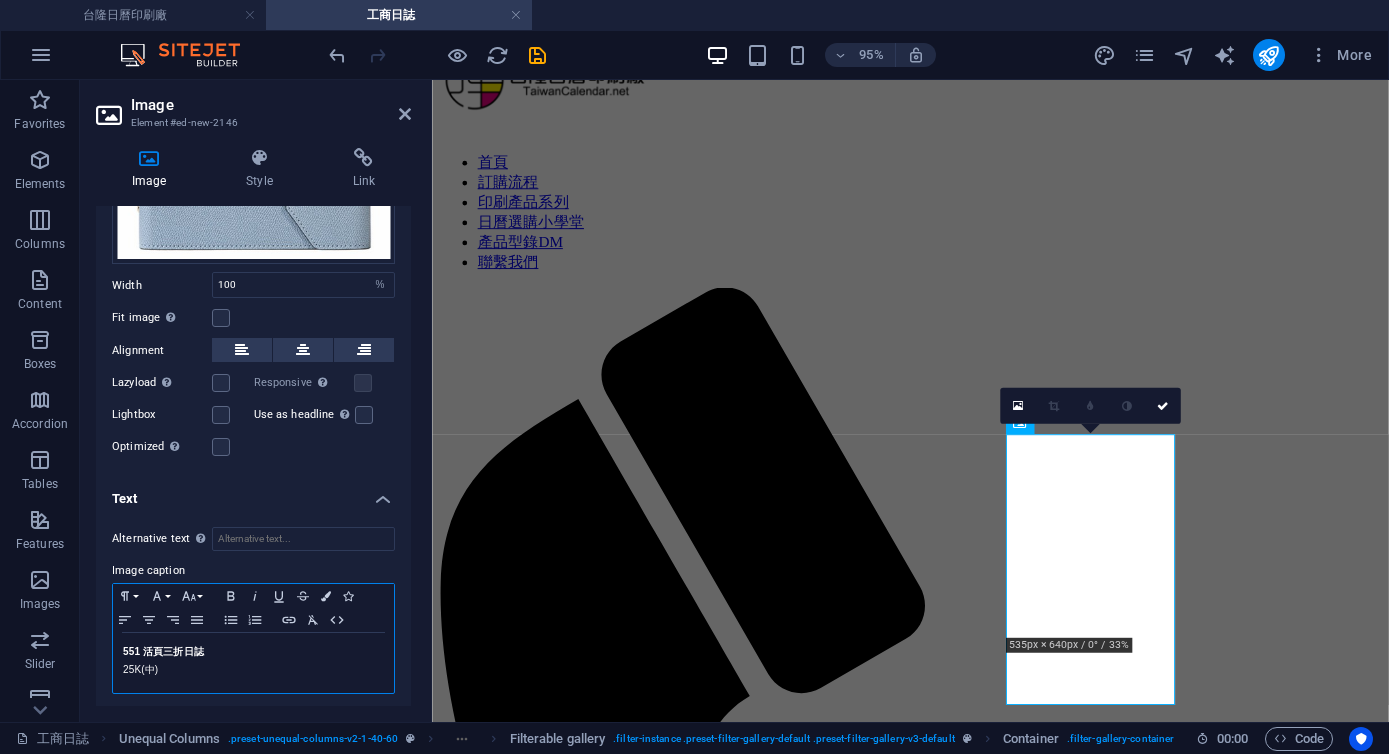 click on "551 活頁三折日誌" at bounding box center [163, 651] 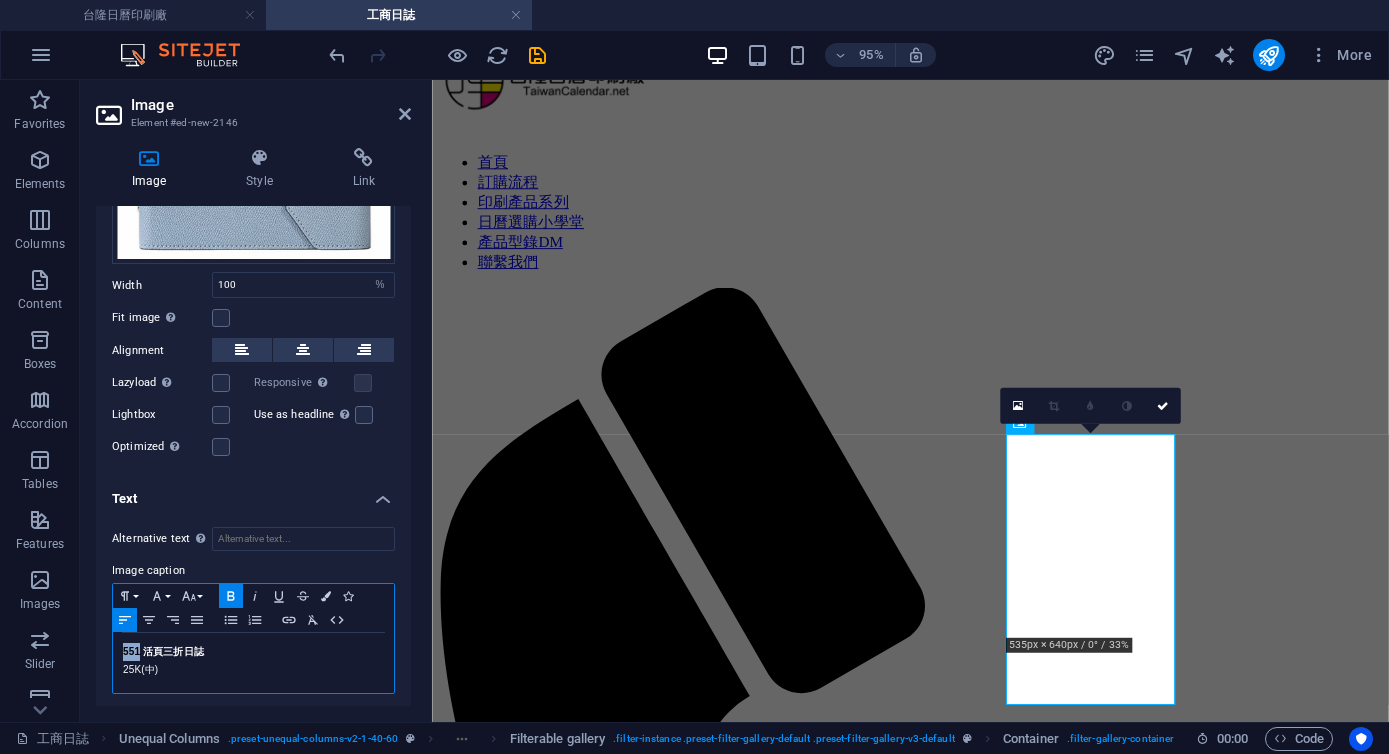 click on "551 活頁三折日誌" at bounding box center [163, 651] 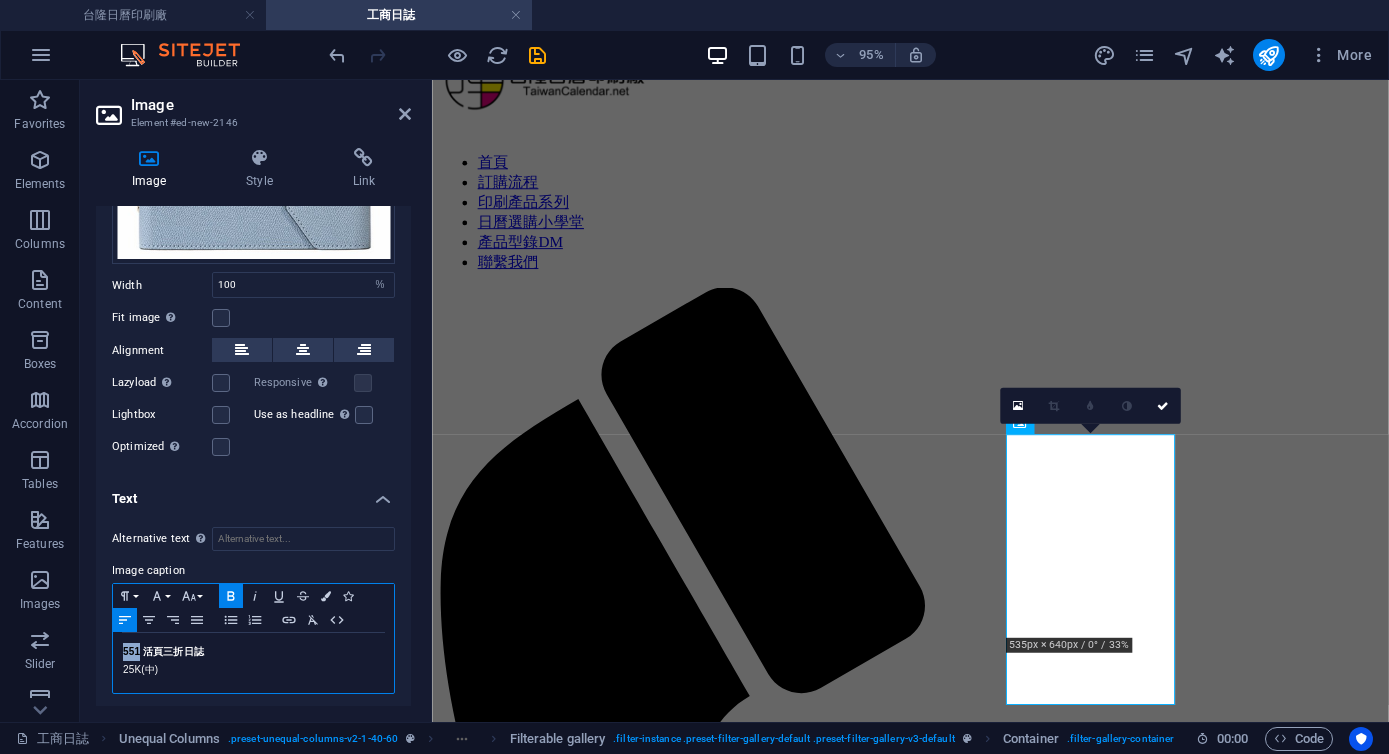 type 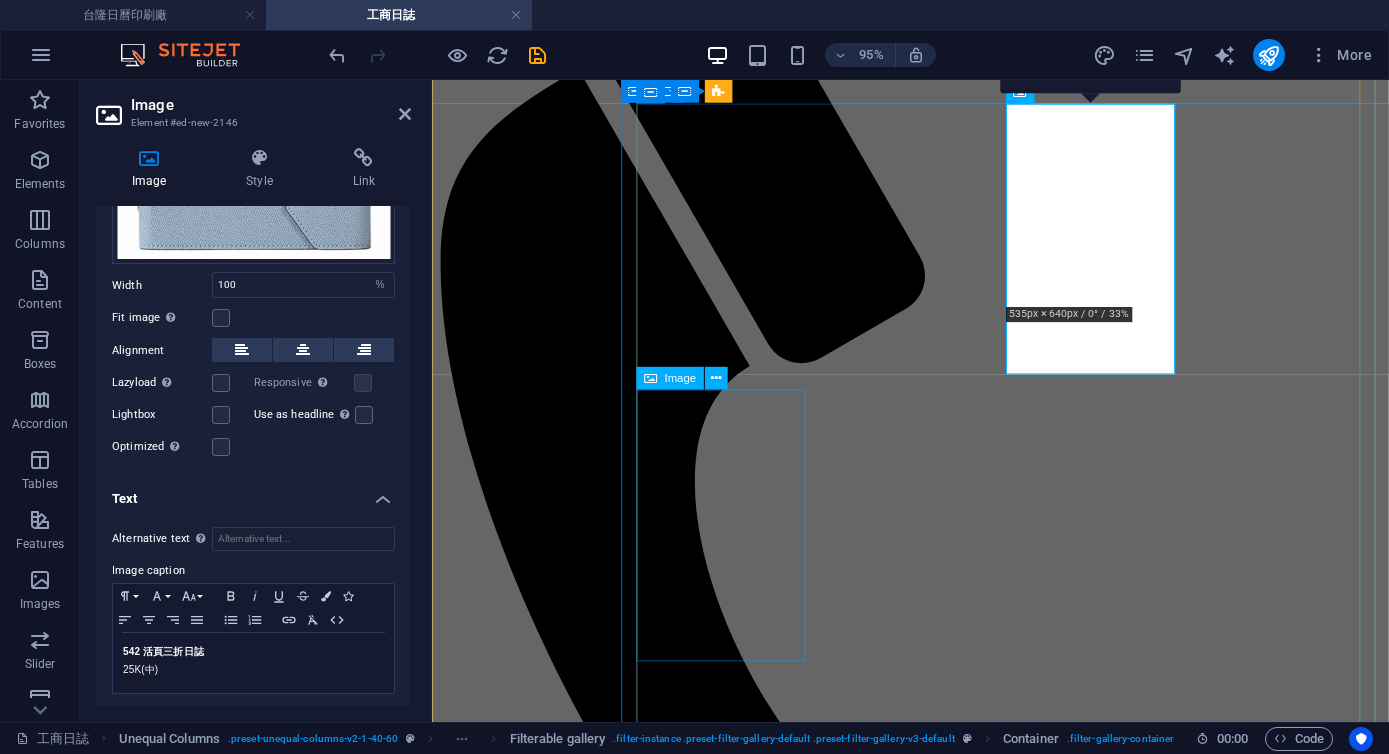 scroll, scrollTop: 408, scrollLeft: 0, axis: vertical 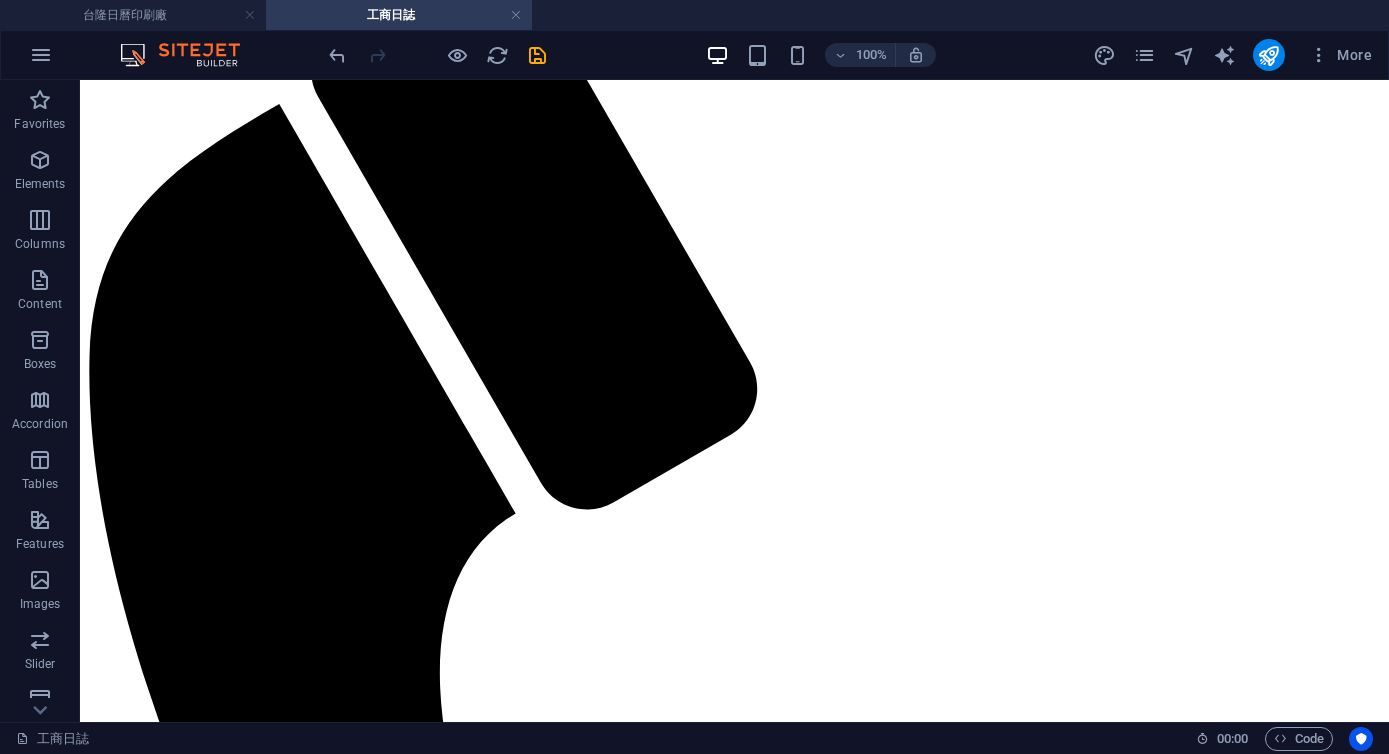 drag, startPoint x: 414, startPoint y: 507, endPoint x: 1201, endPoint y: 307, distance: 812.0154 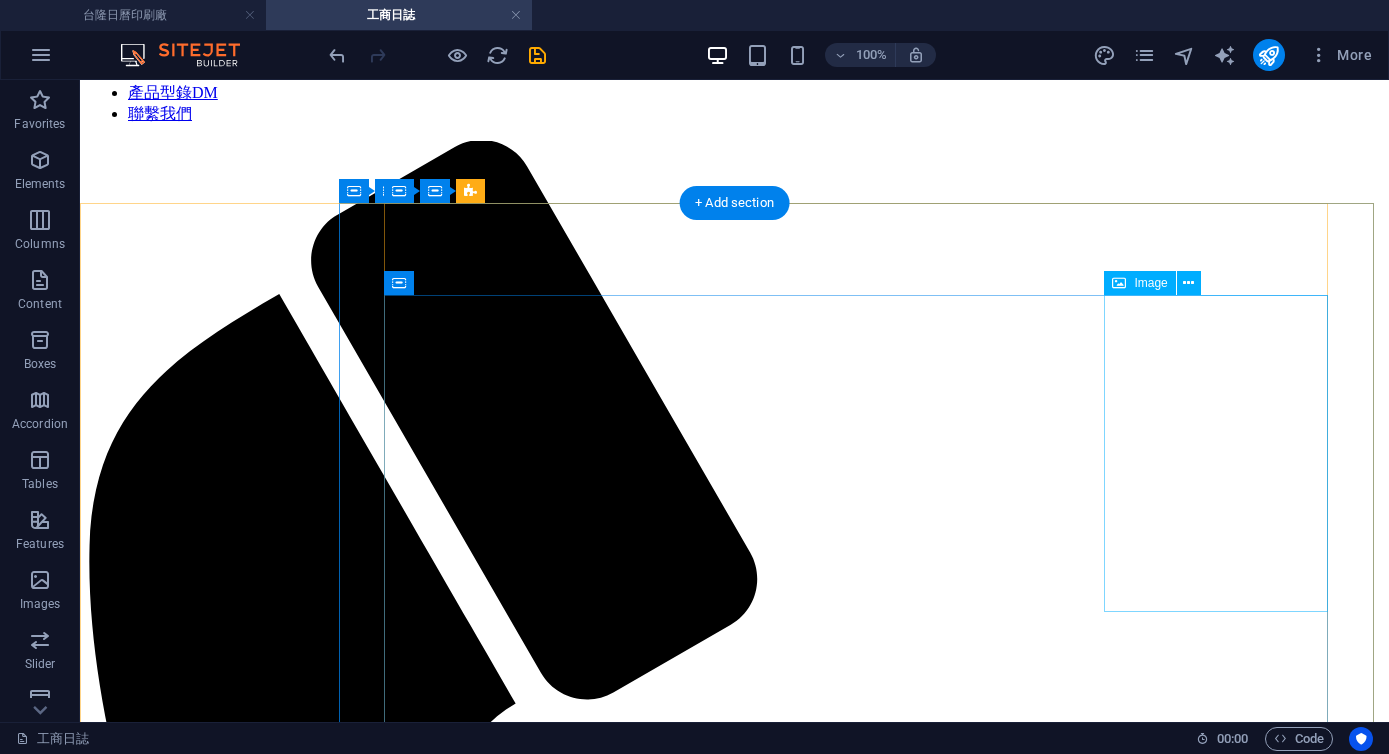 scroll, scrollTop: 544, scrollLeft: 0, axis: vertical 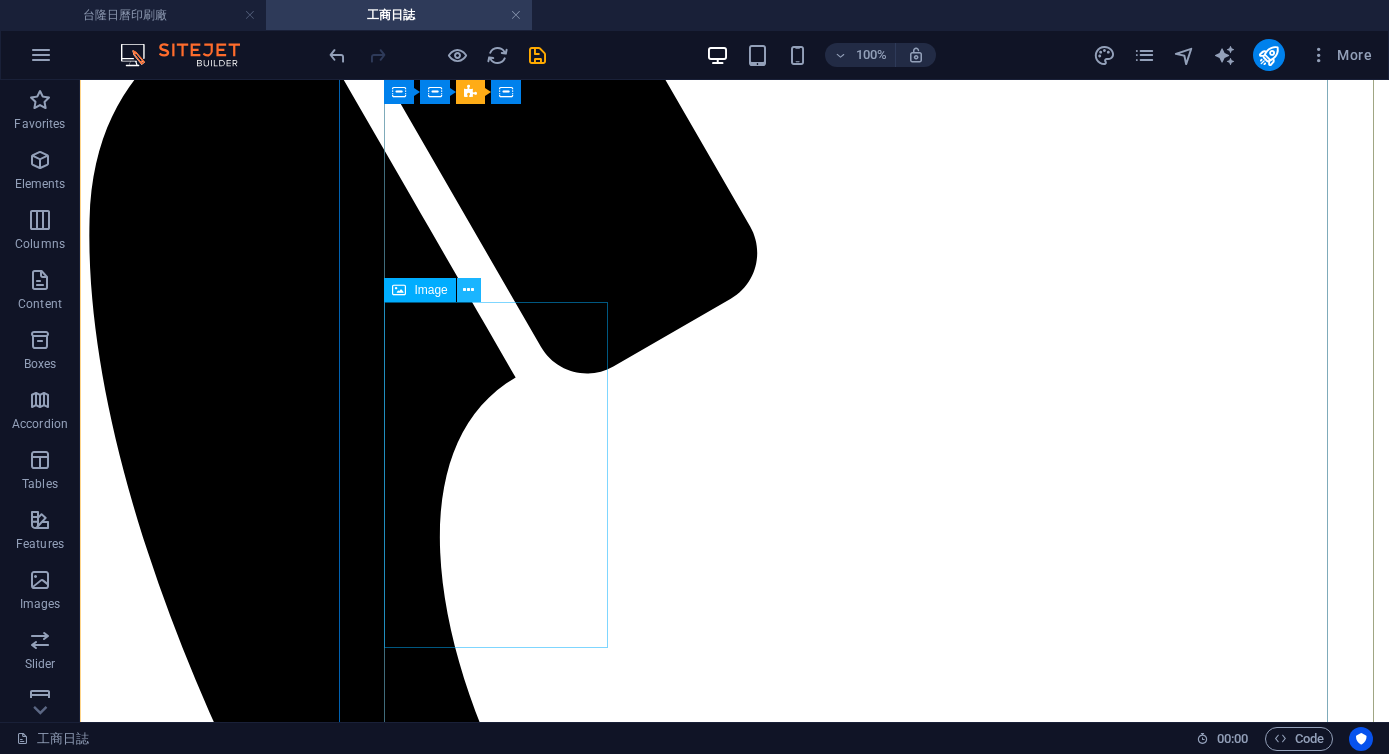 click at bounding box center (468, 290) 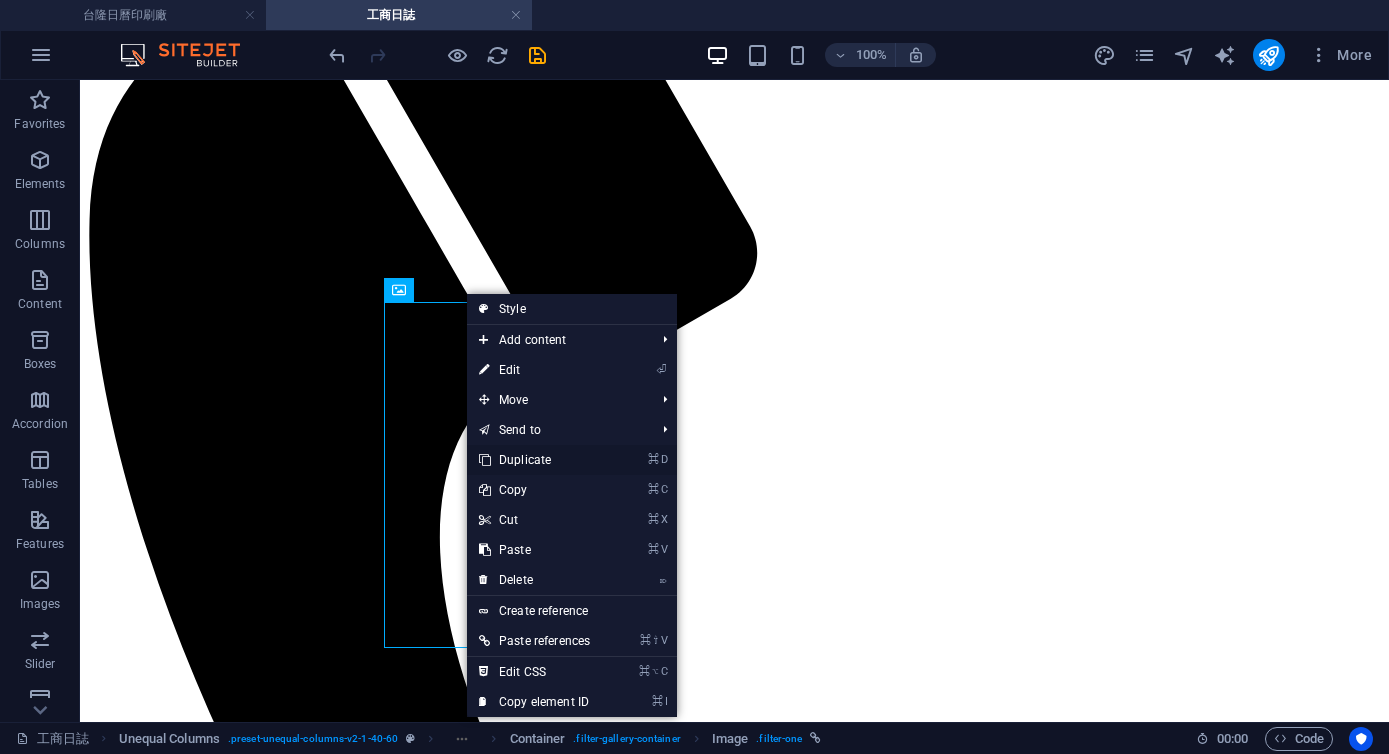 click on "⌘ D  Duplicate" at bounding box center (534, 460) 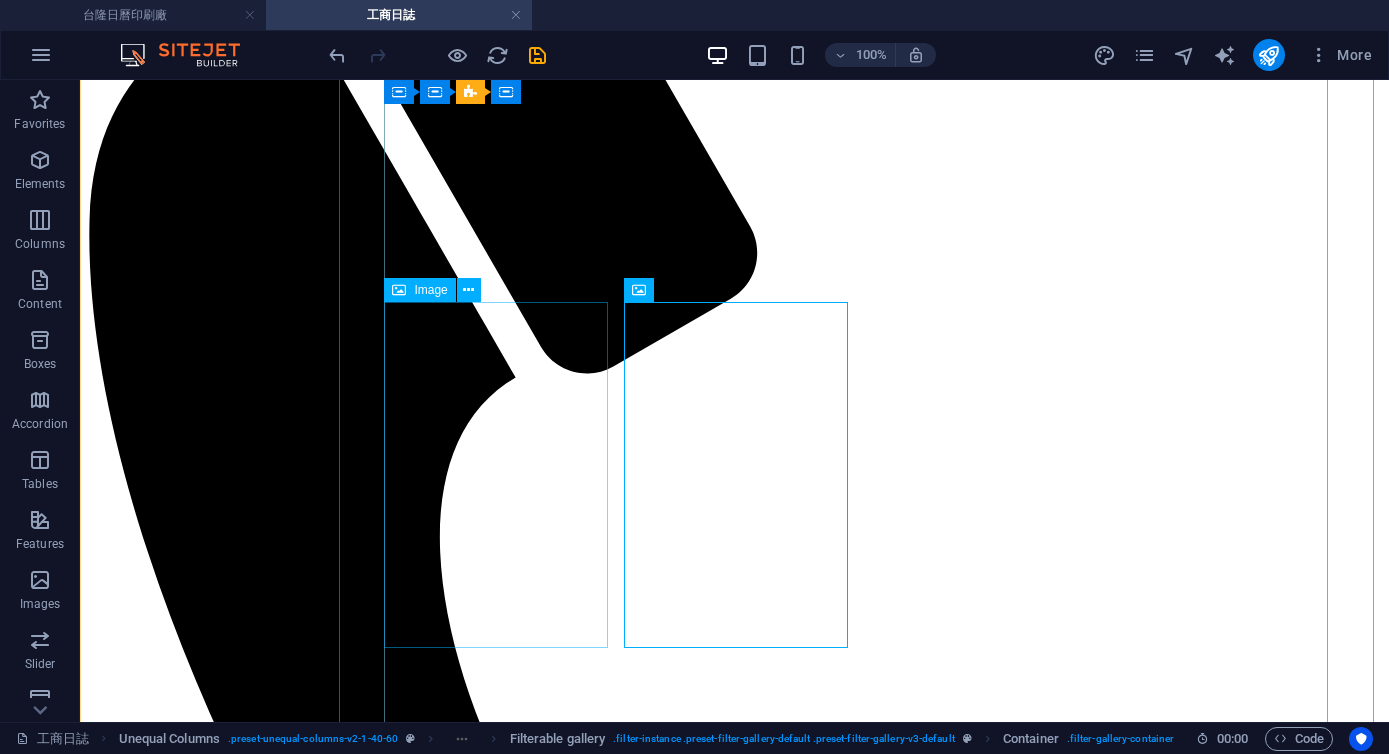 click on "541 活頁日誌 25K(中)" at bounding box center (734, 9431) 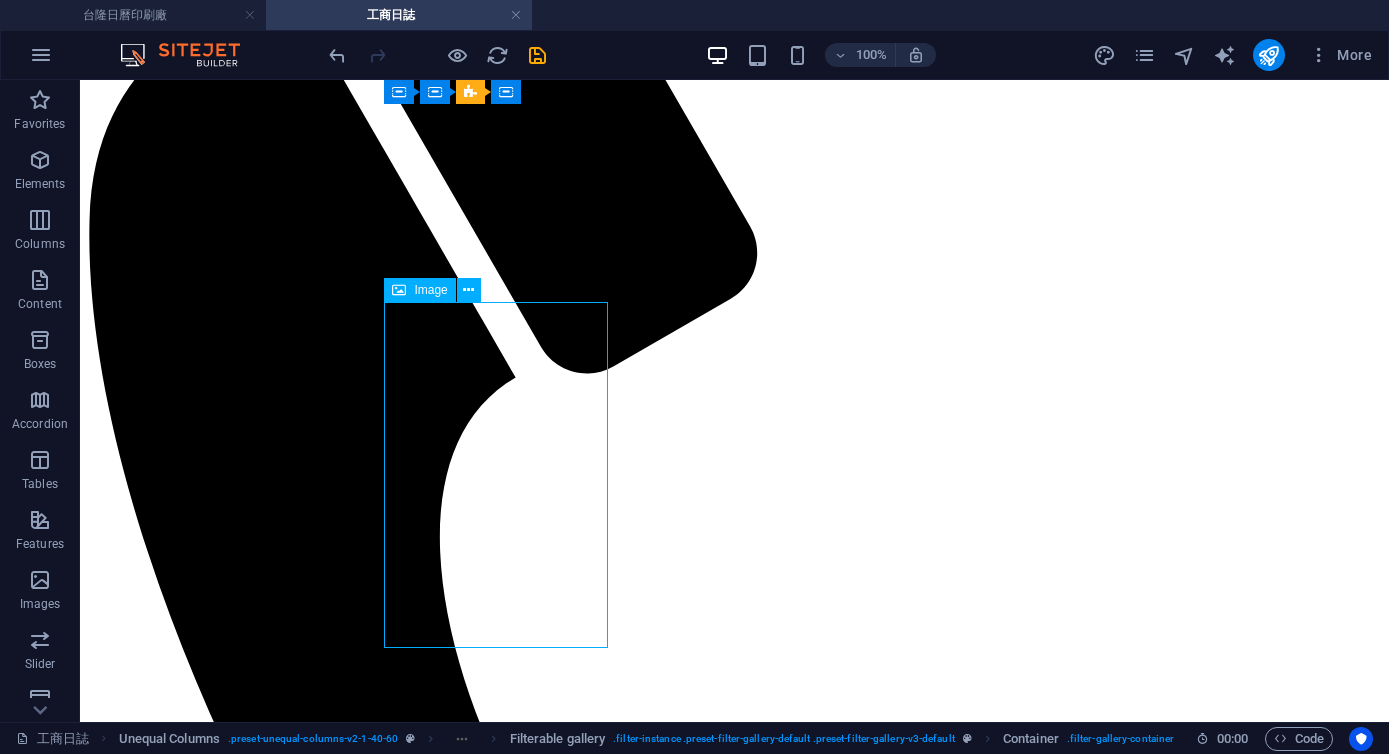 click on "541 活頁日誌 25K(中)" at bounding box center [734, 9431] 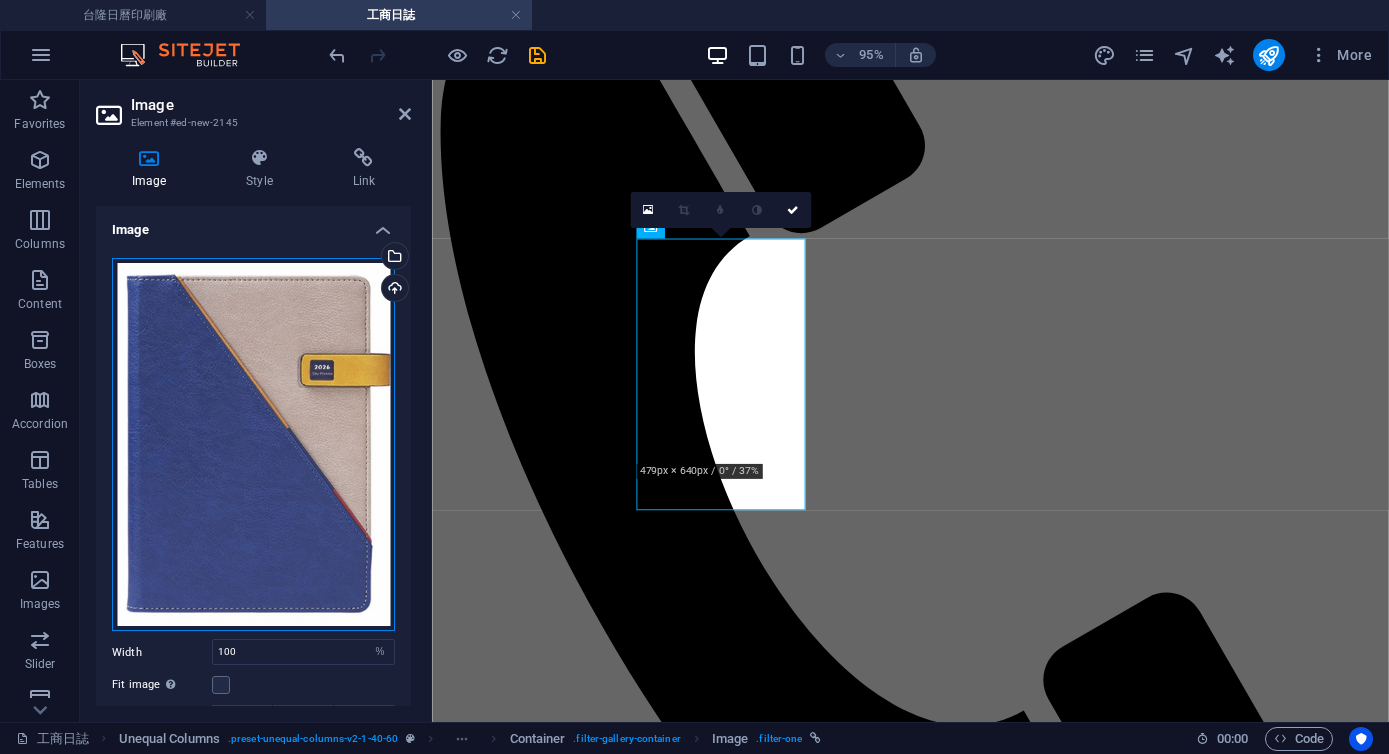 click on "Drag files here, click to choose files or select files from Files or our free stock photos & videos" at bounding box center [253, 445] 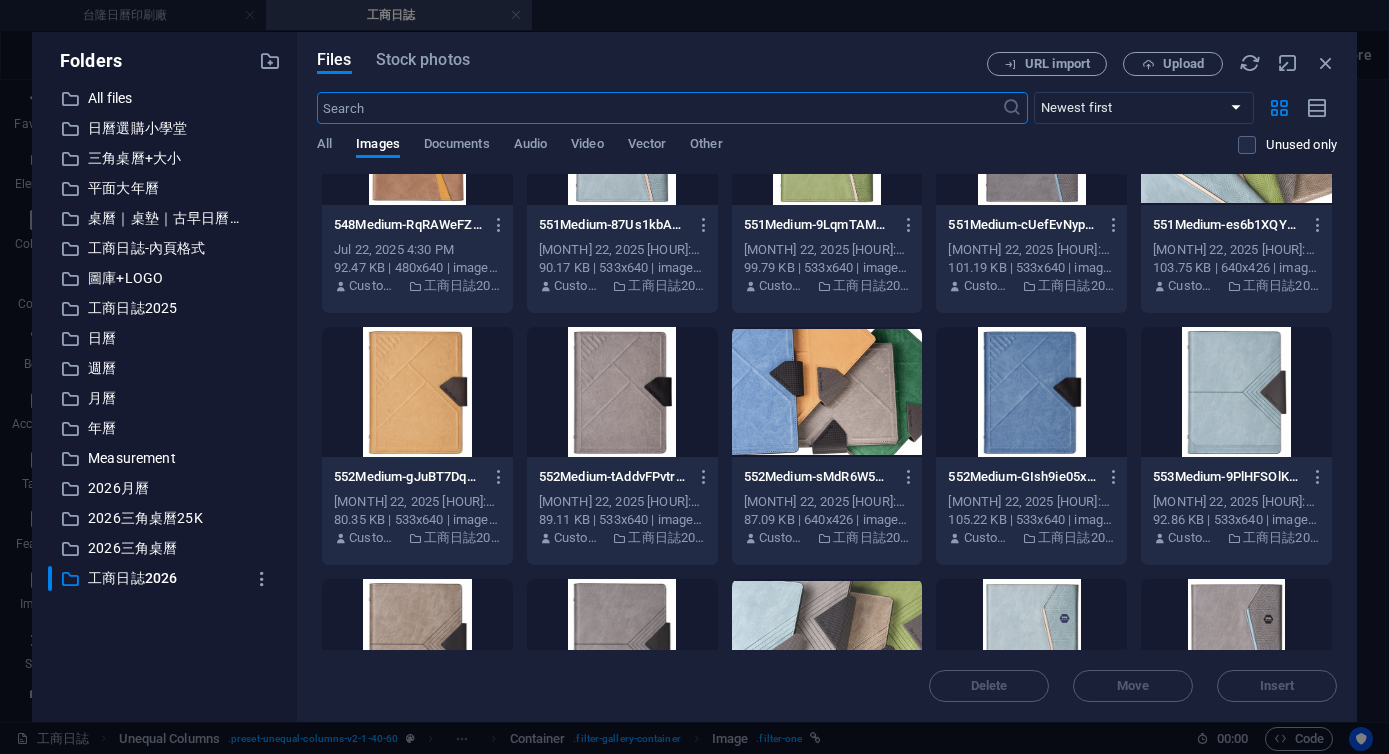 scroll, scrollTop: 5517, scrollLeft: 0, axis: vertical 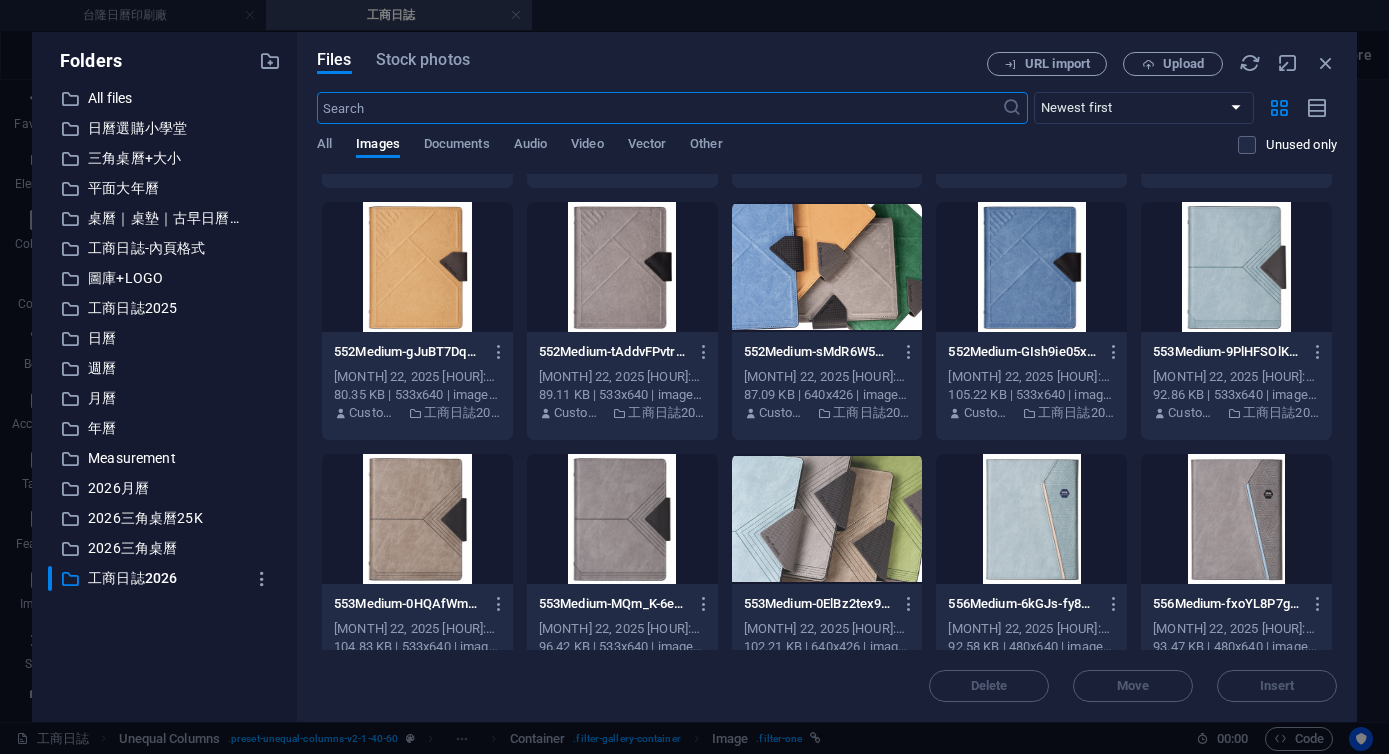 click at bounding box center (1031, 267) 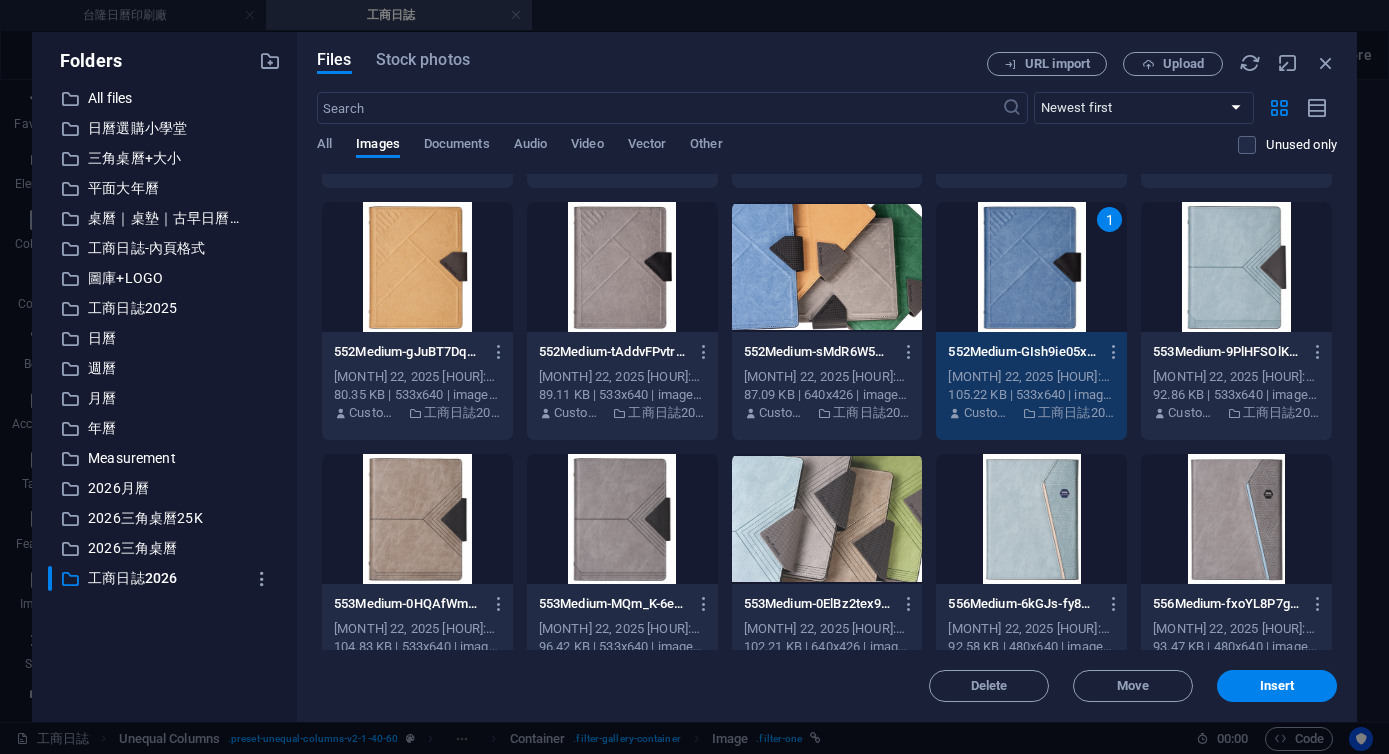 click on "1" at bounding box center (1031, 267) 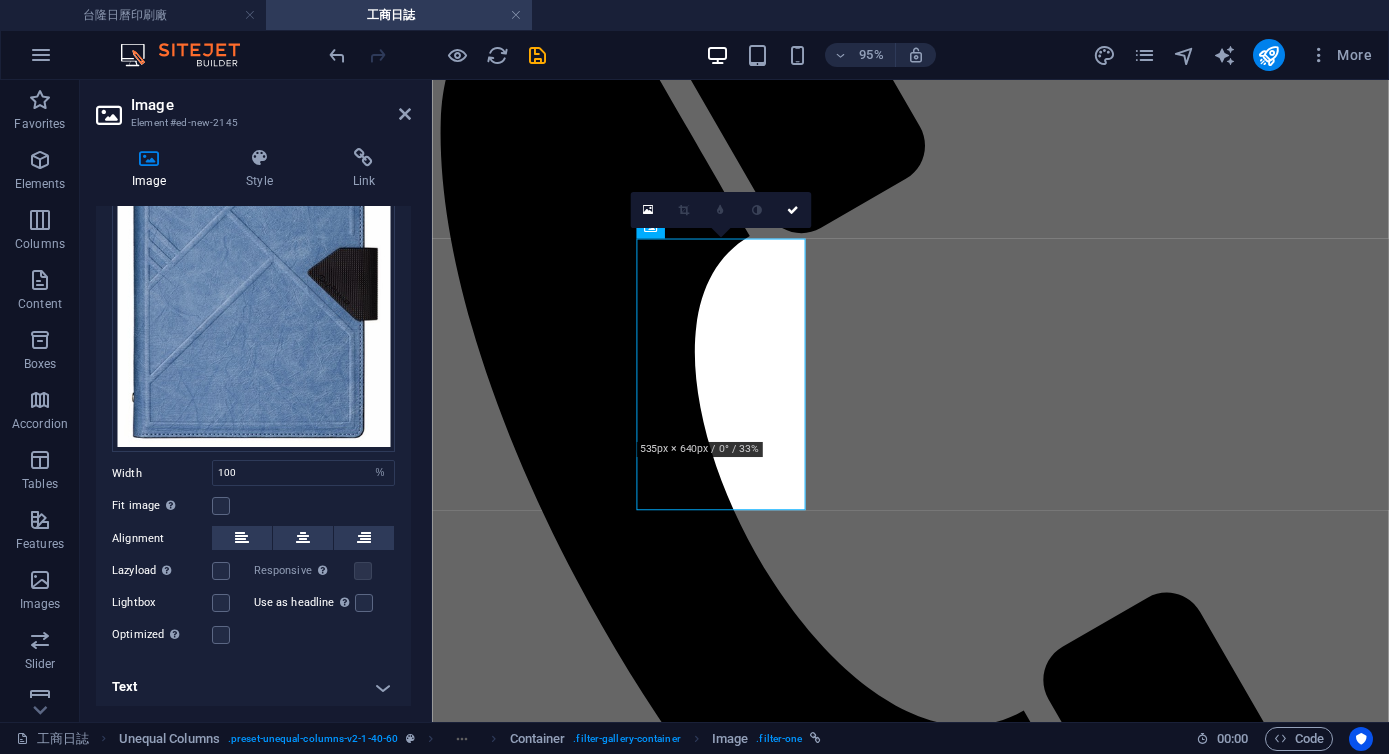 click on "Text" at bounding box center [253, 687] 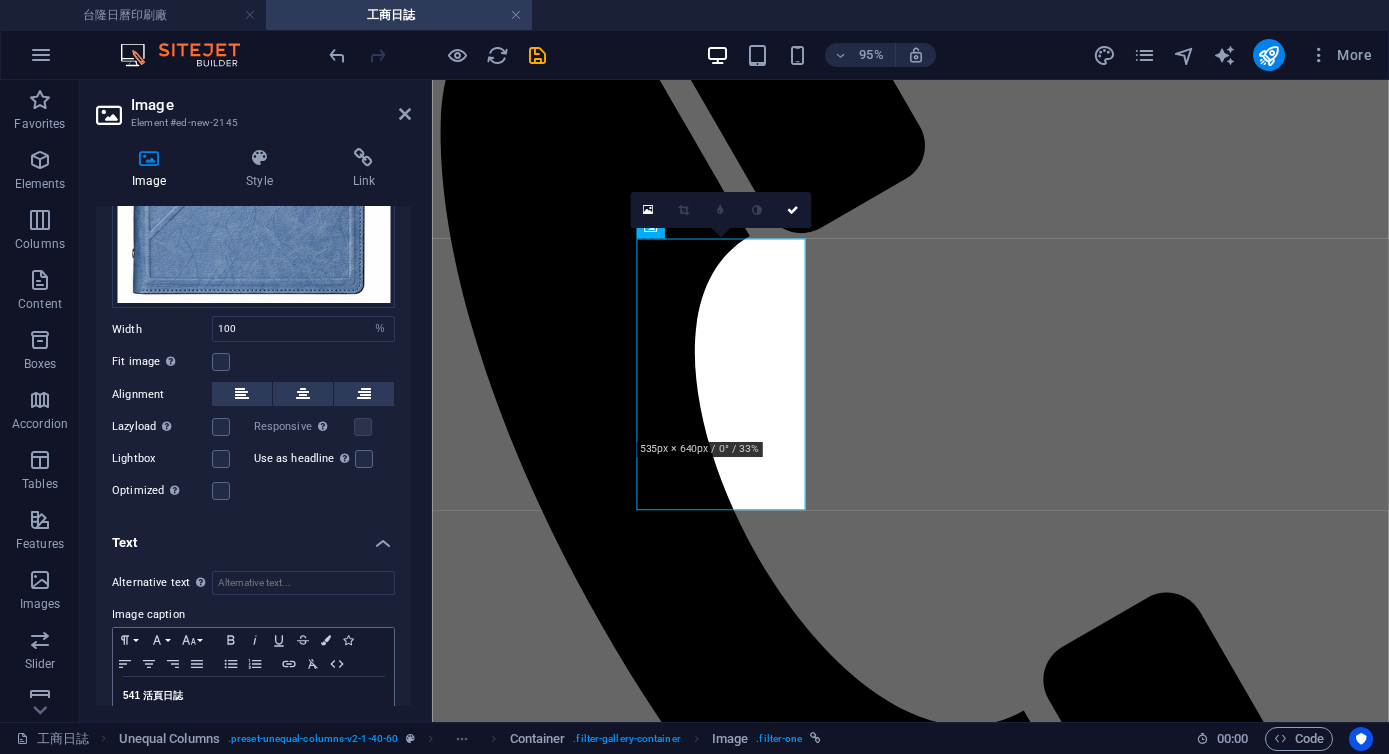 scroll, scrollTop: 331, scrollLeft: 0, axis: vertical 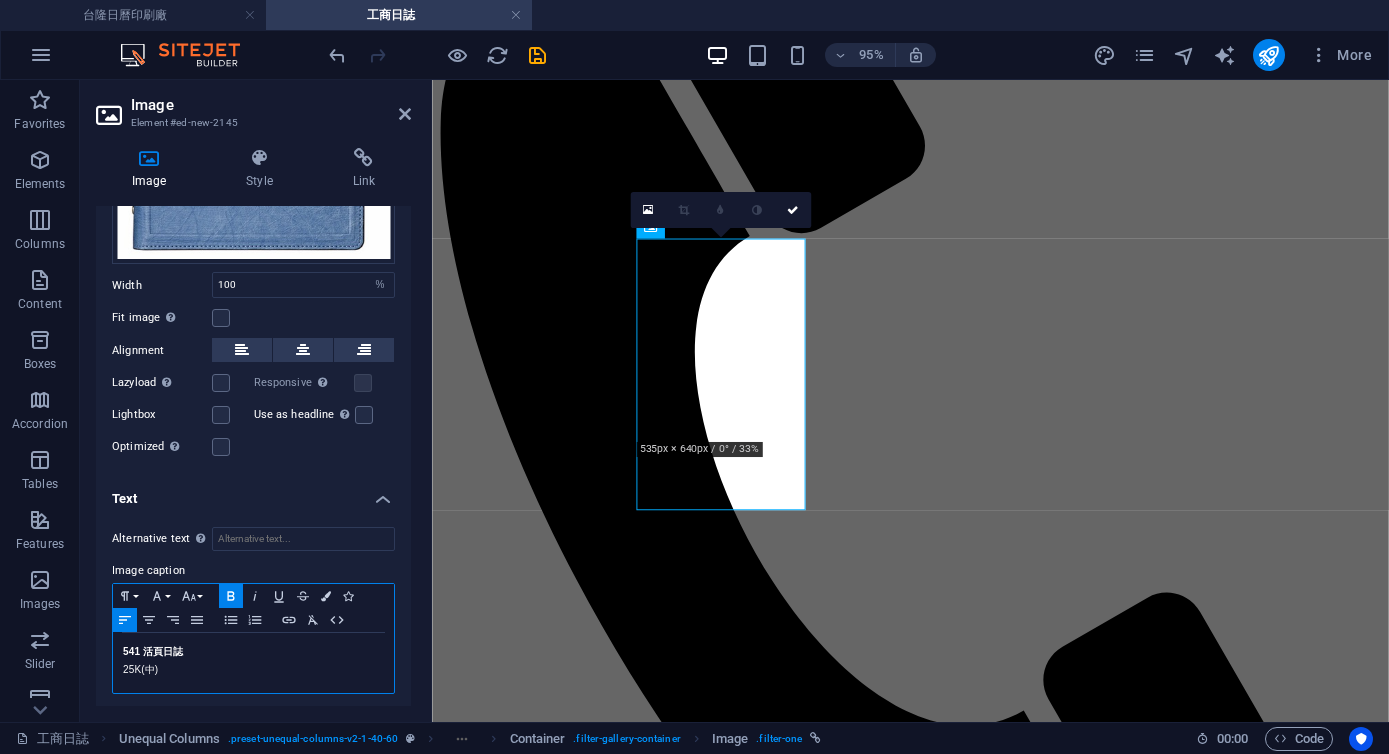 click on "541 活頁日誌" at bounding box center [153, 651] 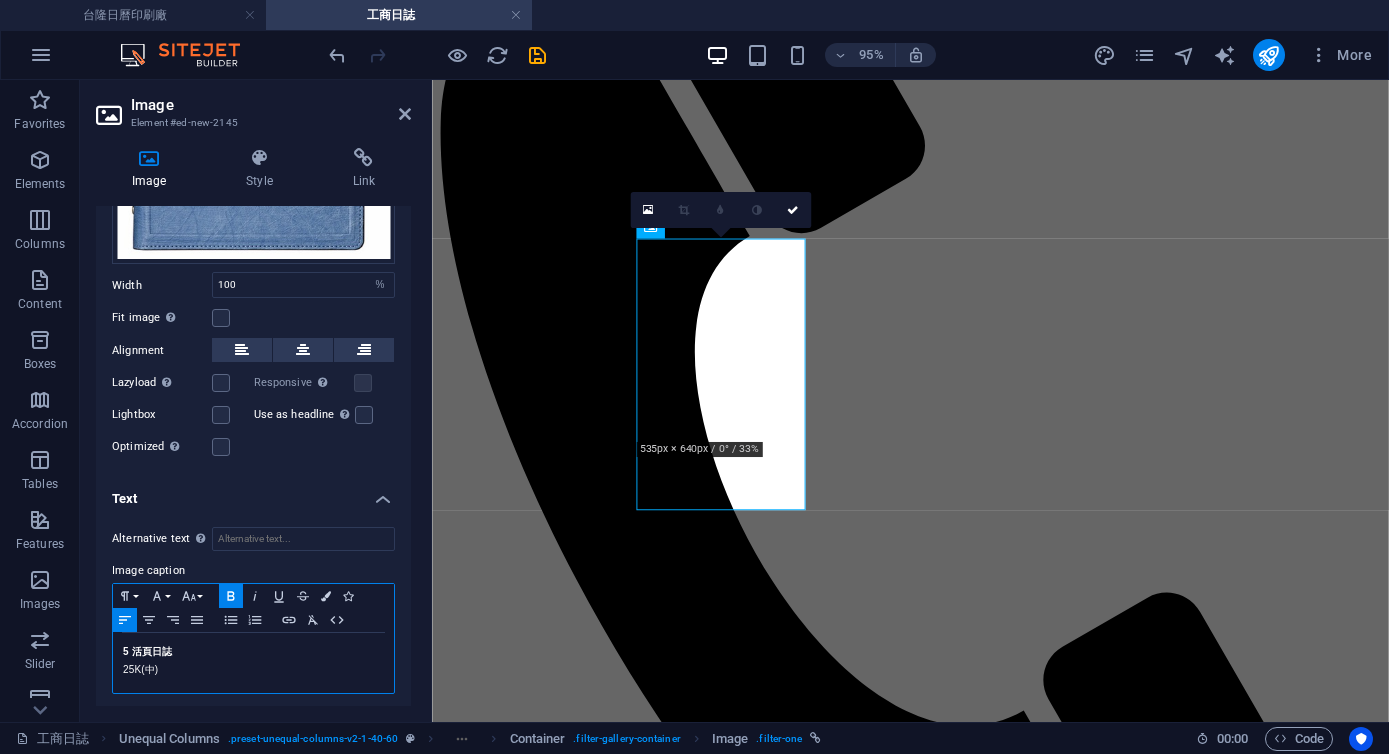 type 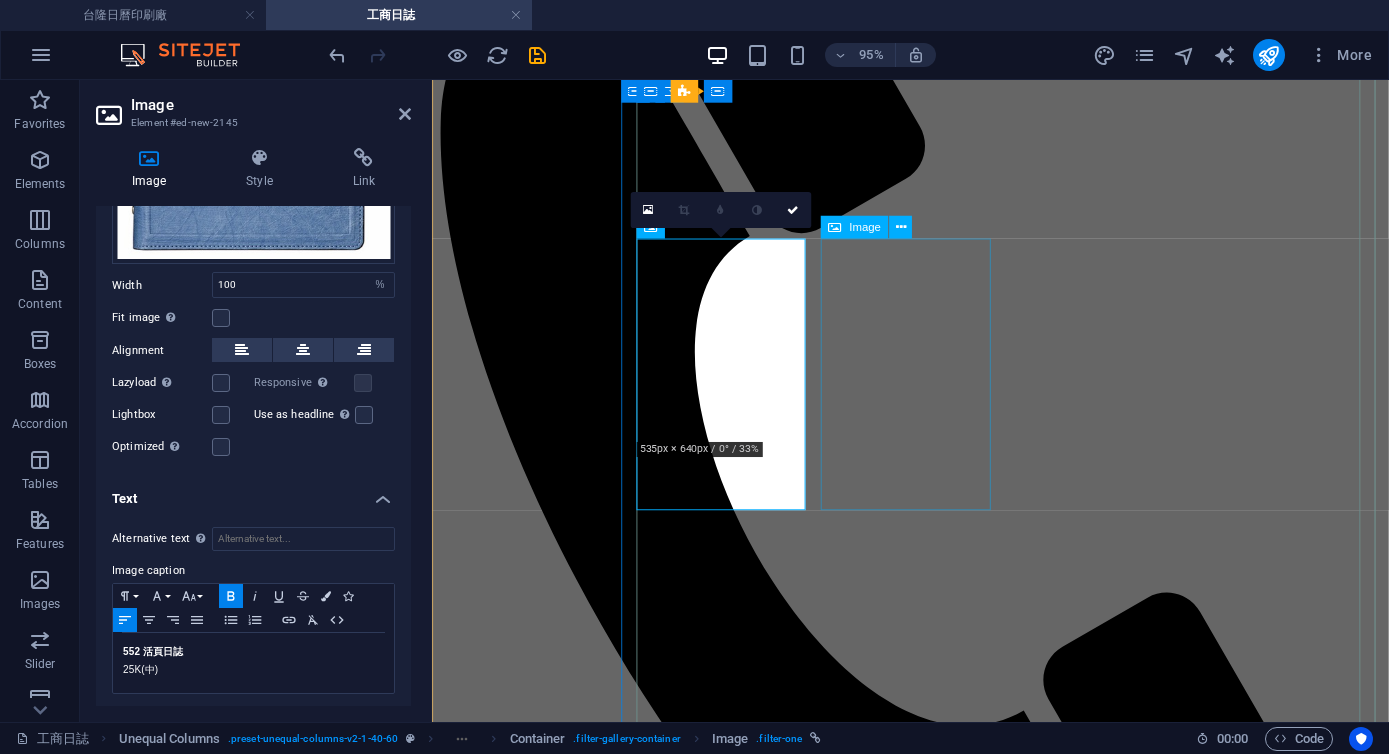 click on "541 活頁日誌 25K(中)" at bounding box center [935, 8652] 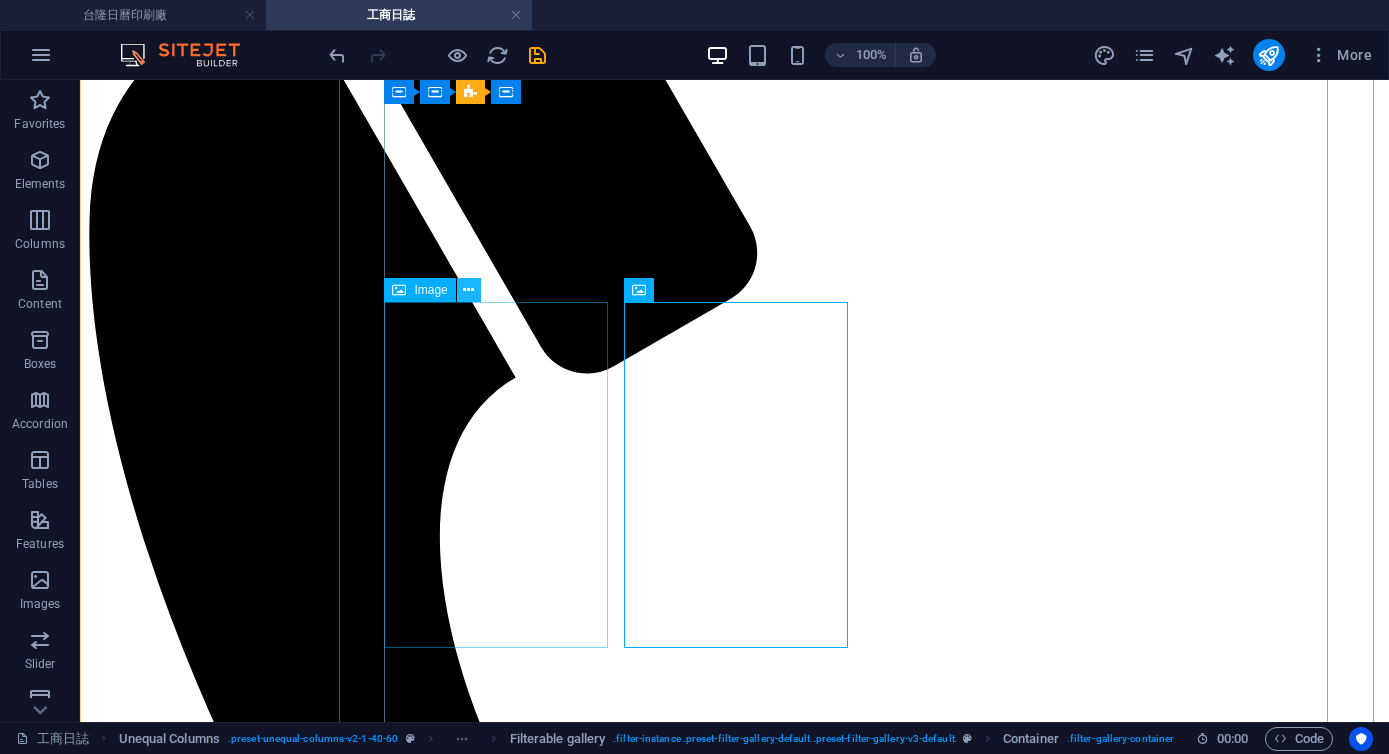 click at bounding box center [468, 290] 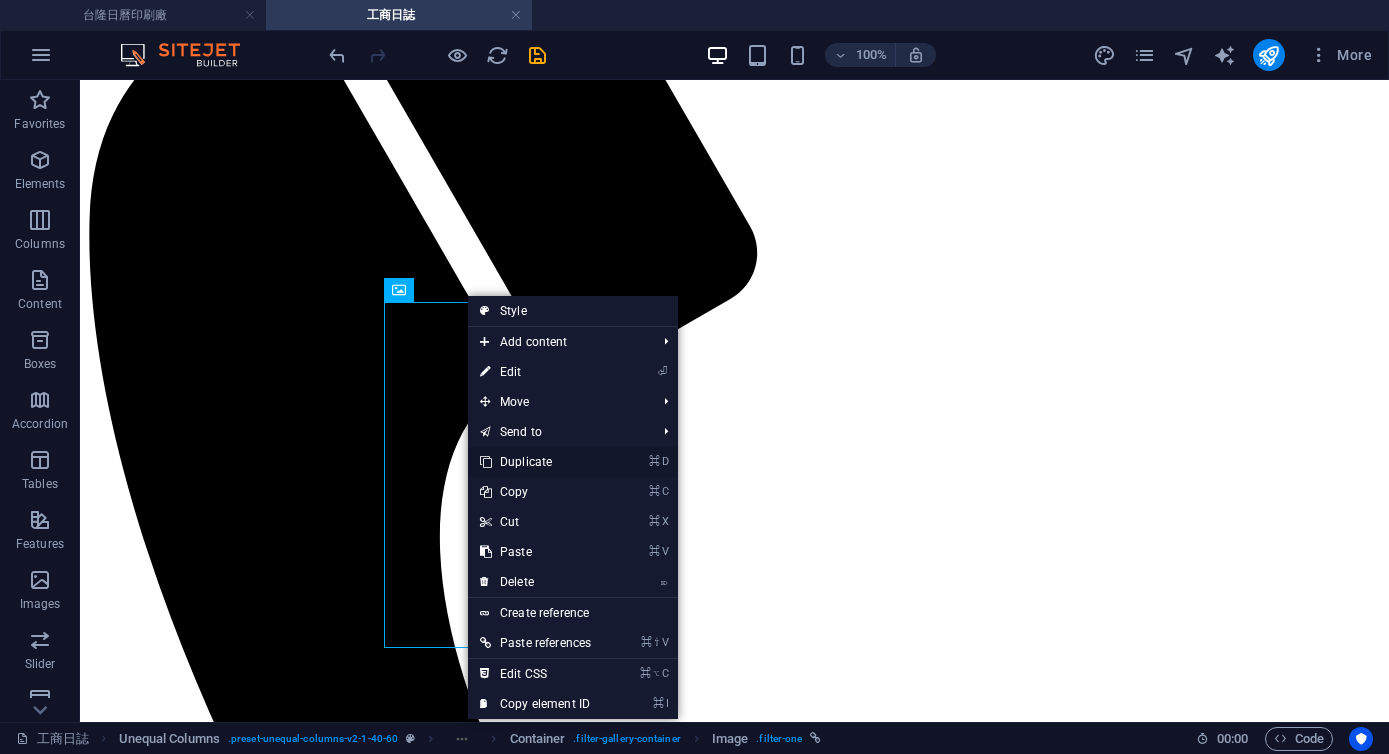 click on "⌘ D  Duplicate" at bounding box center (535, 462) 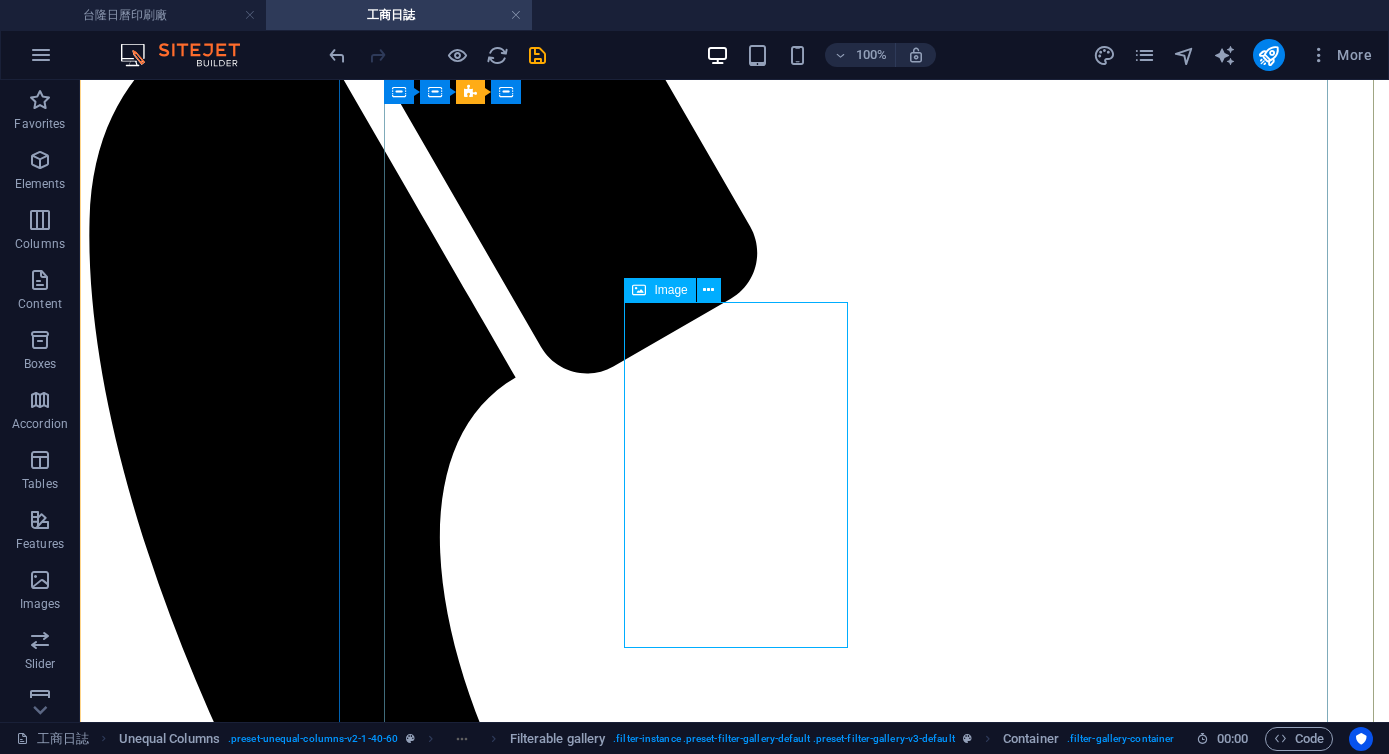 click on "552 活頁日誌 25K(中)" at bounding box center (734, 10992) 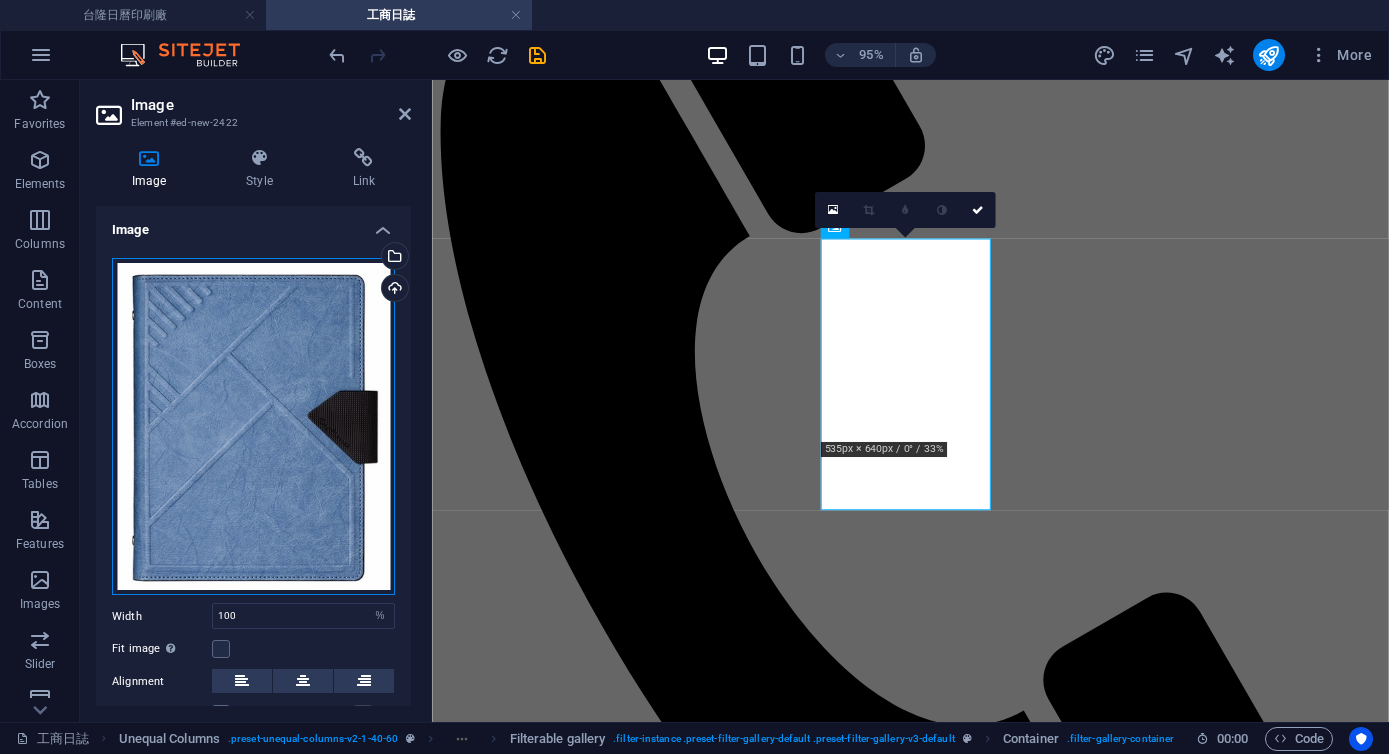 click on "Drag files here, click to choose files or select files from Files or our free stock photos & videos" at bounding box center (253, 427) 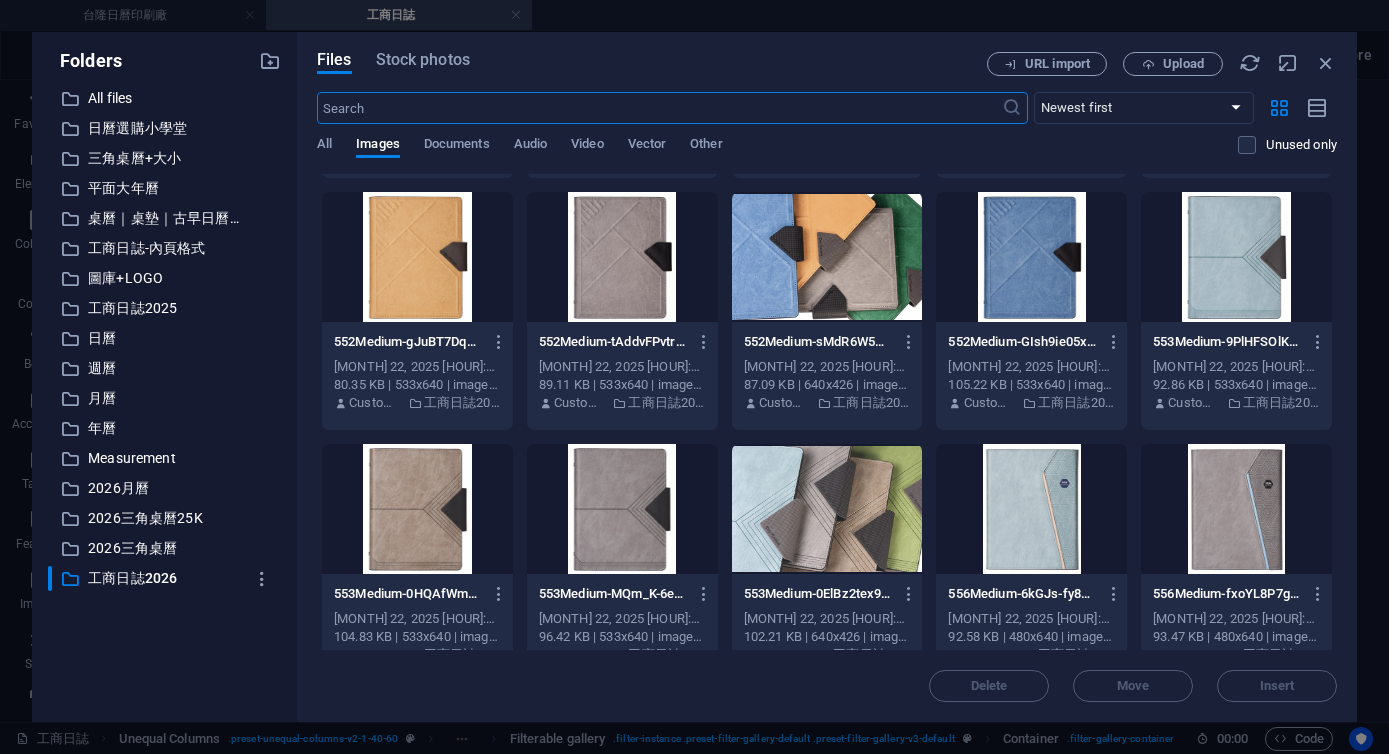 scroll, scrollTop: 5527, scrollLeft: 0, axis: vertical 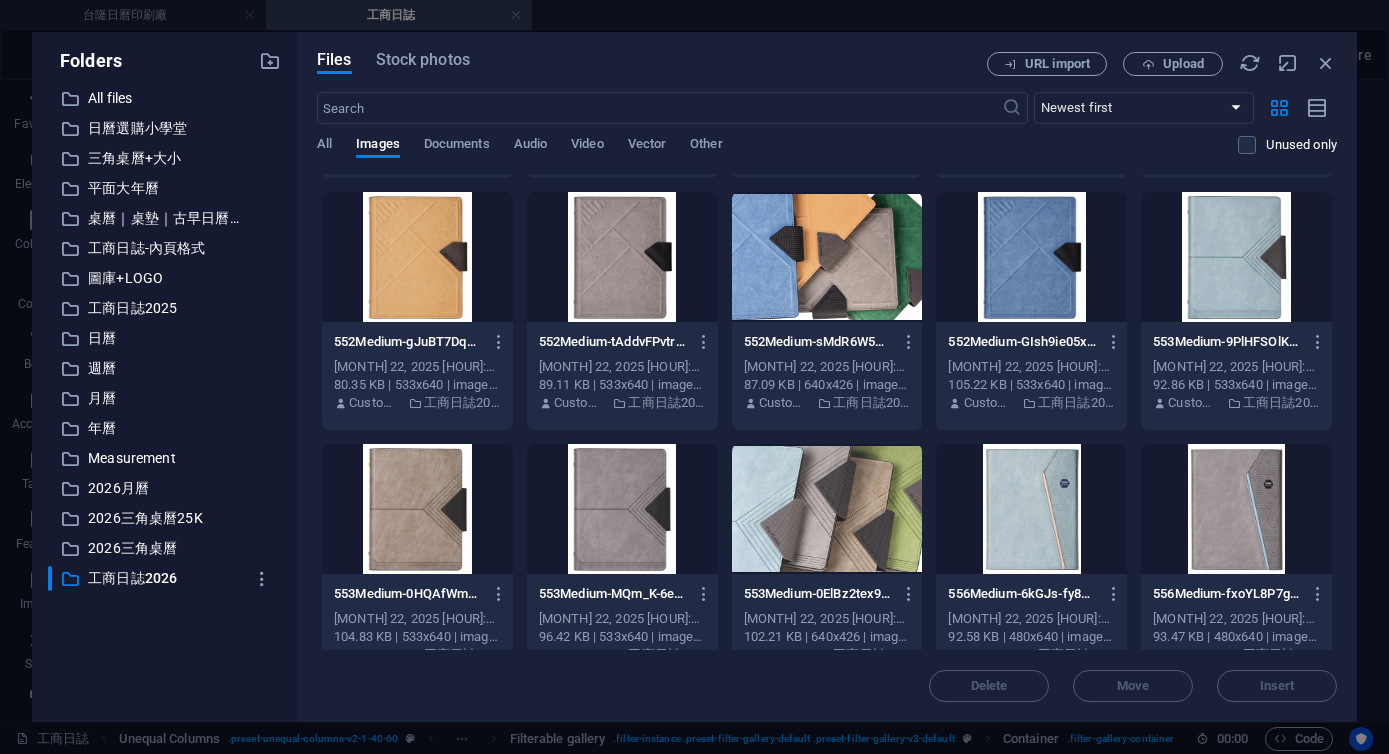 click at bounding box center [417, 509] 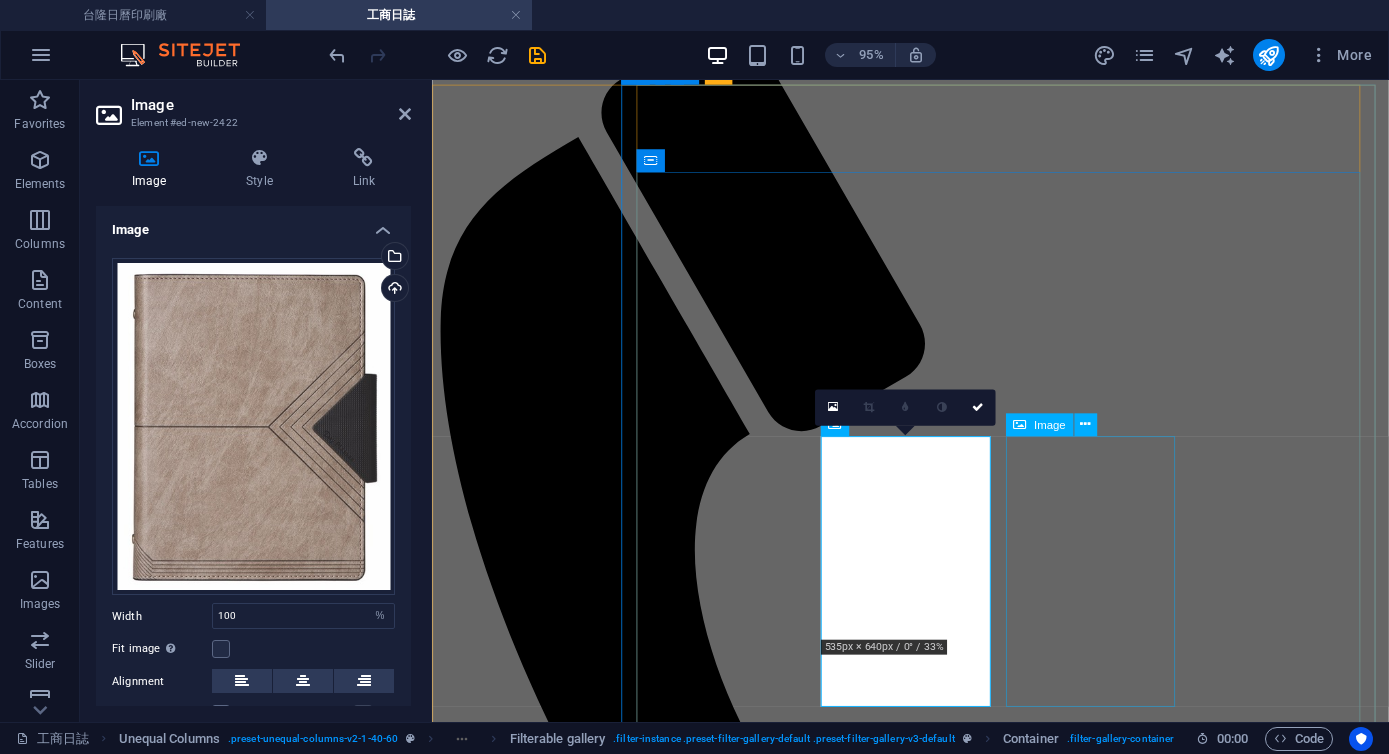 scroll, scrollTop: 335, scrollLeft: 0, axis: vertical 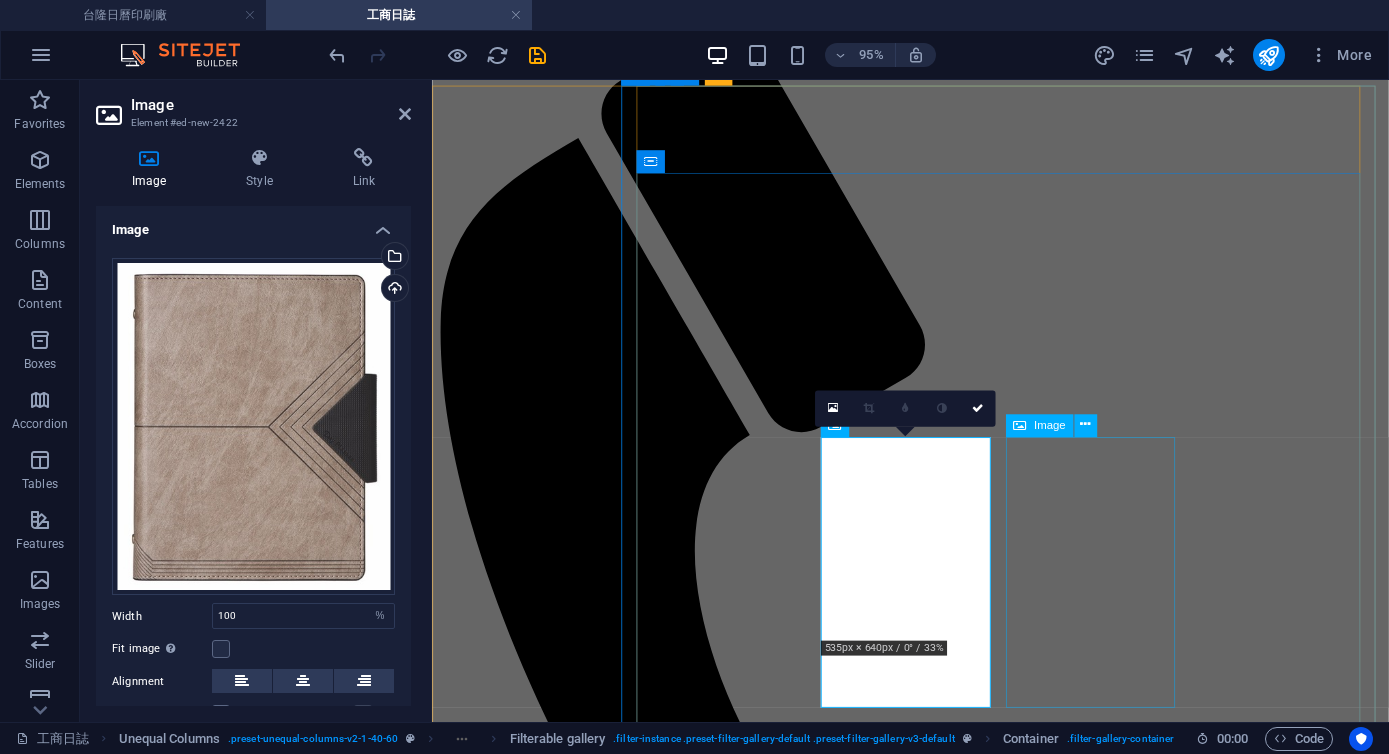 click on "541 活頁日誌 25K(中)" at bounding box center (935, 10145) 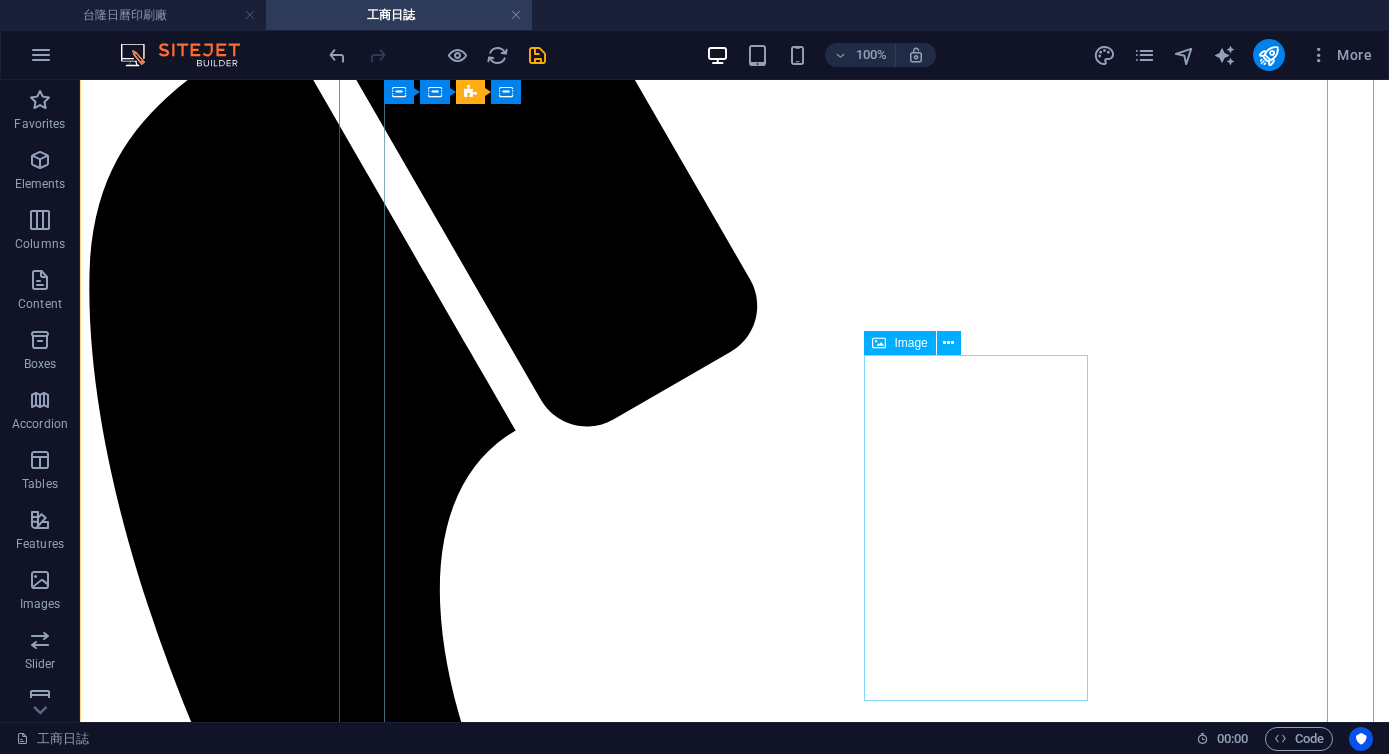 scroll, scrollTop: 483, scrollLeft: 0, axis: vertical 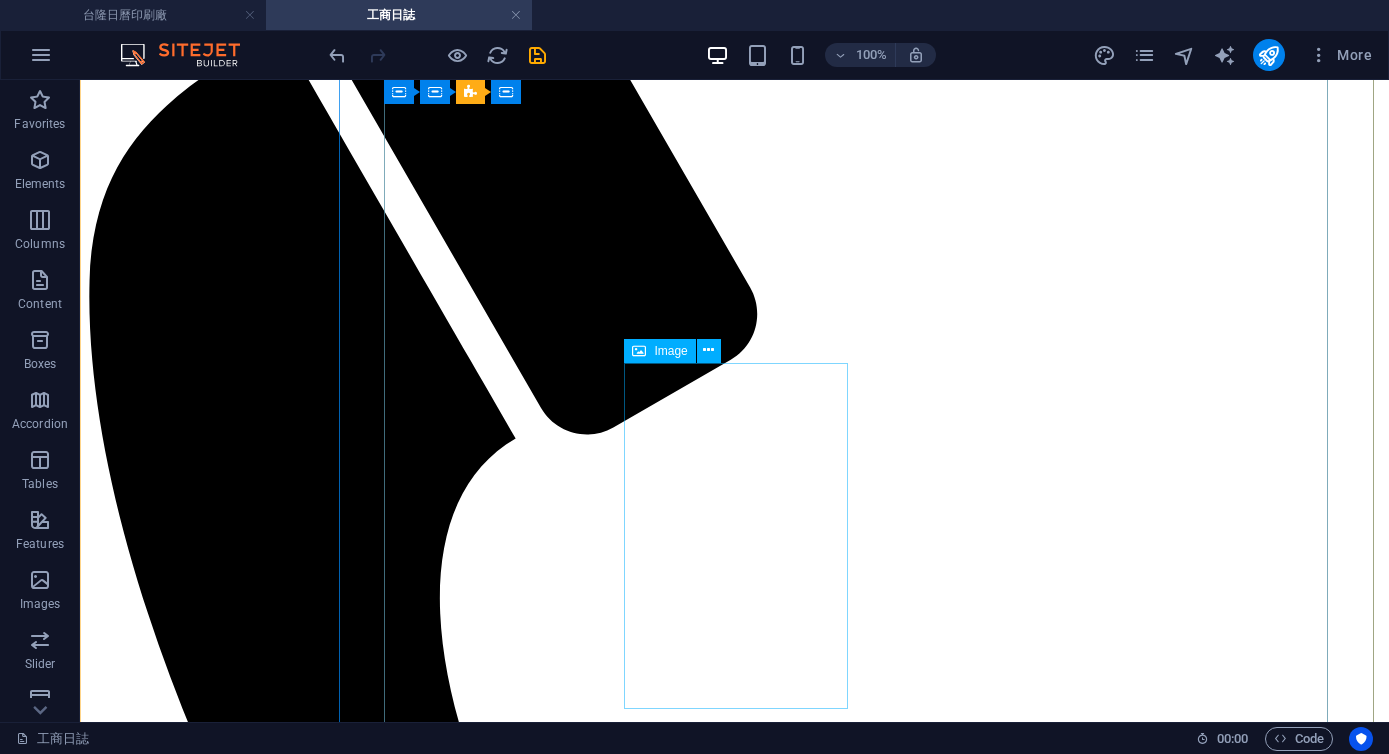click on "552 活頁日誌 25K(中)" at bounding box center (734, 11053) 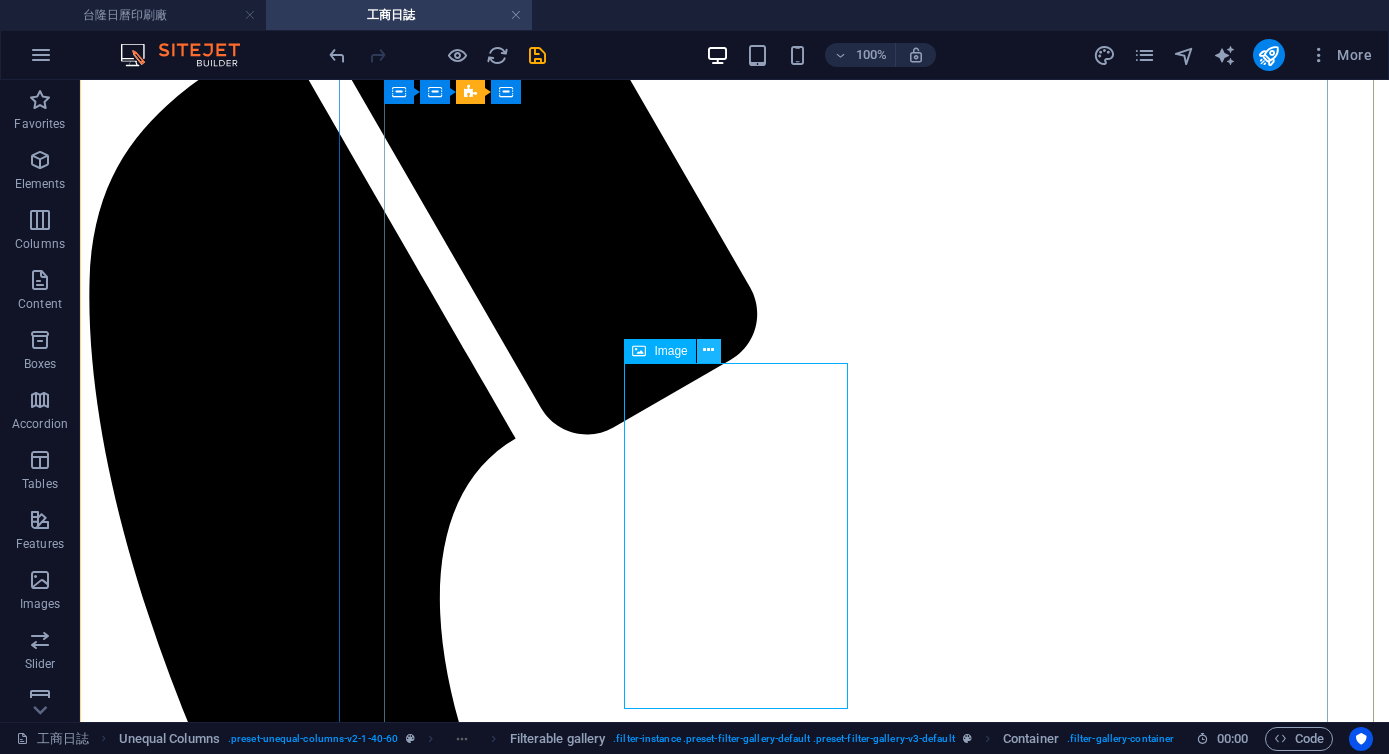 click at bounding box center [708, 350] 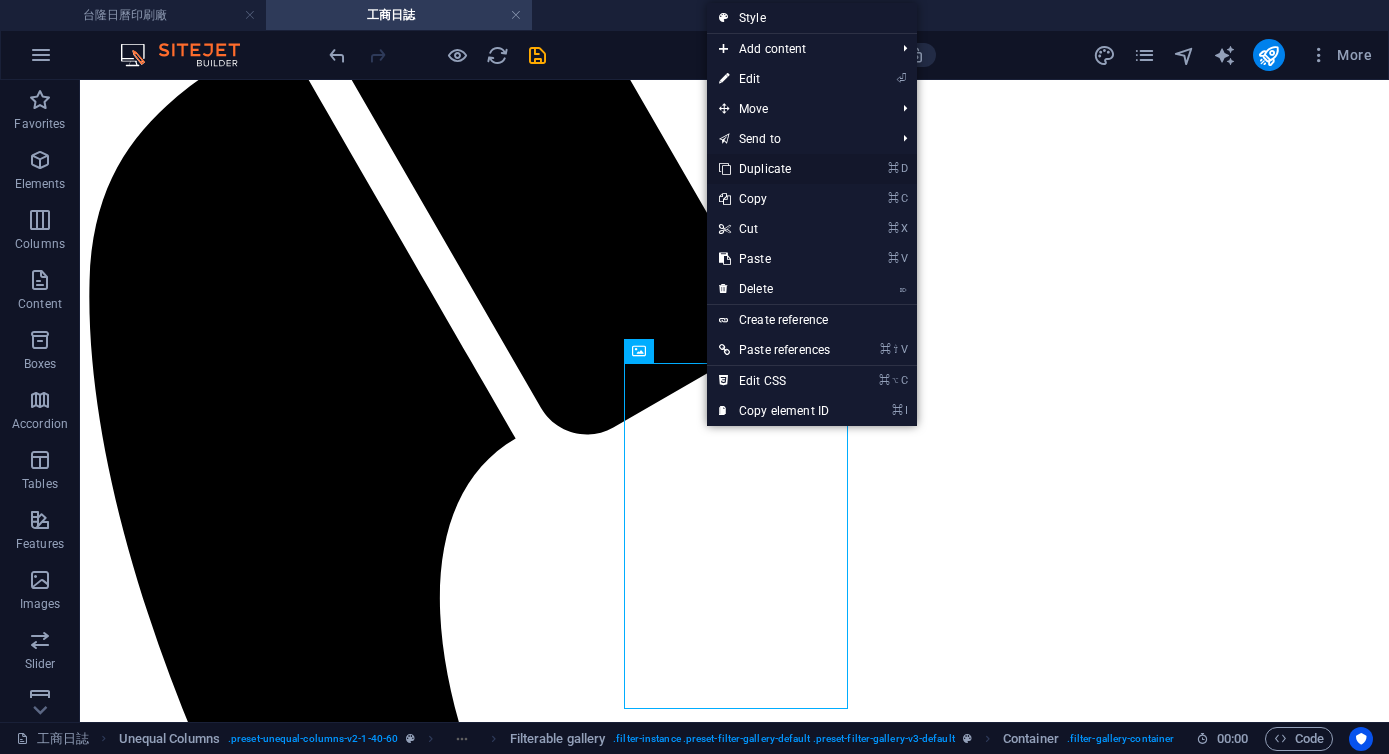 click on "⌘ D  Duplicate" at bounding box center [774, 169] 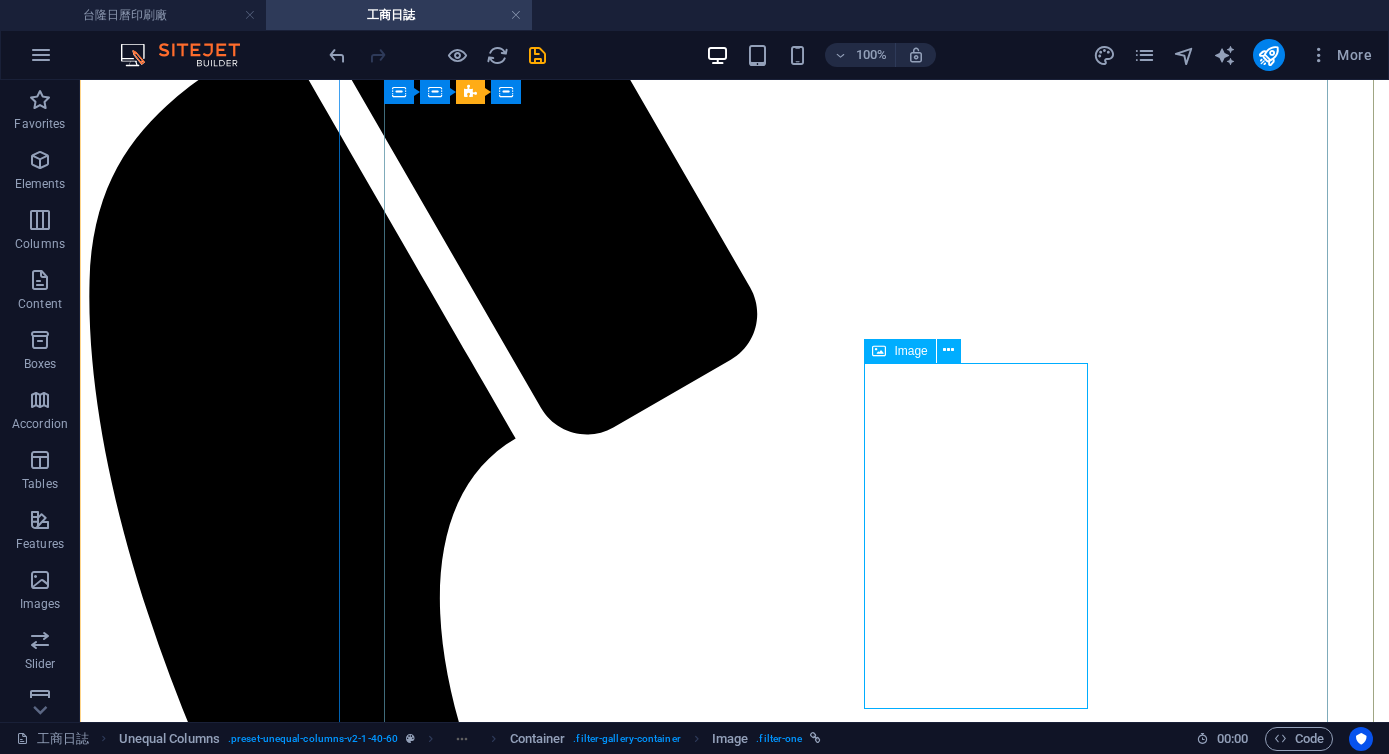click on "552 活頁日誌 25K(中)" at bounding box center [734, 12699] 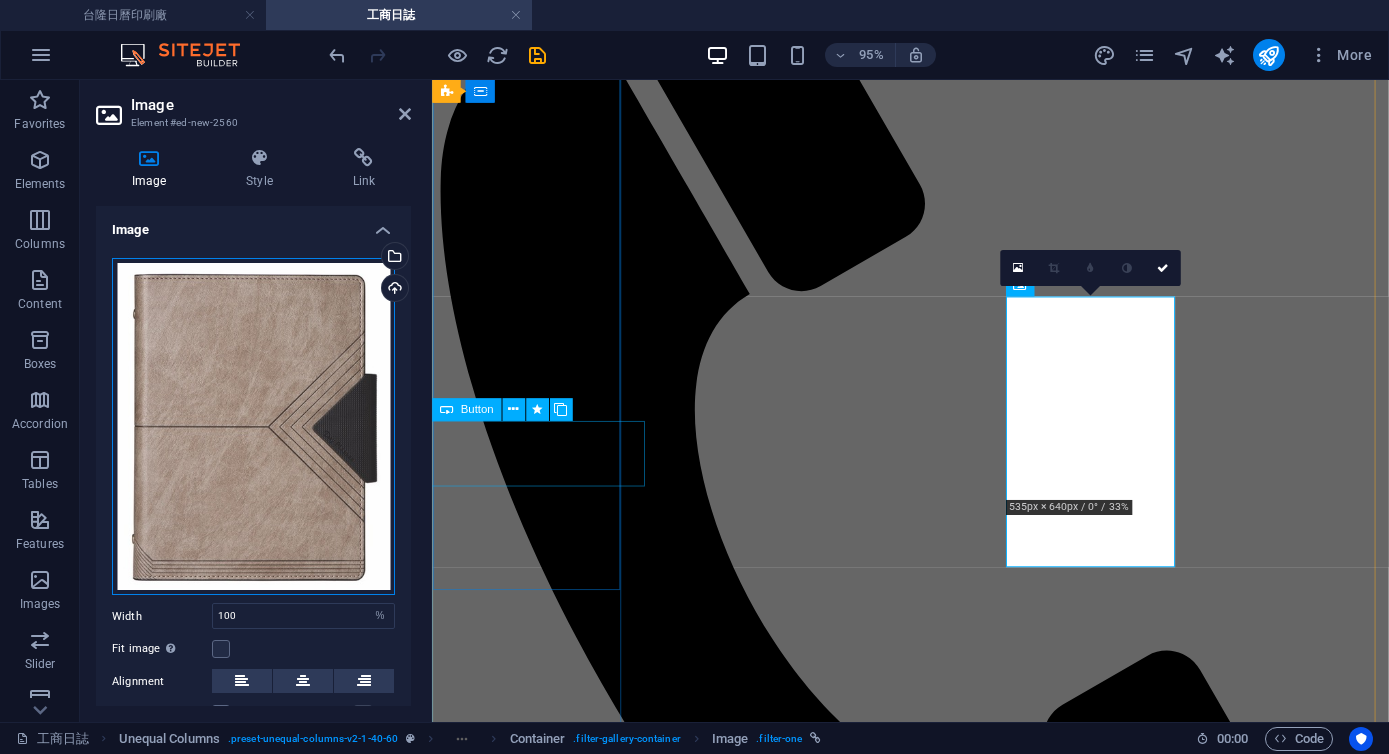 click on "Drag files here, click to choose files or select files from Files or our free stock photos & videos" at bounding box center [253, 427] 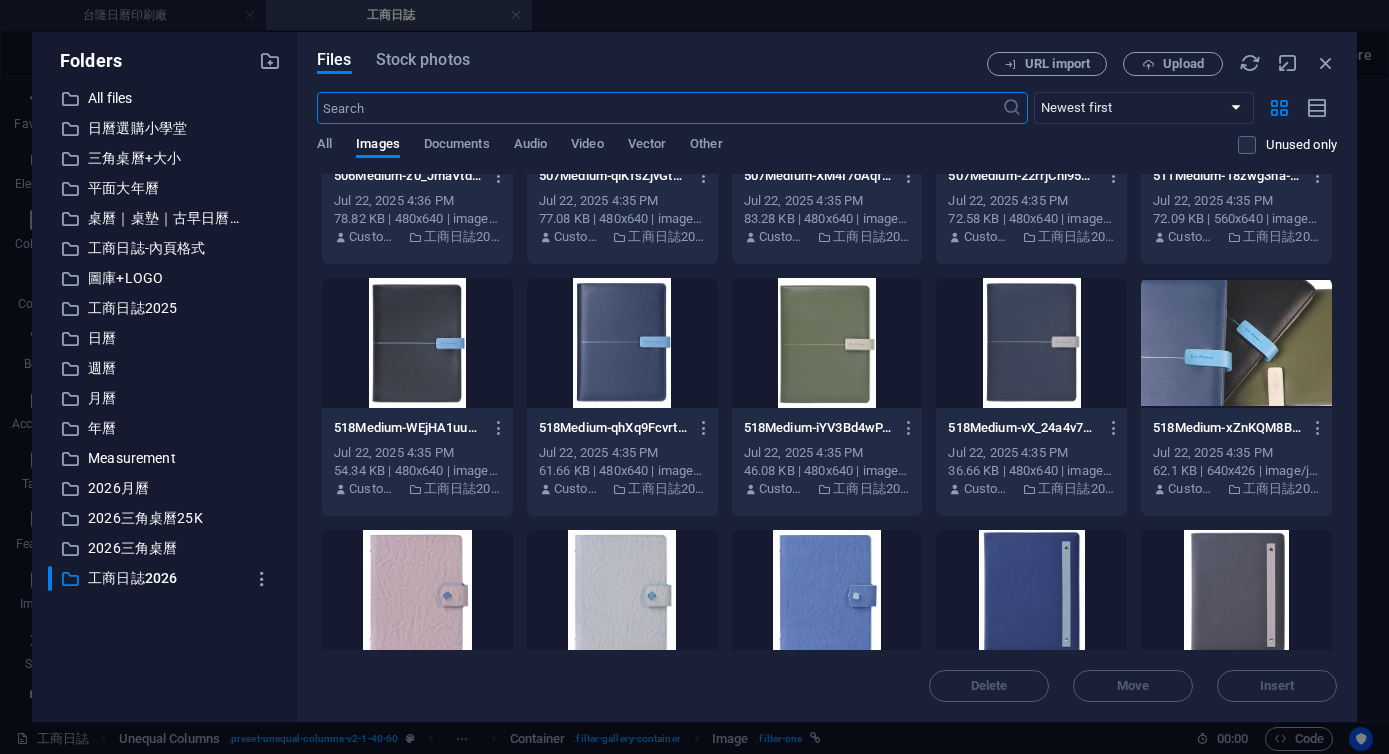 scroll, scrollTop: 2668, scrollLeft: 0, axis: vertical 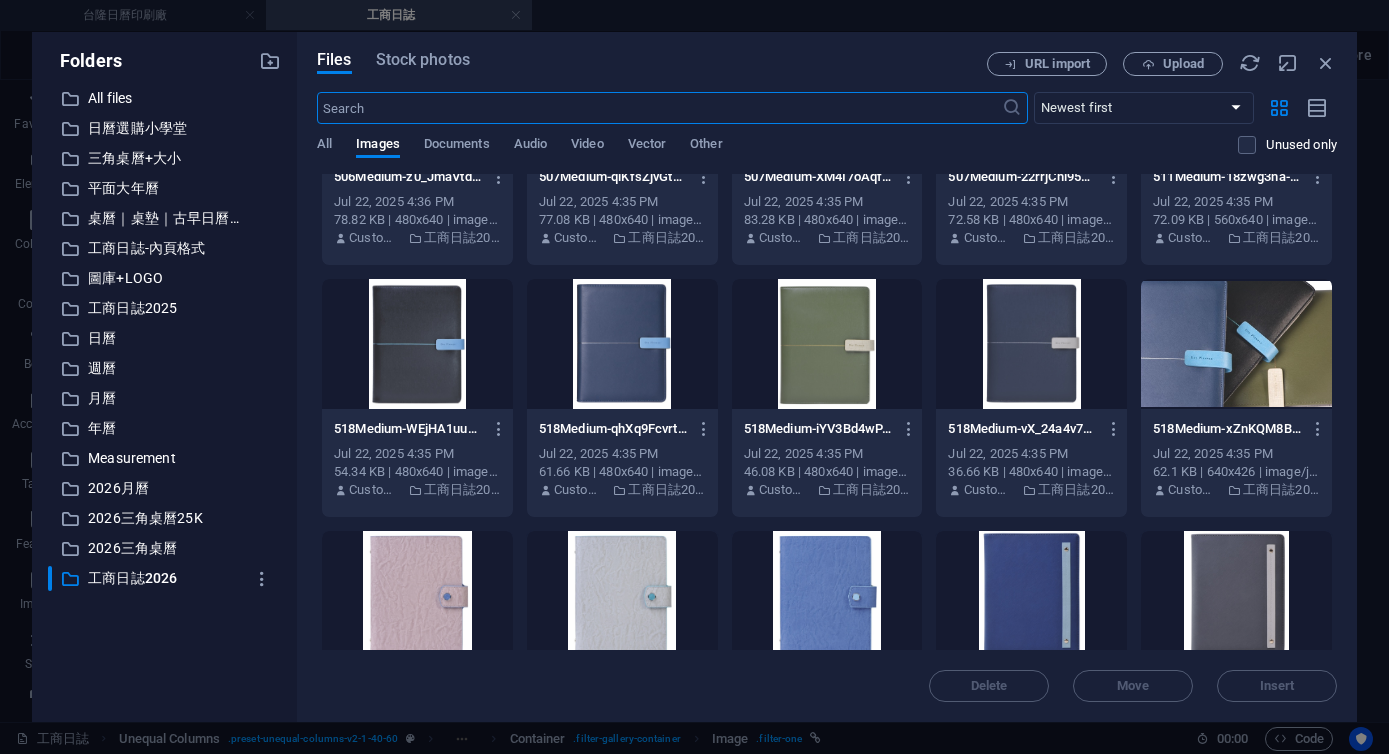 click at bounding box center (417, 344) 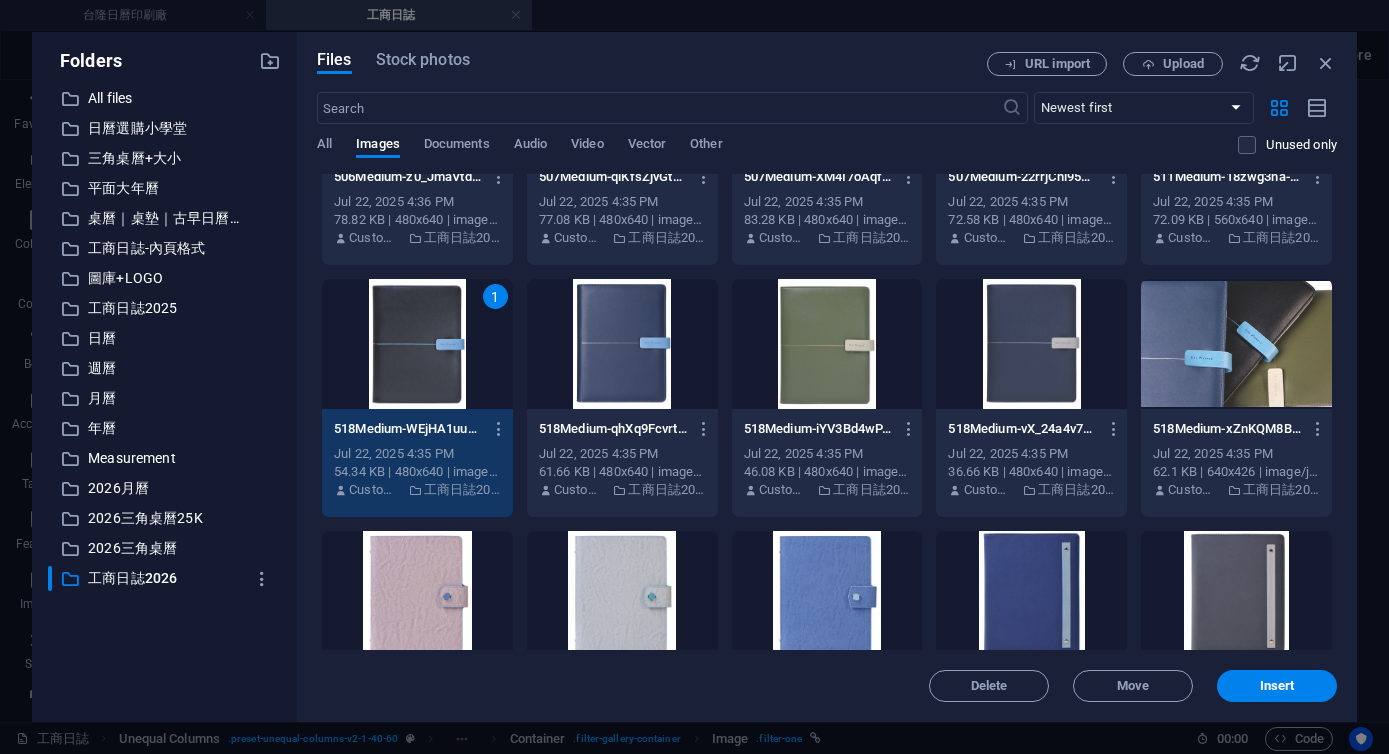 click at bounding box center (827, 344) 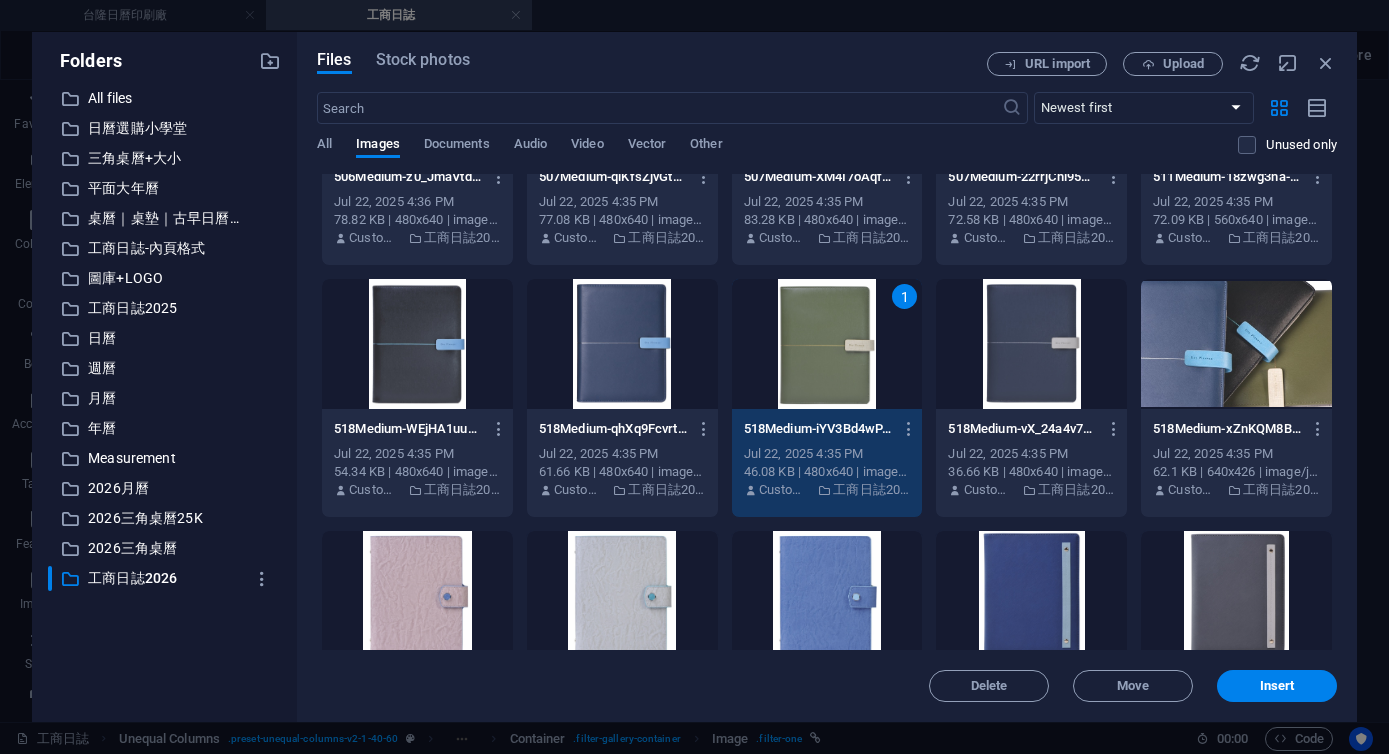click at bounding box center (622, 344) 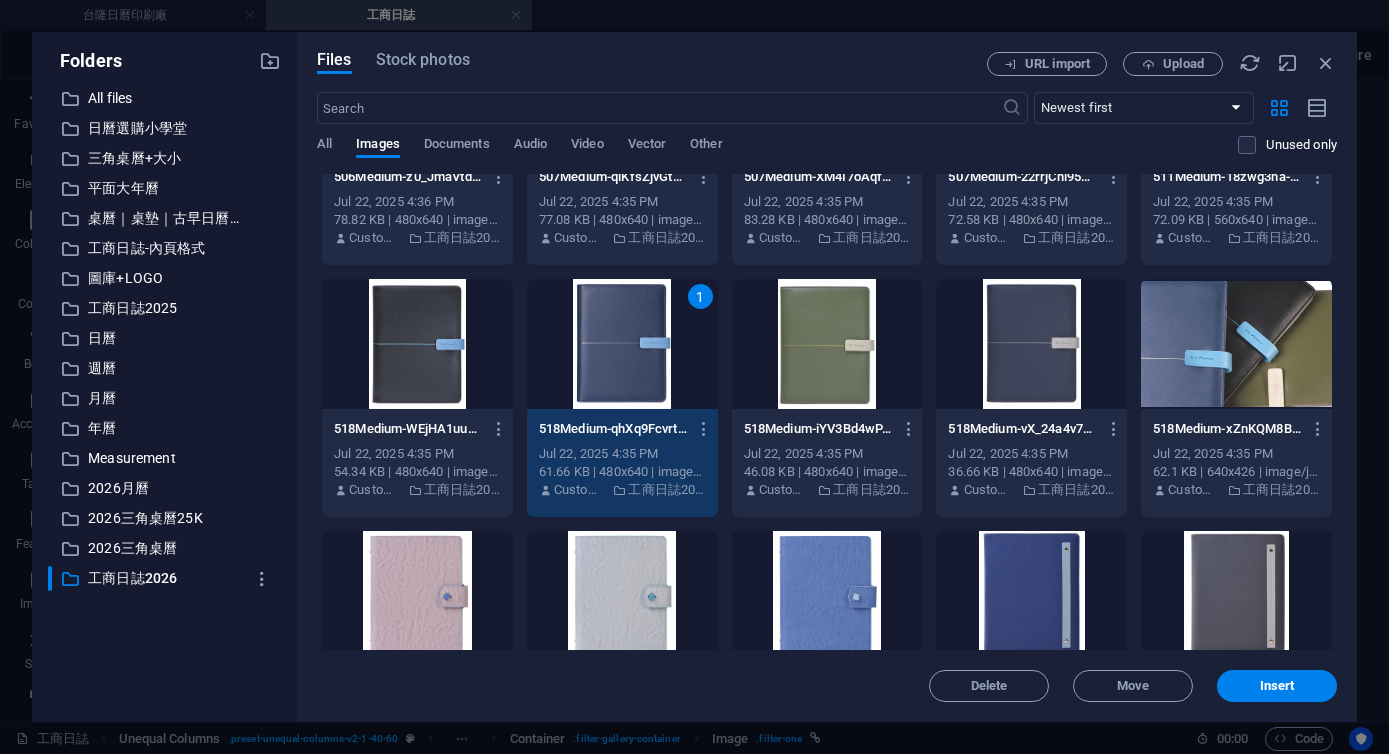 click at bounding box center [827, 344] 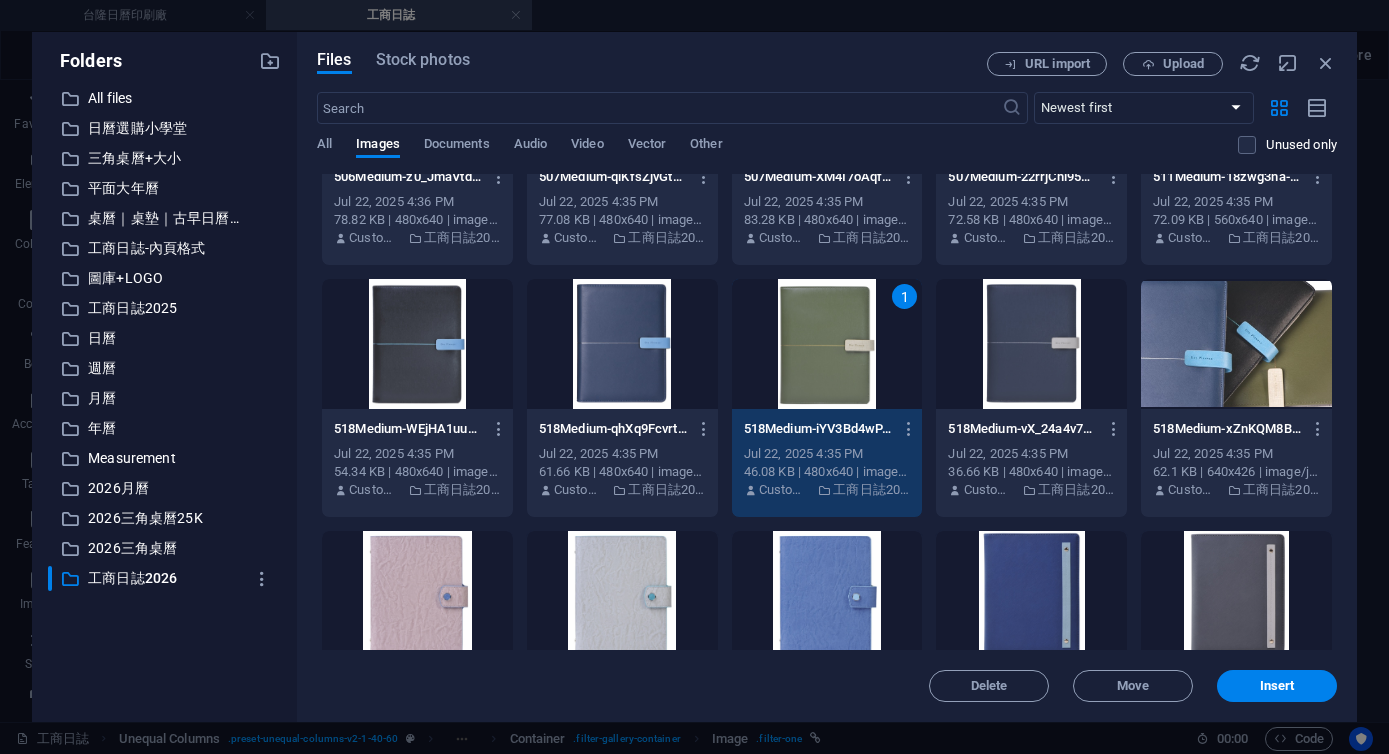 click on "1" at bounding box center [827, 344] 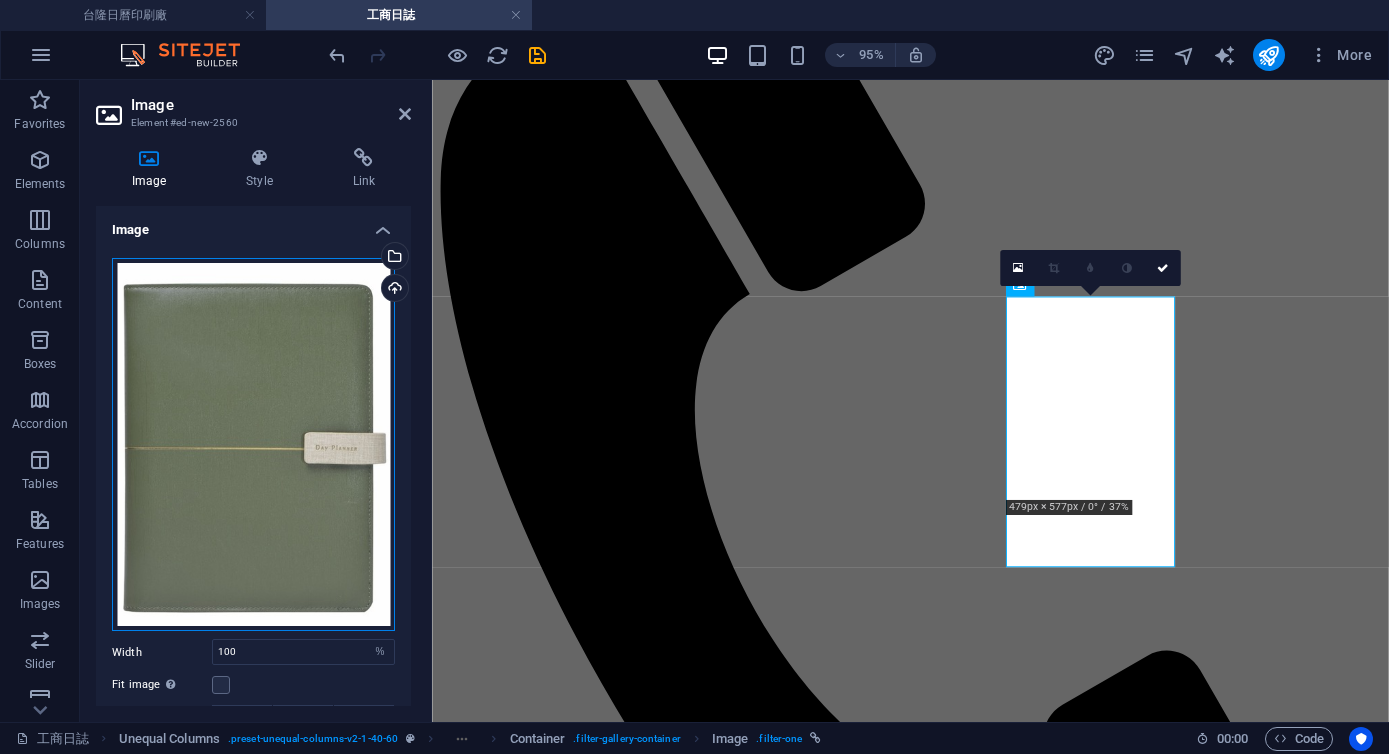 click on "Drag files here, click to choose files or select files from Files or our free stock photos & videos" at bounding box center (253, 445) 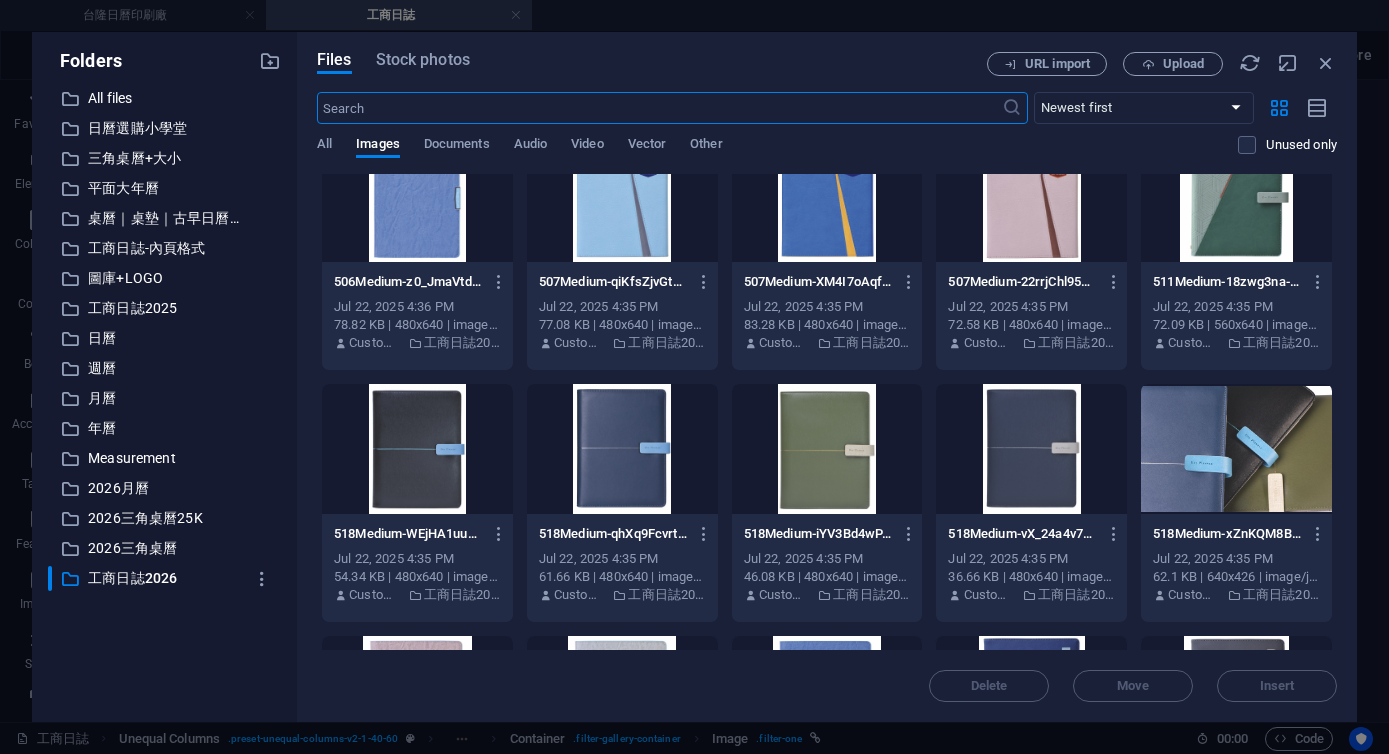 scroll, scrollTop: 2587, scrollLeft: 0, axis: vertical 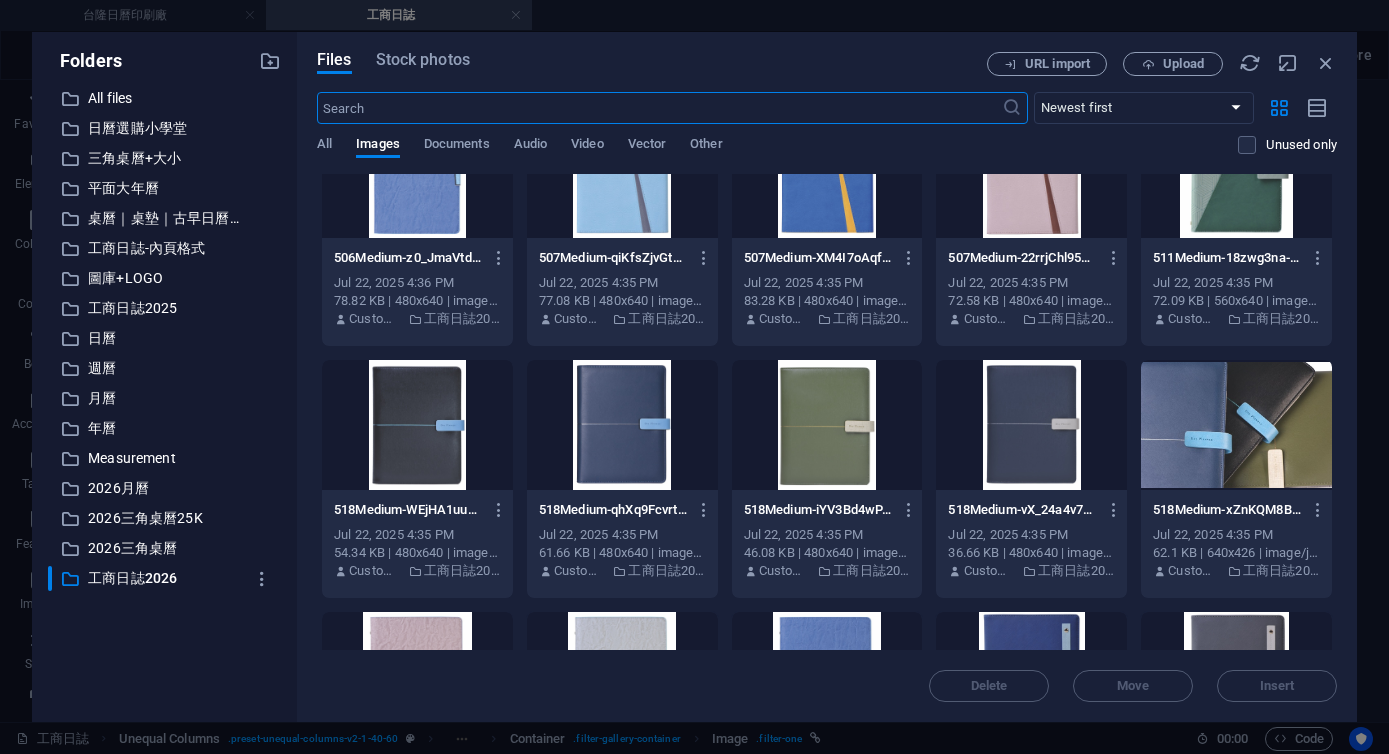 click at bounding box center (417, 425) 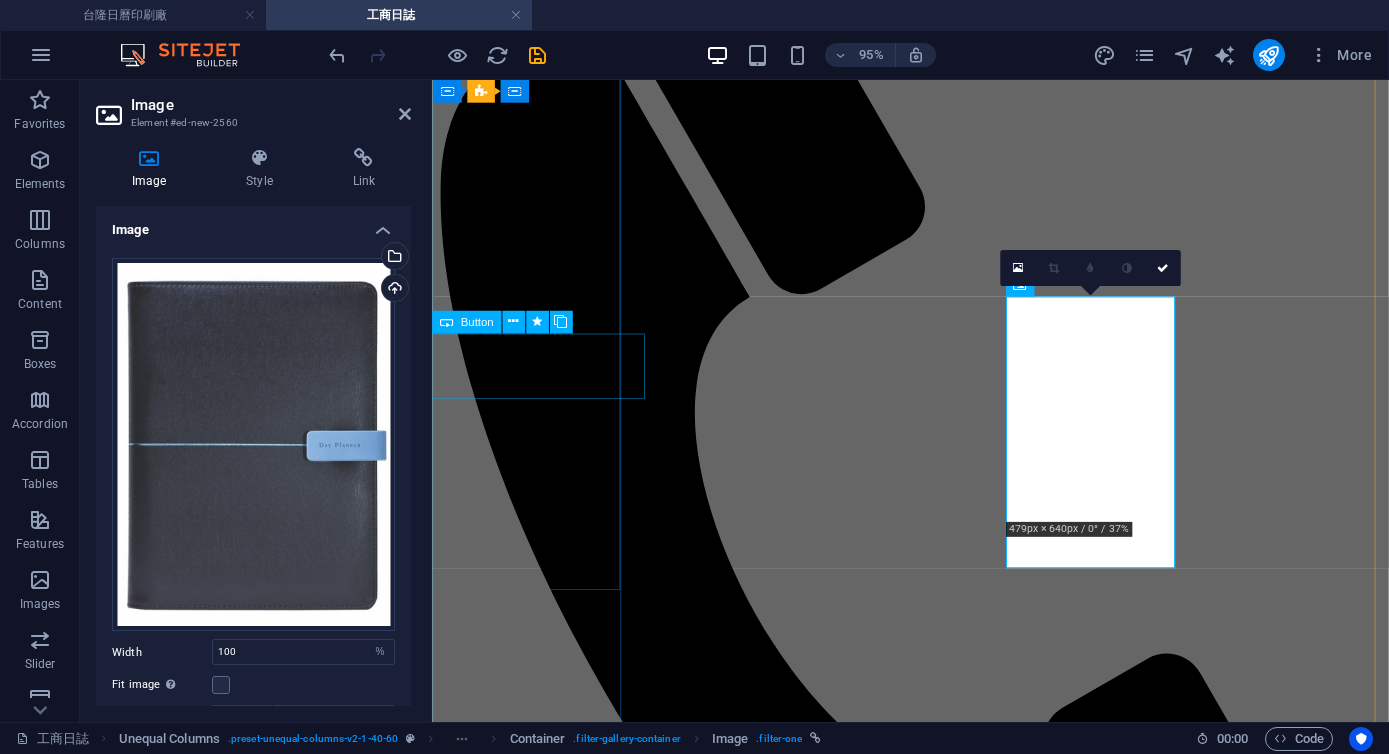 scroll, scrollTop: 479, scrollLeft: 0, axis: vertical 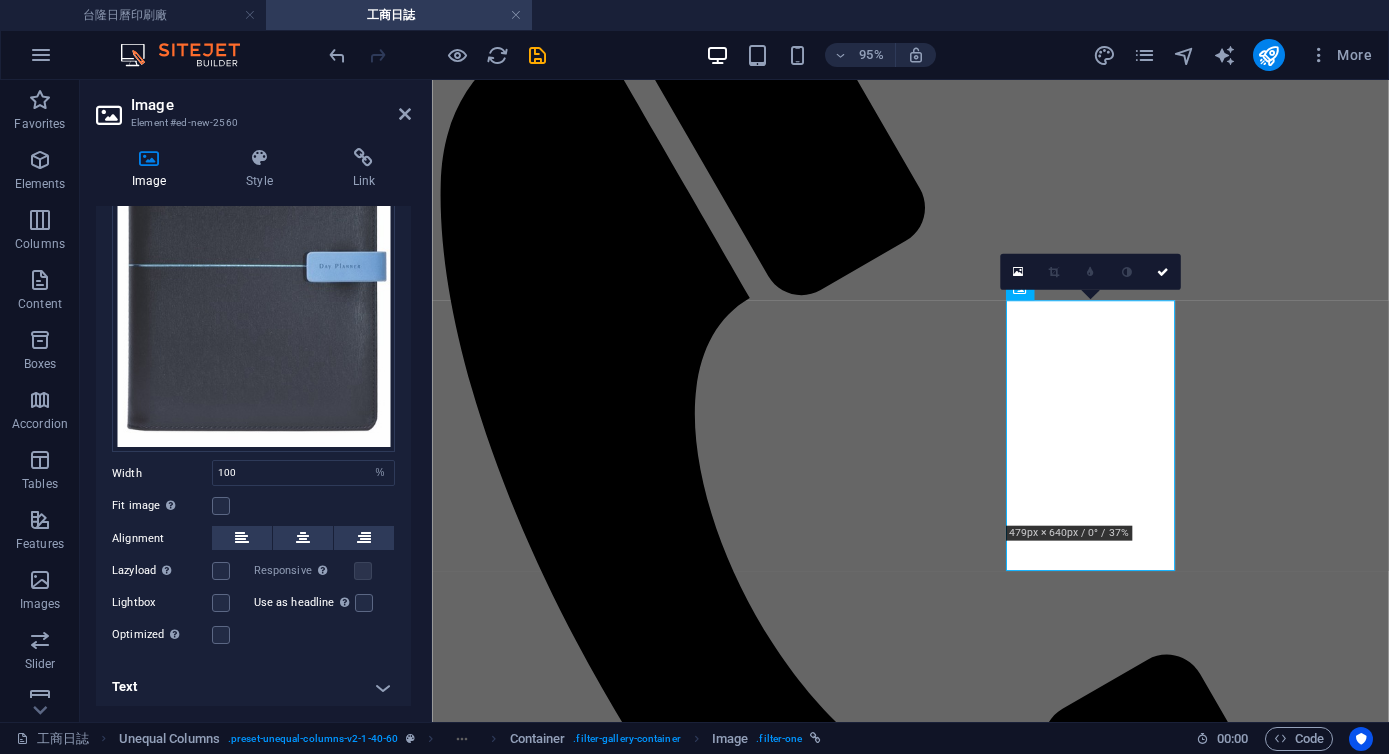 click on "Text" at bounding box center (253, 687) 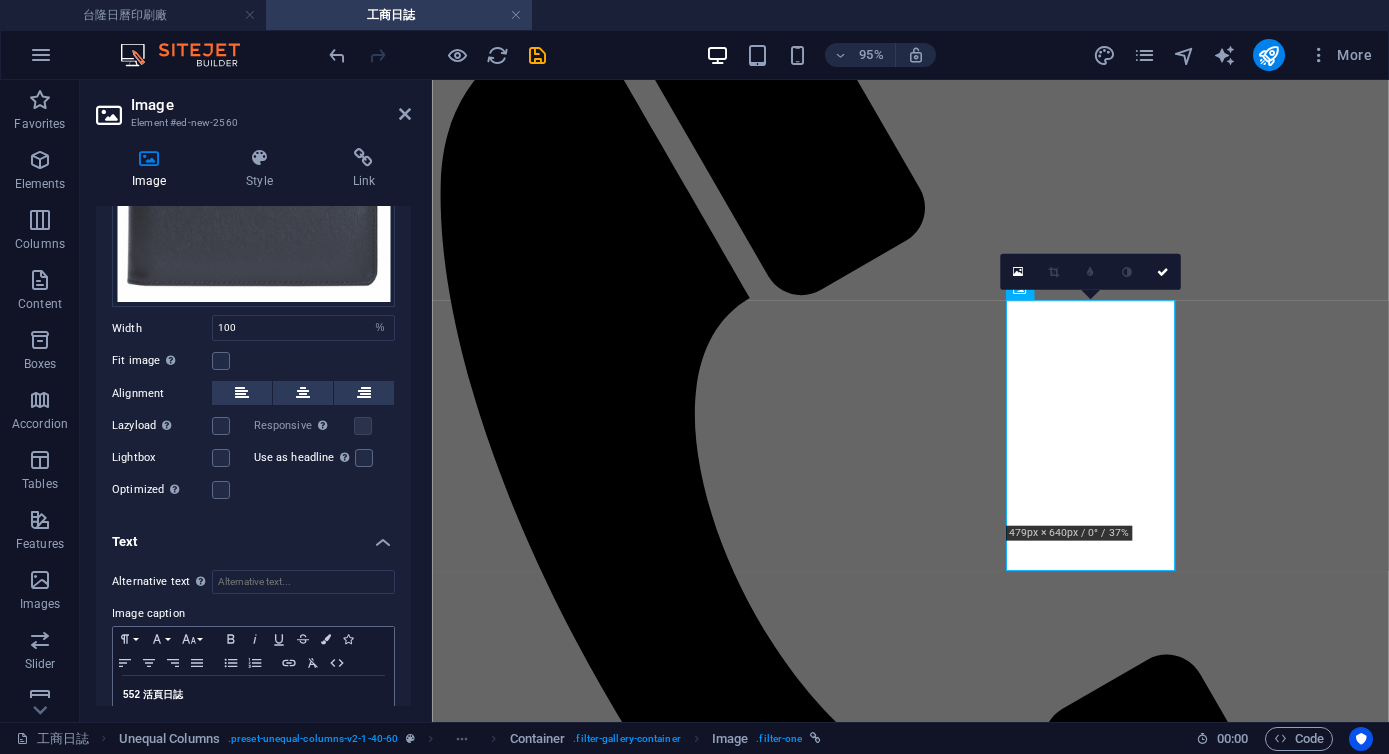 scroll, scrollTop: 367, scrollLeft: 0, axis: vertical 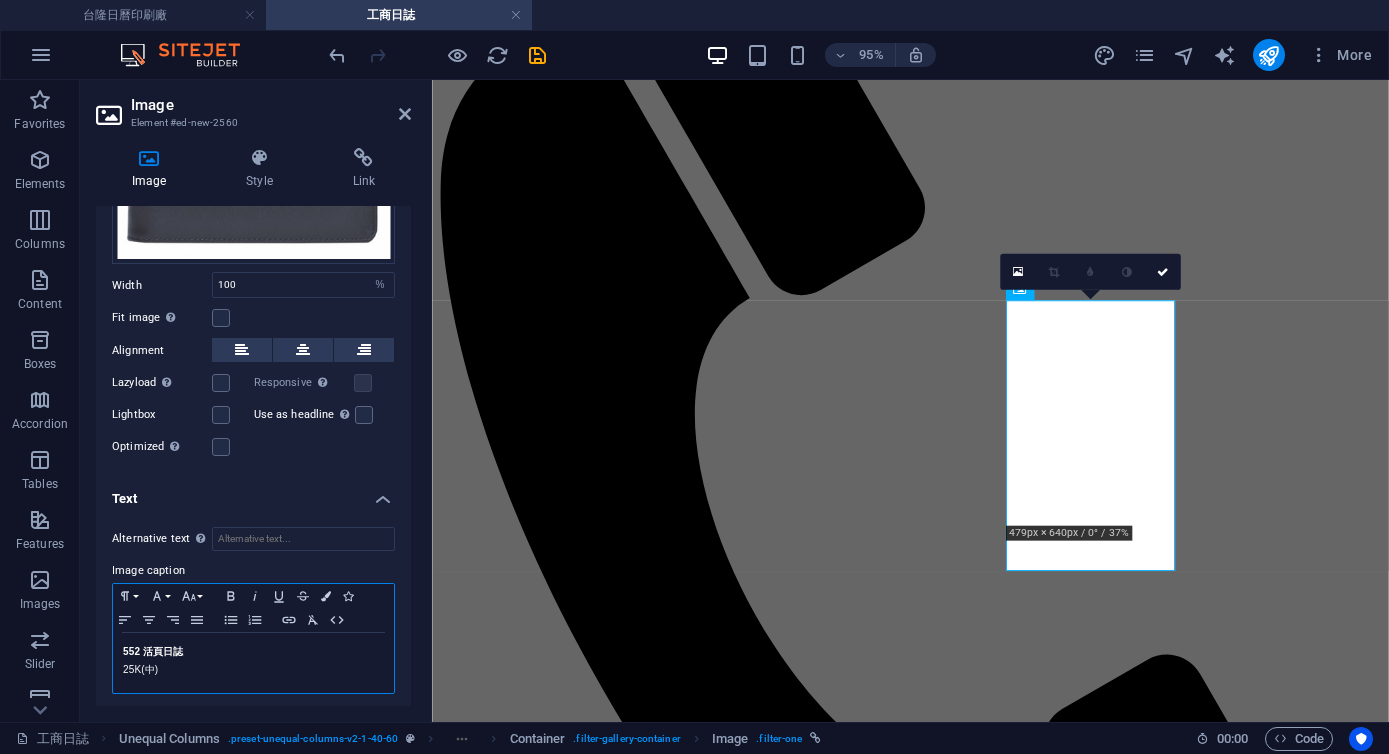 click on "552 活頁日誌" at bounding box center [153, 651] 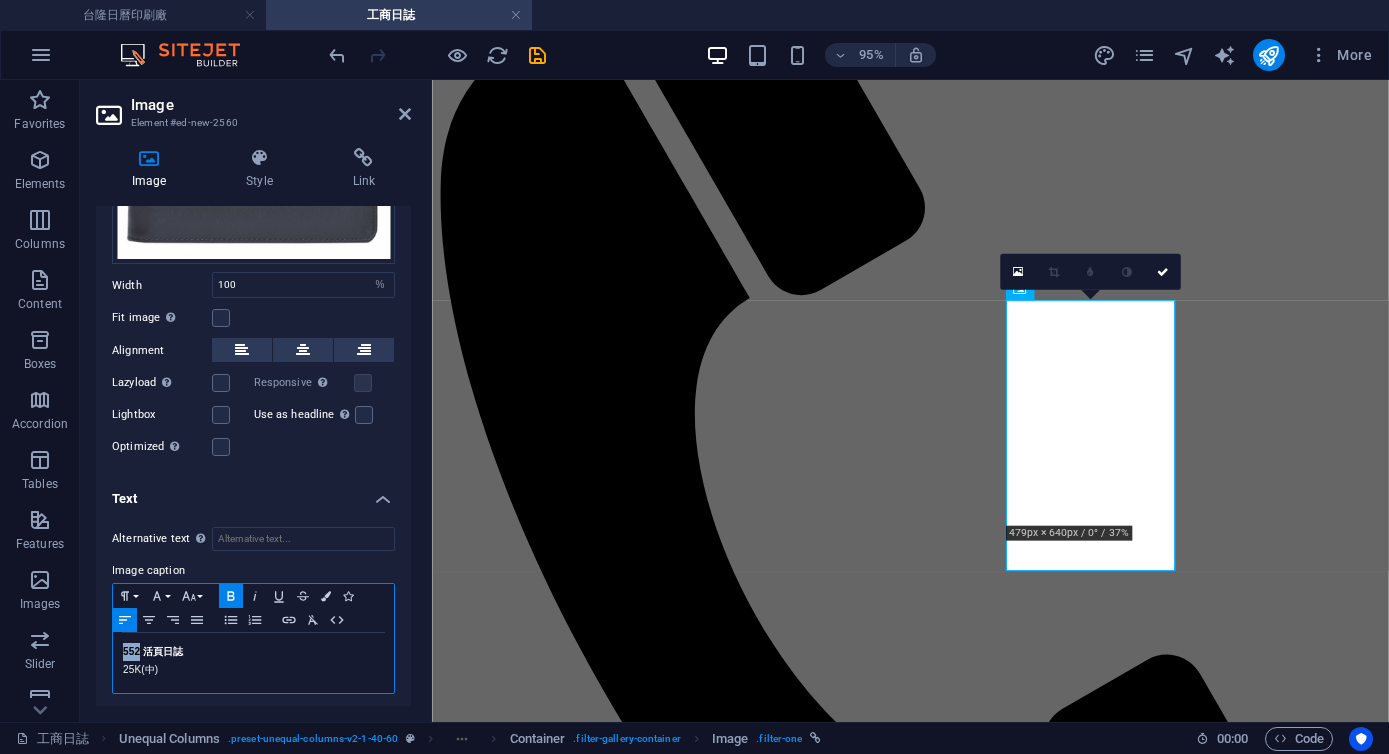 click on "552 活頁日誌" at bounding box center [153, 651] 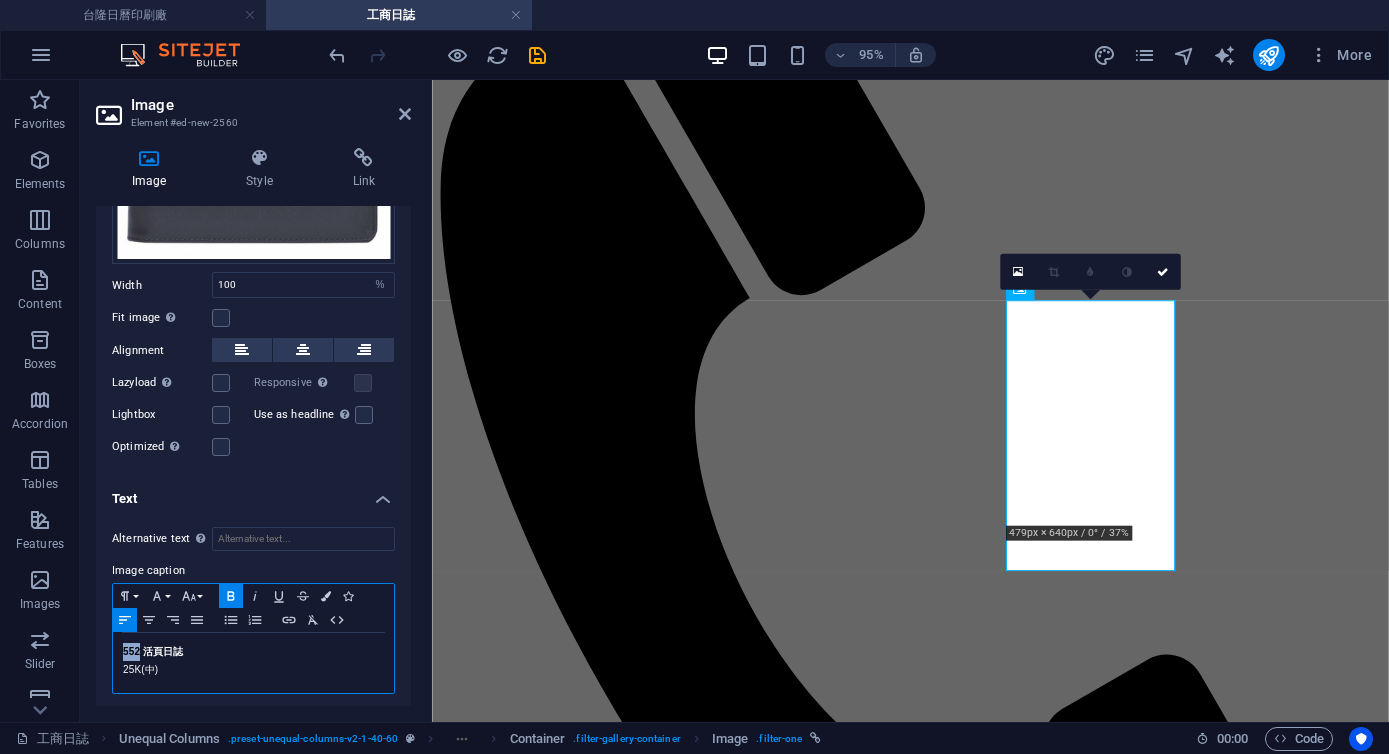 type 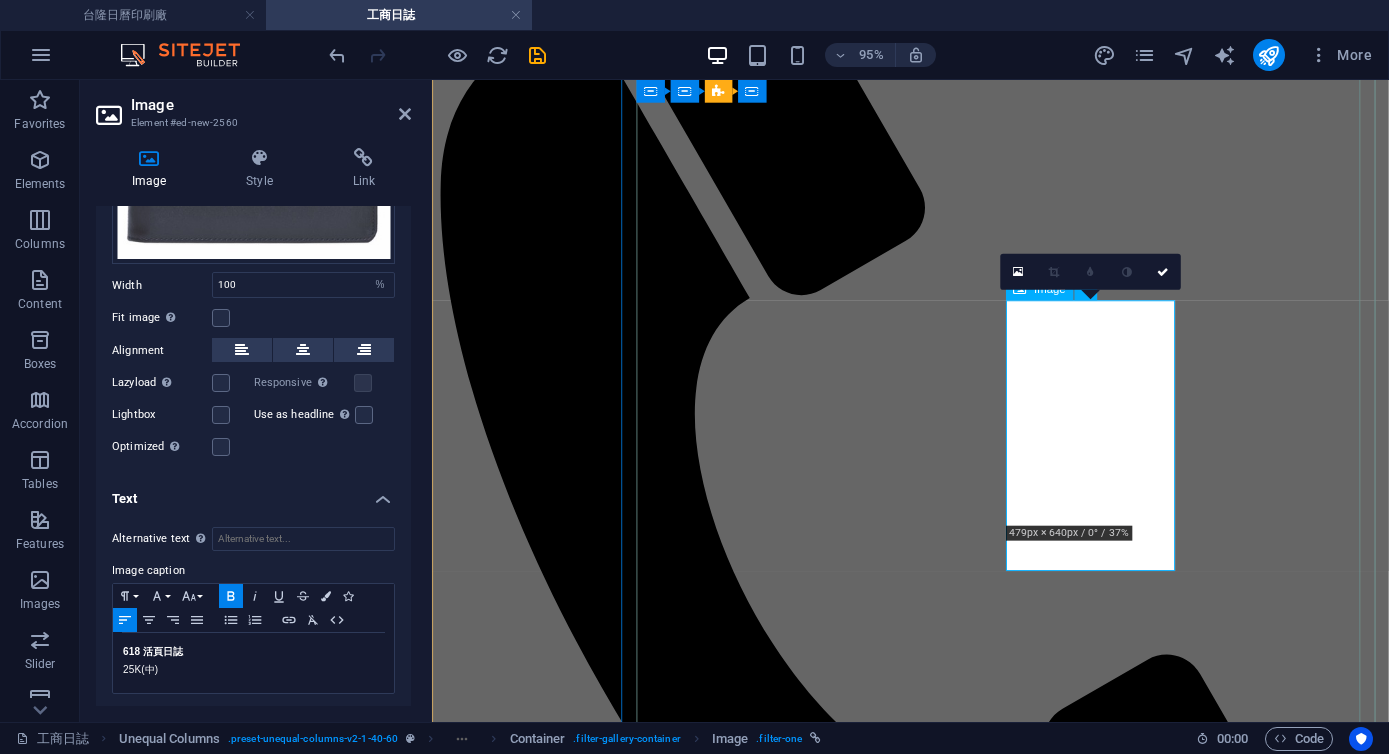 click on "618 活頁日誌 25K(中)" at bounding box center (935, 10001) 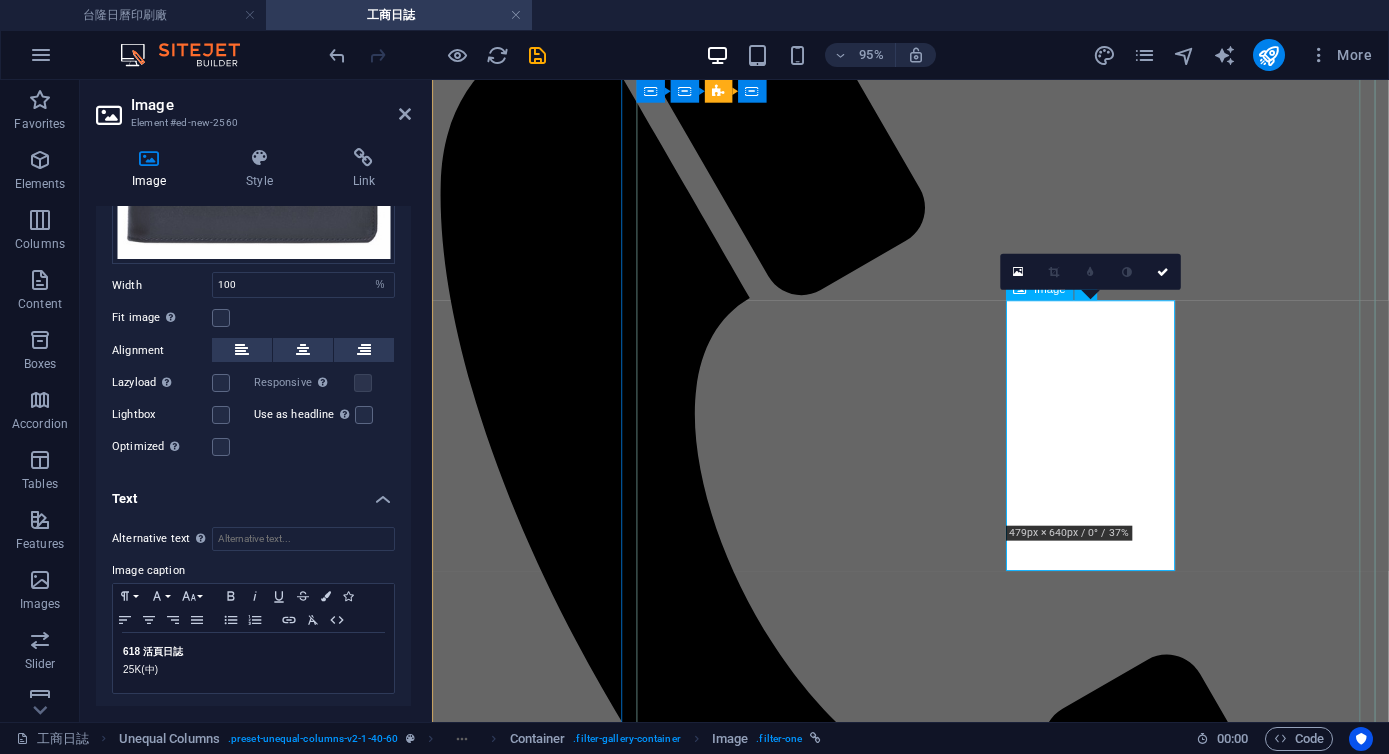 click on "618 活頁日誌 25K(中)" at bounding box center [935, 10001] 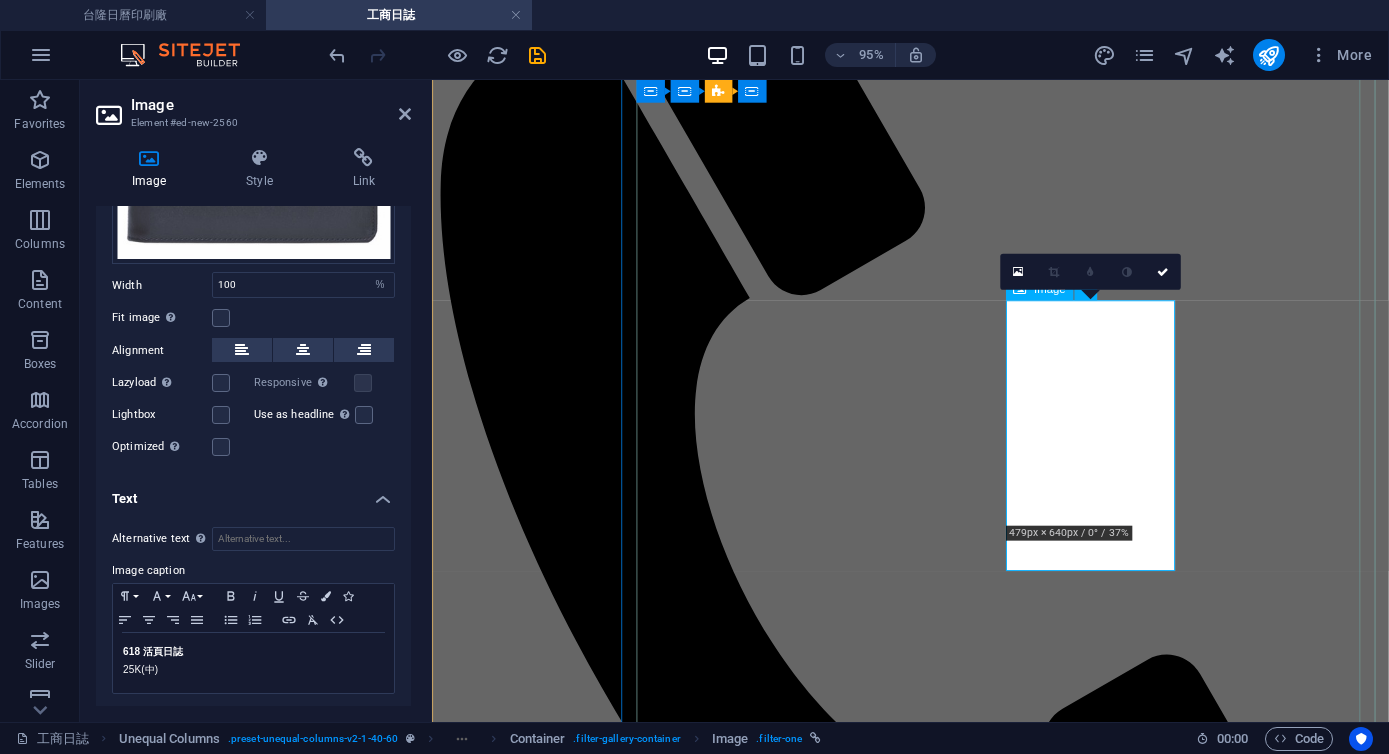 click on "618 活頁日誌 25K(中)" at bounding box center (935, 10001) 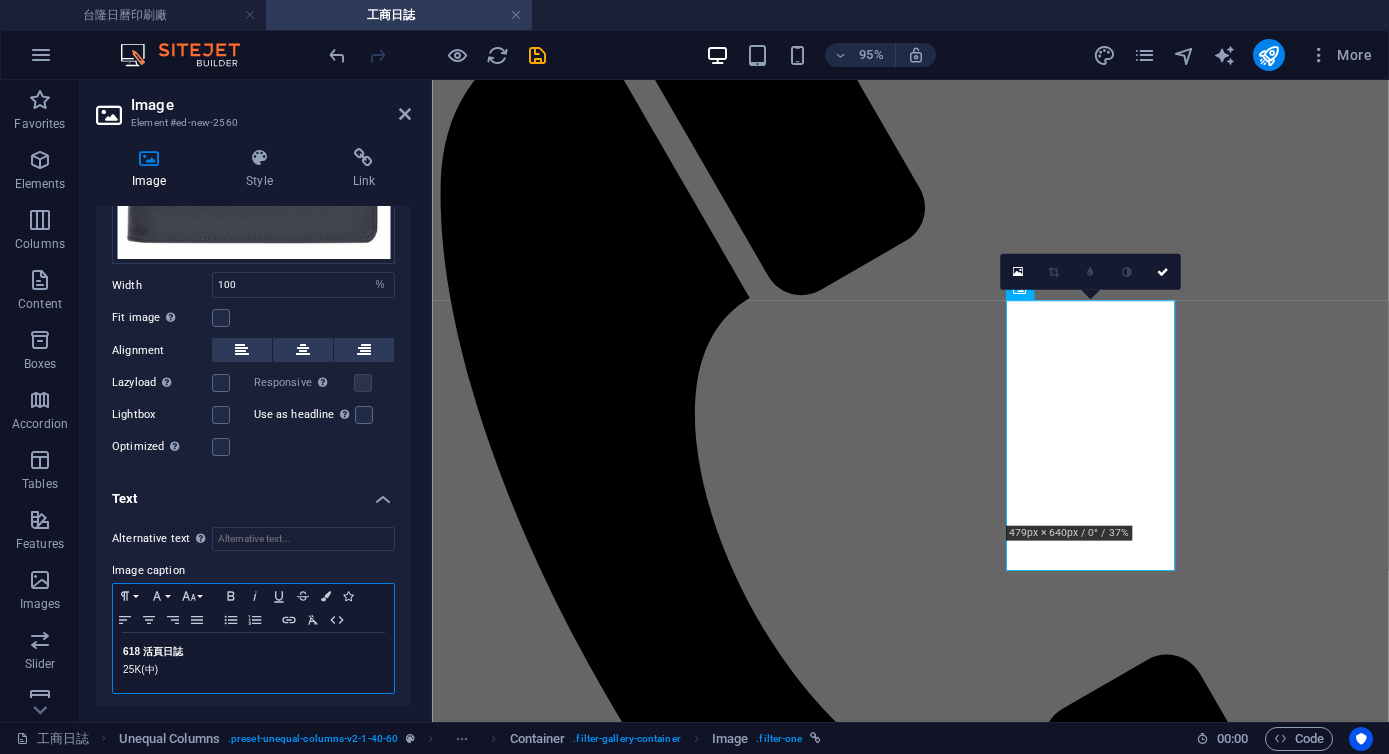 click on "25K(中)" at bounding box center [253, 670] 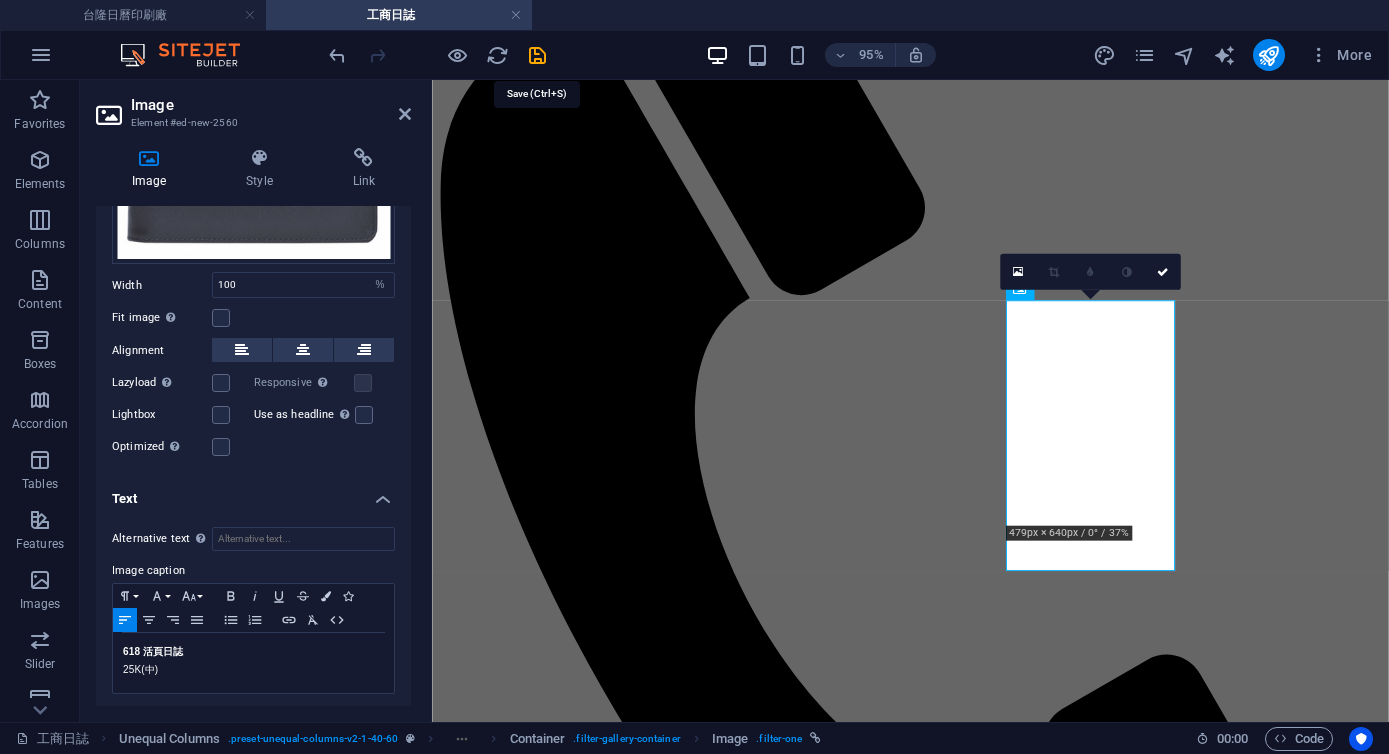 click at bounding box center (537, 55) 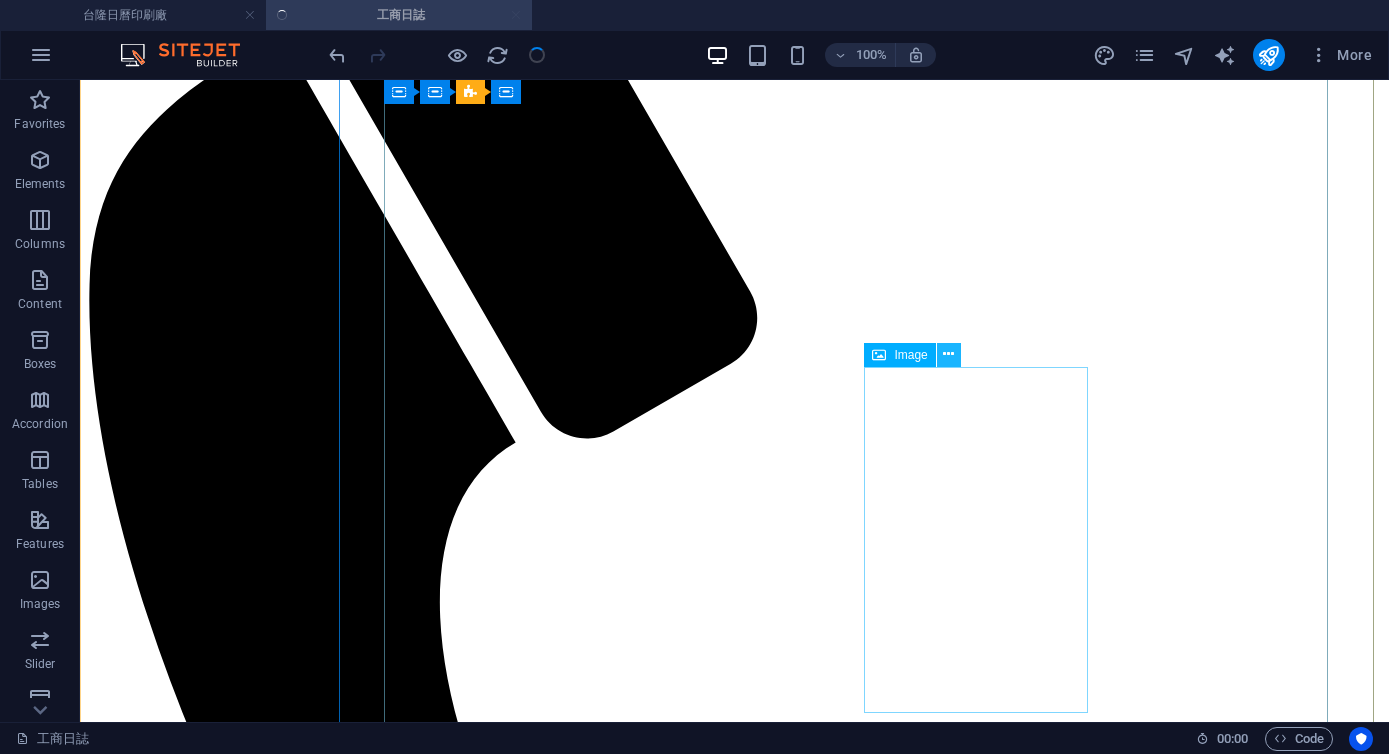 click at bounding box center (948, 354) 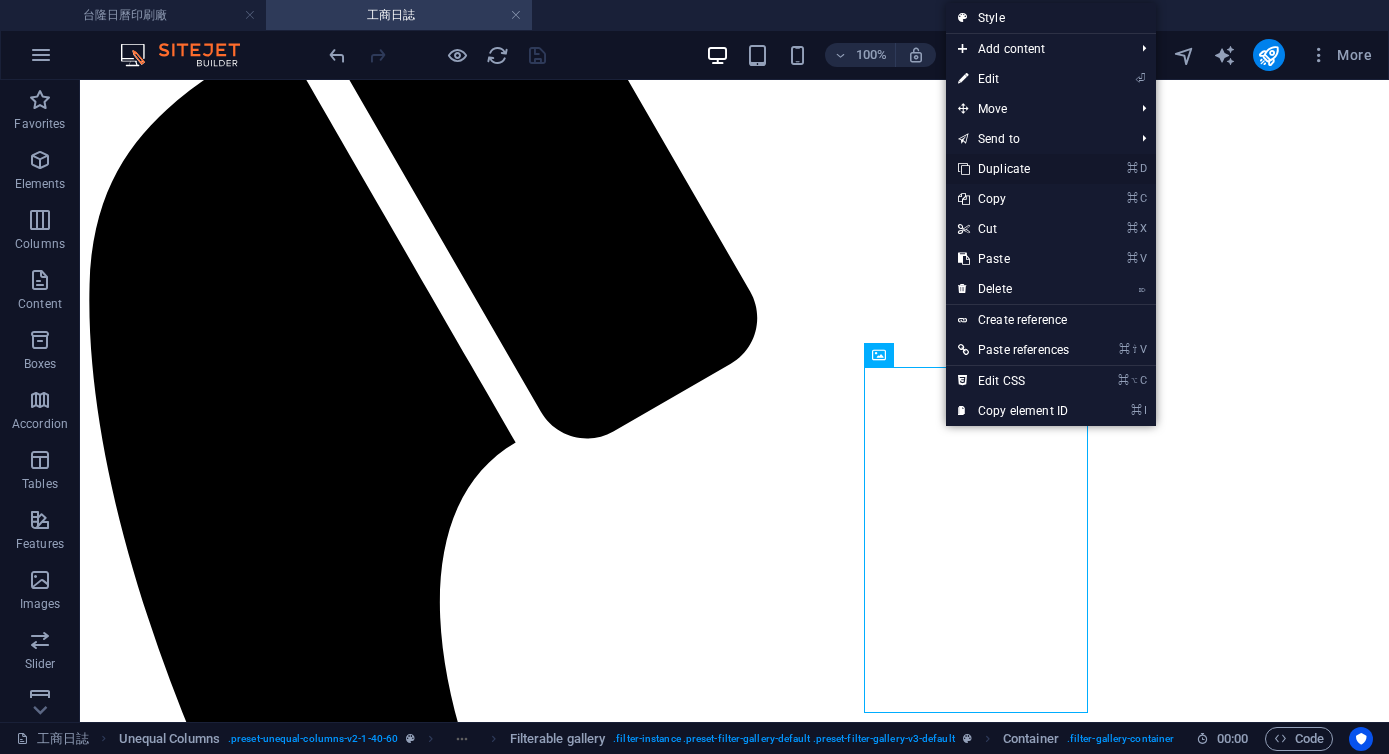 click on "⌘ D  Duplicate" at bounding box center (1013, 169) 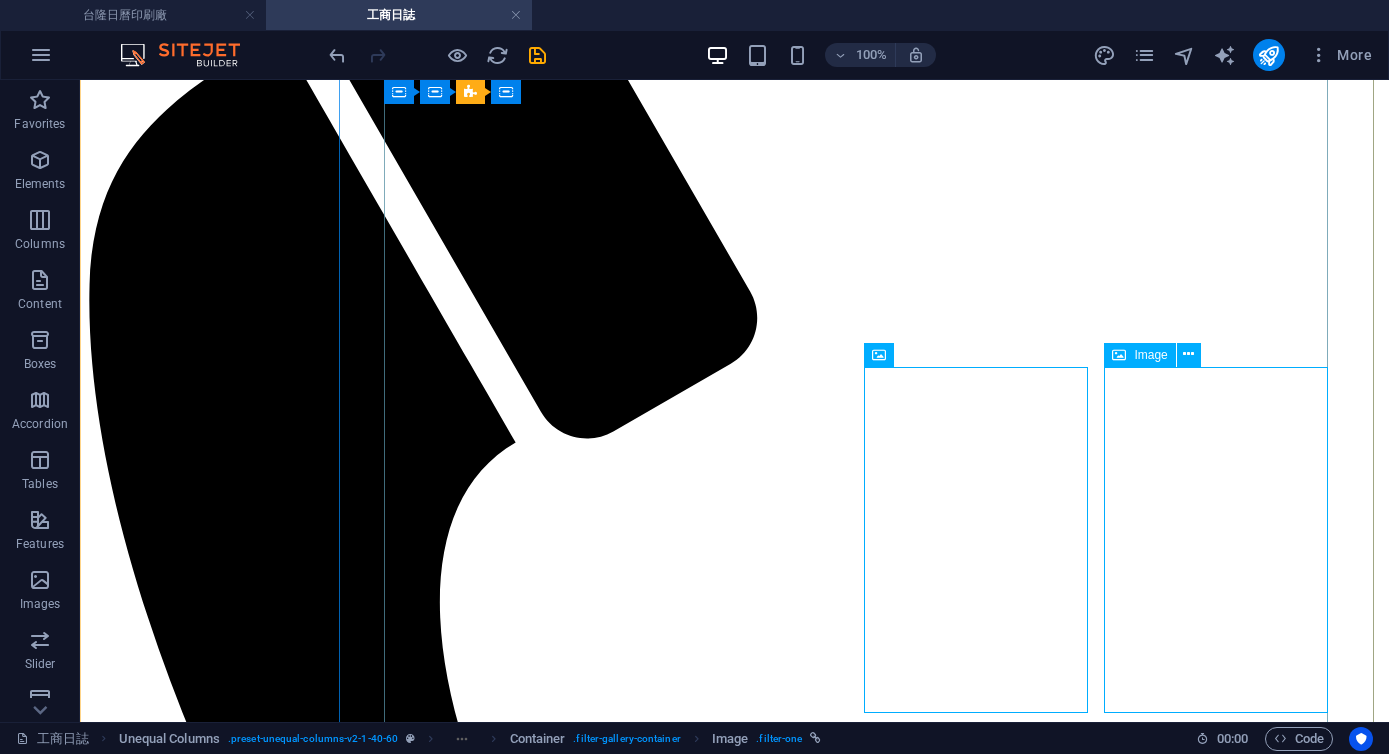 click on "618 活頁日誌 25K(中)" at bounding box center (734, 14607) 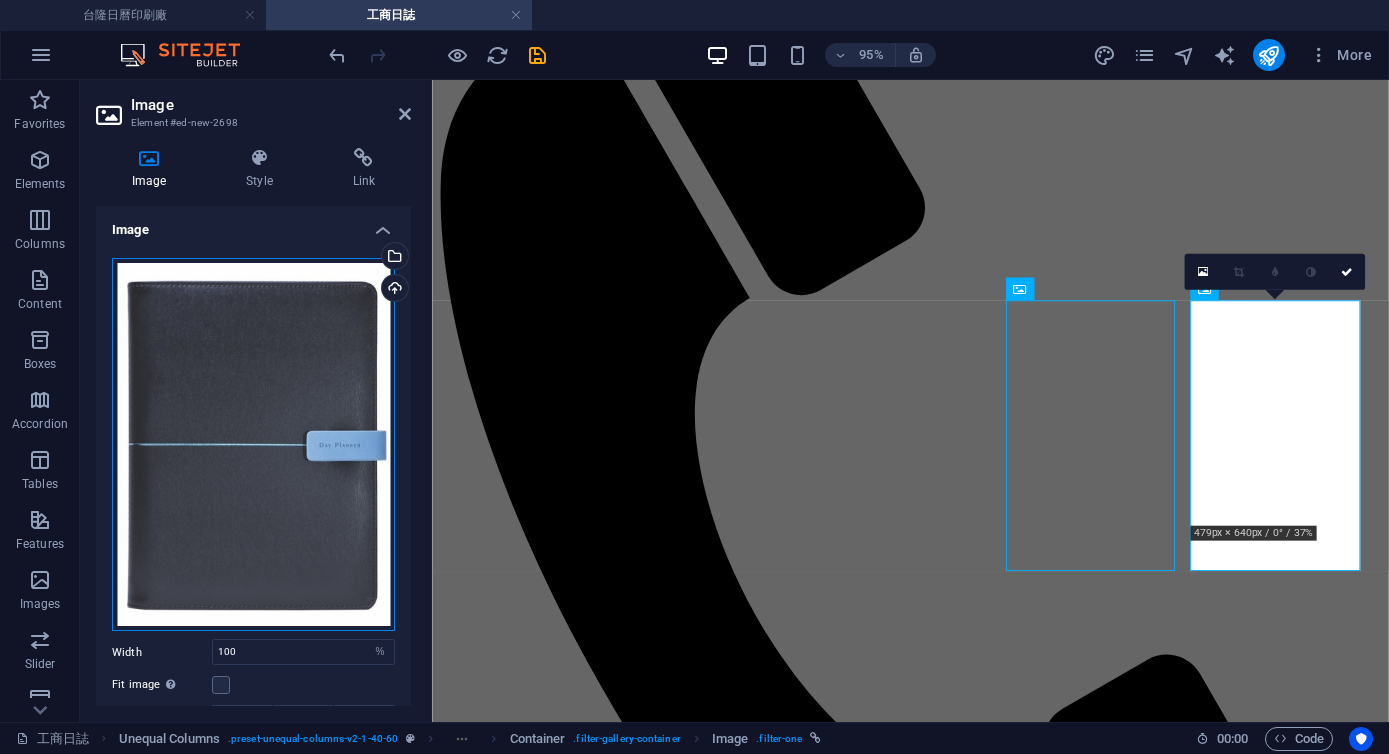 click on "Drag files here, click to choose files or select files from Files or our free stock photos & videos" at bounding box center [253, 445] 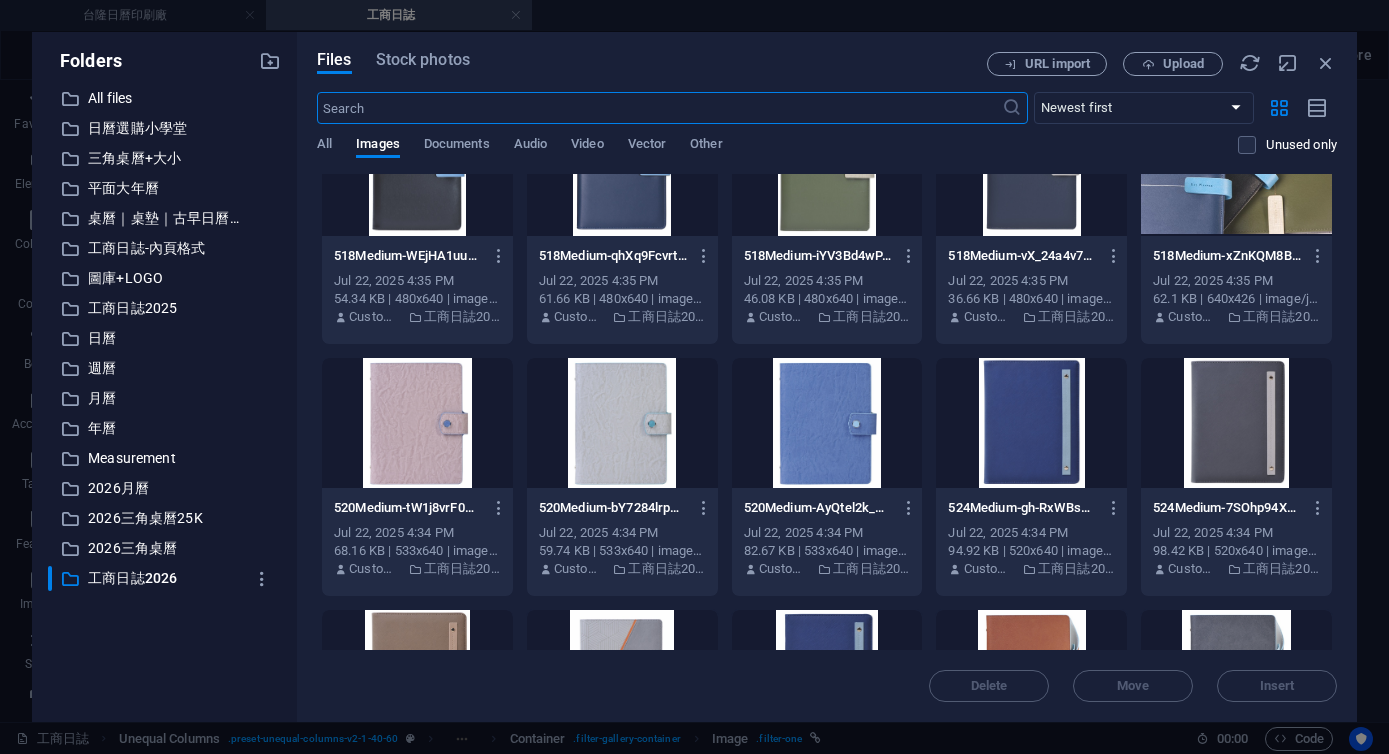 scroll, scrollTop: 2780, scrollLeft: 0, axis: vertical 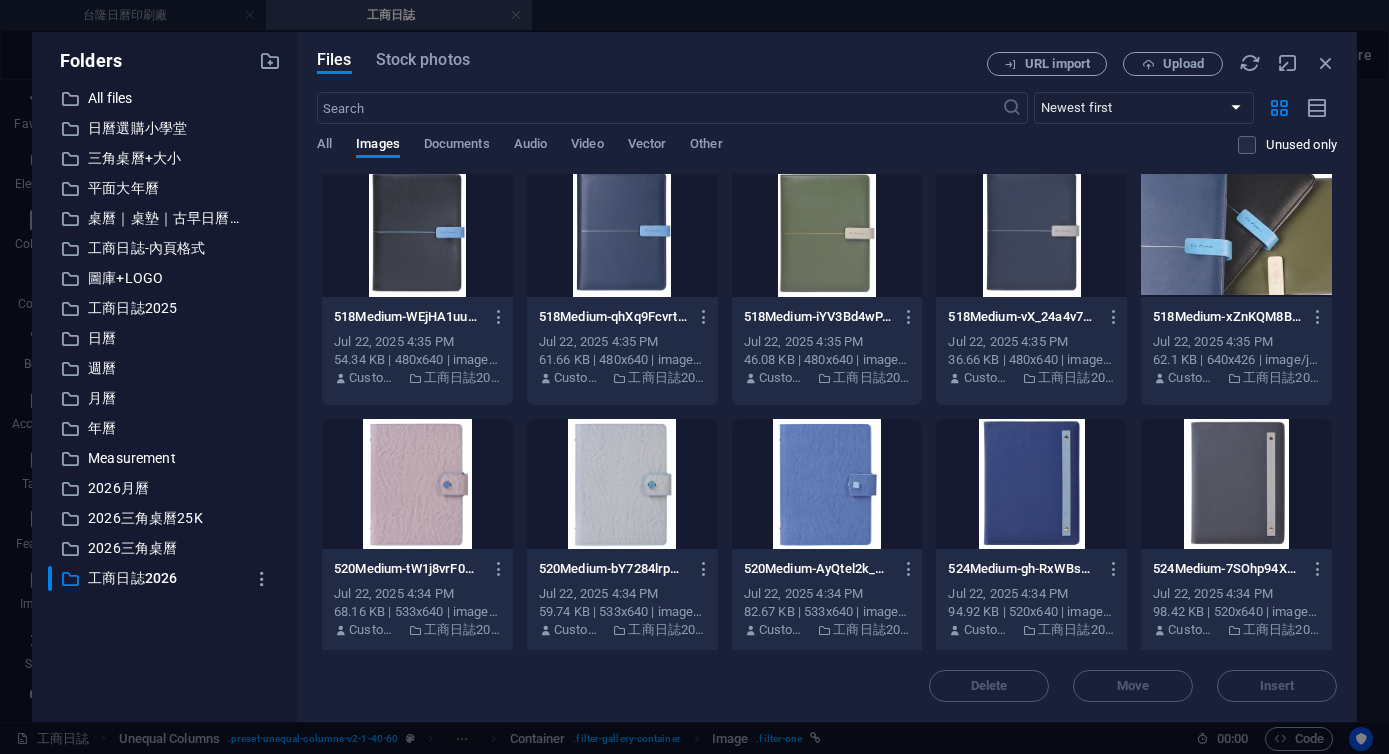 click at bounding box center (622, 232) 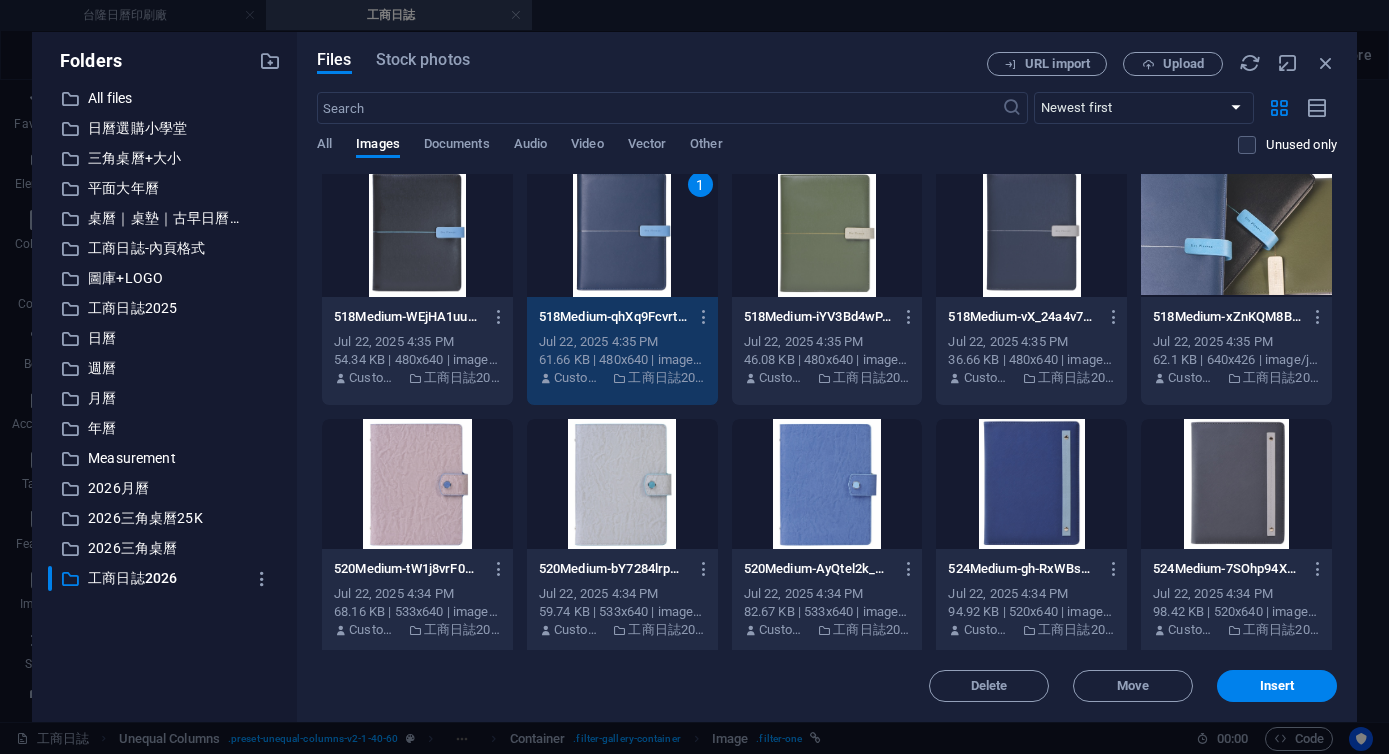 click on "1" at bounding box center [622, 232] 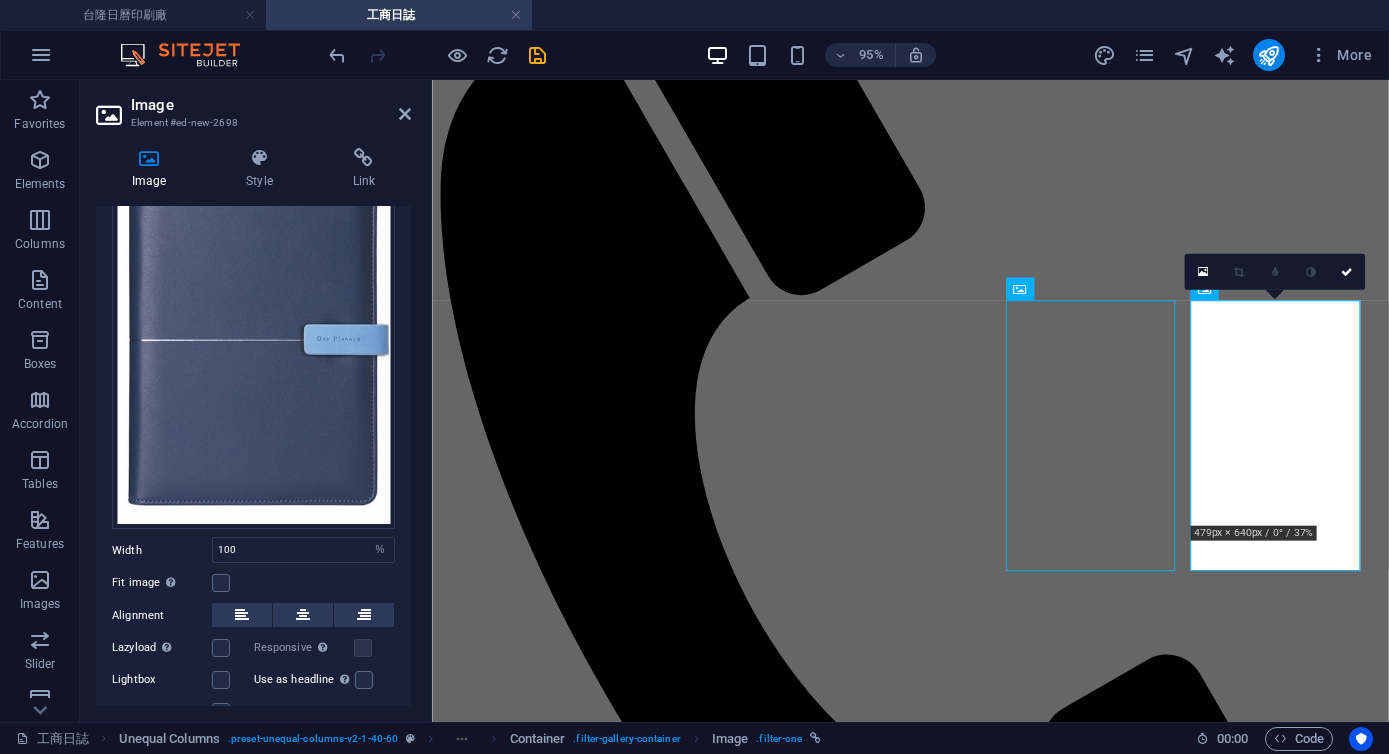 scroll, scrollTop: 179, scrollLeft: 0, axis: vertical 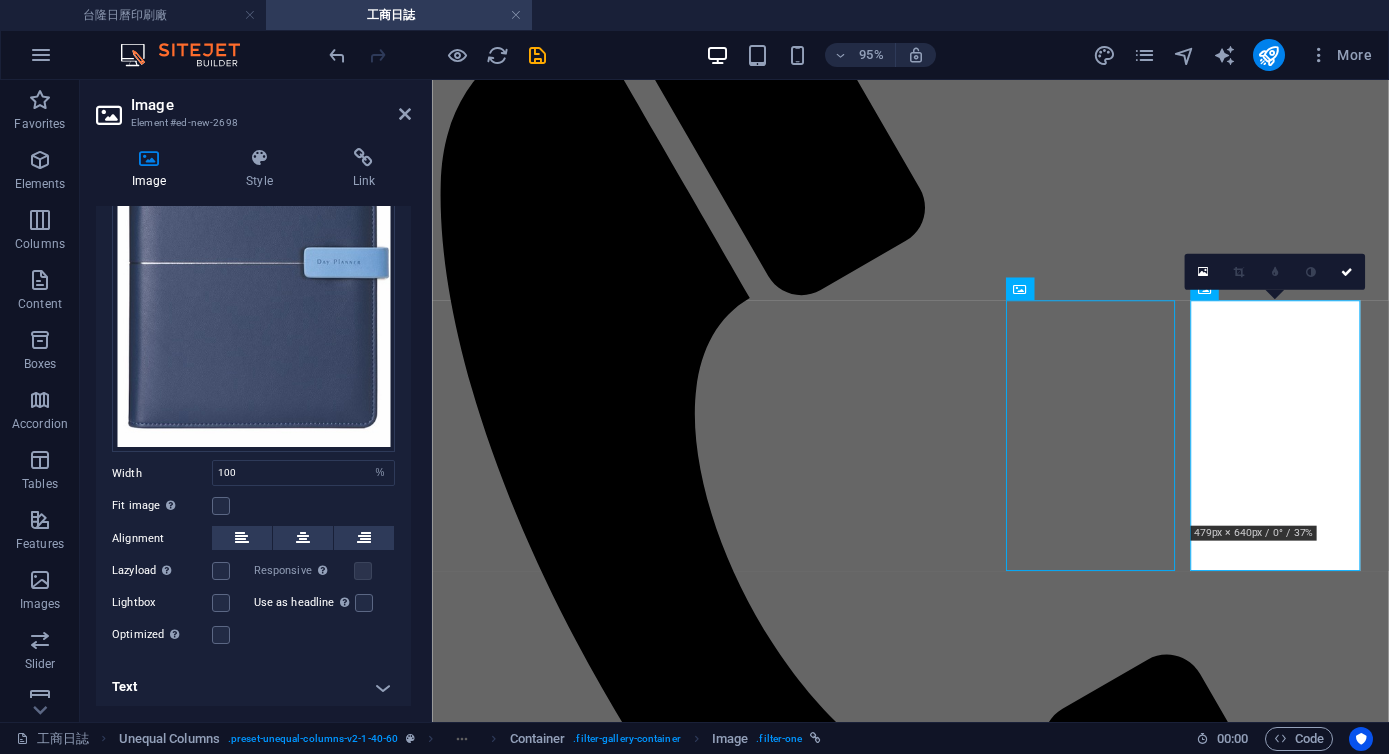 click on "Text" at bounding box center [253, 687] 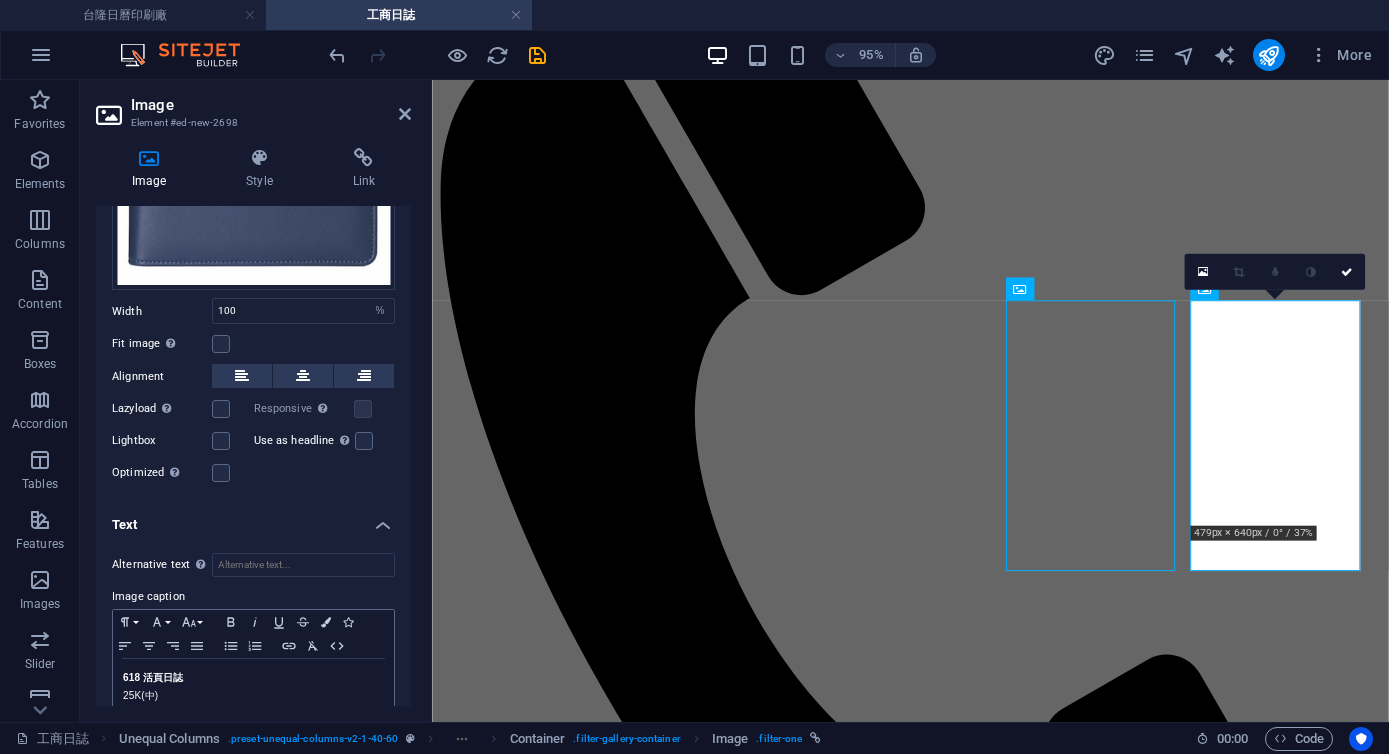 scroll, scrollTop: 367, scrollLeft: 0, axis: vertical 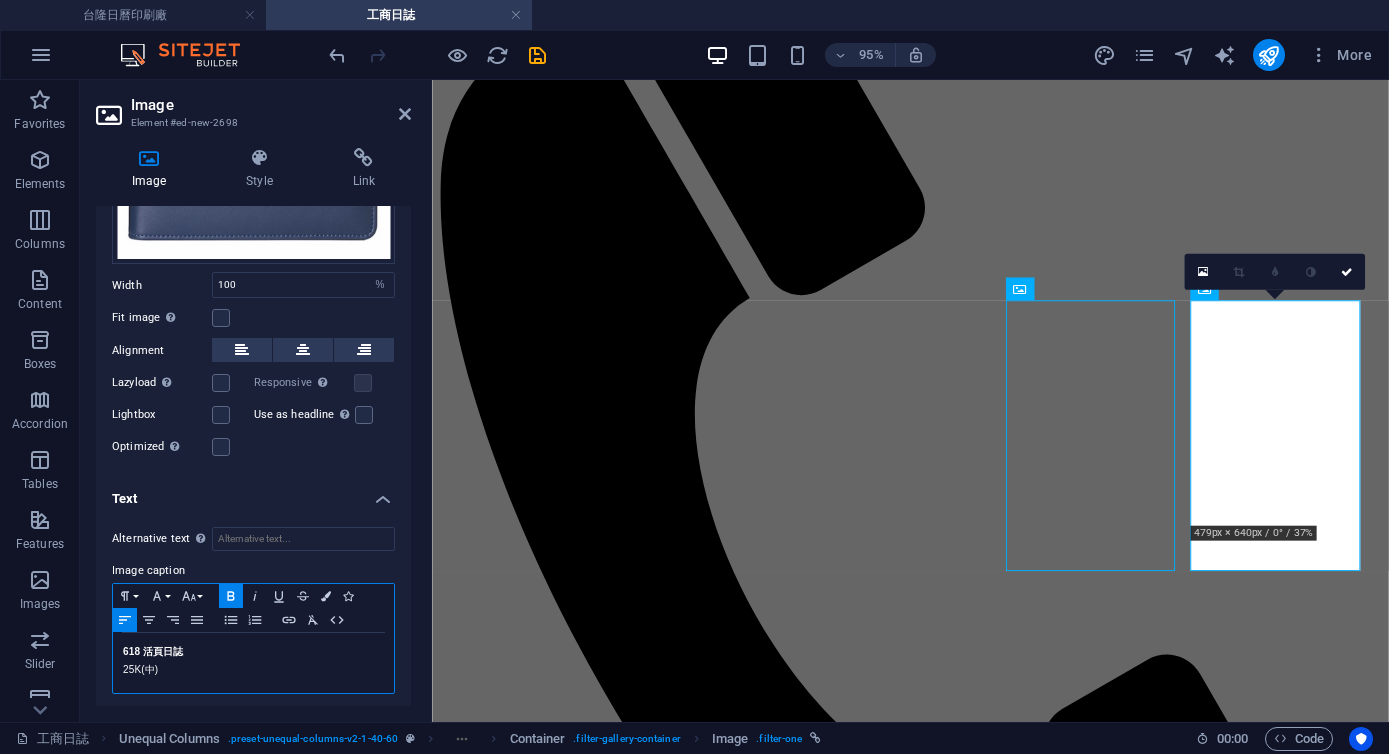 click on "618 活頁日誌" at bounding box center [153, 651] 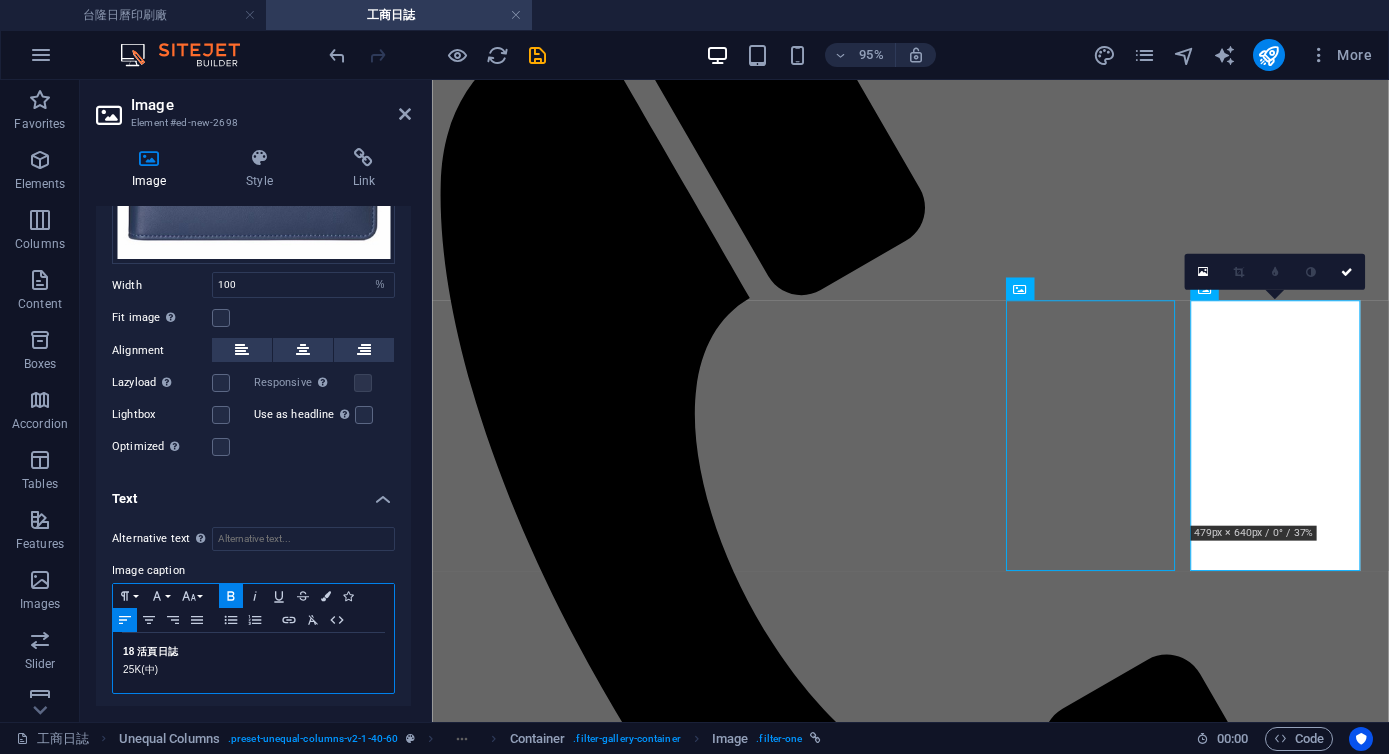 type 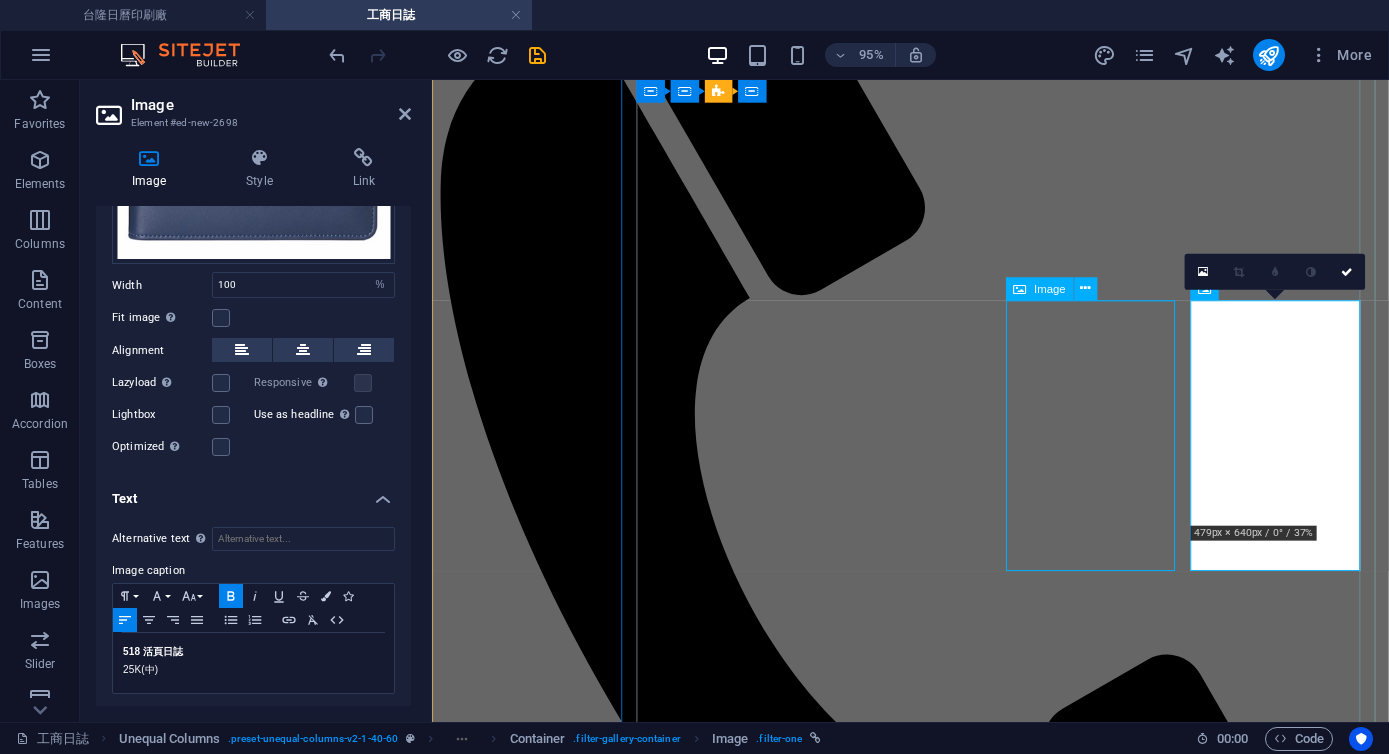 click on "618 活頁日誌 25K(中)" at bounding box center (935, 10001) 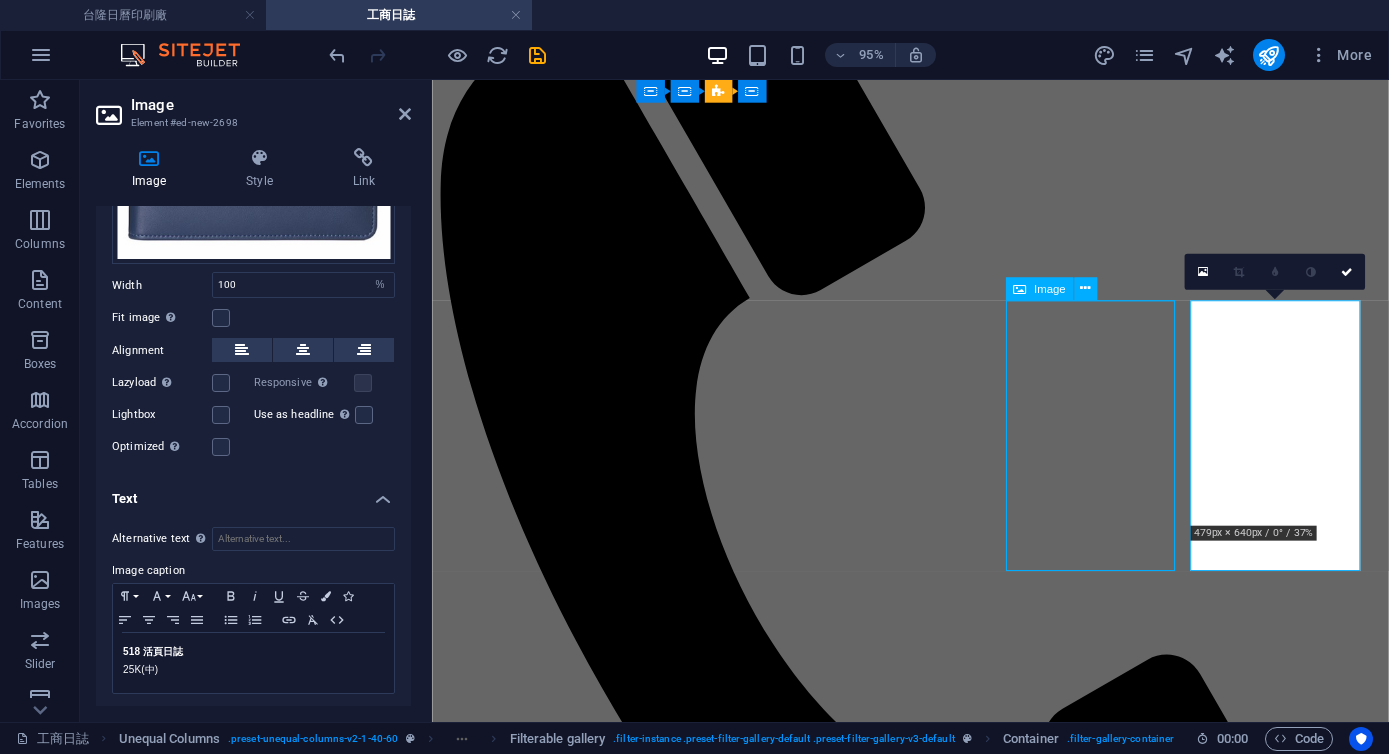click on "618 活頁日誌 25K(中)" at bounding box center [935, 10001] 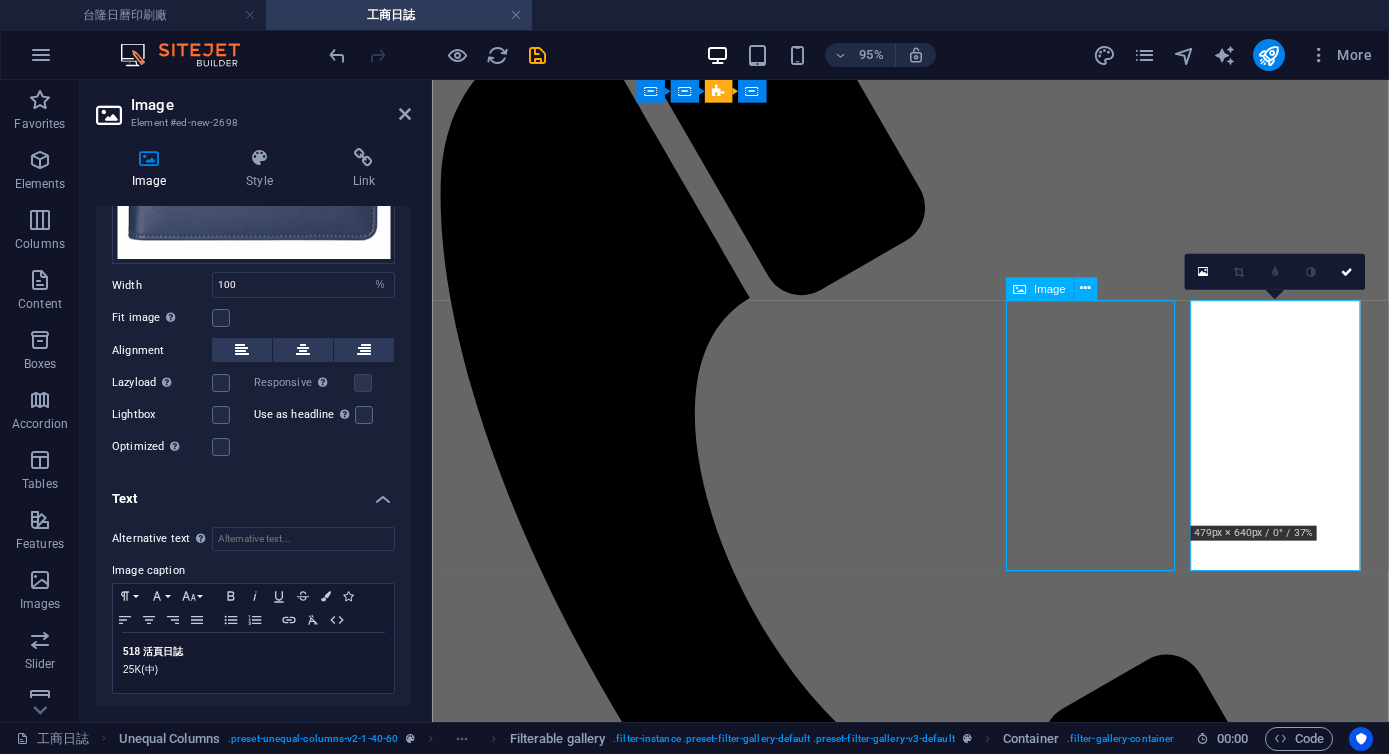 select on "%" 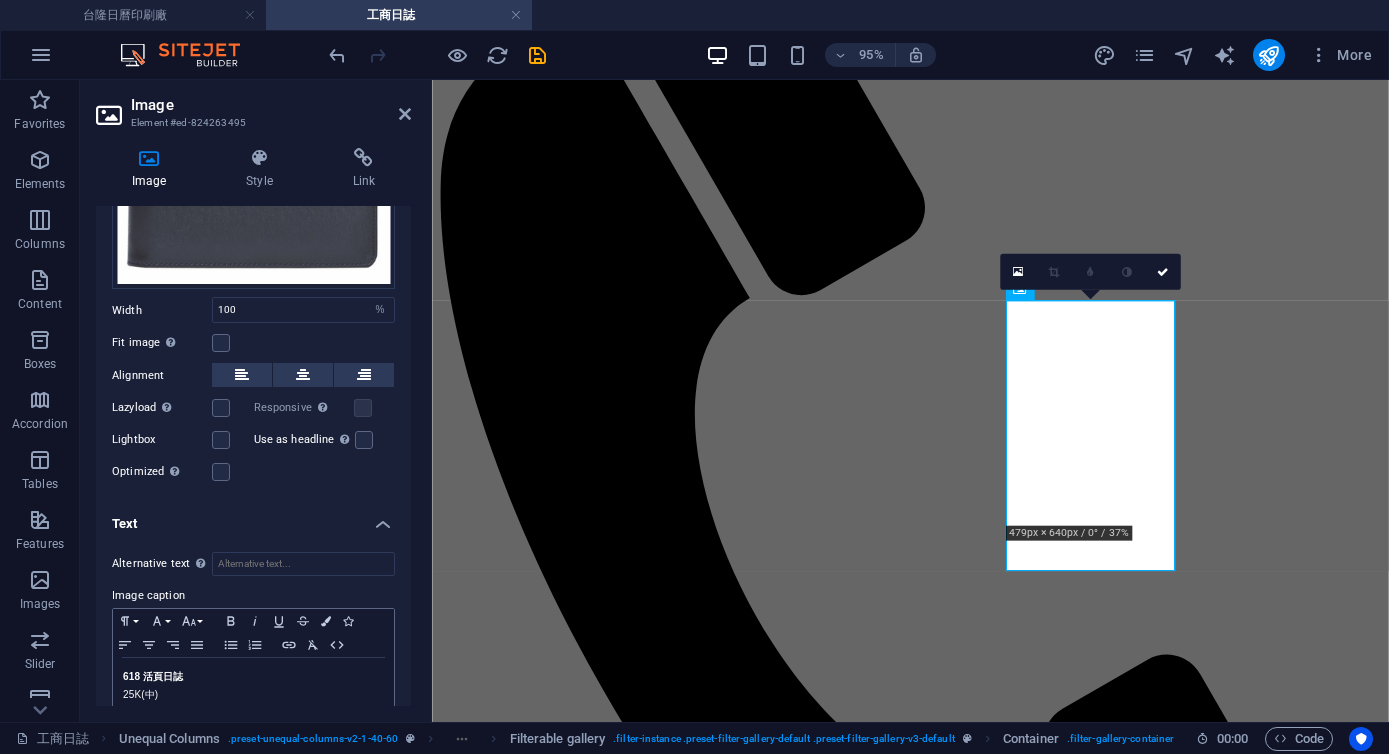 scroll, scrollTop: 367, scrollLeft: 0, axis: vertical 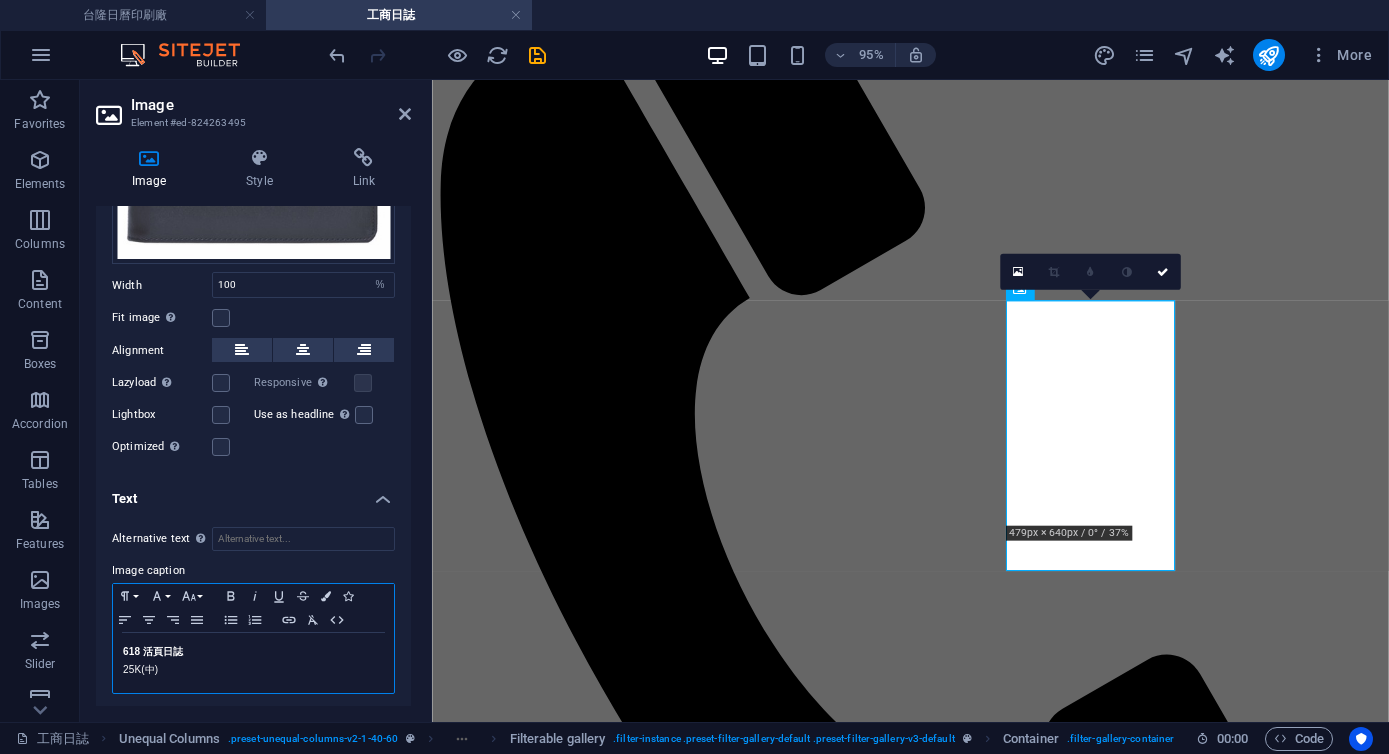 click on "25K(中)" at bounding box center [253, 670] 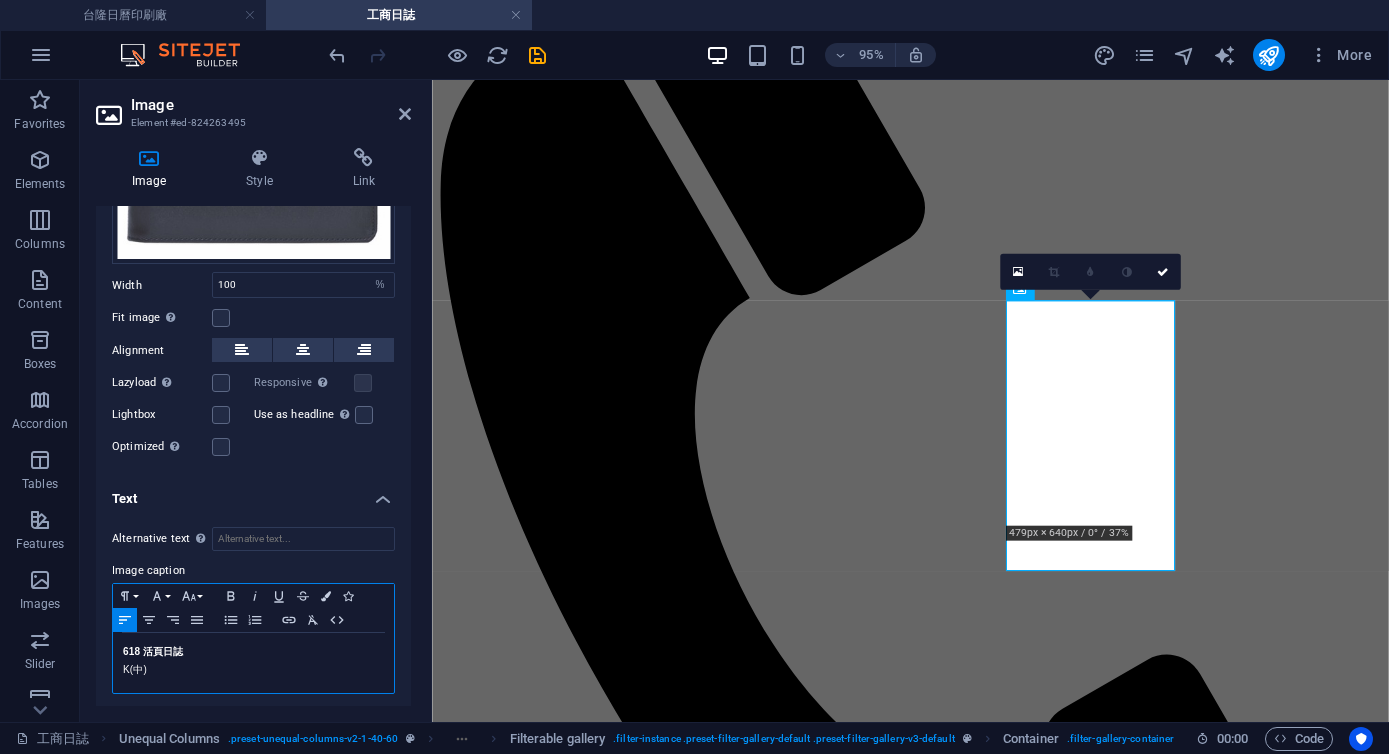 type 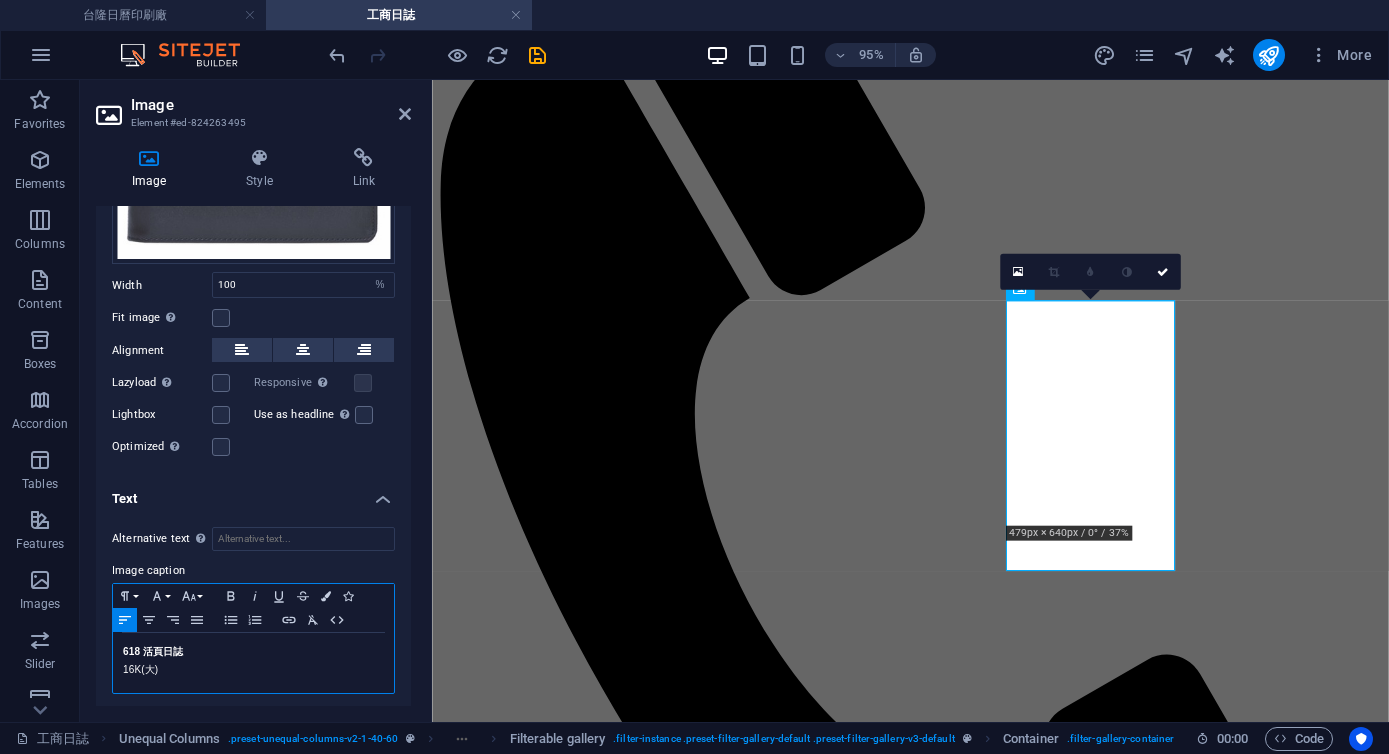 click on "618 活頁日誌" at bounding box center (253, 652) 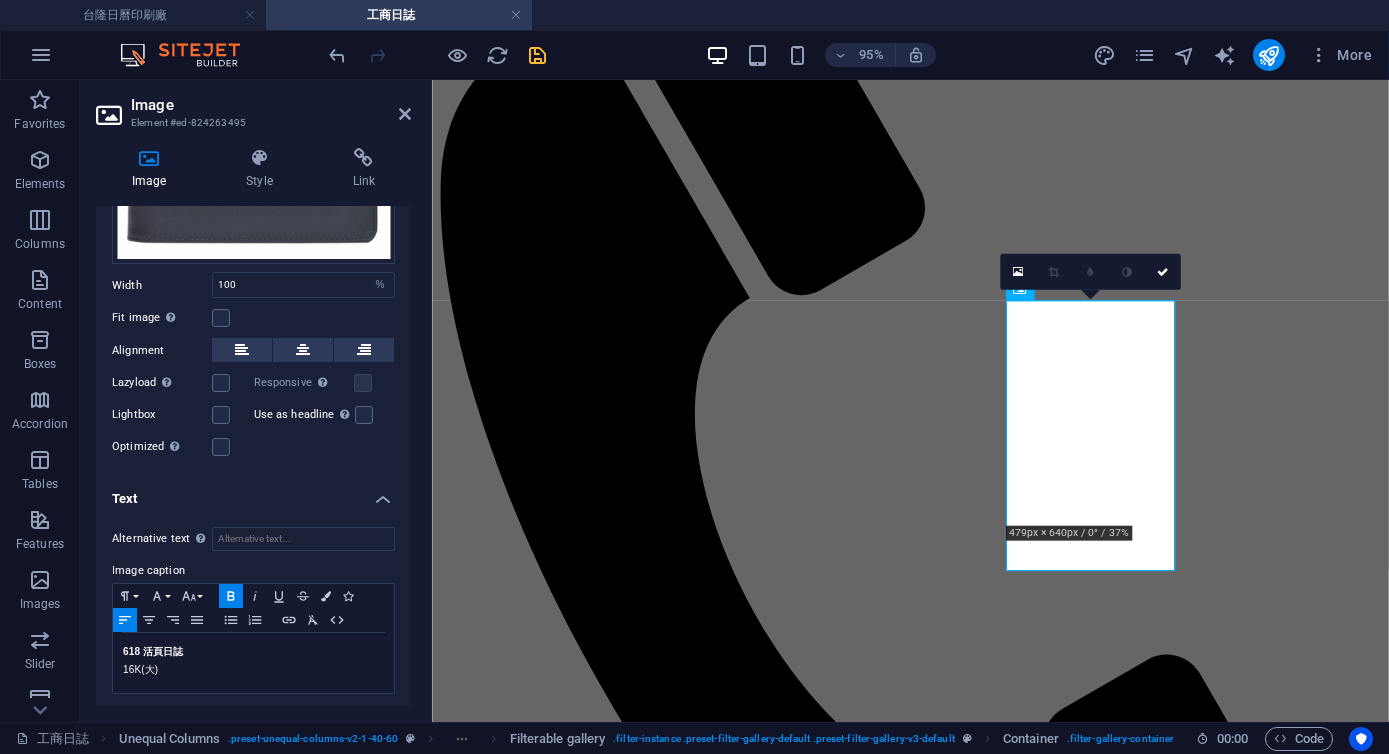 click at bounding box center (537, 55) 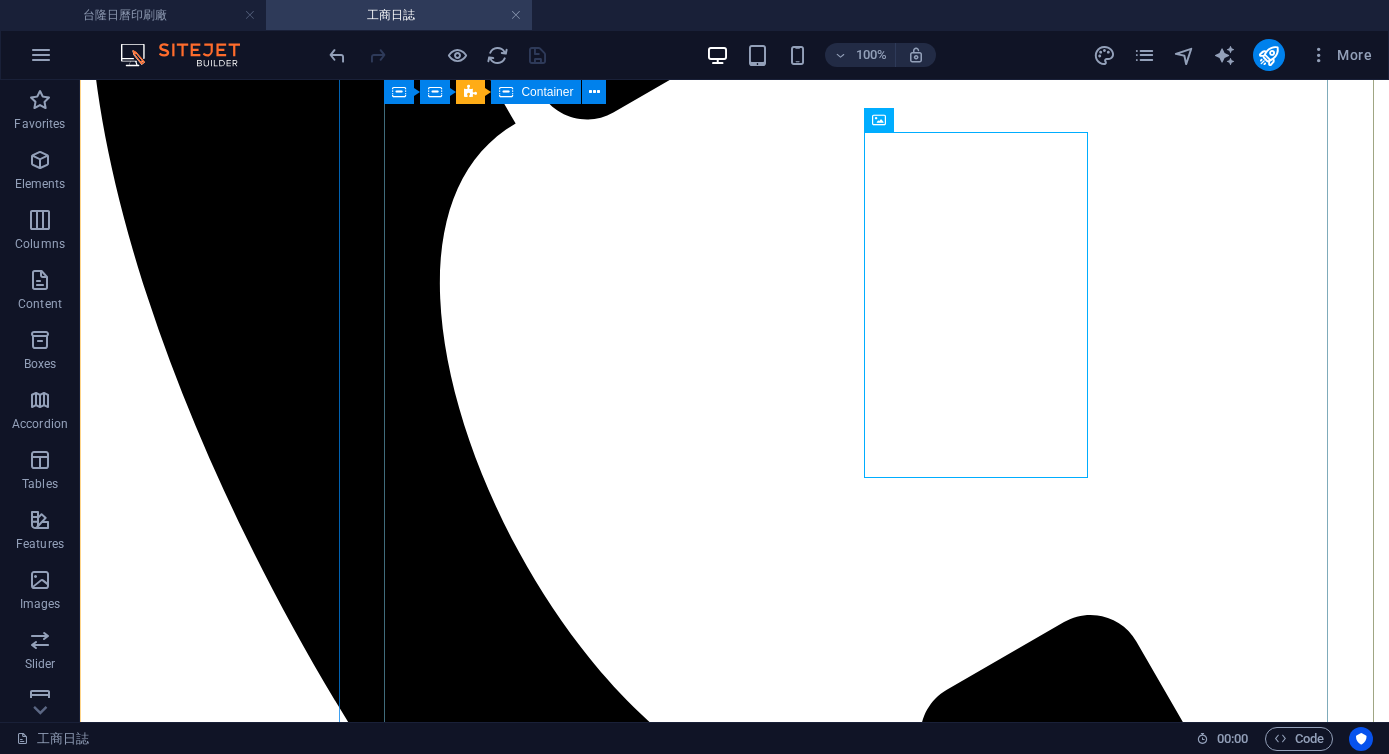 scroll, scrollTop: 942, scrollLeft: 0, axis: vertical 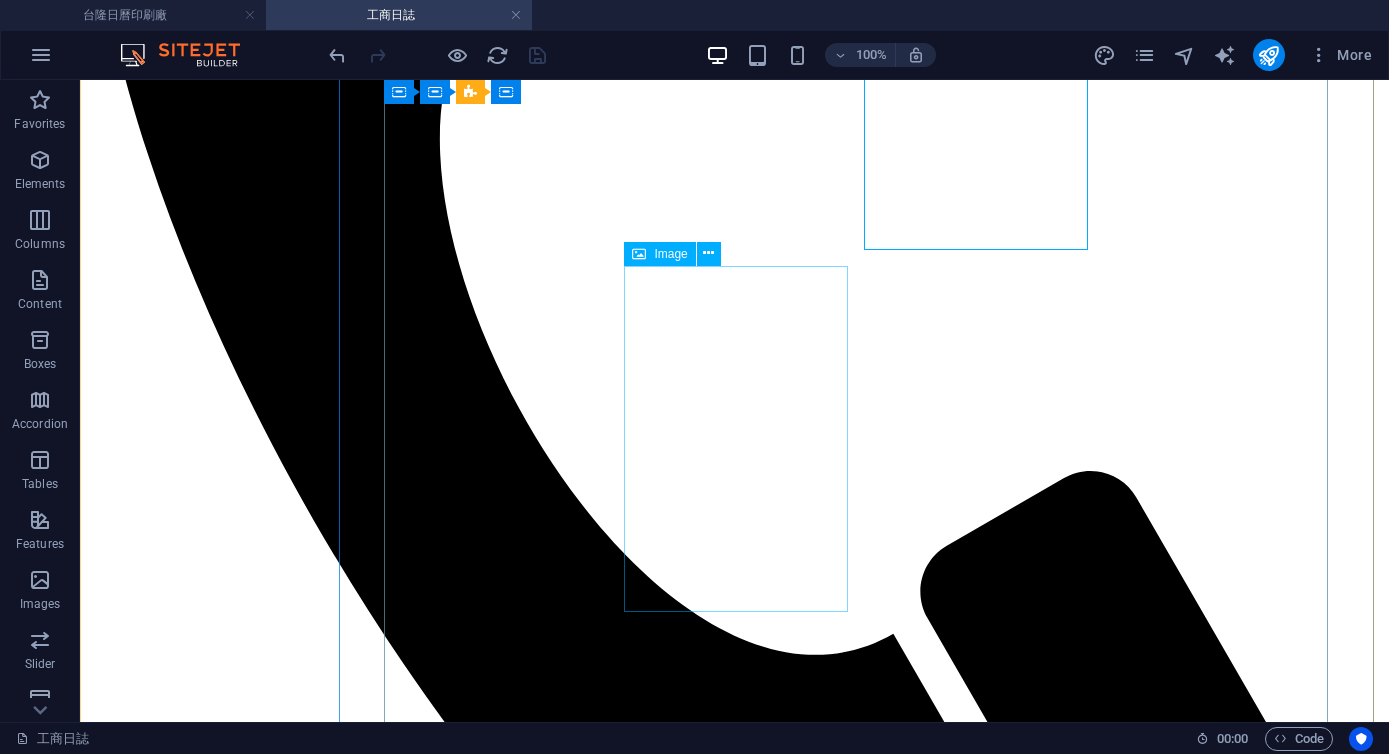 click on "530  活頁日誌 25K(中)" at bounding box center (734, 17780) 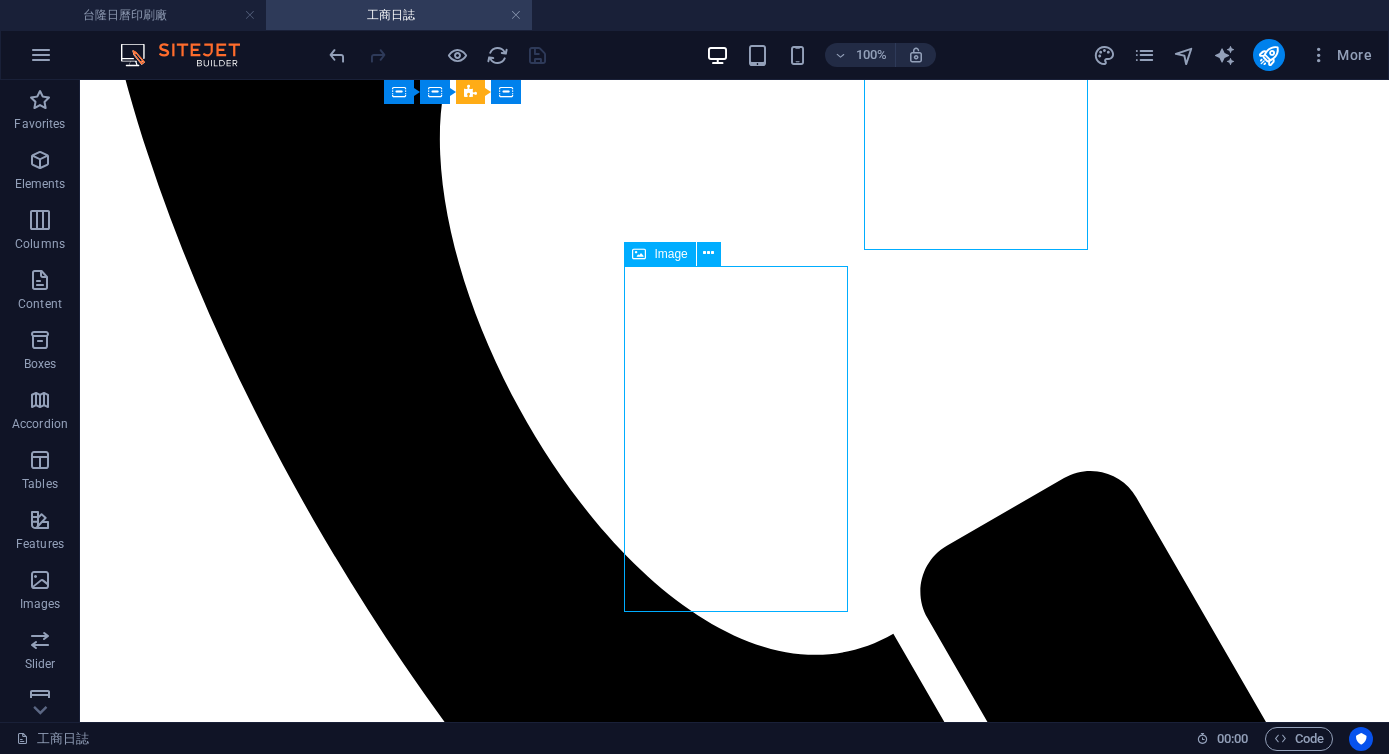 click on "530  活頁日誌 25K(中)" at bounding box center (734, 17780) 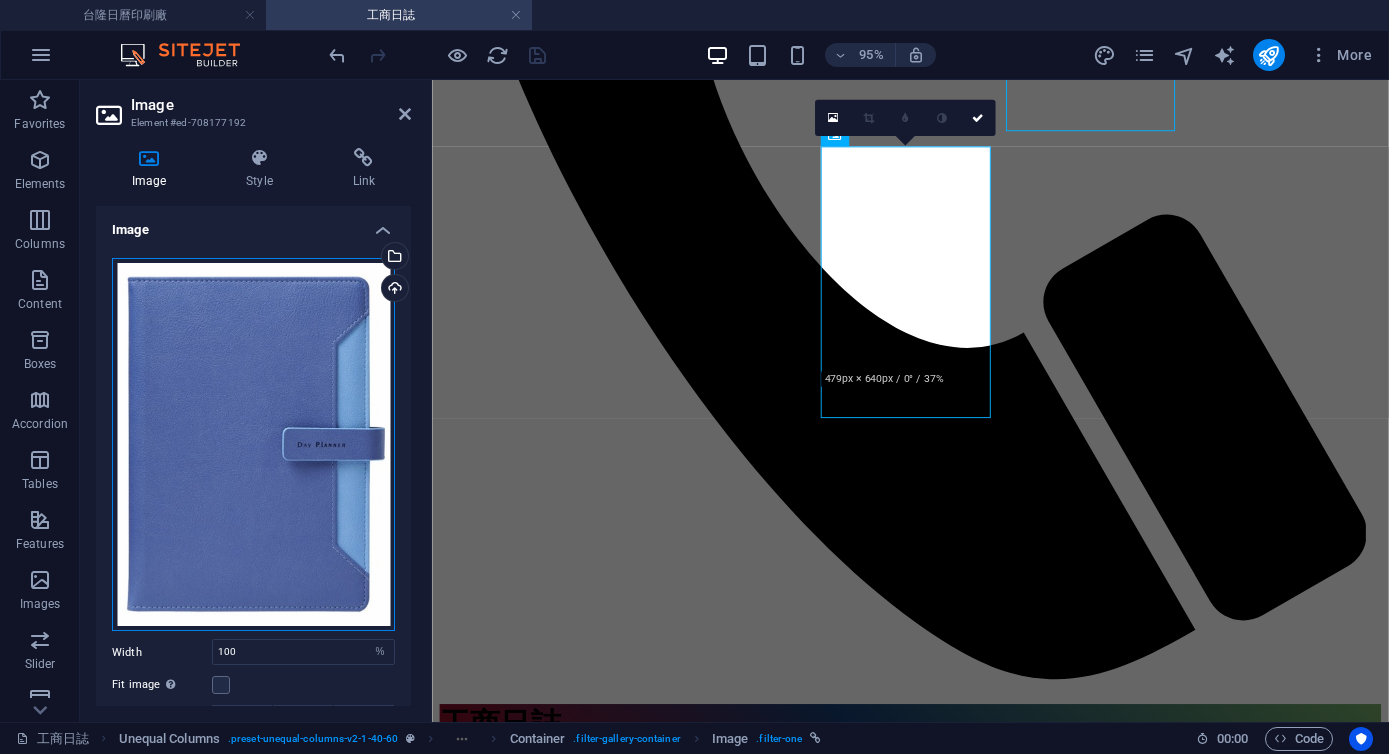 click on "Drag files here, click to choose files or select files from Files or our free stock photos & videos" at bounding box center (253, 445) 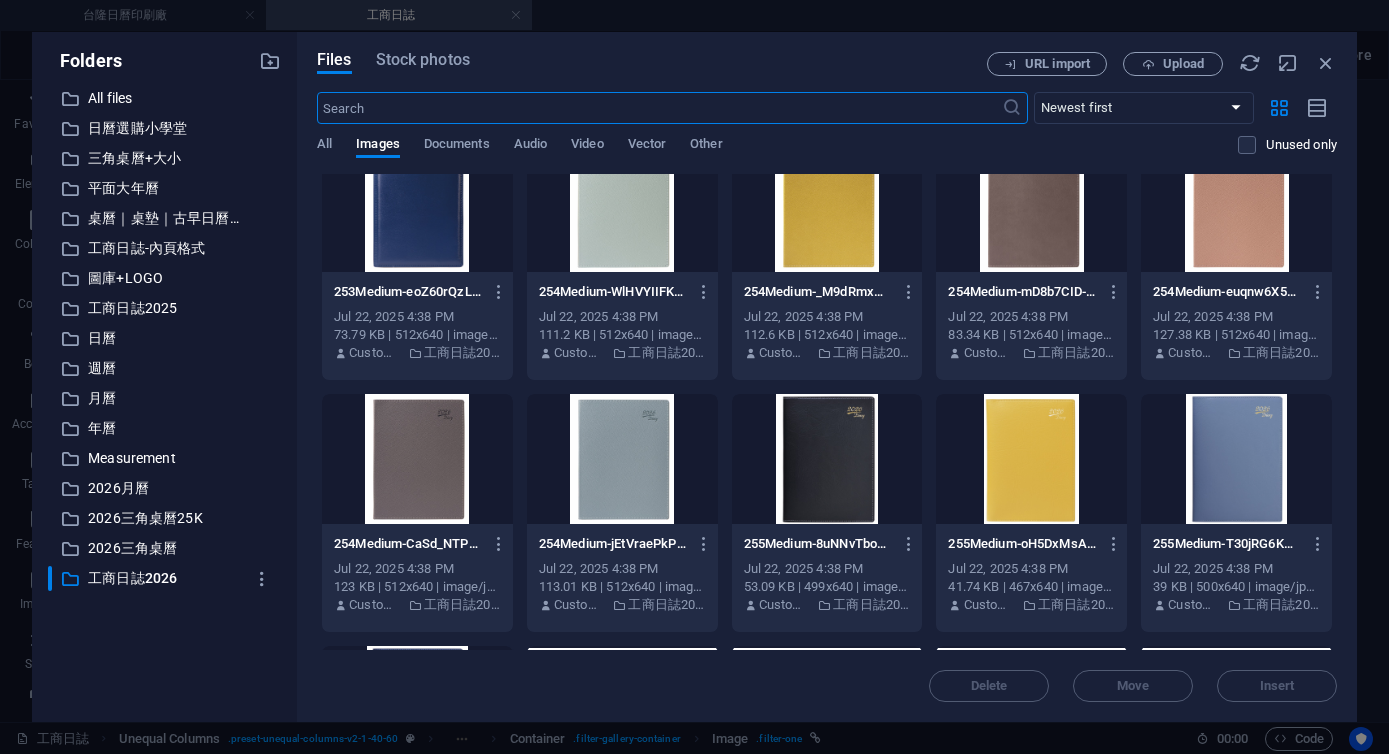 scroll, scrollTop: 785, scrollLeft: 0, axis: vertical 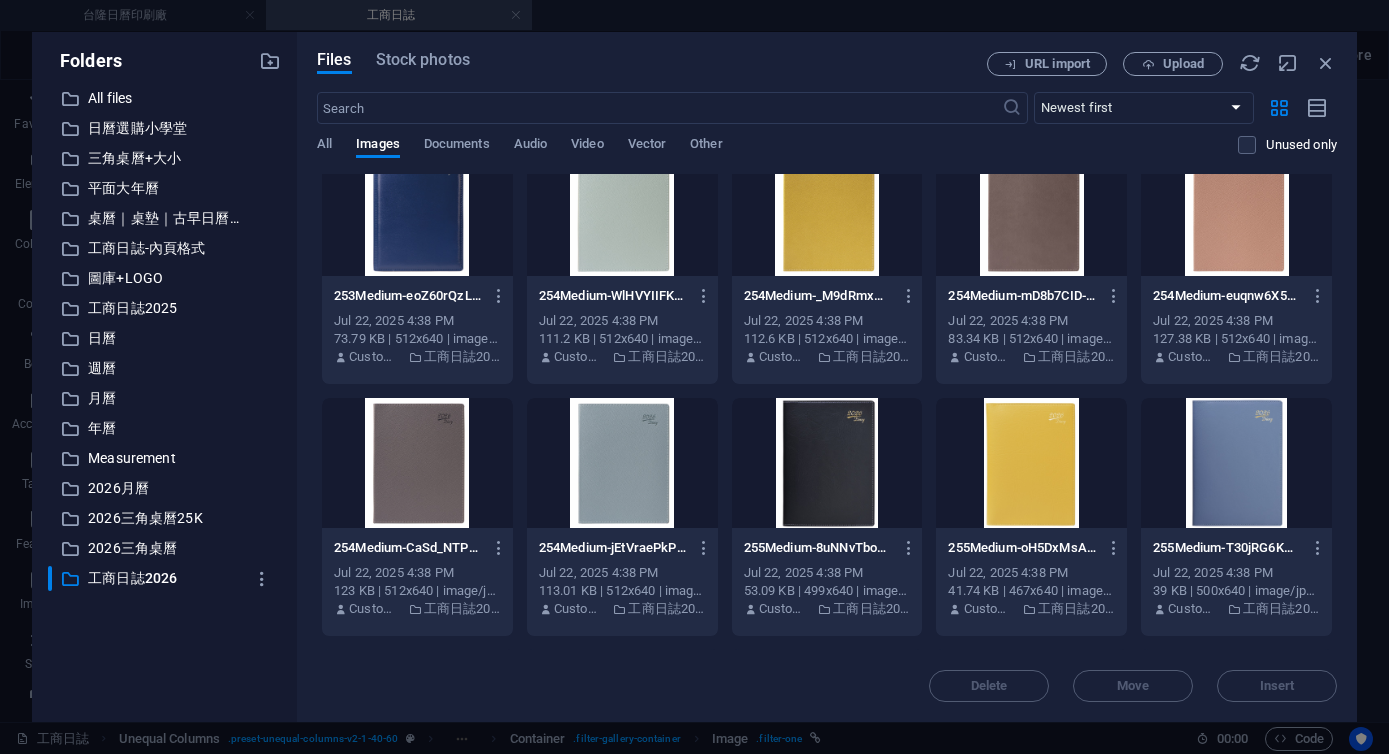 click at bounding box center [622, 211] 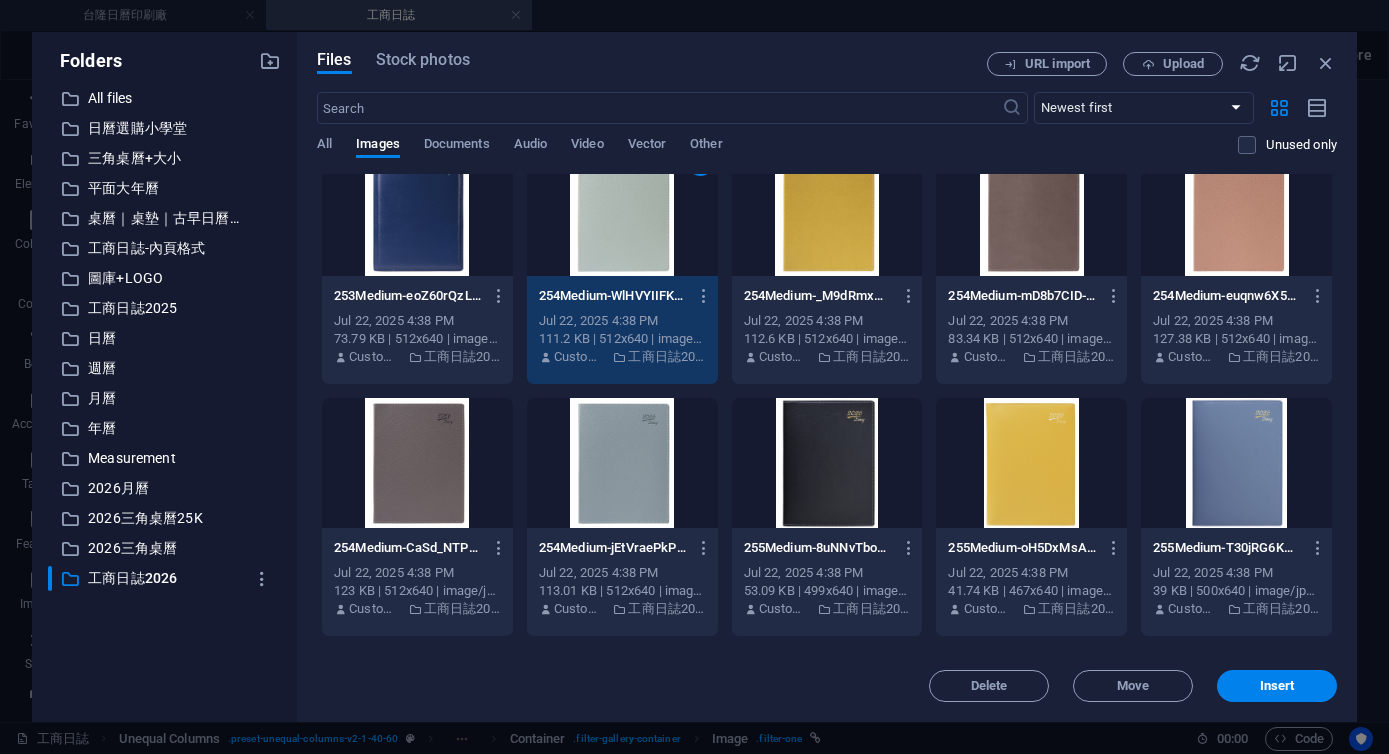 click on "1" at bounding box center (622, 211) 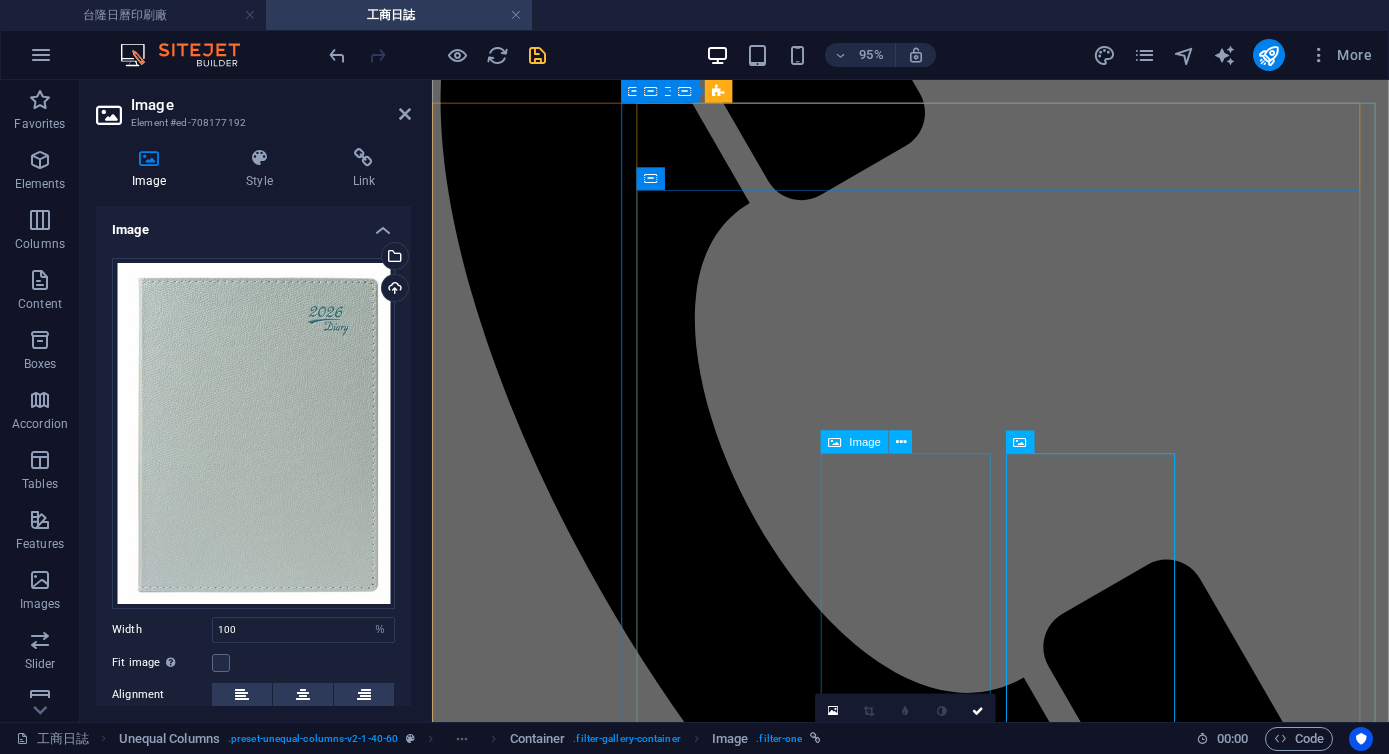 scroll, scrollTop: 649, scrollLeft: 0, axis: vertical 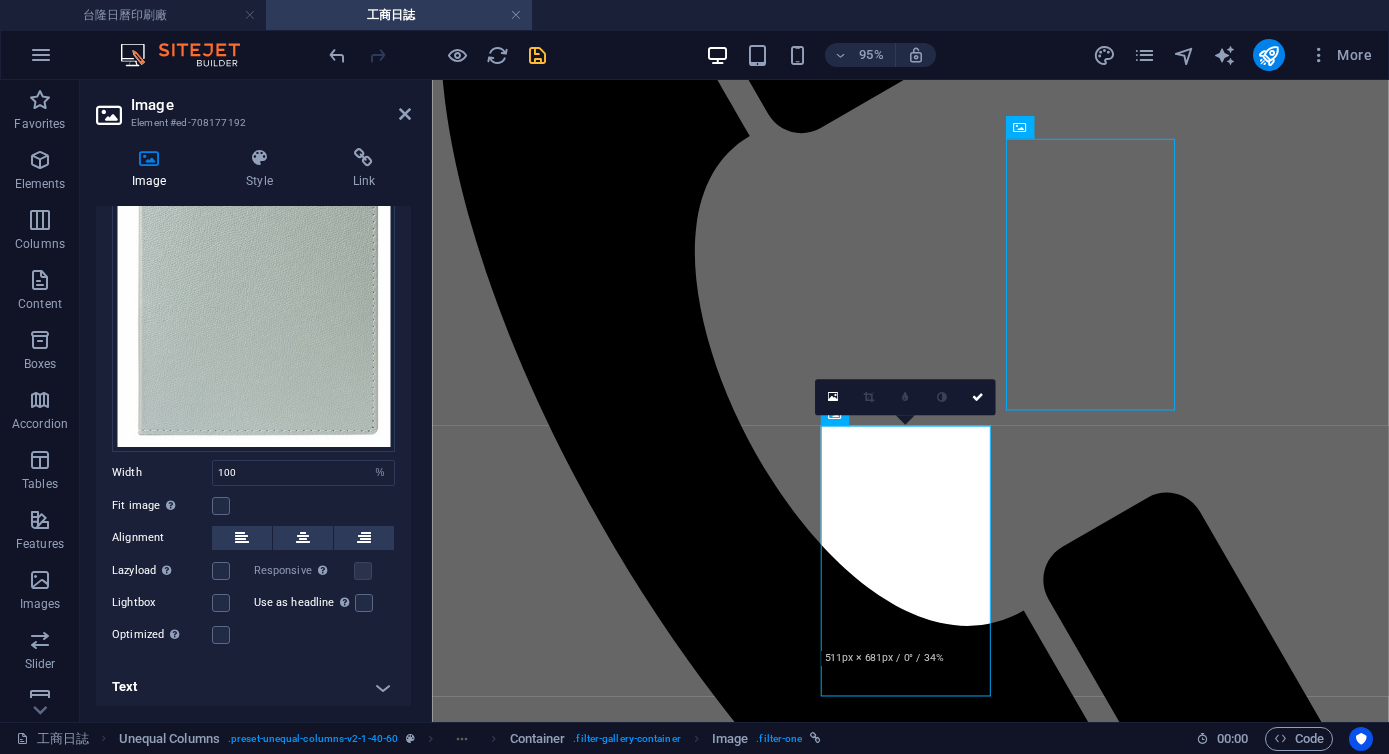 click on "Text" at bounding box center [253, 687] 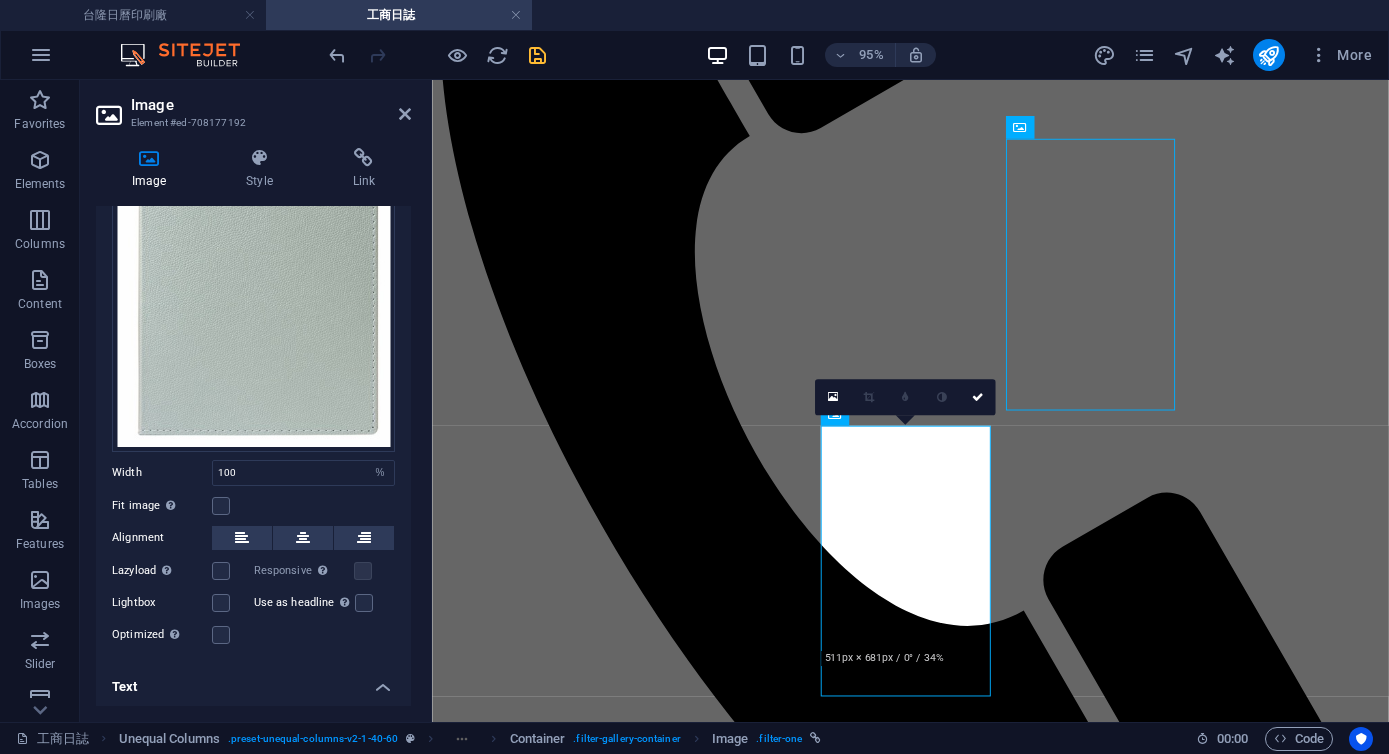scroll, scrollTop: 345, scrollLeft: 0, axis: vertical 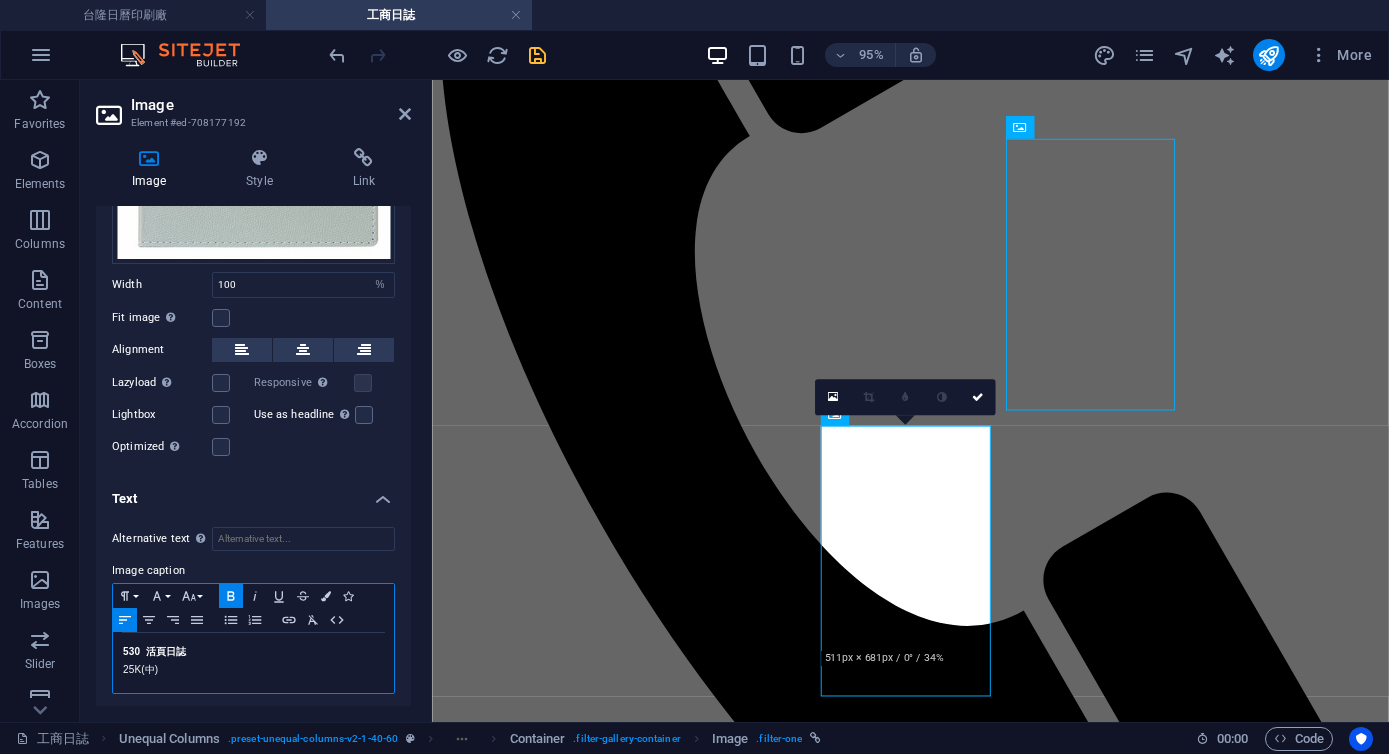 click on "530  活頁日誌" at bounding box center [155, 651] 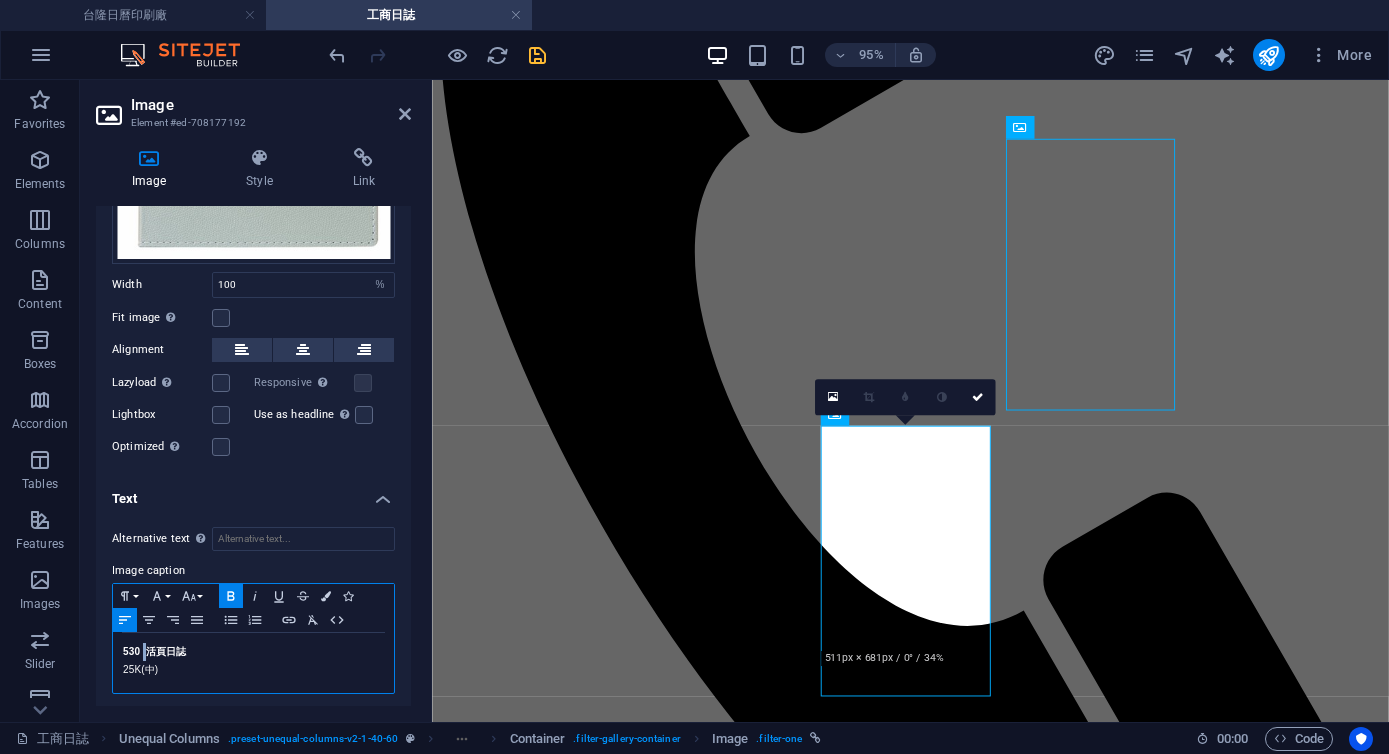 click on "530  活頁日誌" at bounding box center [155, 651] 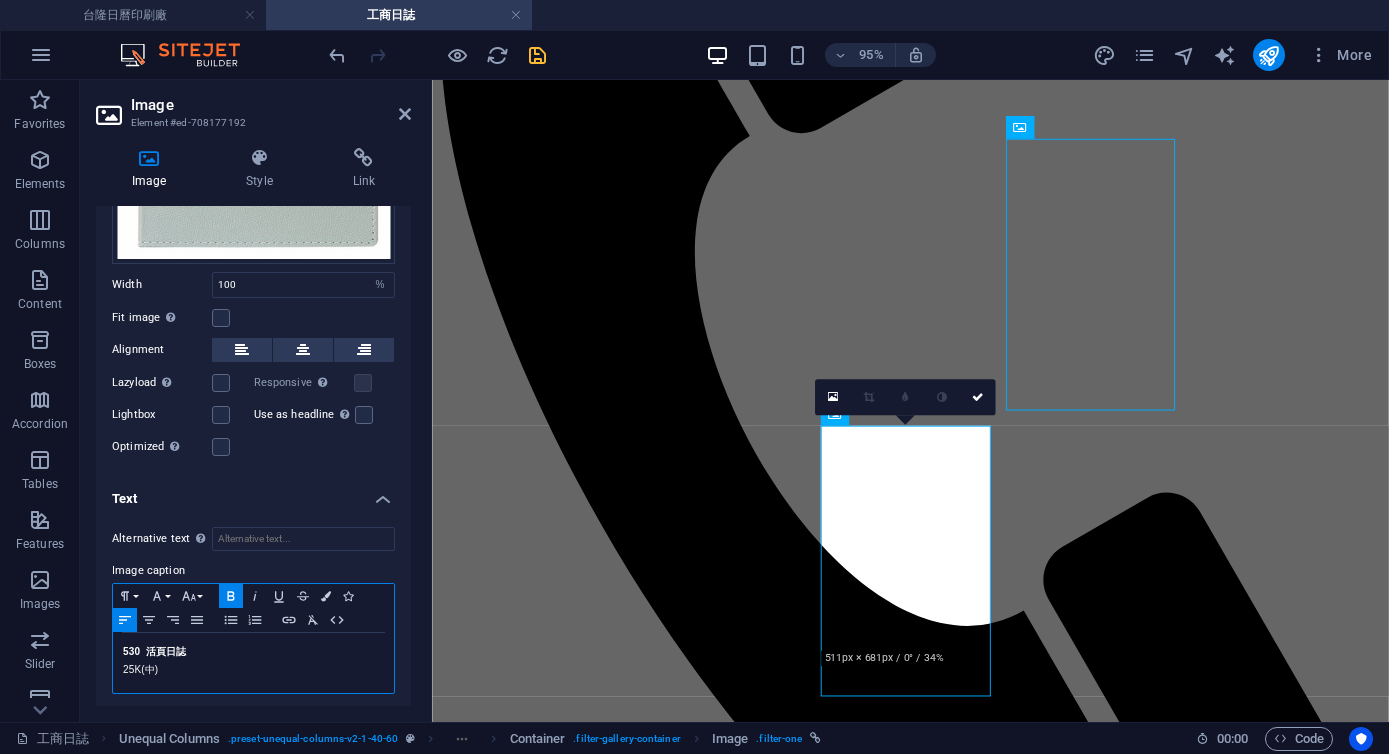 click on "530  活頁日誌" at bounding box center (155, 651) 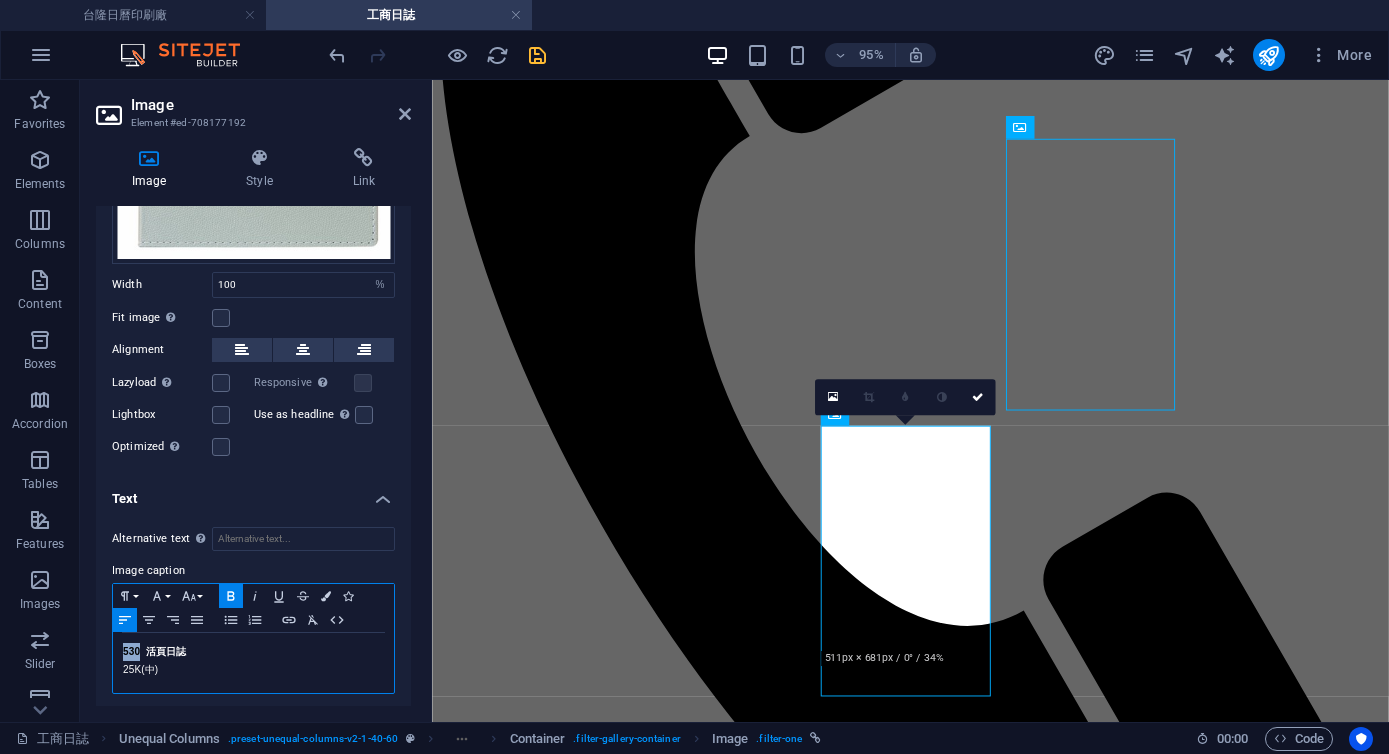 click on "530  活頁日誌" at bounding box center [155, 651] 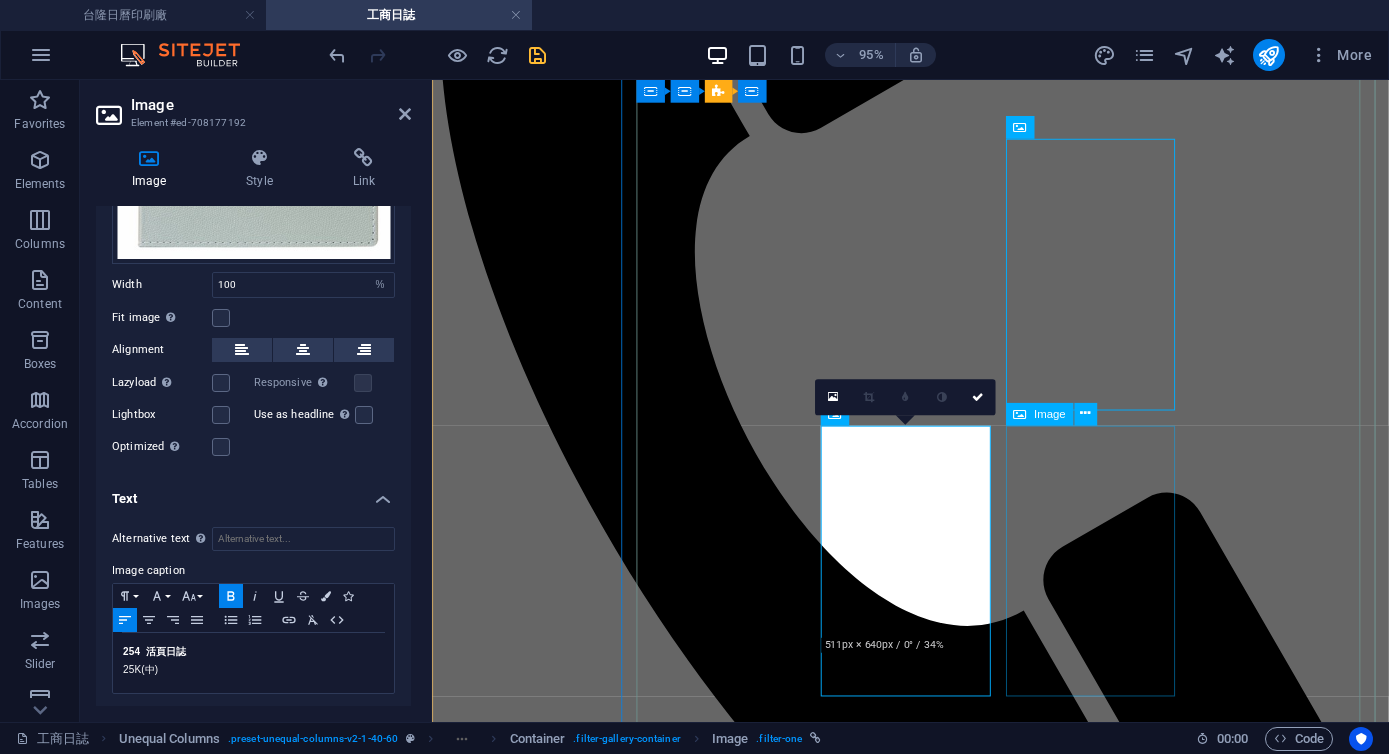 click on "532 活頁日誌 25K(中)" at bounding box center (935, 15344) 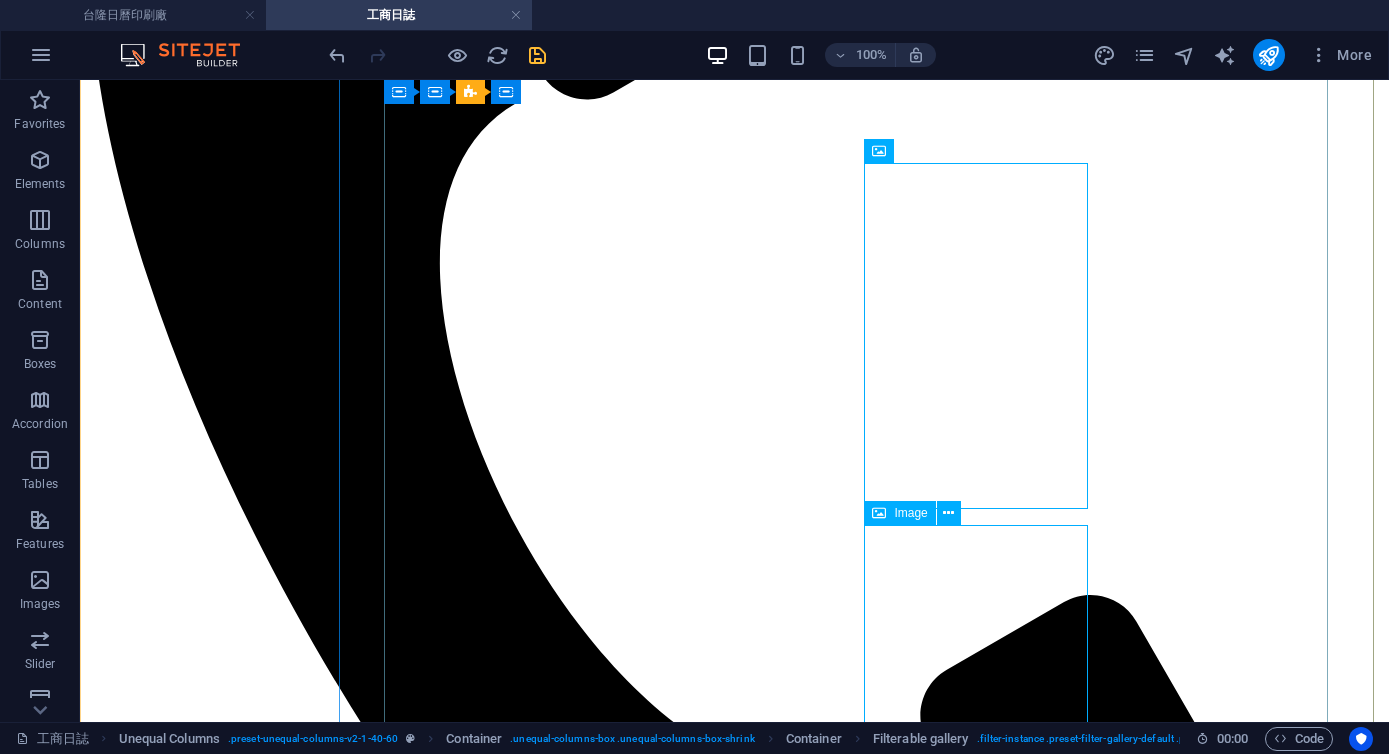 scroll, scrollTop: 956, scrollLeft: 0, axis: vertical 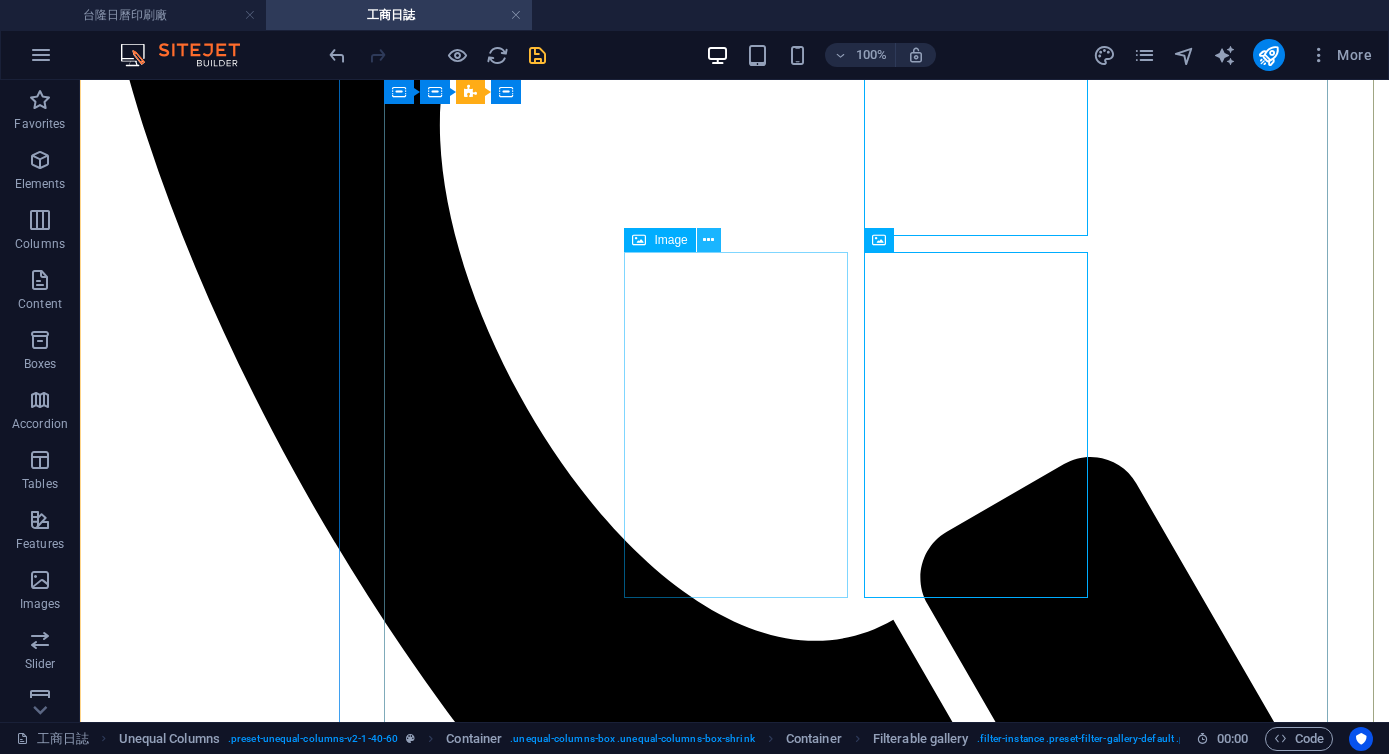 click at bounding box center [708, 240] 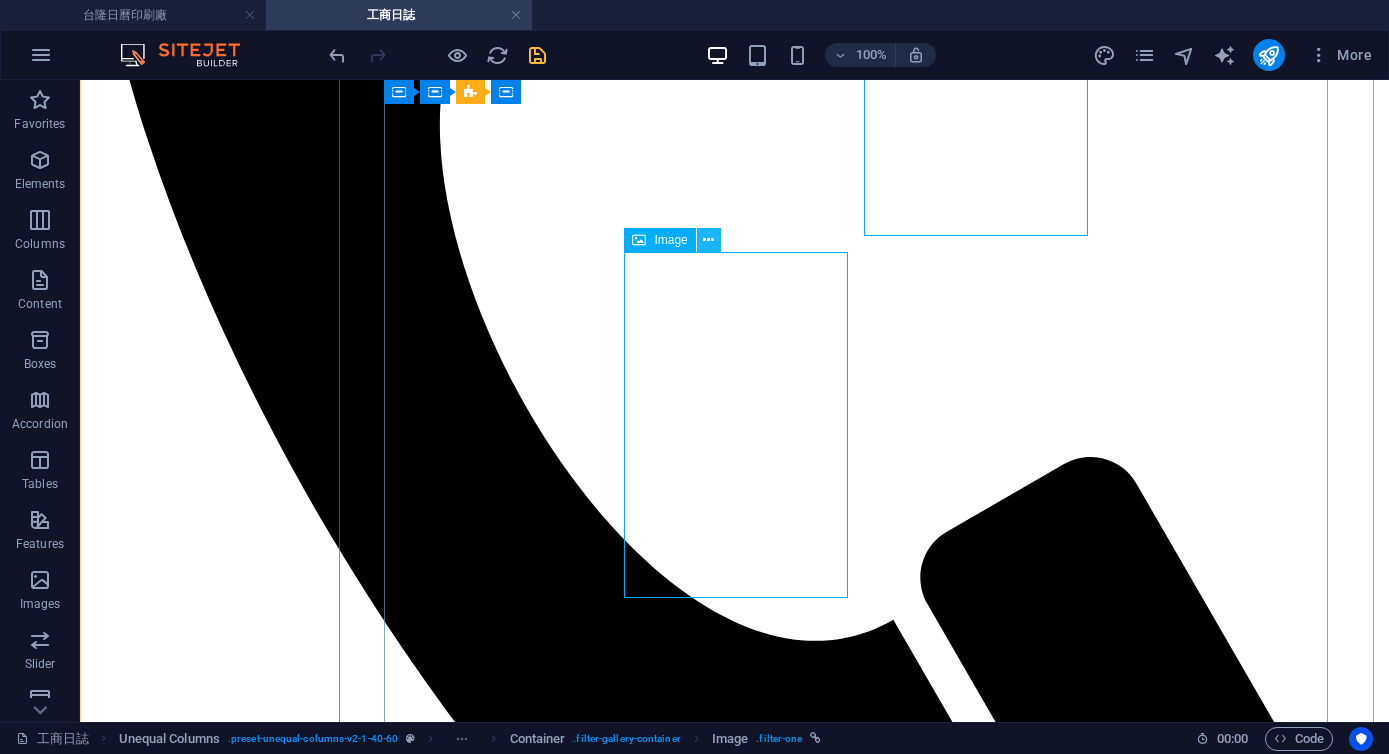 click at bounding box center [708, 240] 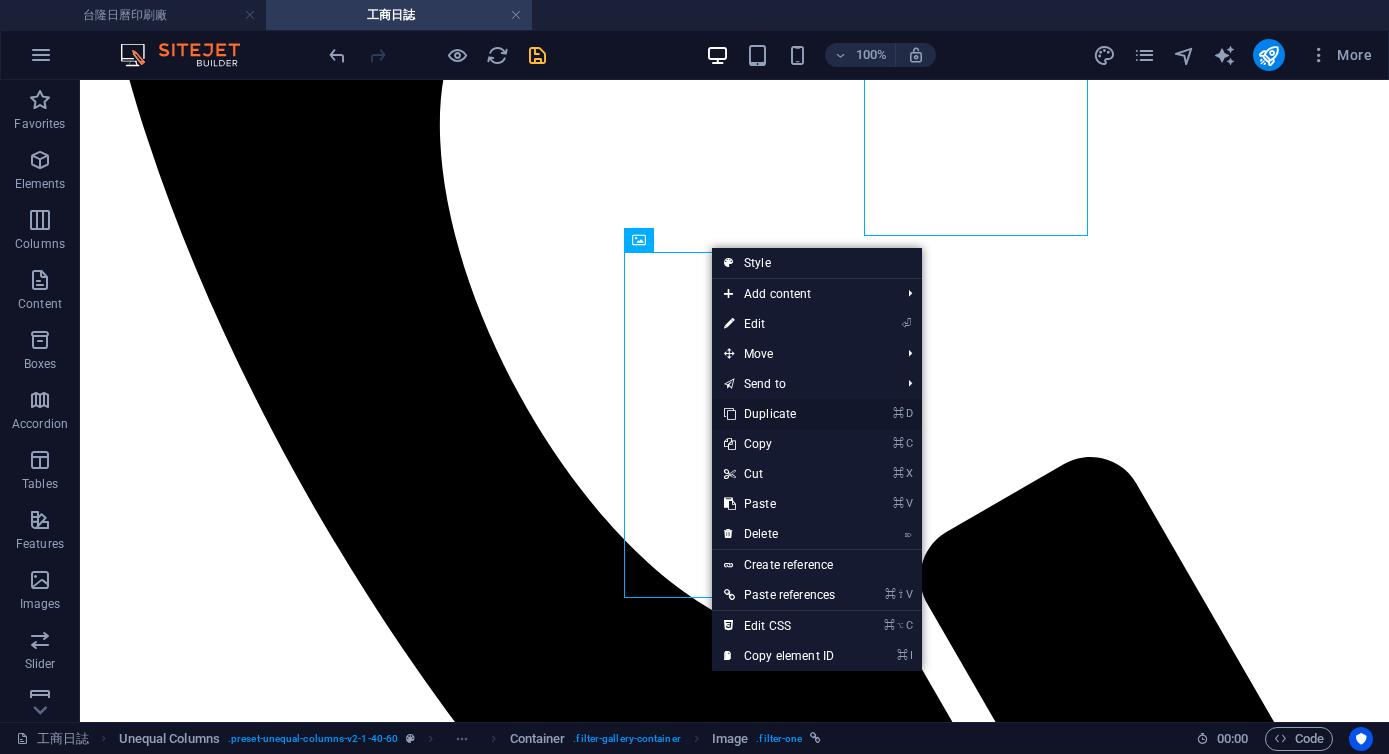 click on "⌘ D  Duplicate" at bounding box center [779, 414] 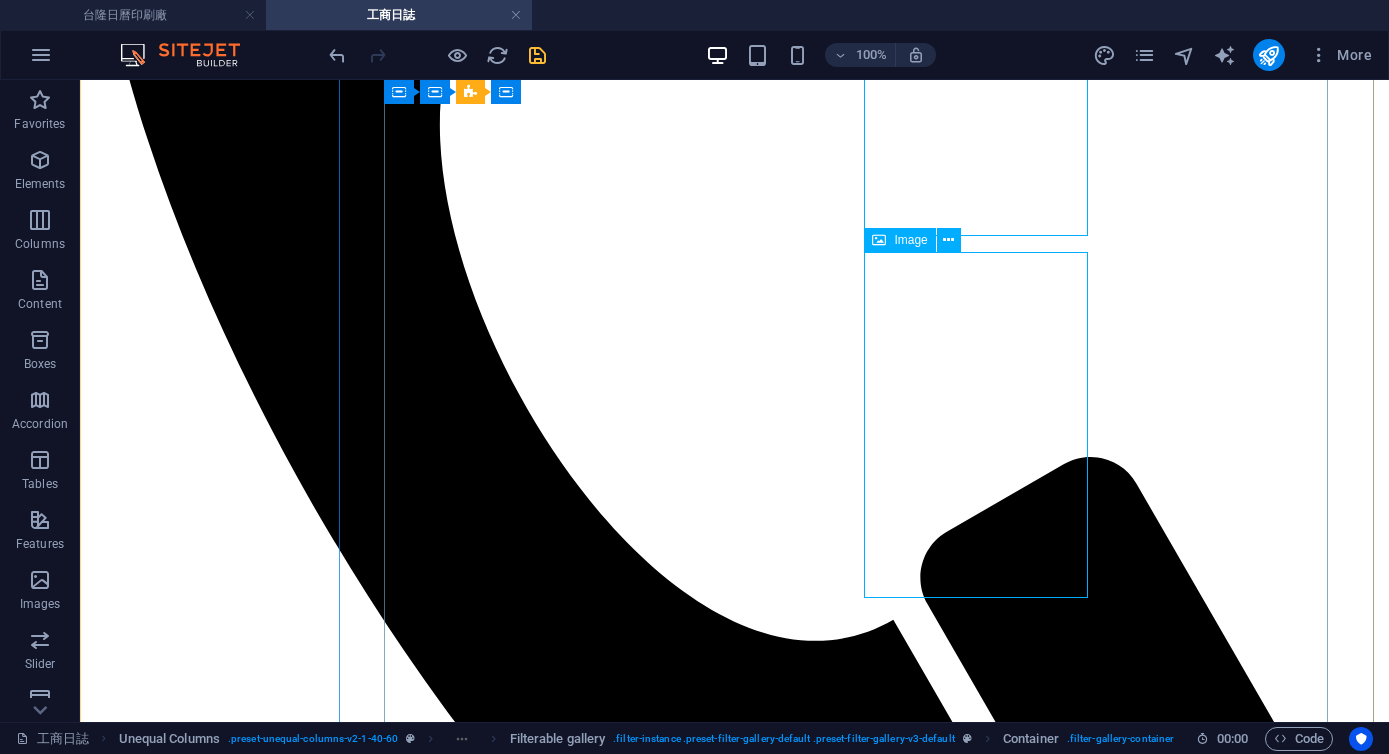 click on "254  活頁日誌 25K(中)" at bounding box center (734, 19422) 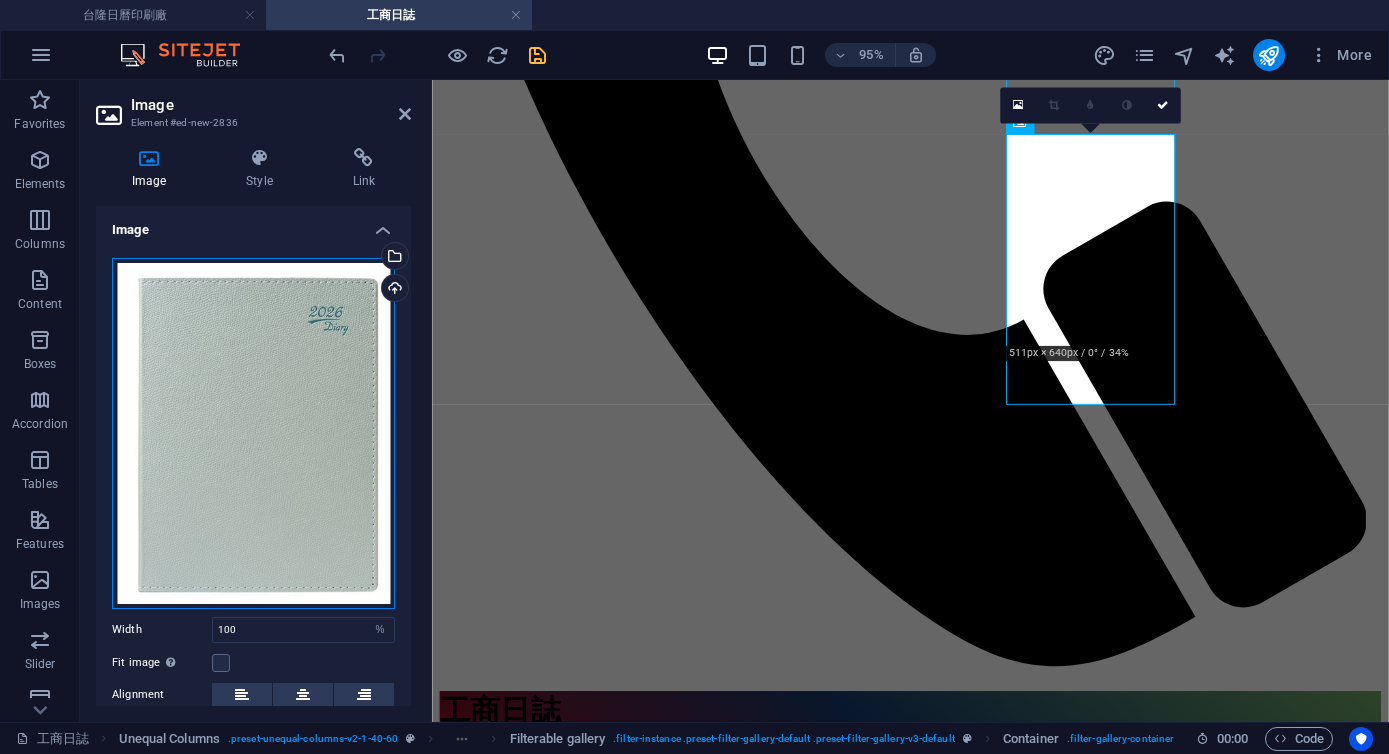 click on "Drag files here, click to choose files or select files from Files or our free stock photos & videos" at bounding box center [253, 433] 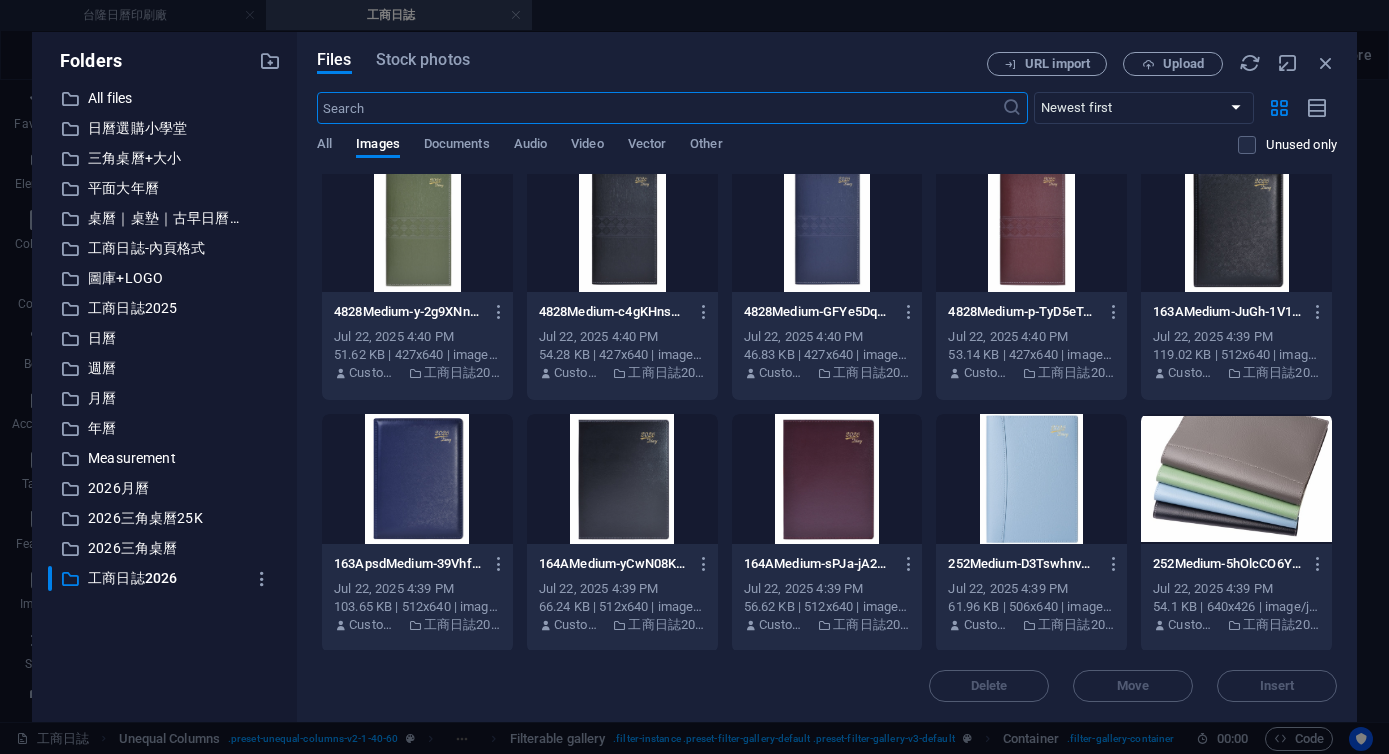scroll, scrollTop: 0, scrollLeft: 0, axis: both 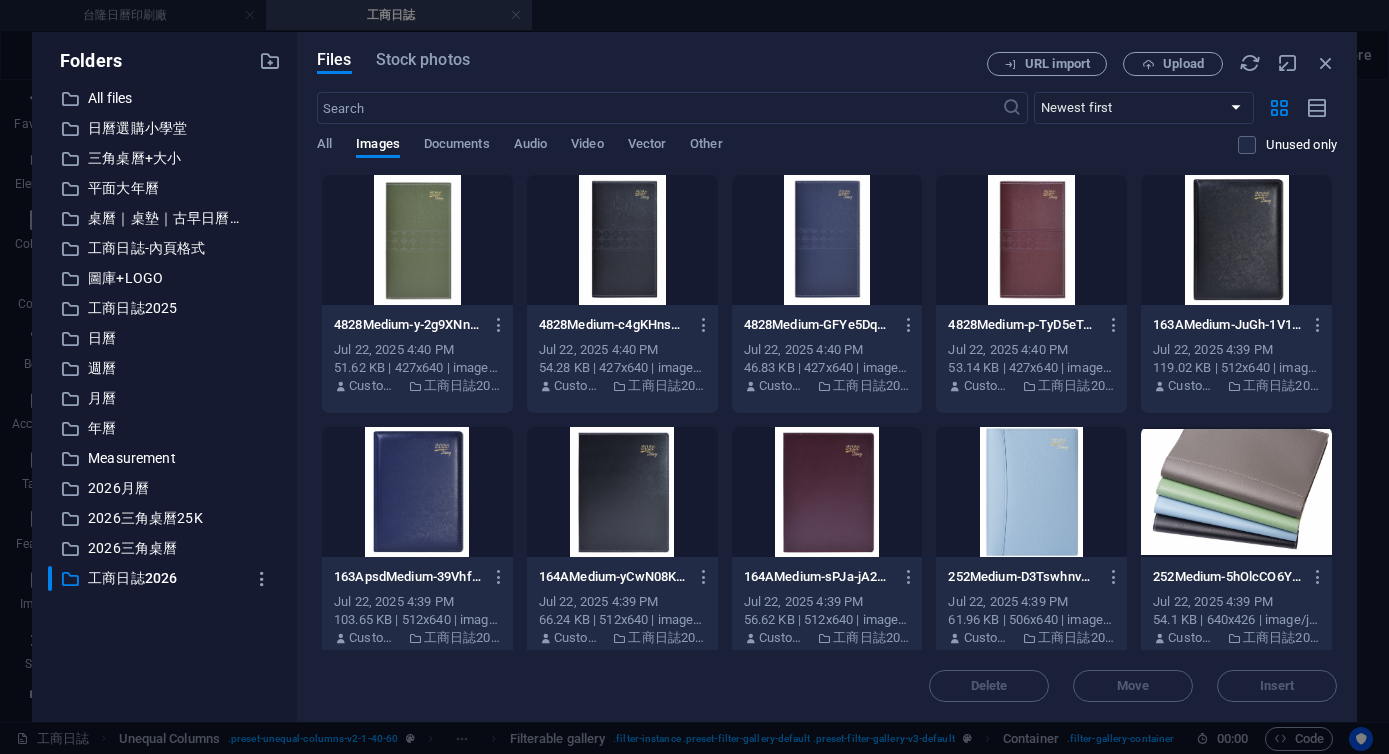 click at bounding box center (827, 492) 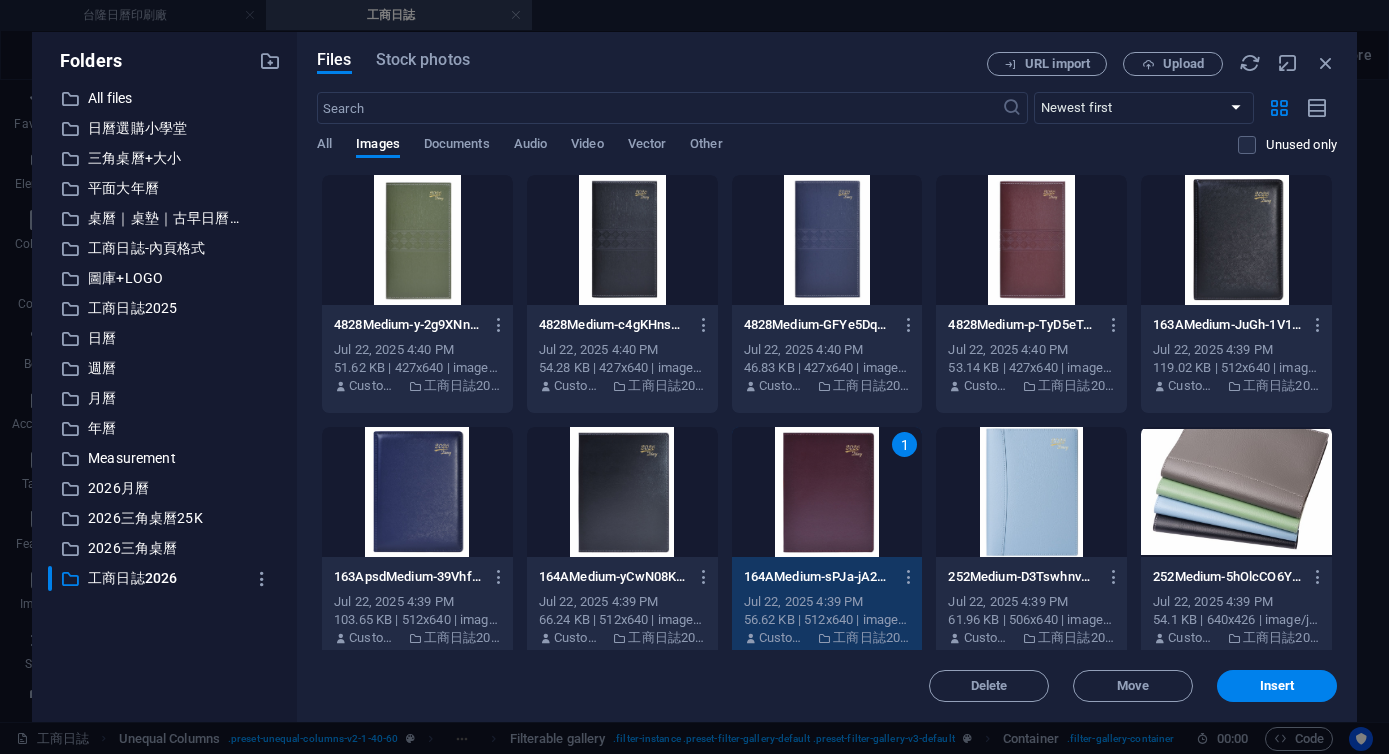 click at bounding box center (622, 492) 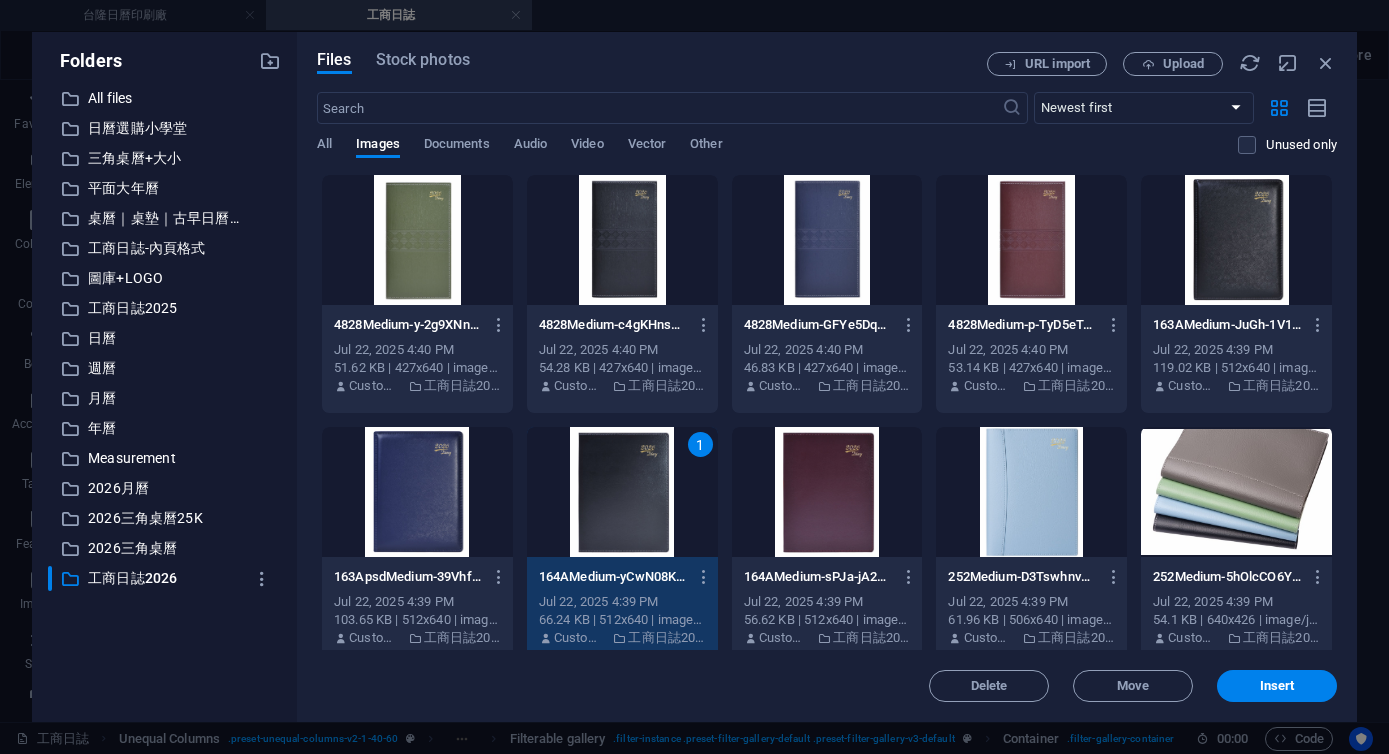 click on "1" at bounding box center [622, 492] 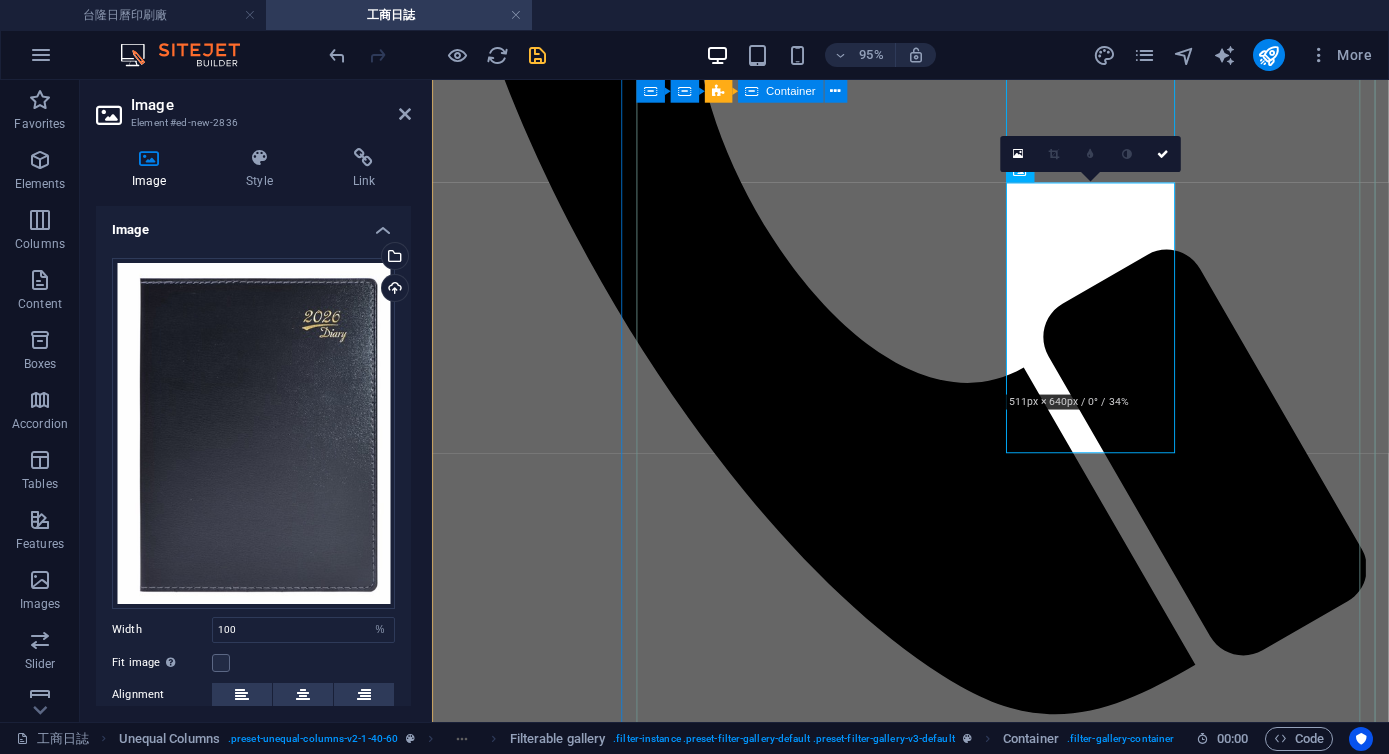 scroll, scrollTop: 627, scrollLeft: 0, axis: vertical 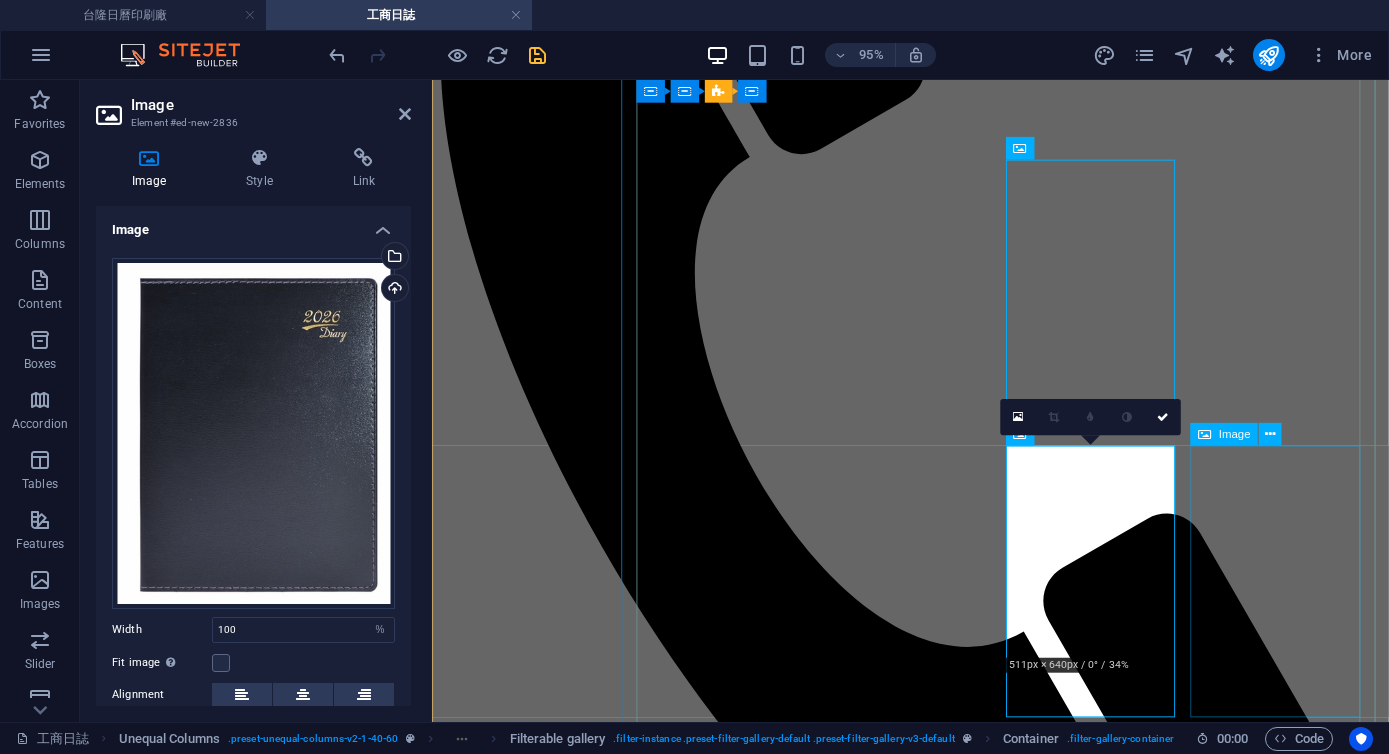 click on "532 活頁日誌 25K(中)" at bounding box center (935, 16699) 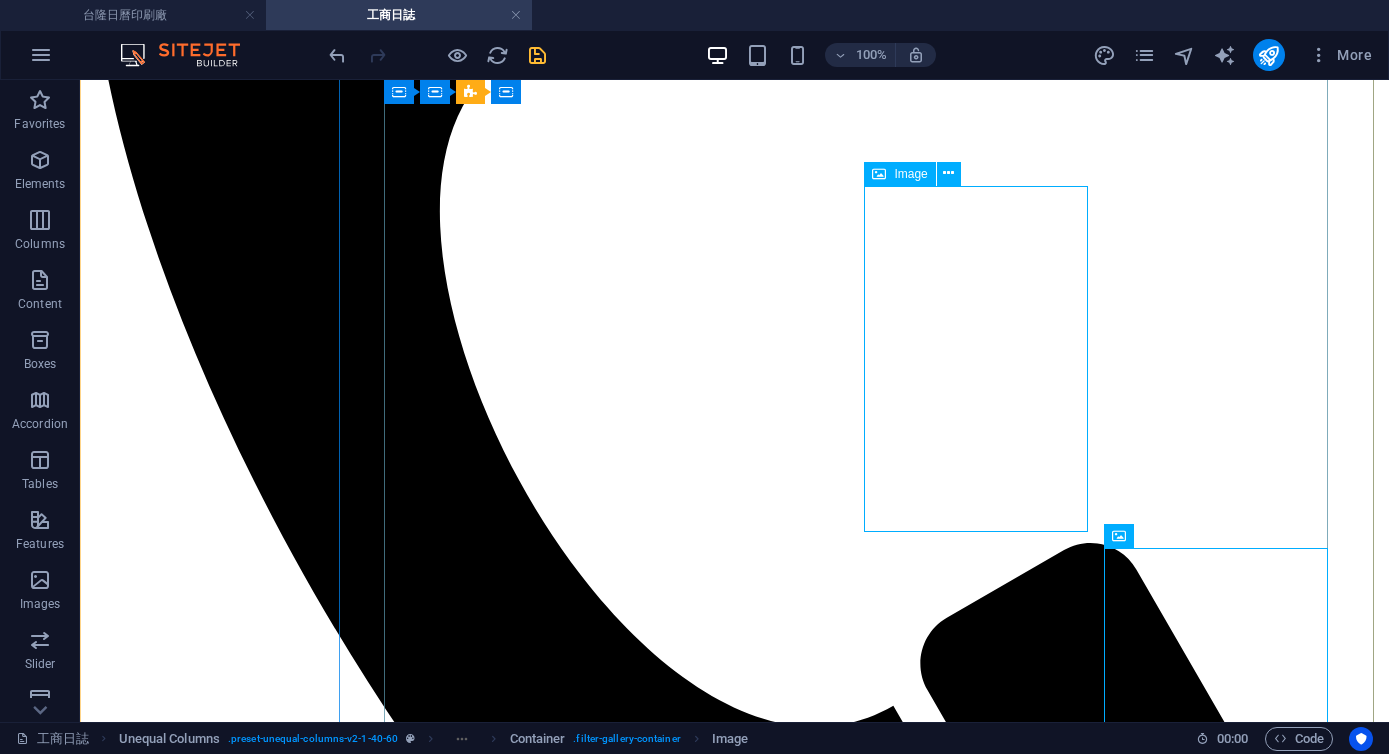 scroll, scrollTop: 968, scrollLeft: 0, axis: vertical 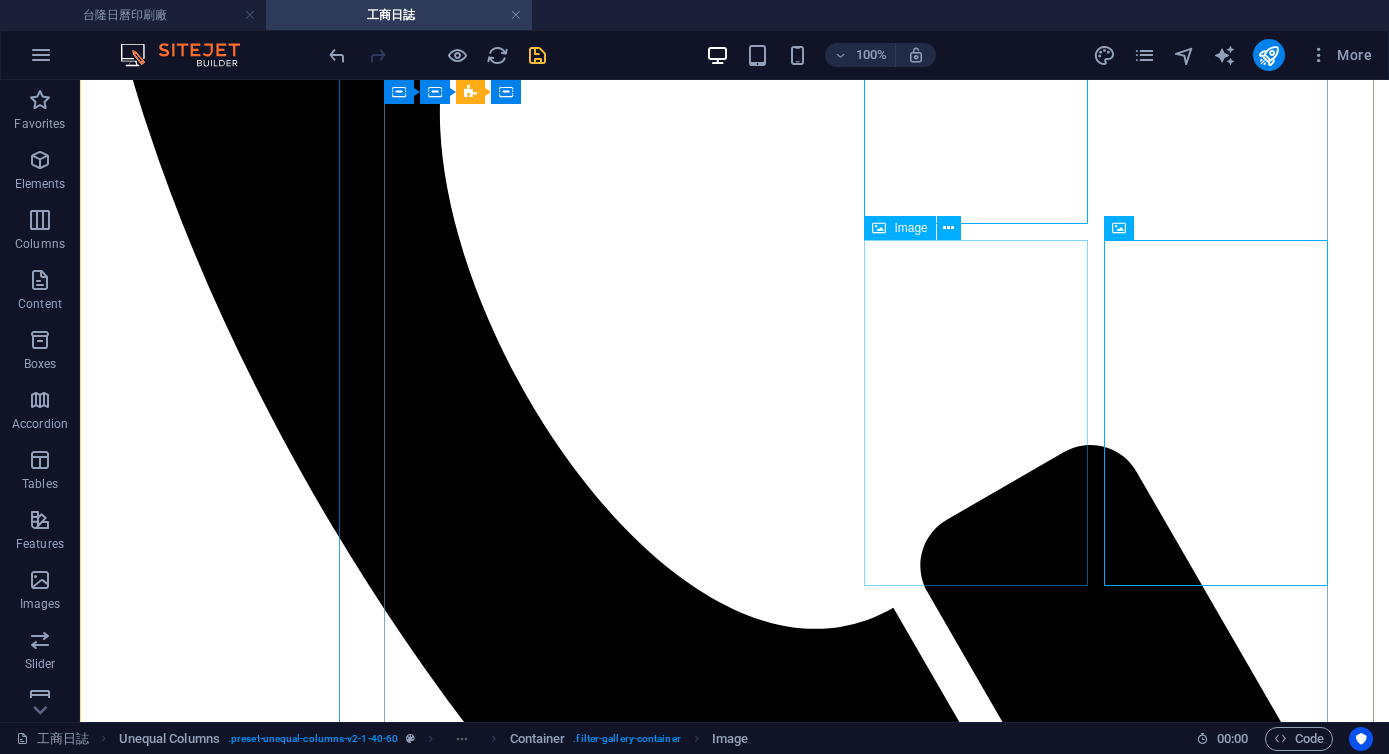 click on "254  活頁日誌 25K(中)" at bounding box center [734, 19410] 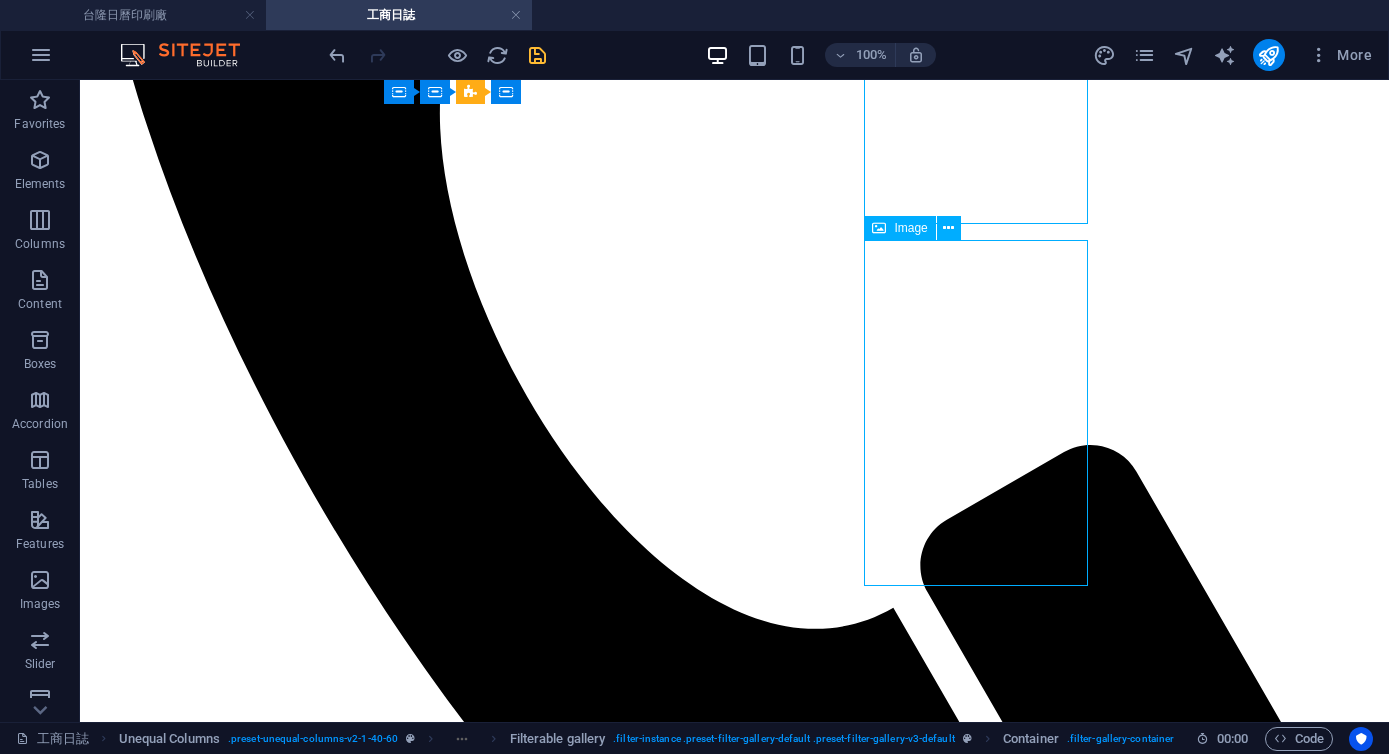 click on "254  活頁日誌 25K(中)" at bounding box center (734, 19410) 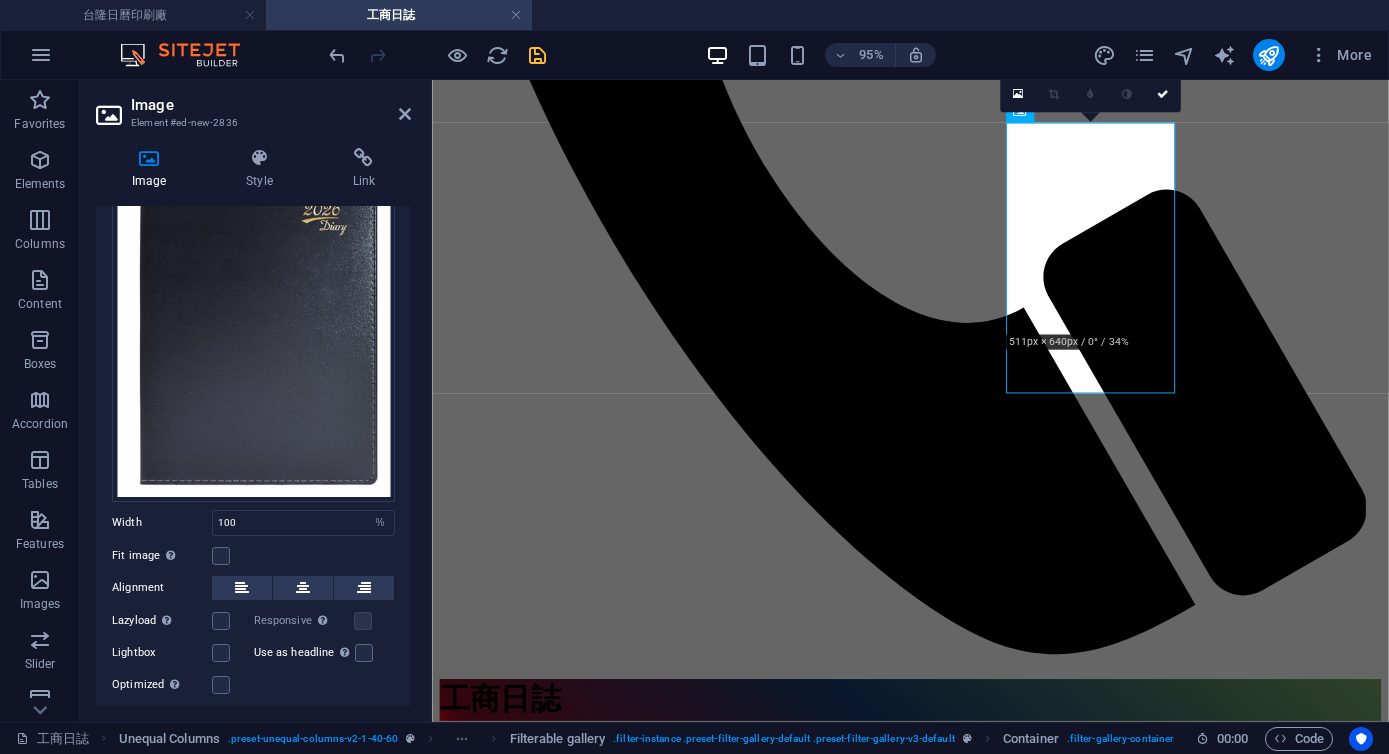 scroll, scrollTop: 157, scrollLeft: 0, axis: vertical 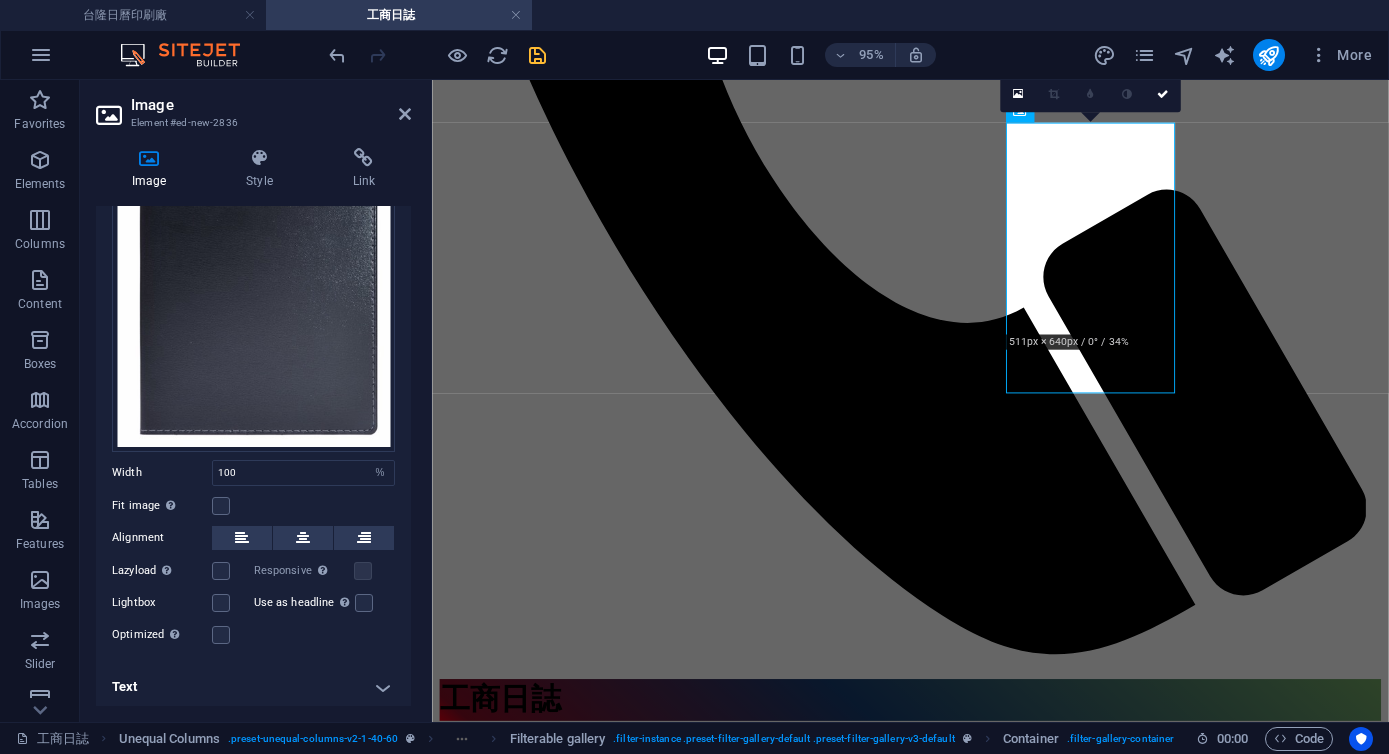 click on "Text" at bounding box center (253, 687) 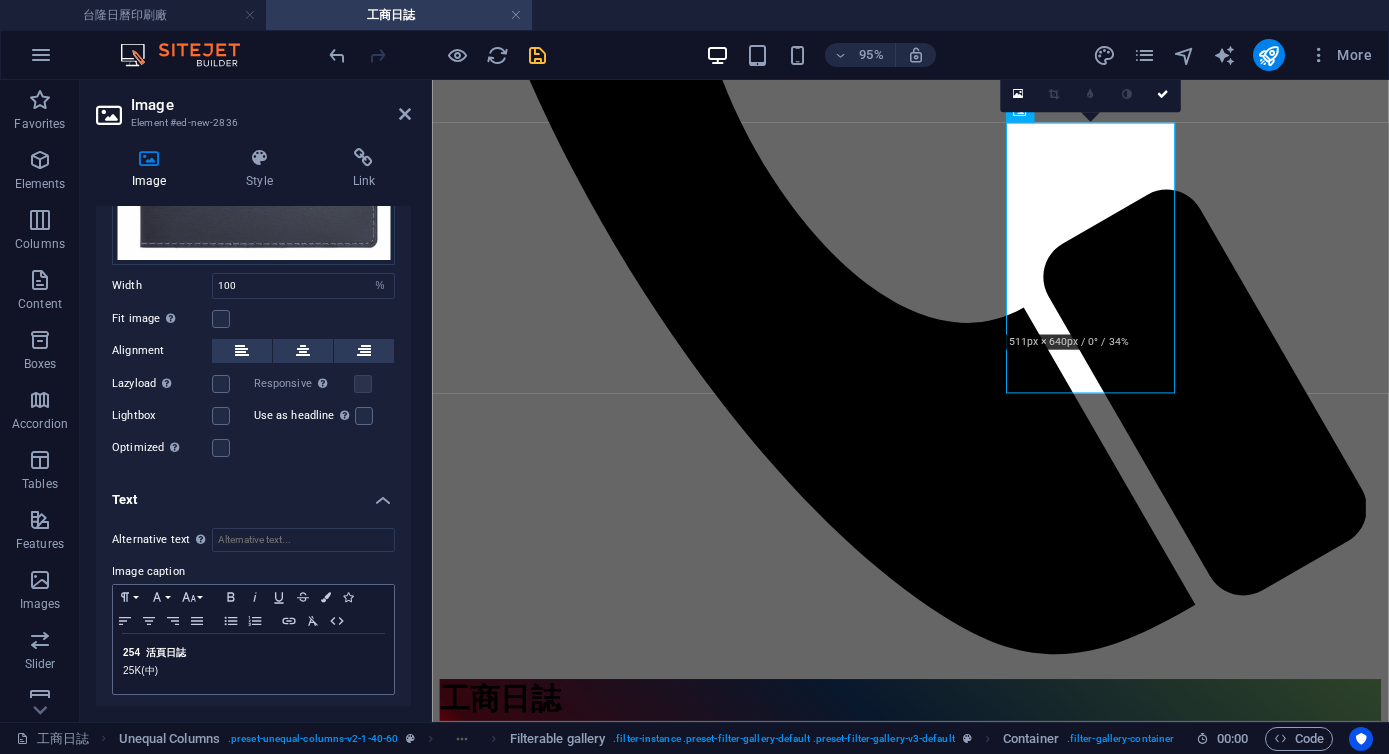 scroll, scrollTop: 345, scrollLeft: 0, axis: vertical 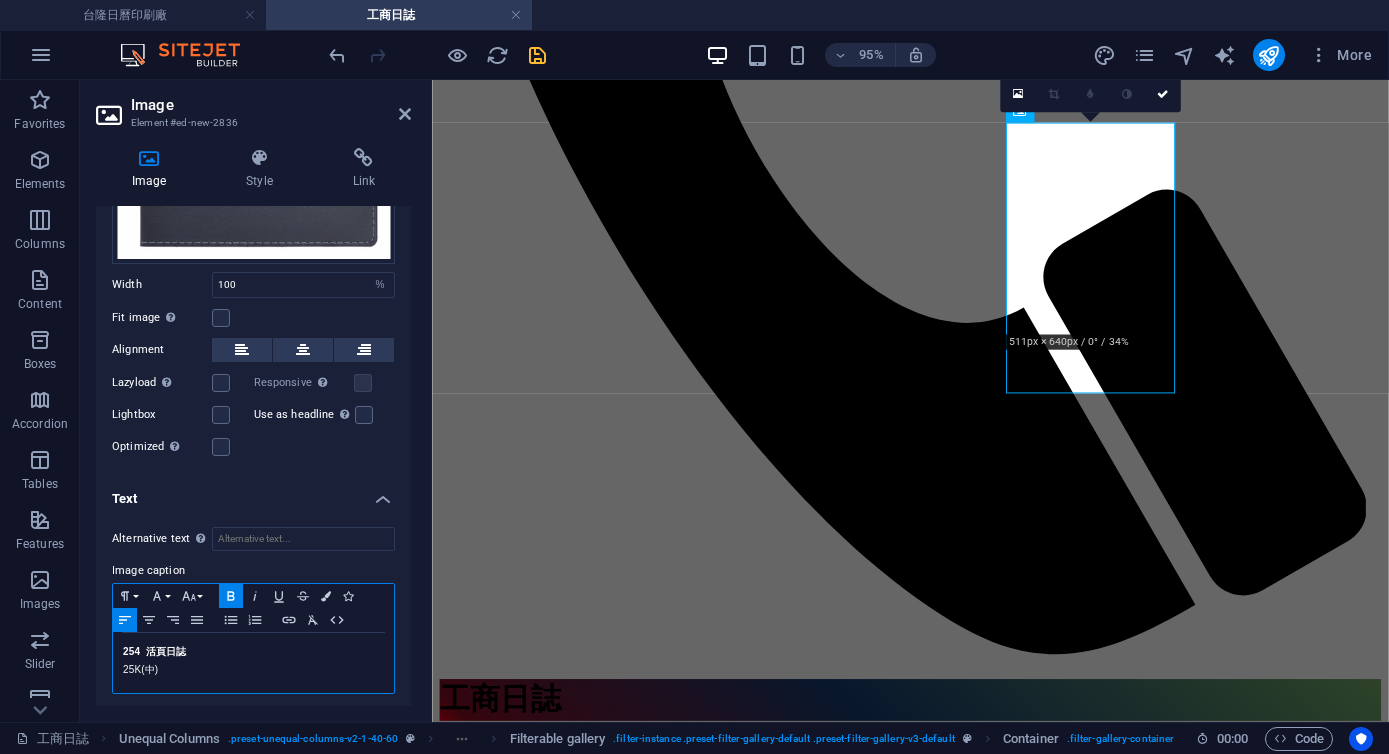 click on "254  活頁日誌" at bounding box center [155, 651] 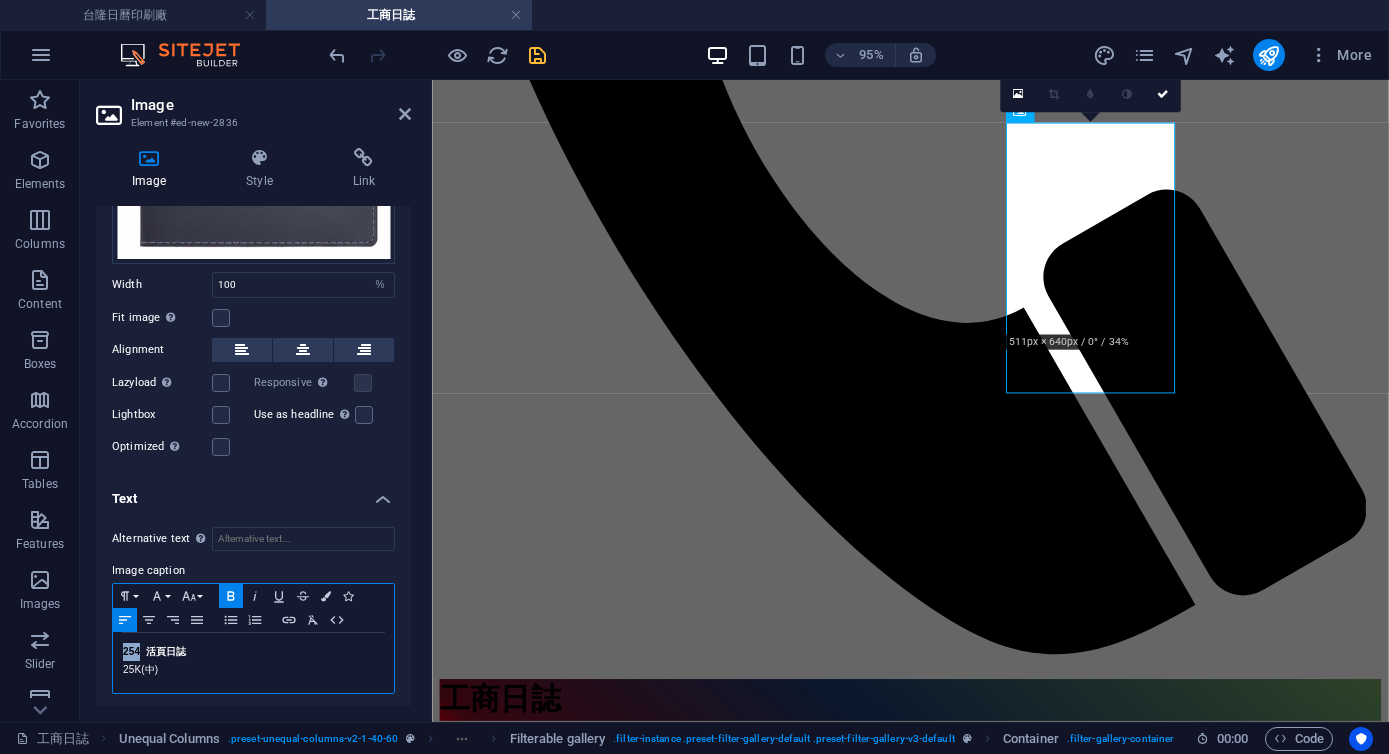 click on "254  活頁日誌" at bounding box center [155, 651] 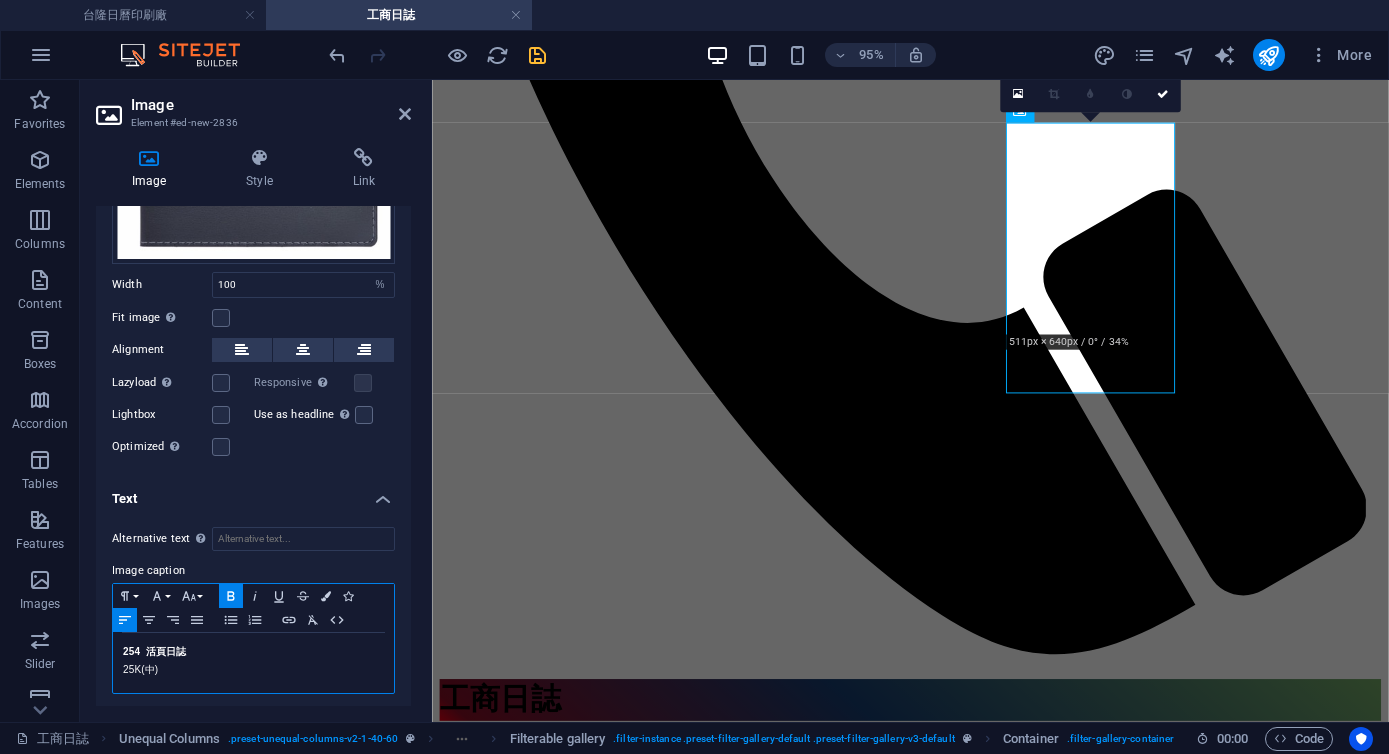 type 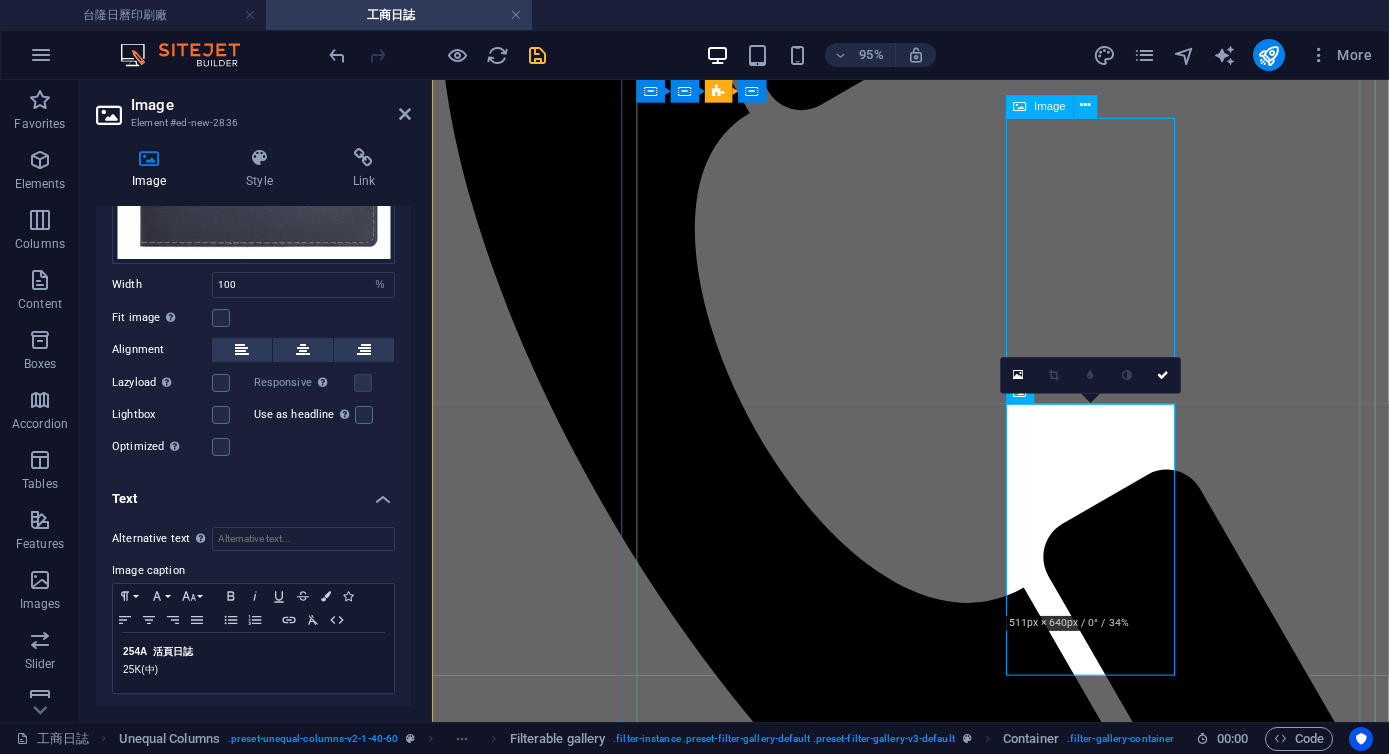 scroll, scrollTop: 675, scrollLeft: 0, axis: vertical 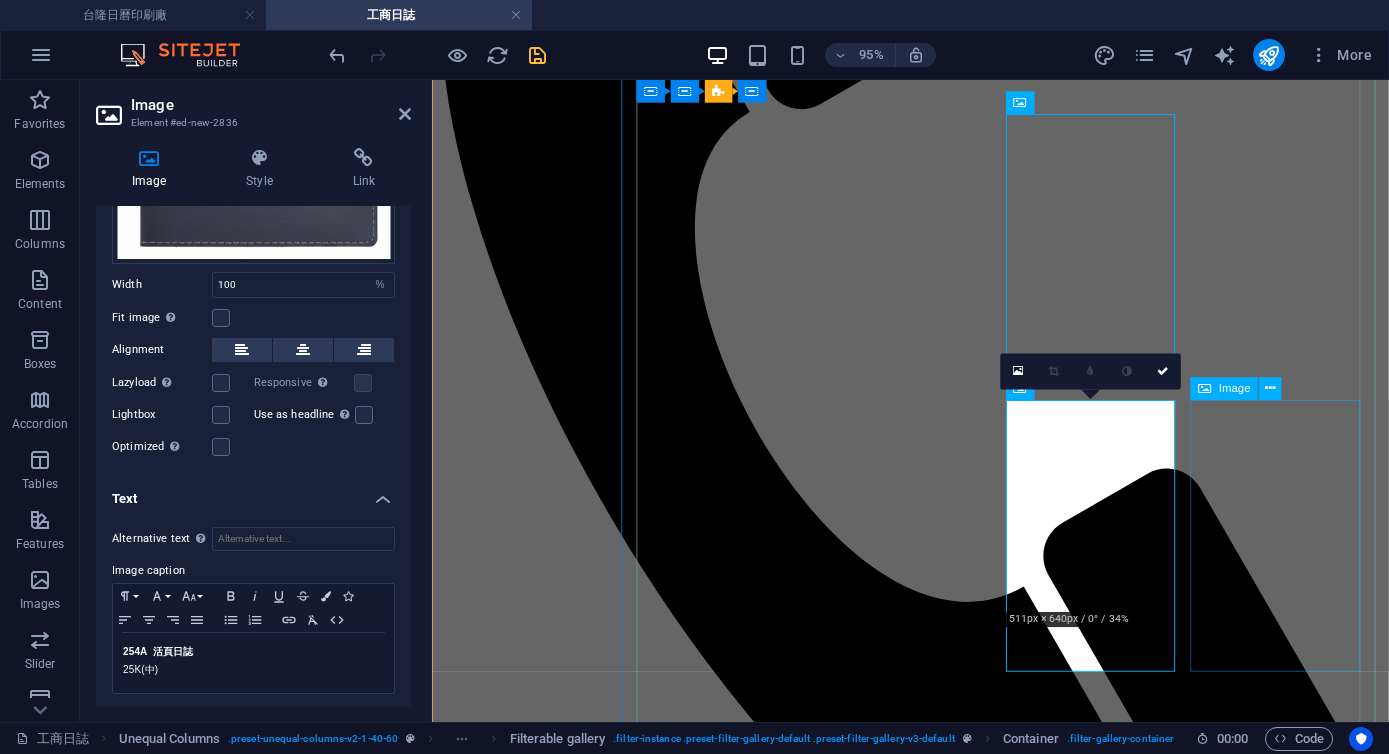 click on "532 活頁日誌 25K(中)" at bounding box center (935, 16651) 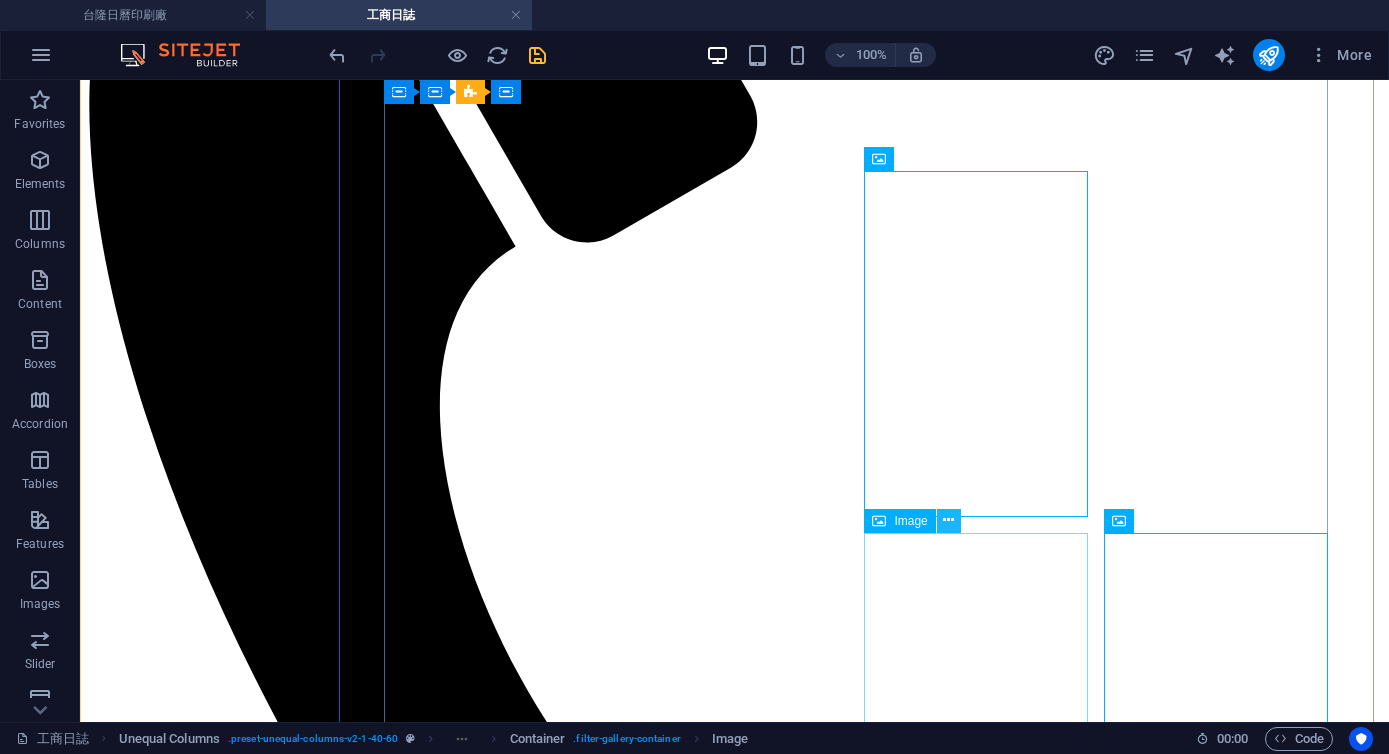 click at bounding box center (948, 520) 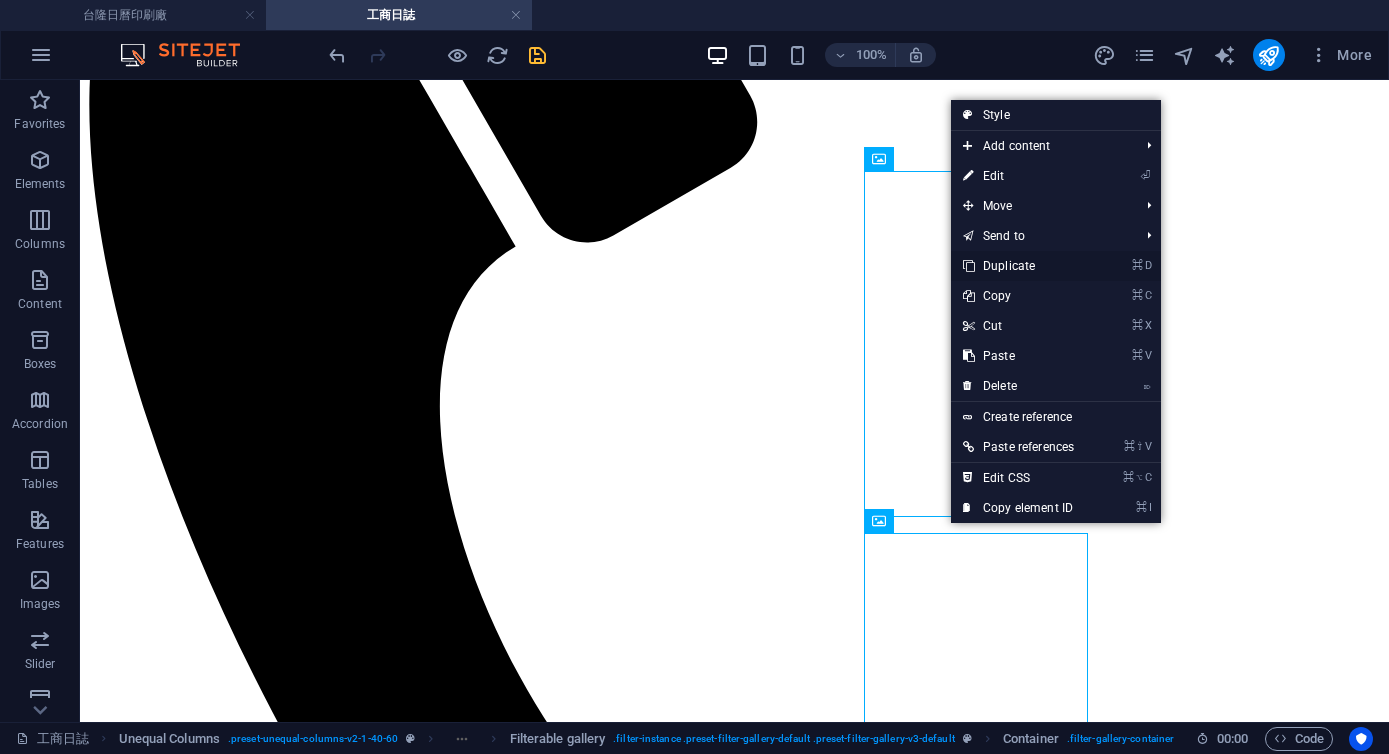 click on "⌘ D  Duplicate" at bounding box center [1018, 266] 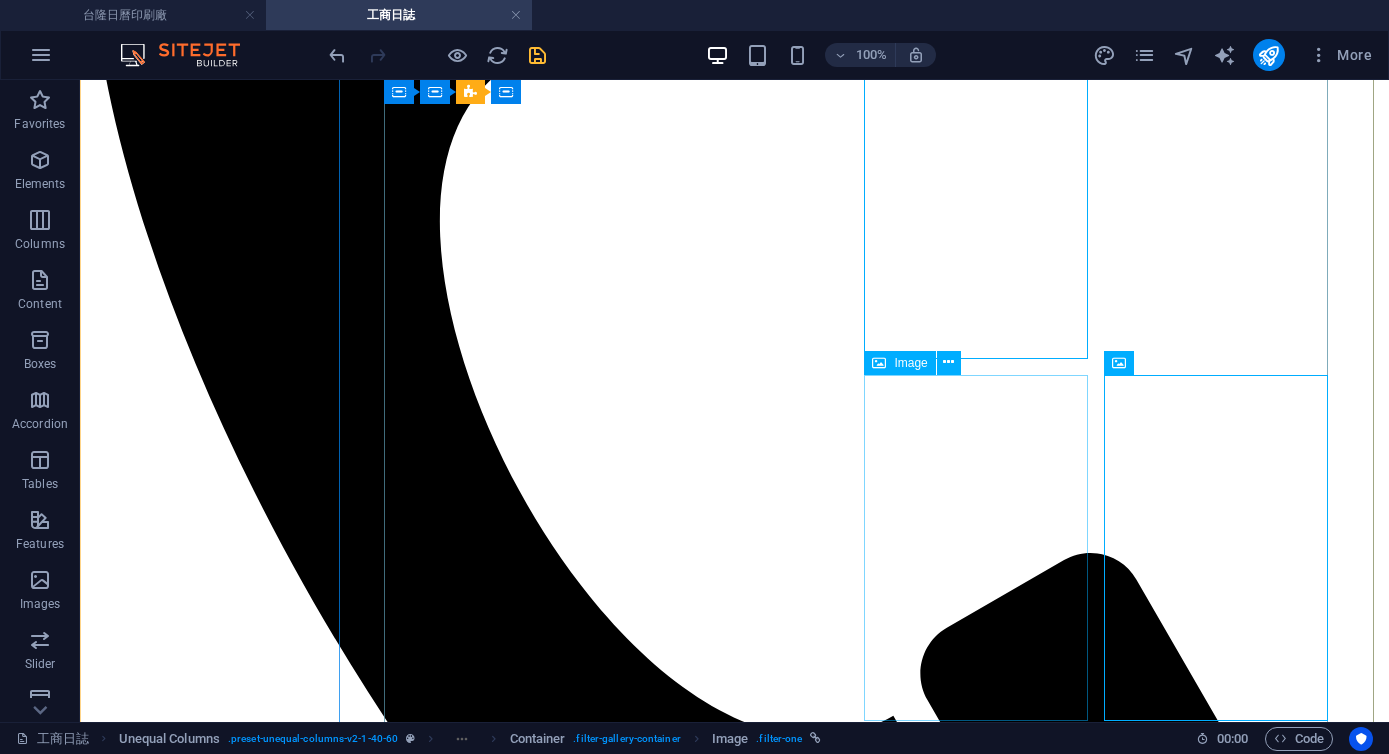 scroll, scrollTop: 1147, scrollLeft: 0, axis: vertical 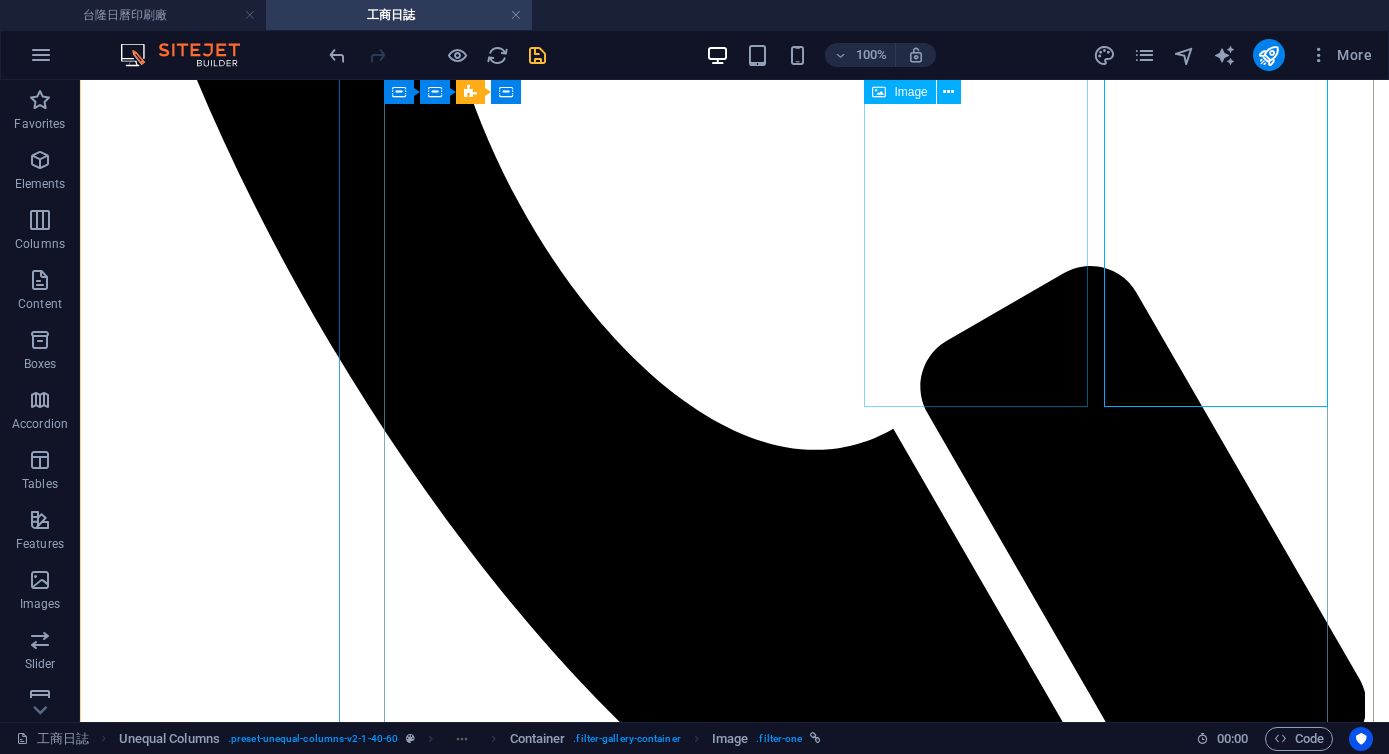 click on "254A  活頁日誌 25K(中)" at bounding box center (734, 19231) 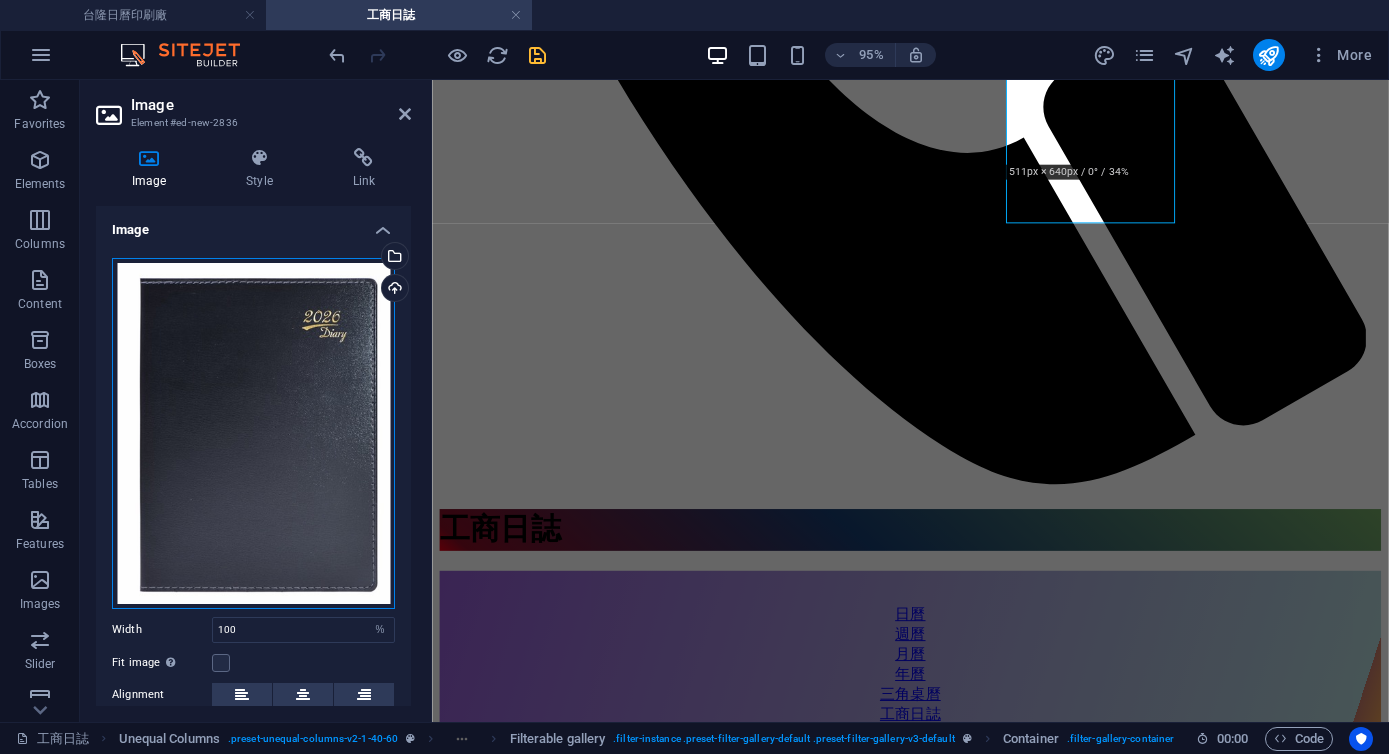 click on "Drag files here, click to choose files or select files from Files or our free stock photos & videos" at bounding box center [253, 433] 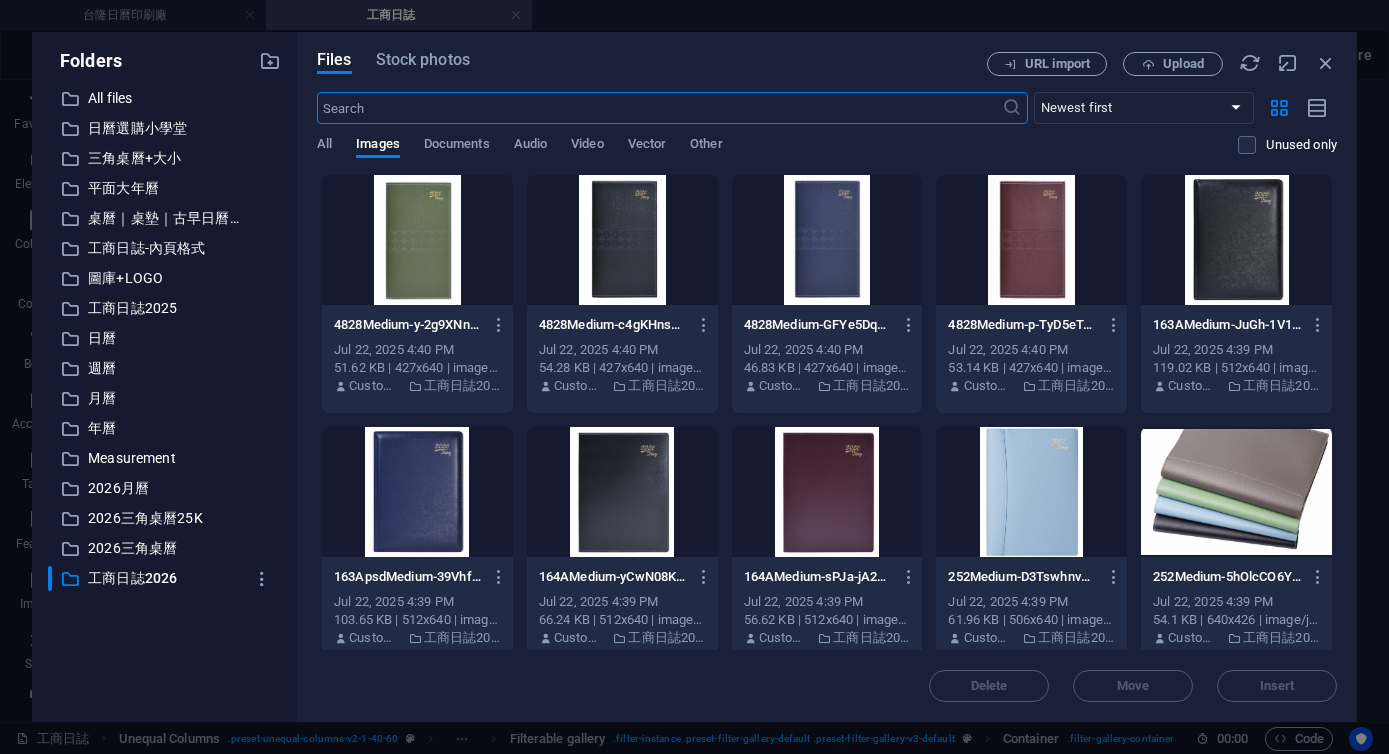 click at bounding box center (827, 492) 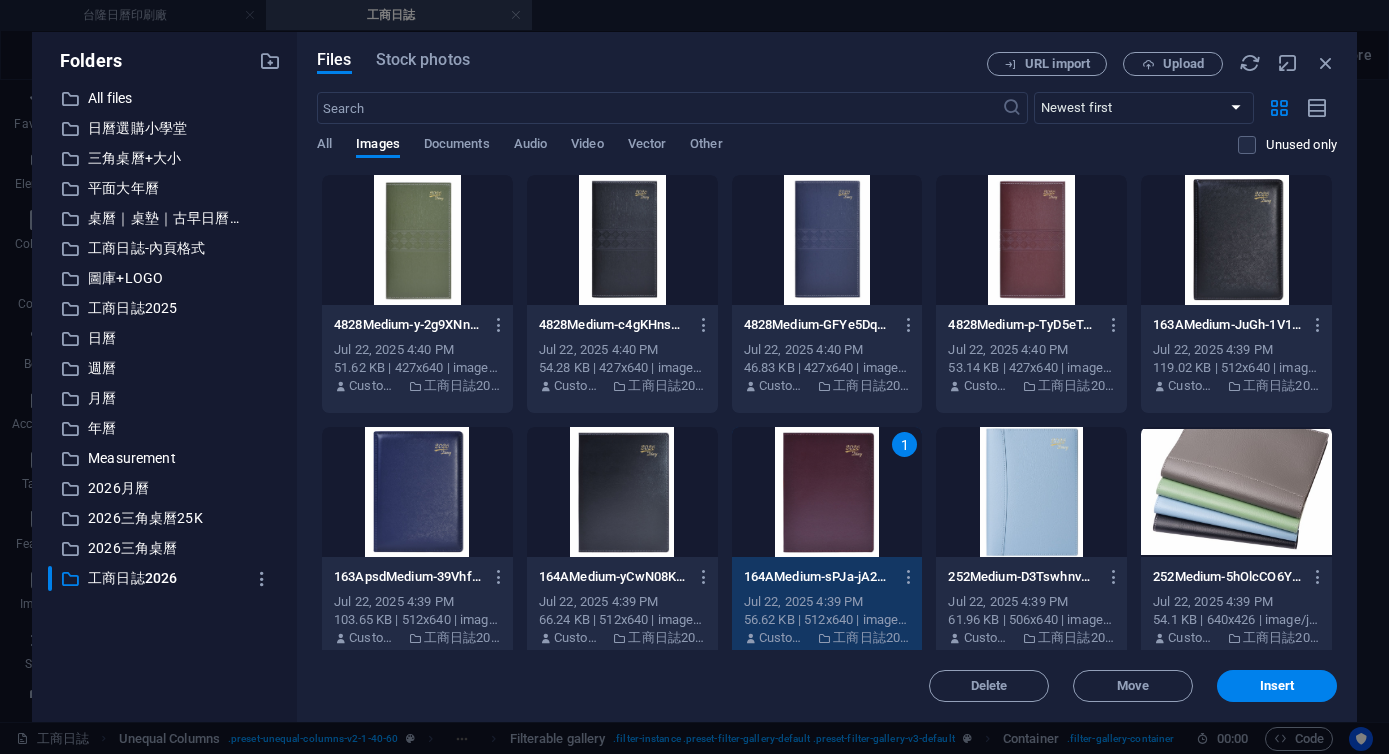 click on "1" at bounding box center [827, 492] 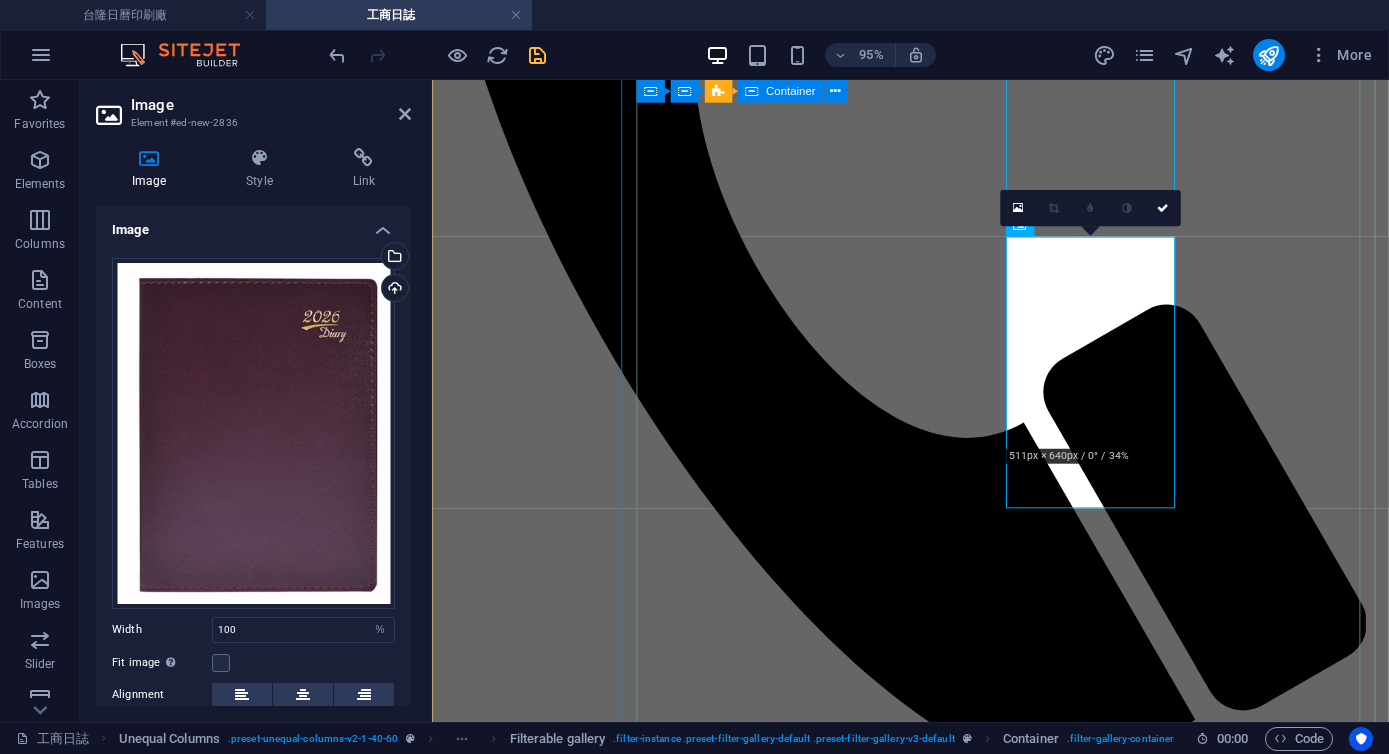 scroll, scrollTop: 843, scrollLeft: 0, axis: vertical 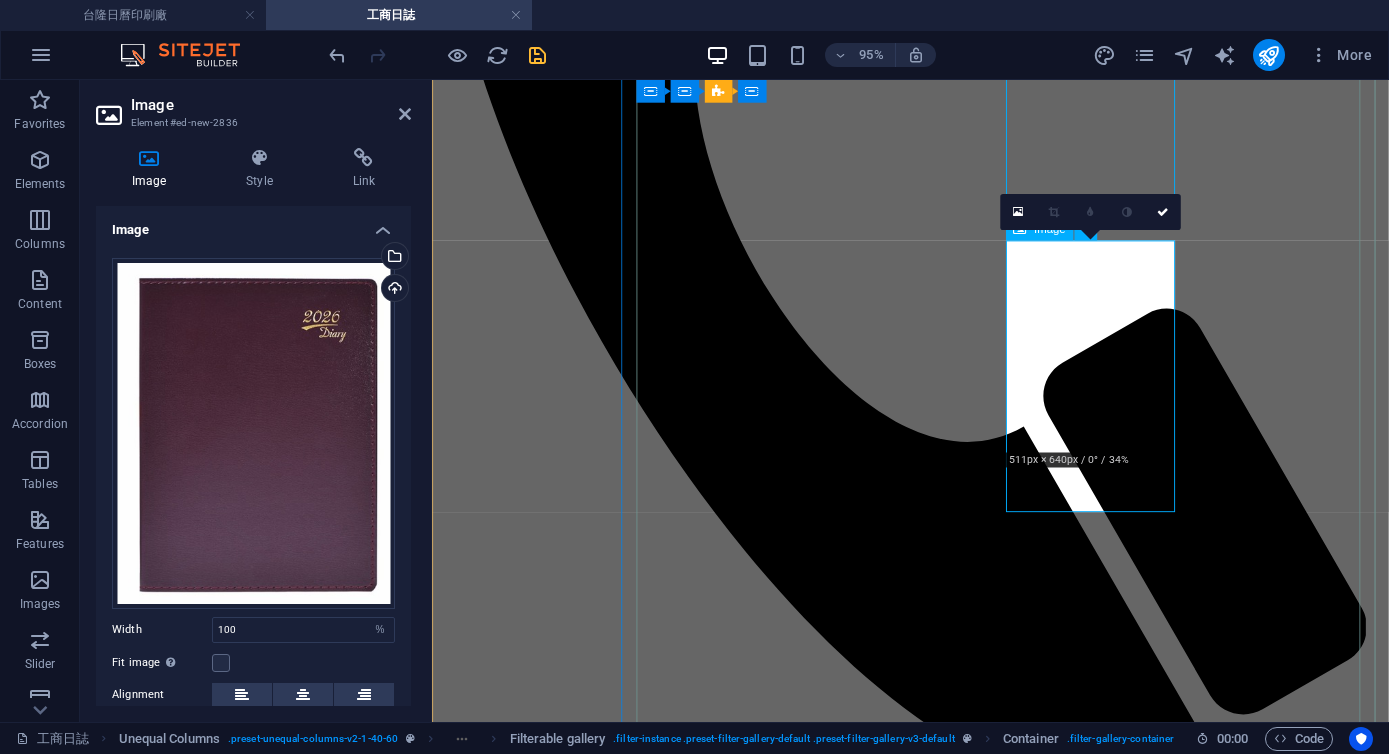 click on "254A  活頁日誌 25K(中)" at bounding box center [935, 15175] 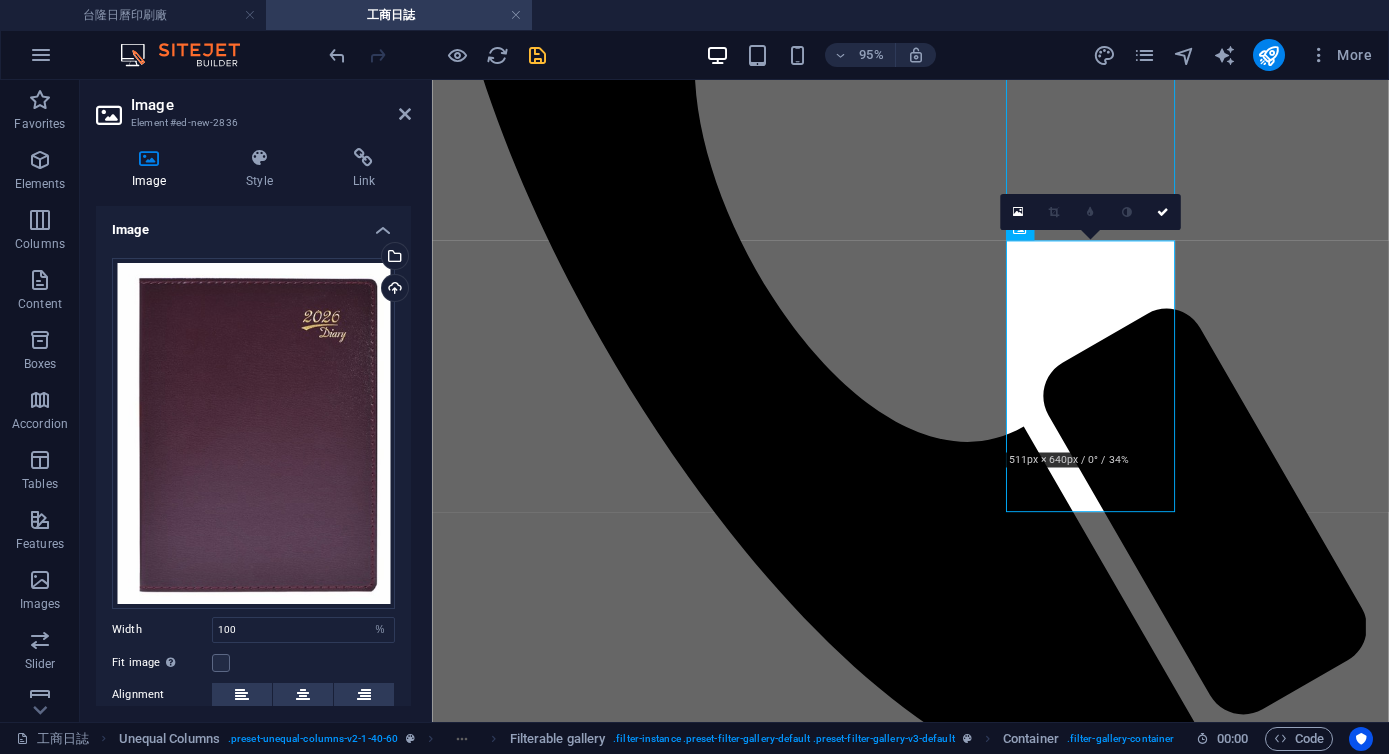 scroll, scrollTop: 345, scrollLeft: 0, axis: vertical 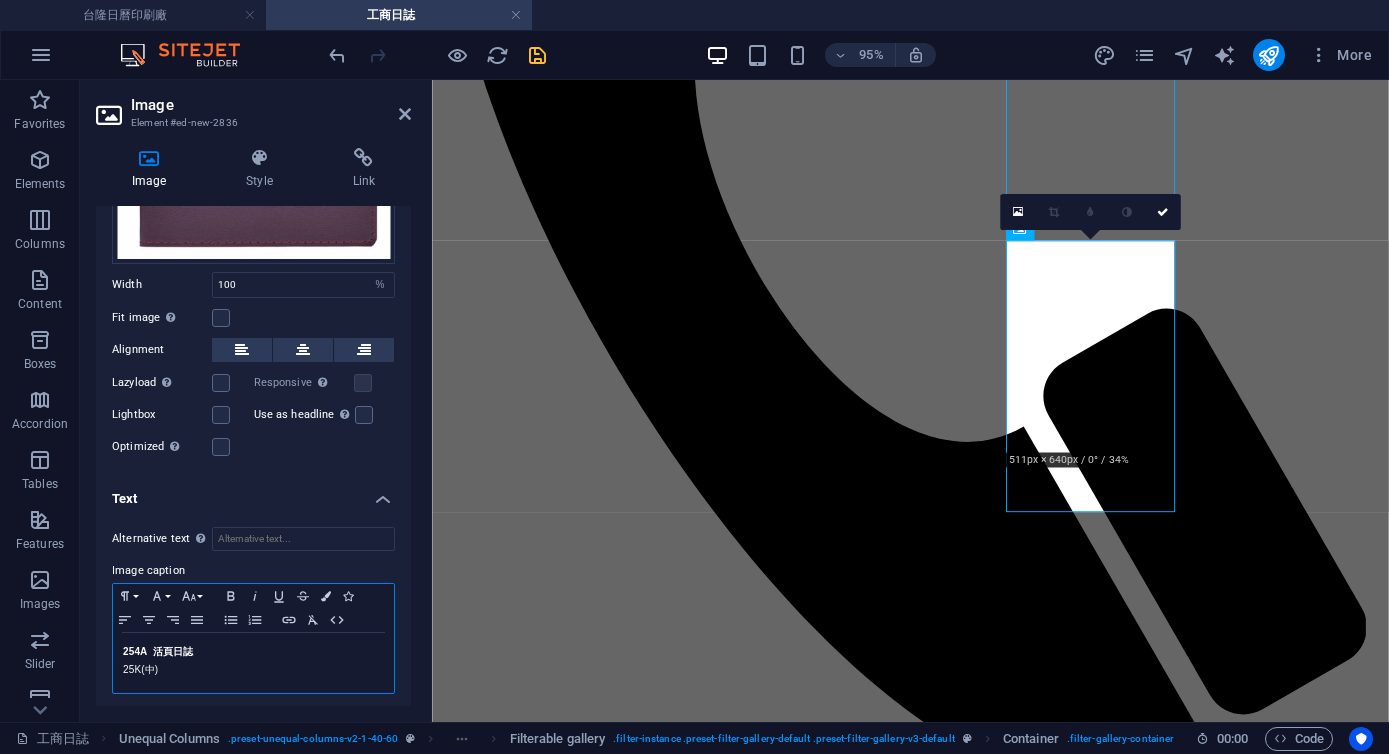click on "25K(中)" at bounding box center (253, 670) 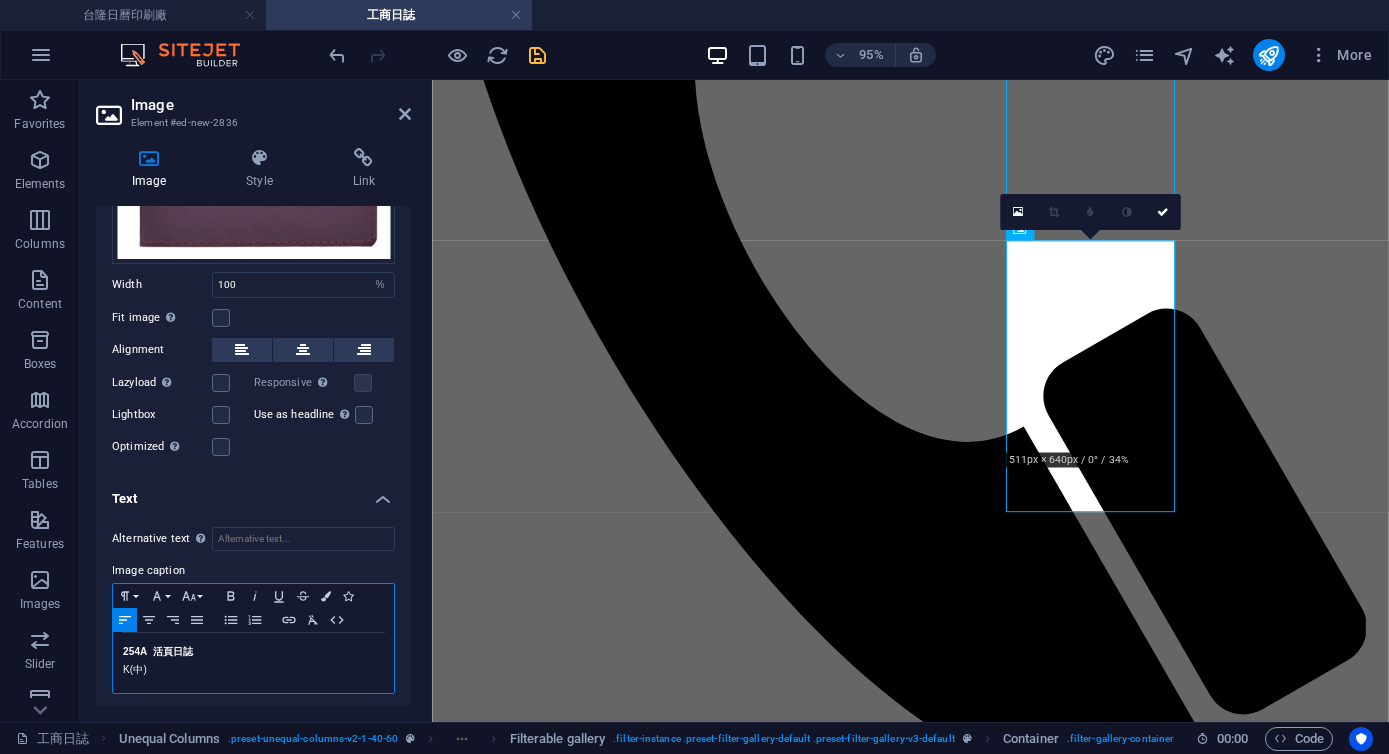 type 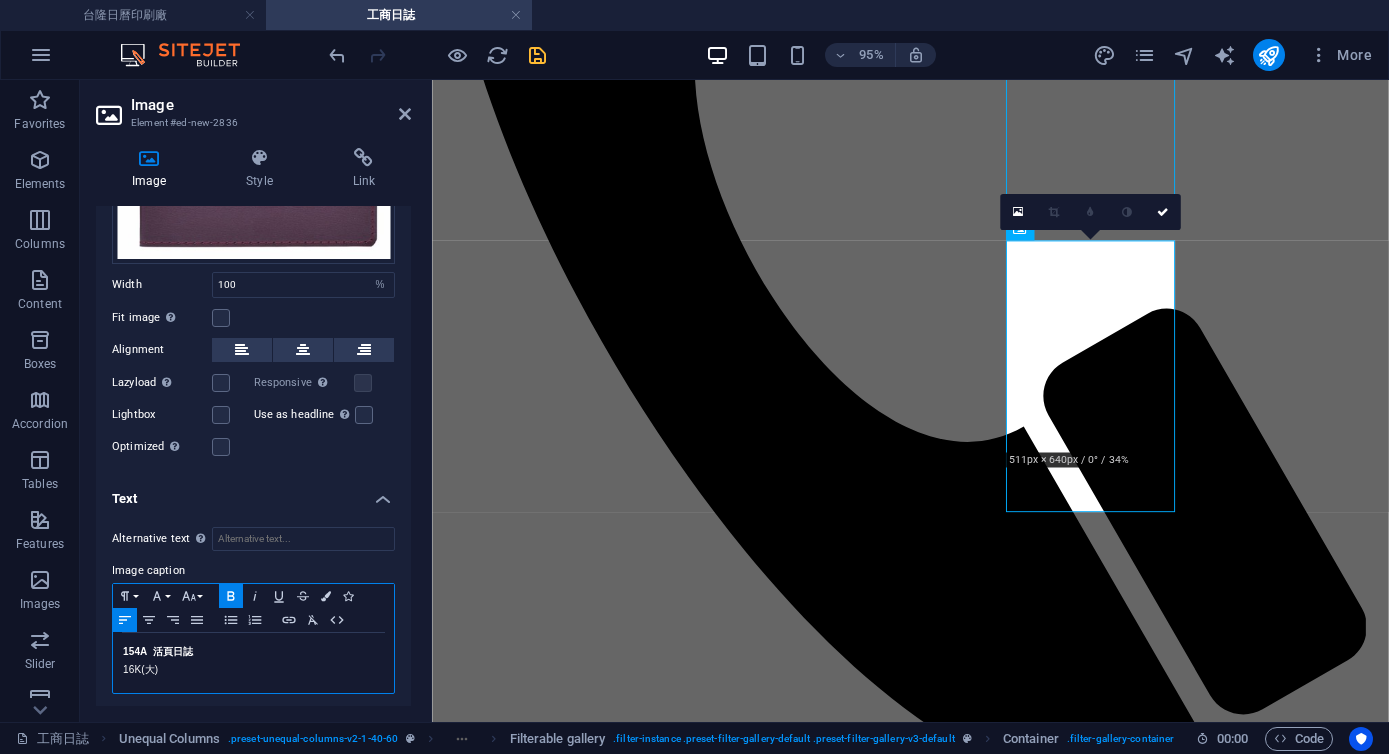 click on "154A  活頁日誌" at bounding box center [158, 651] 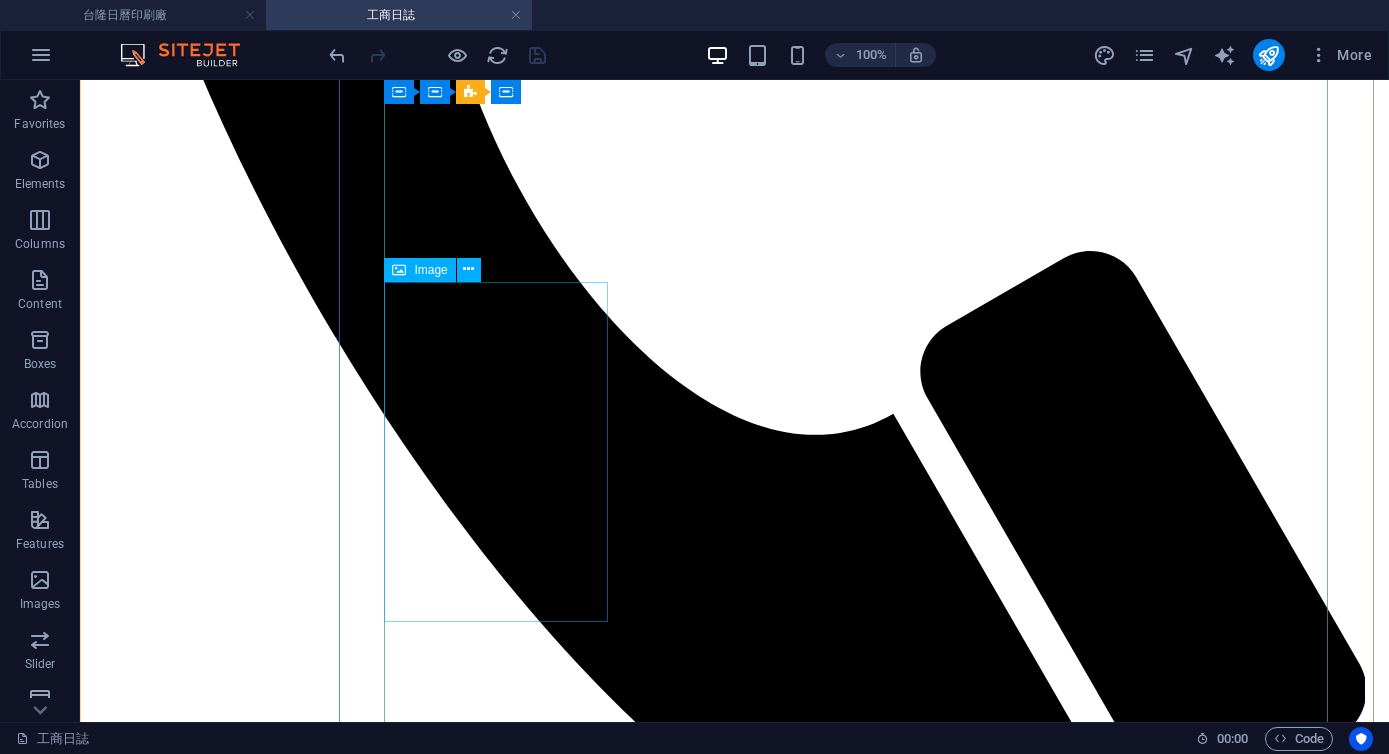 scroll, scrollTop: 1288, scrollLeft: 0, axis: vertical 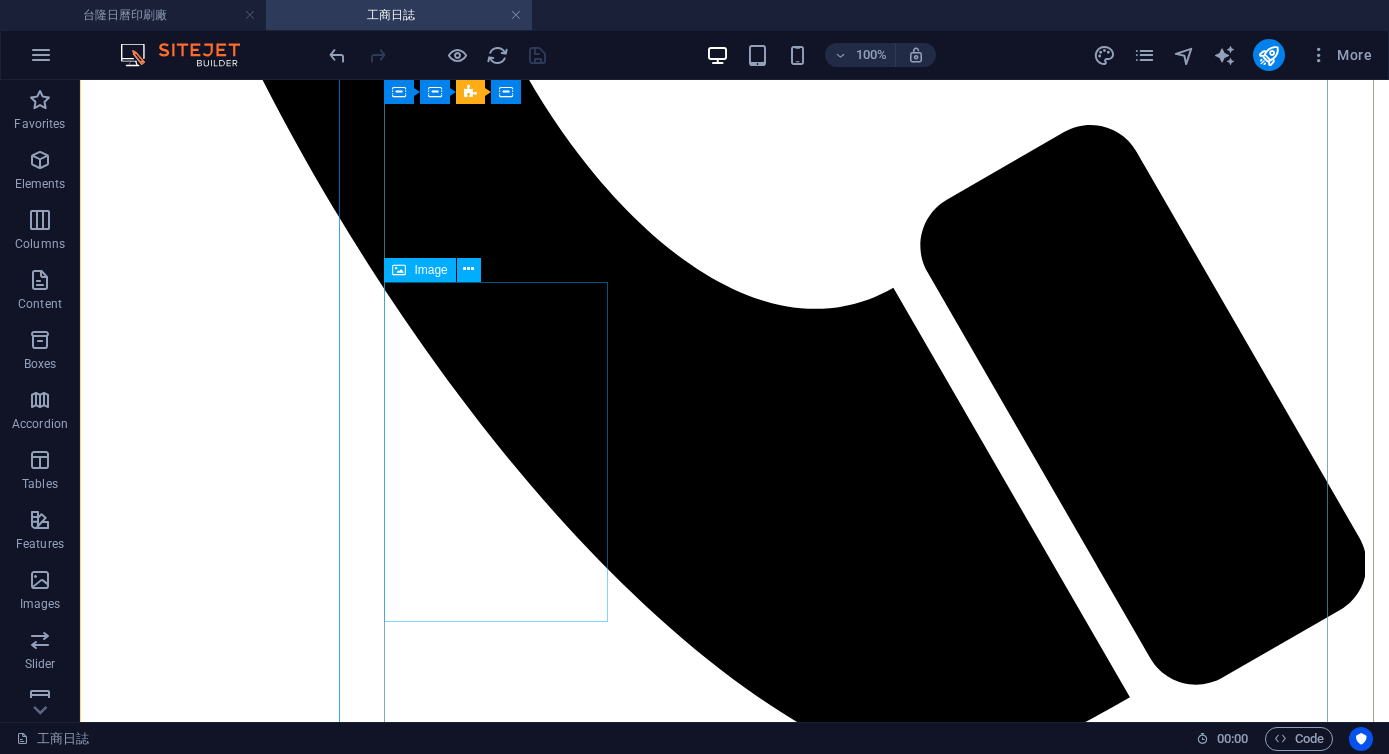 click on "532 活頁日誌 25K(中)" at bounding box center (734, 22479) 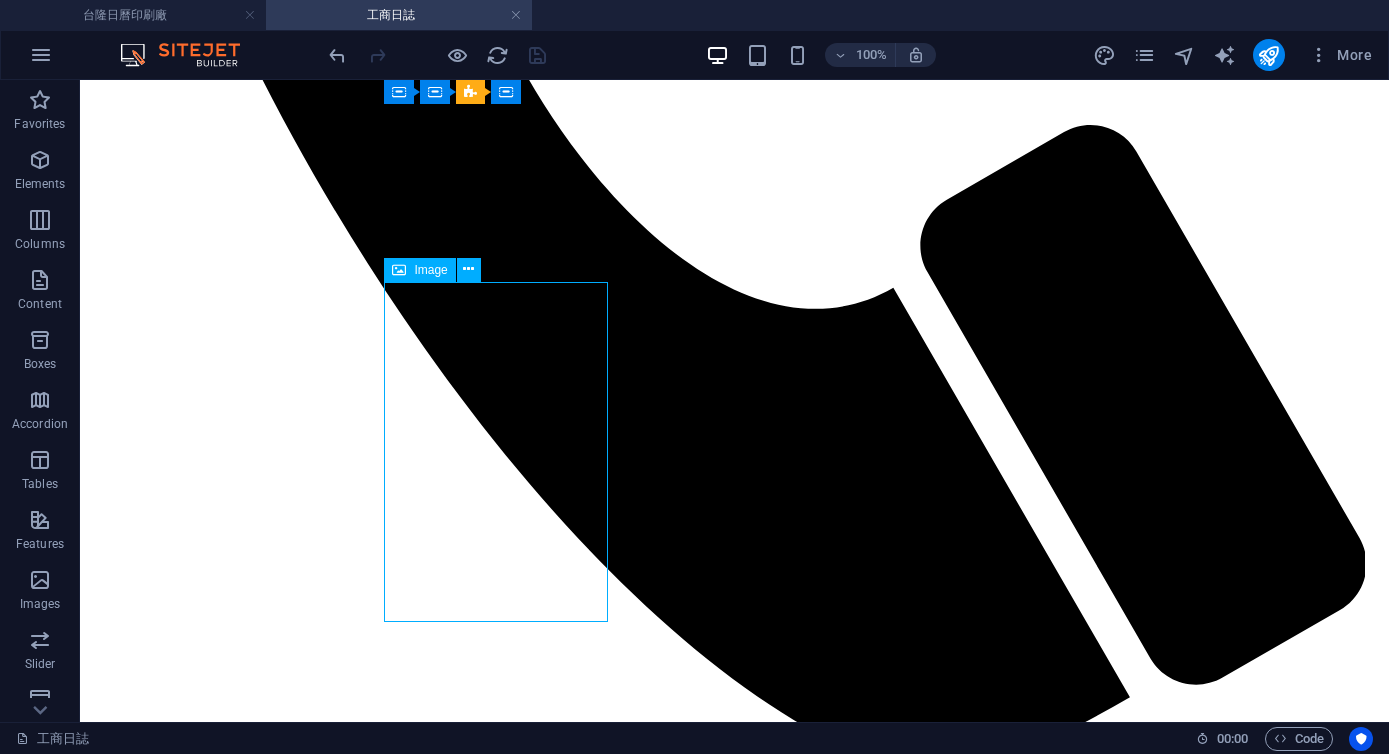 click on "532 活頁日誌 25K(中)" at bounding box center (734, 22479) 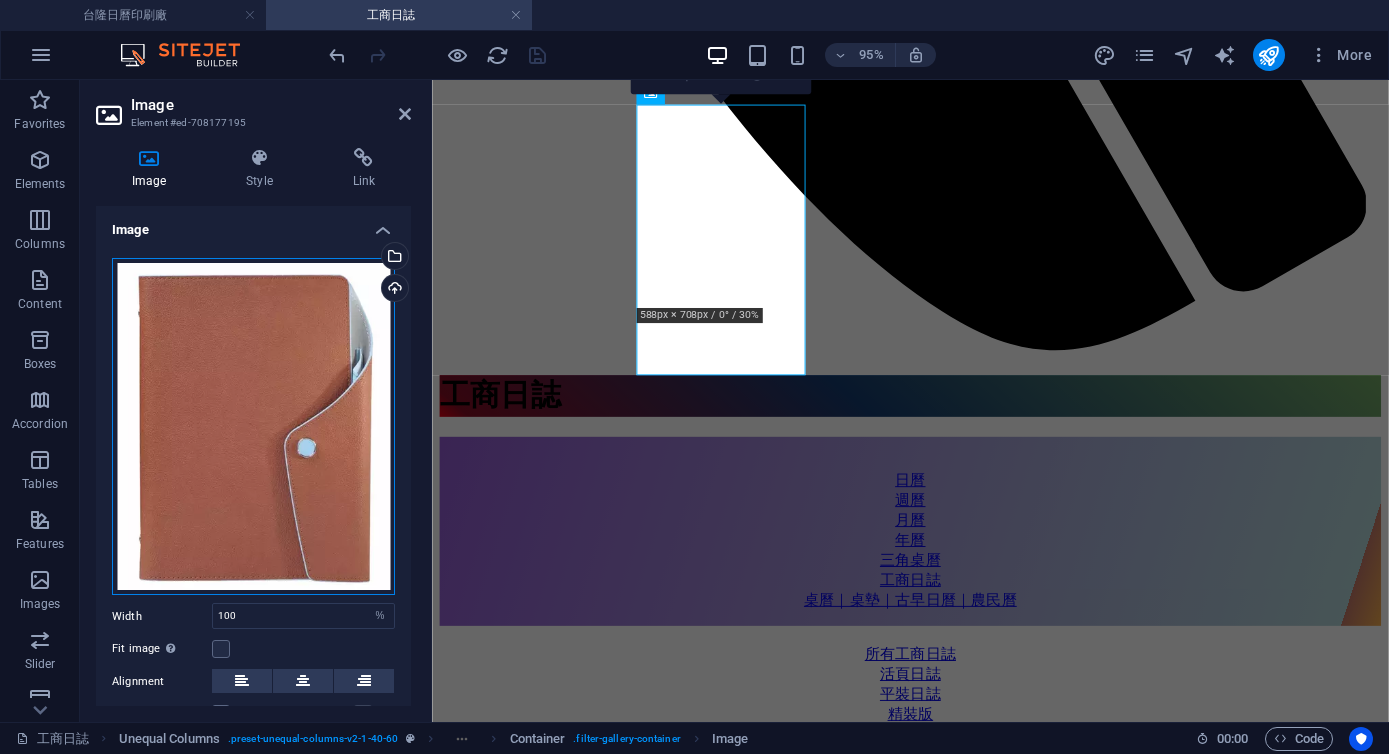 click on "Drag files here, click to choose files or select files from Files or our free stock photos & videos" at bounding box center (253, 427) 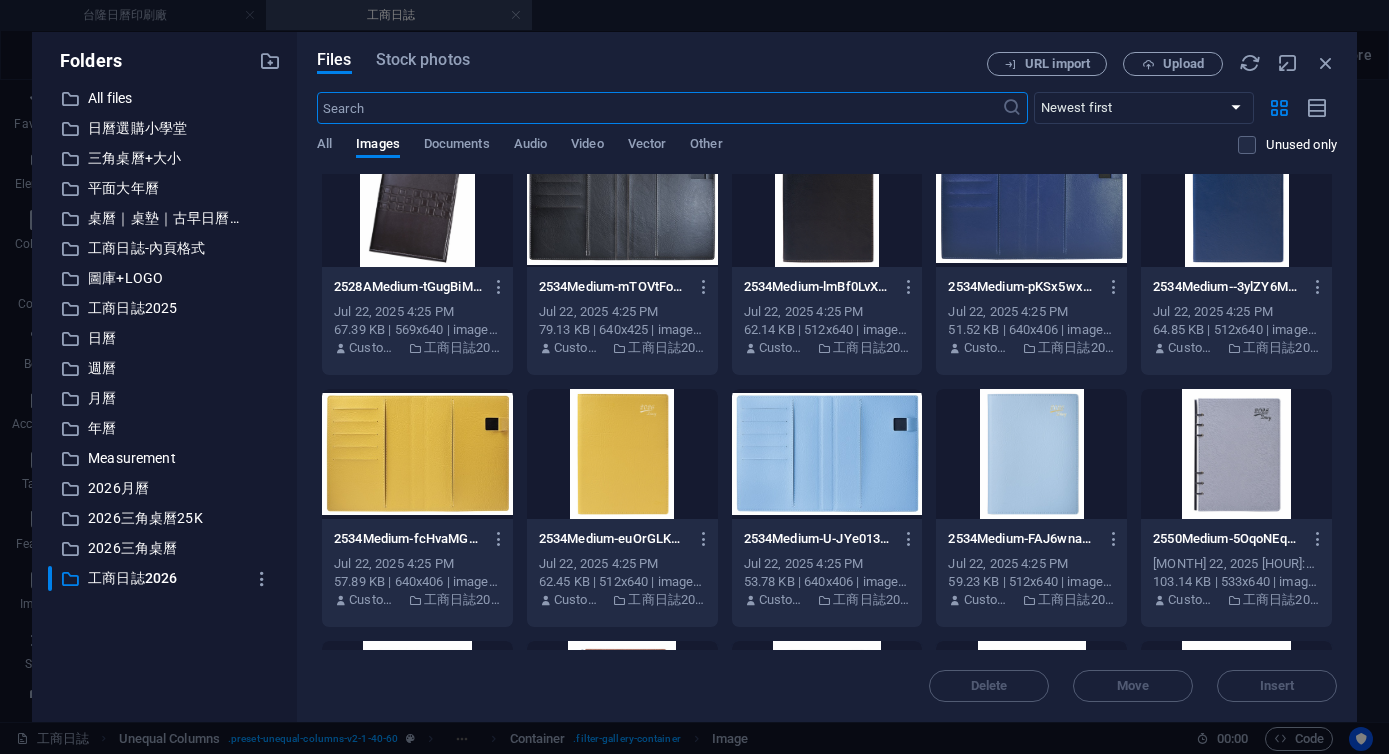 scroll, scrollTop: 7817, scrollLeft: 0, axis: vertical 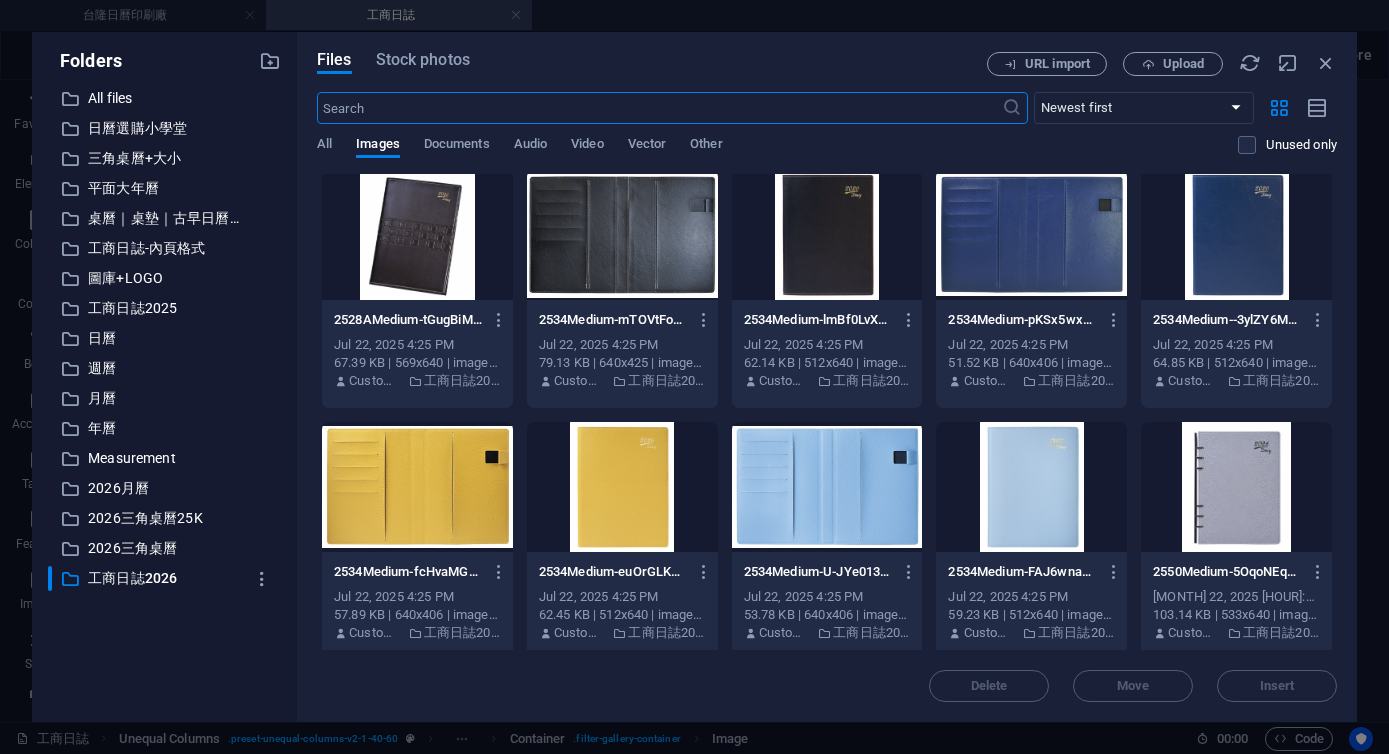 click at bounding box center [1236, 235] 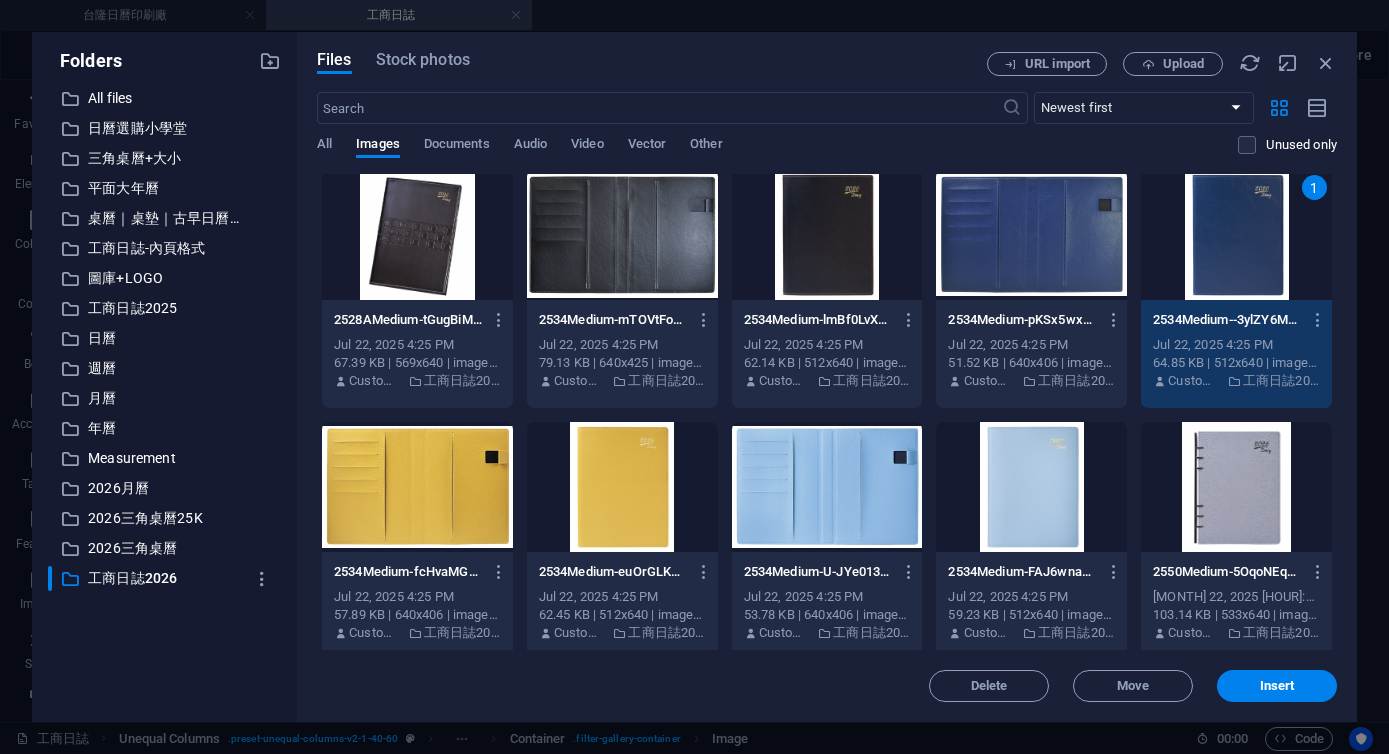 click on "1" at bounding box center (1236, 235) 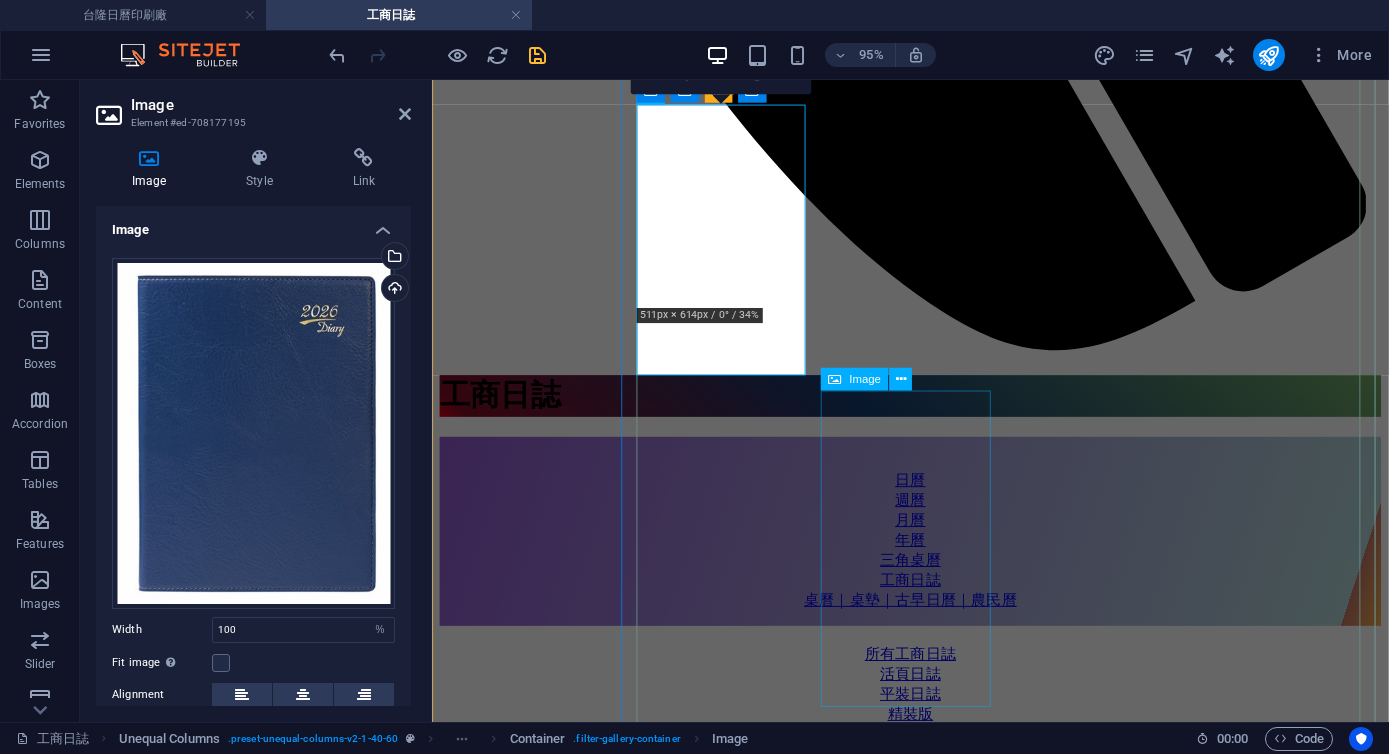 scroll, scrollTop: 1027, scrollLeft: 0, axis: vertical 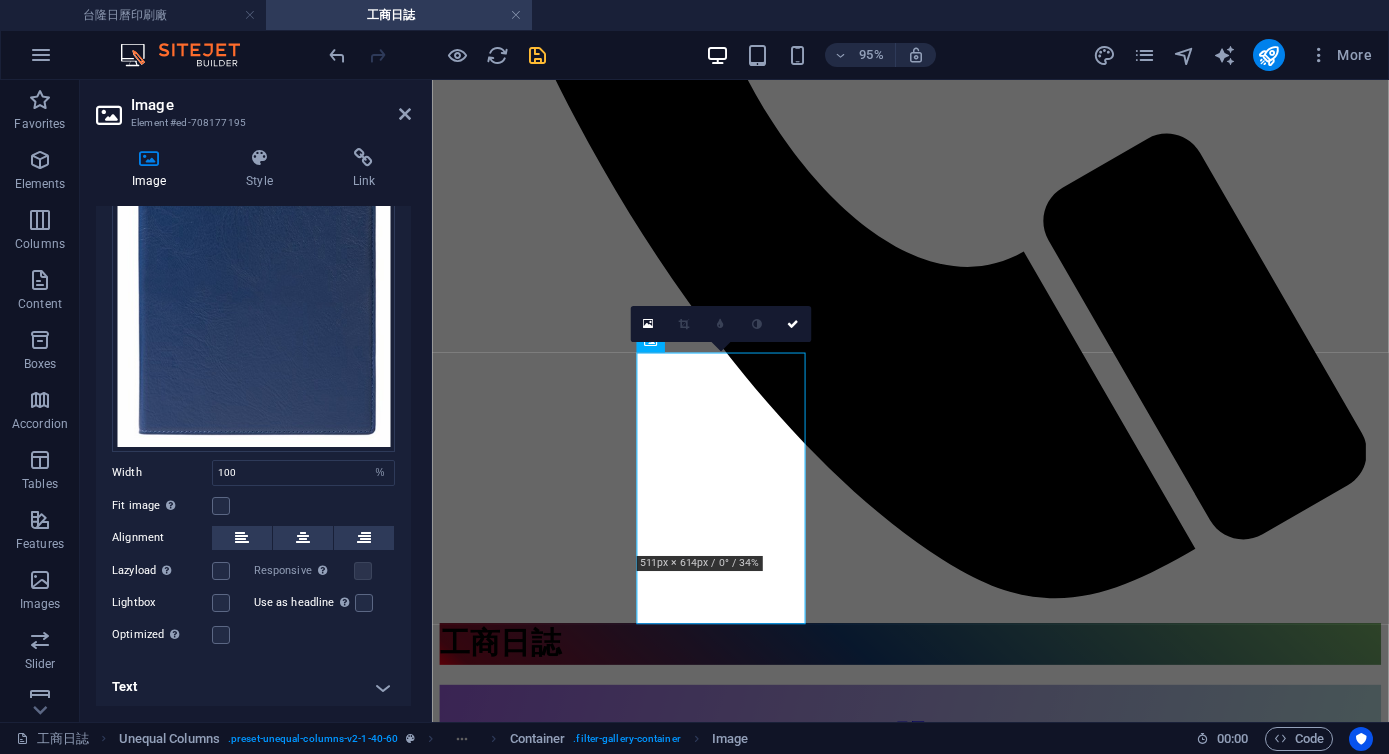 click on "Text" at bounding box center [253, 687] 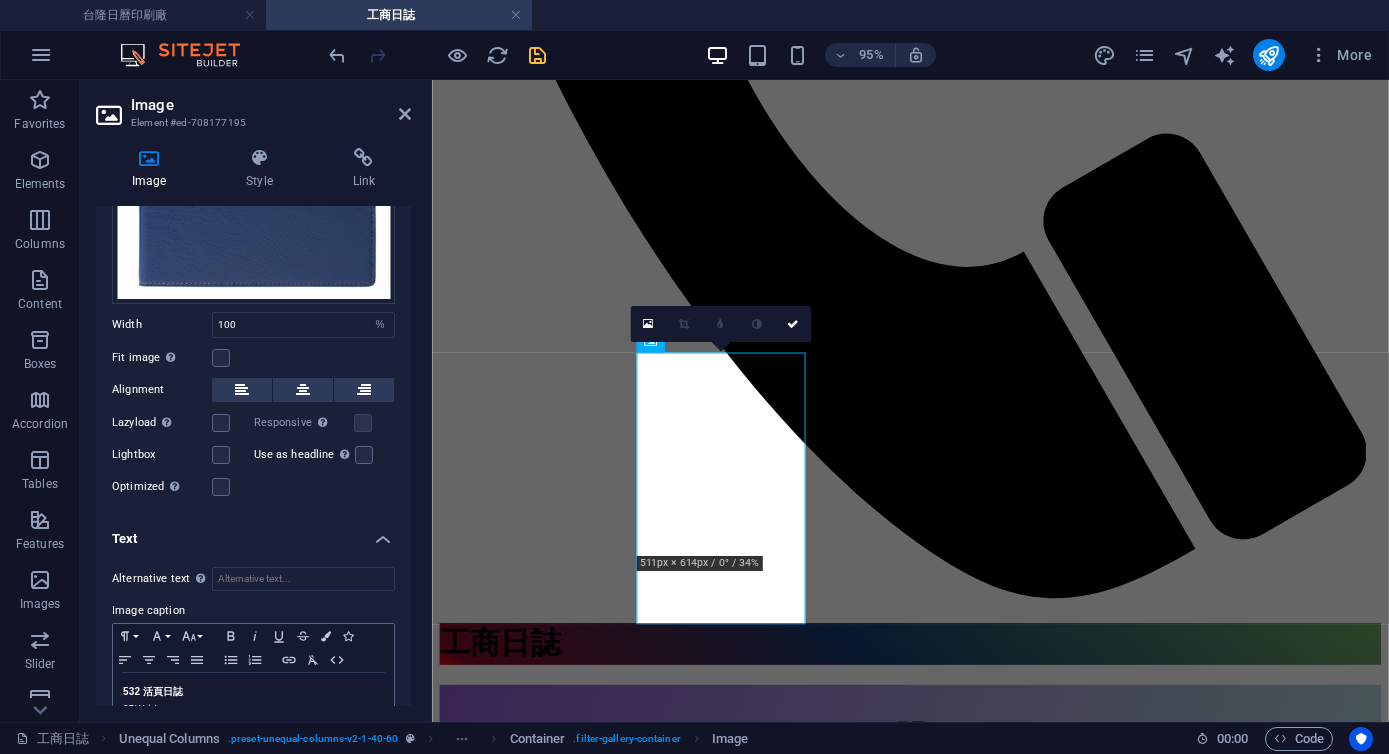 scroll, scrollTop: 345, scrollLeft: 0, axis: vertical 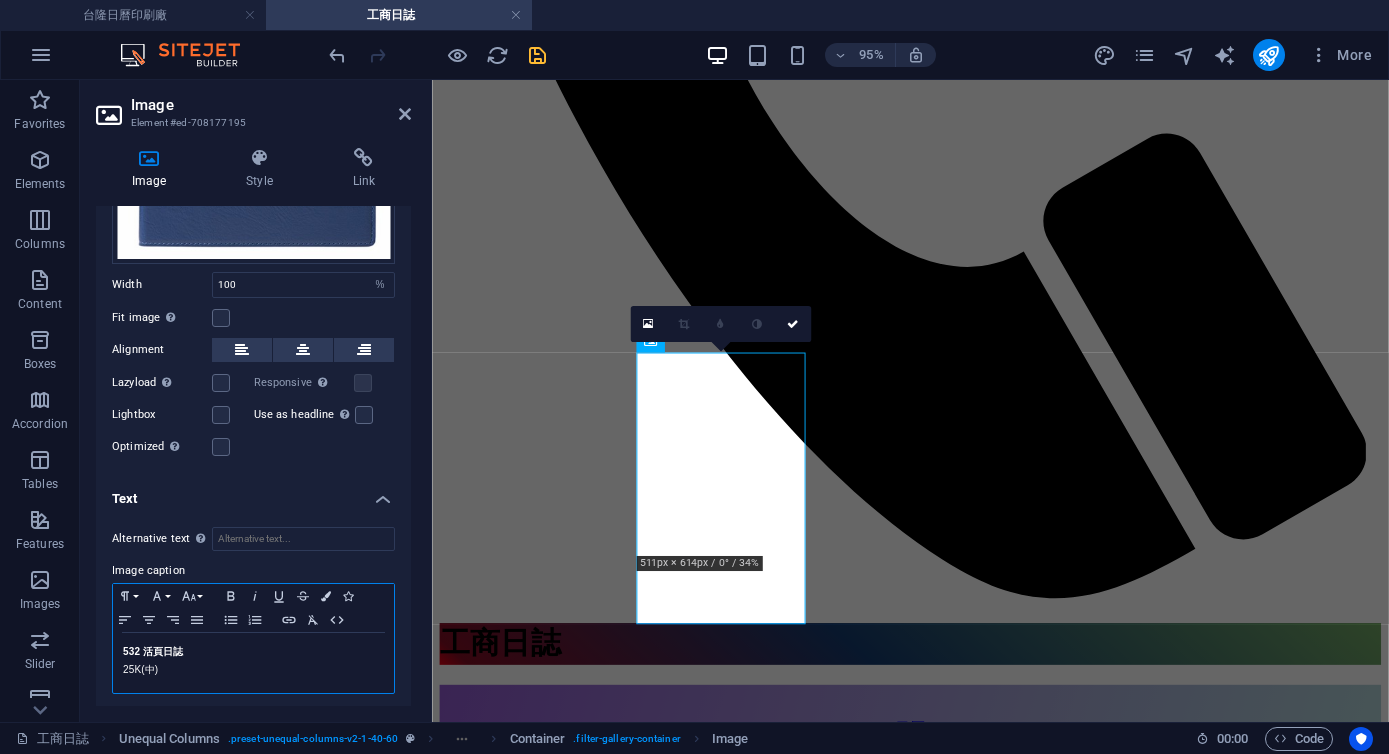 click on "532 活頁日誌" at bounding box center [153, 651] 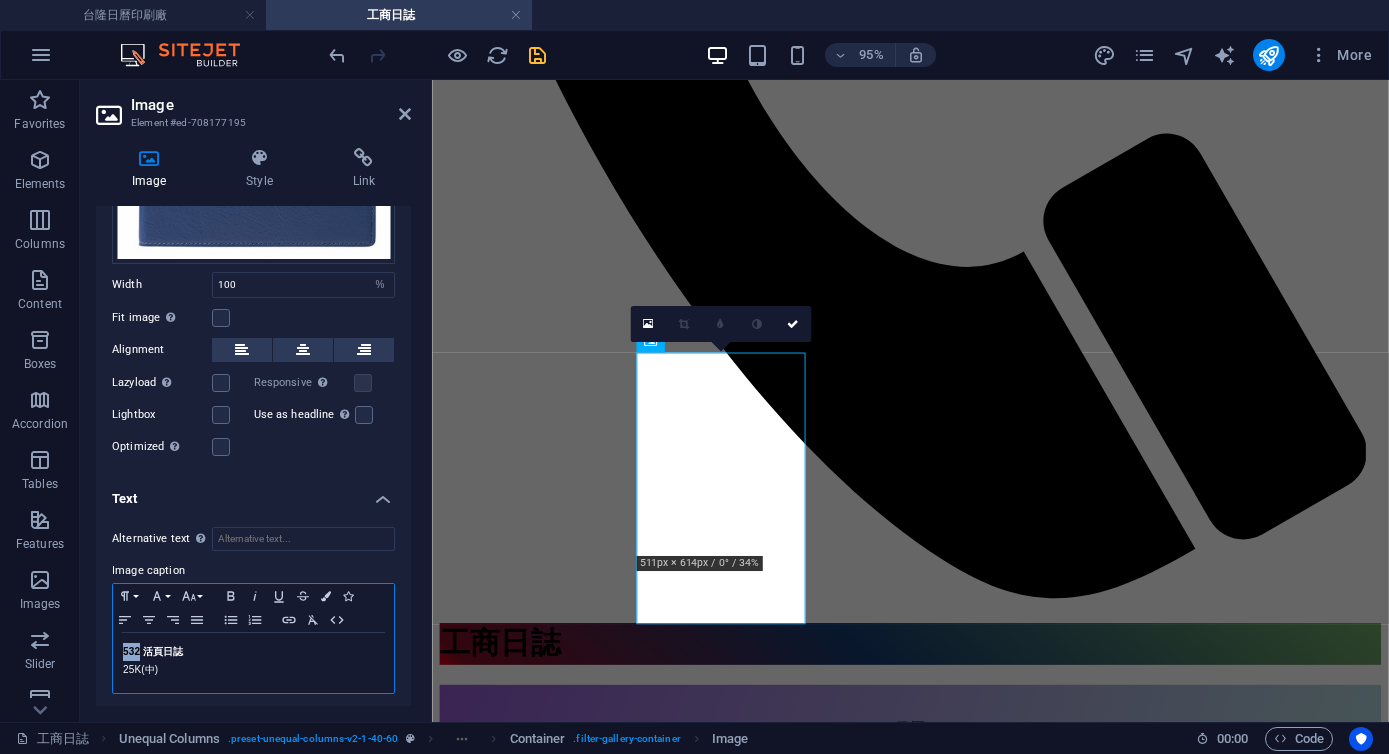 click on "532 活頁日誌" at bounding box center [153, 651] 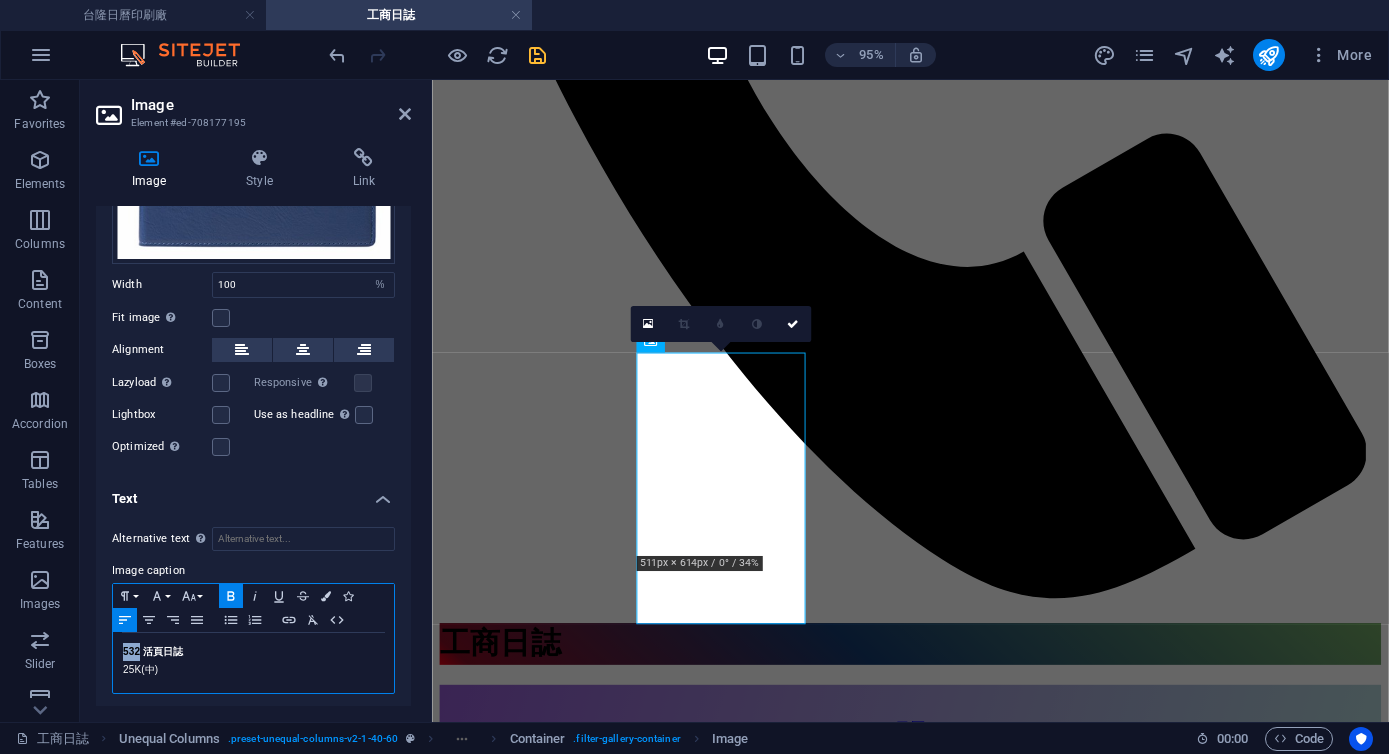 type 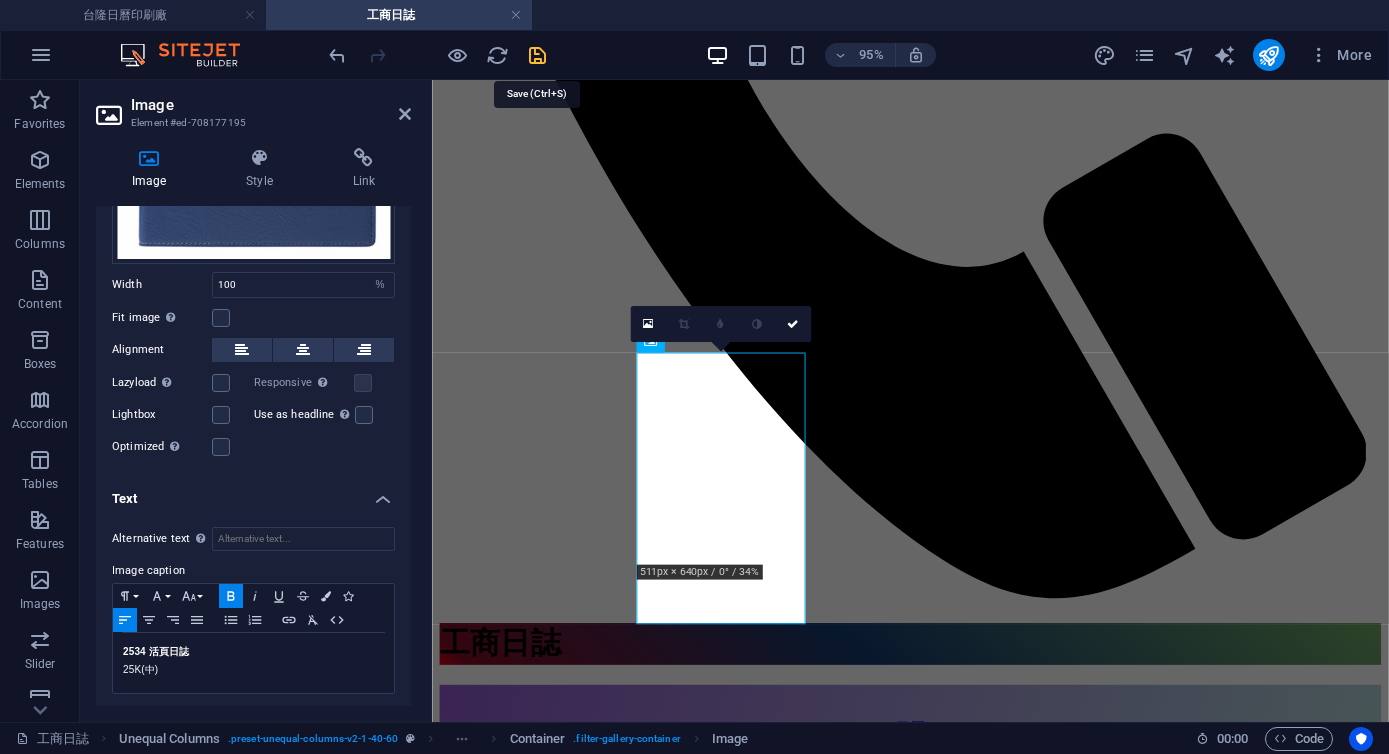 click at bounding box center (537, 55) 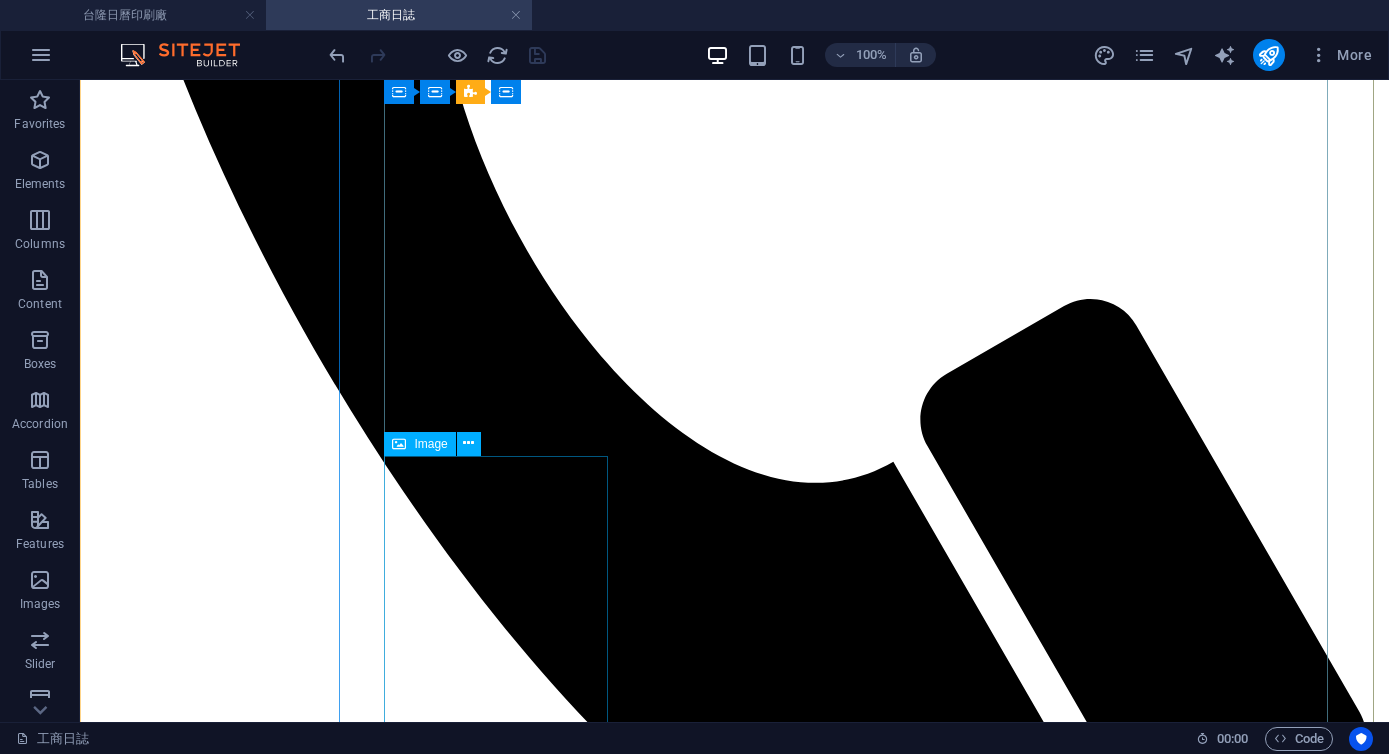 scroll, scrollTop: 1268, scrollLeft: 0, axis: vertical 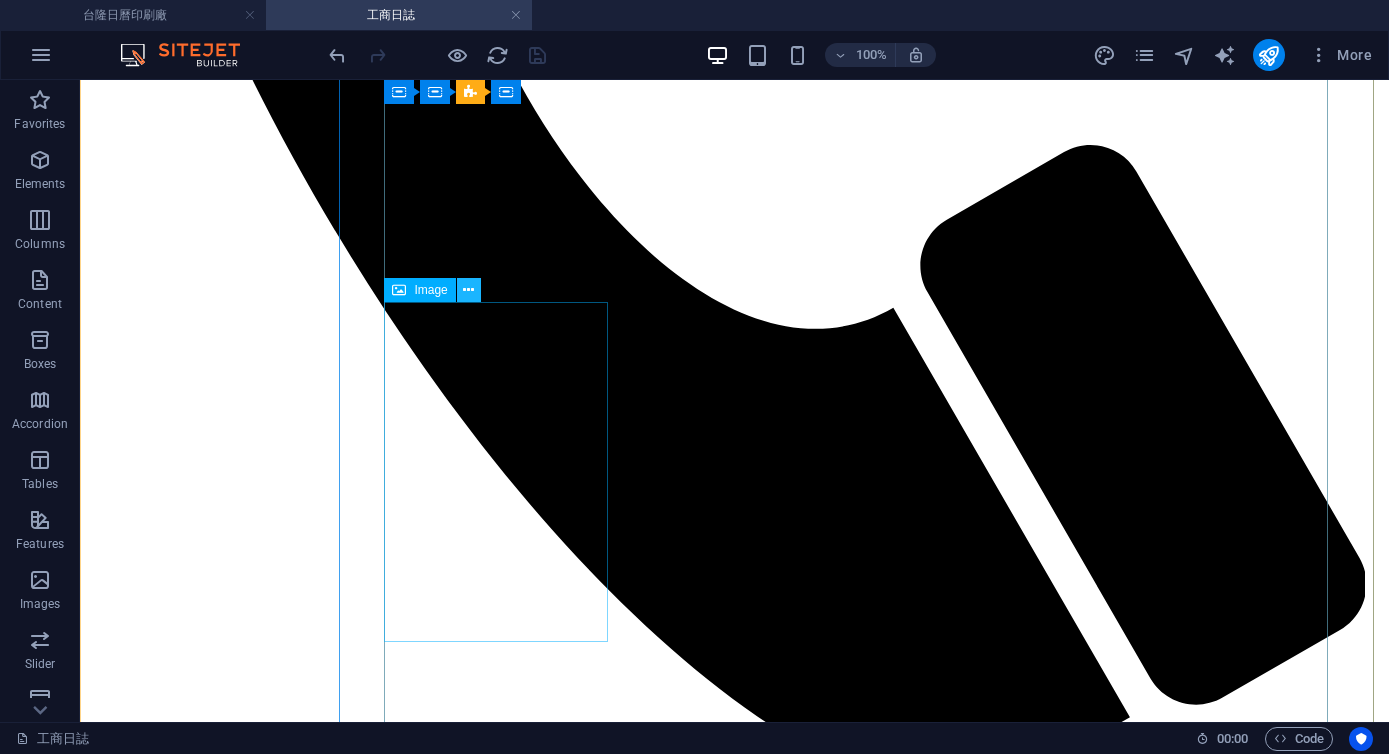 click at bounding box center (468, 290) 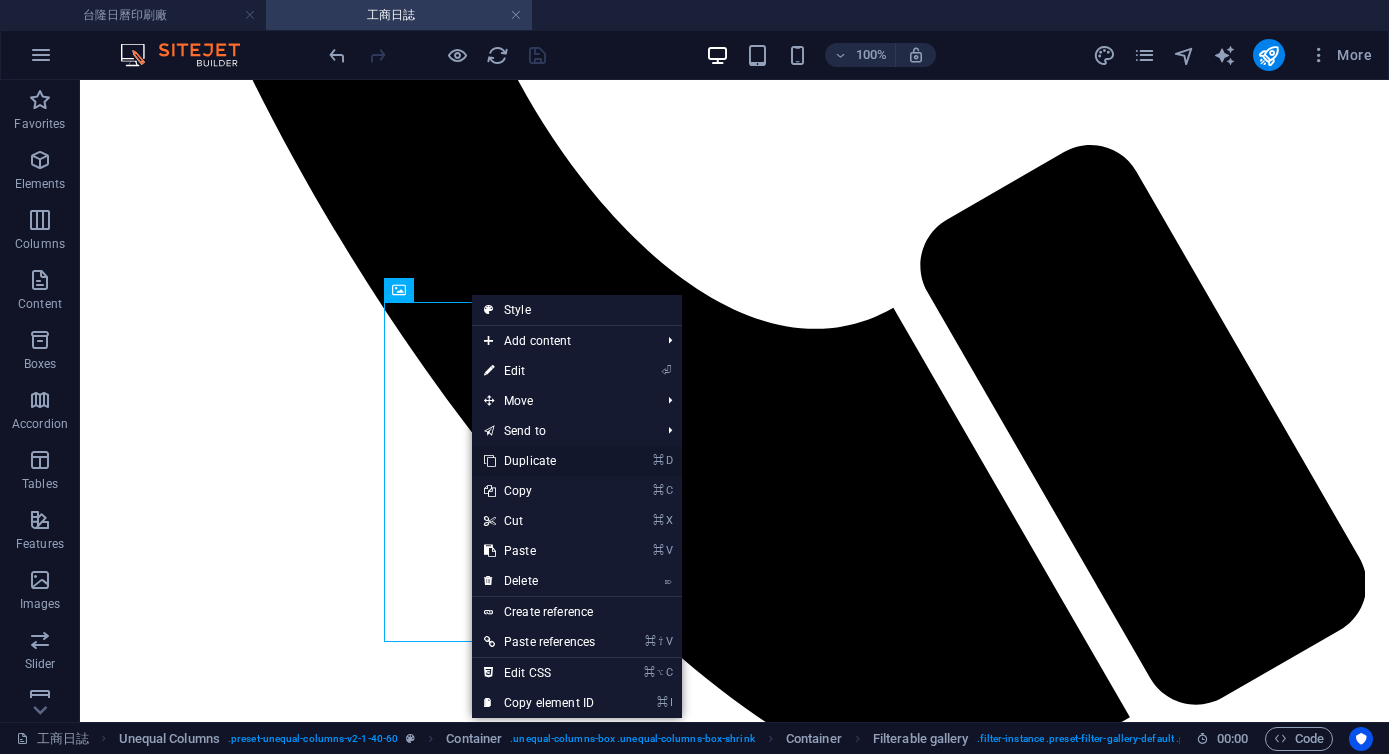drag, startPoint x: 586, startPoint y: 455, endPoint x: 506, endPoint y: 375, distance: 113.137085 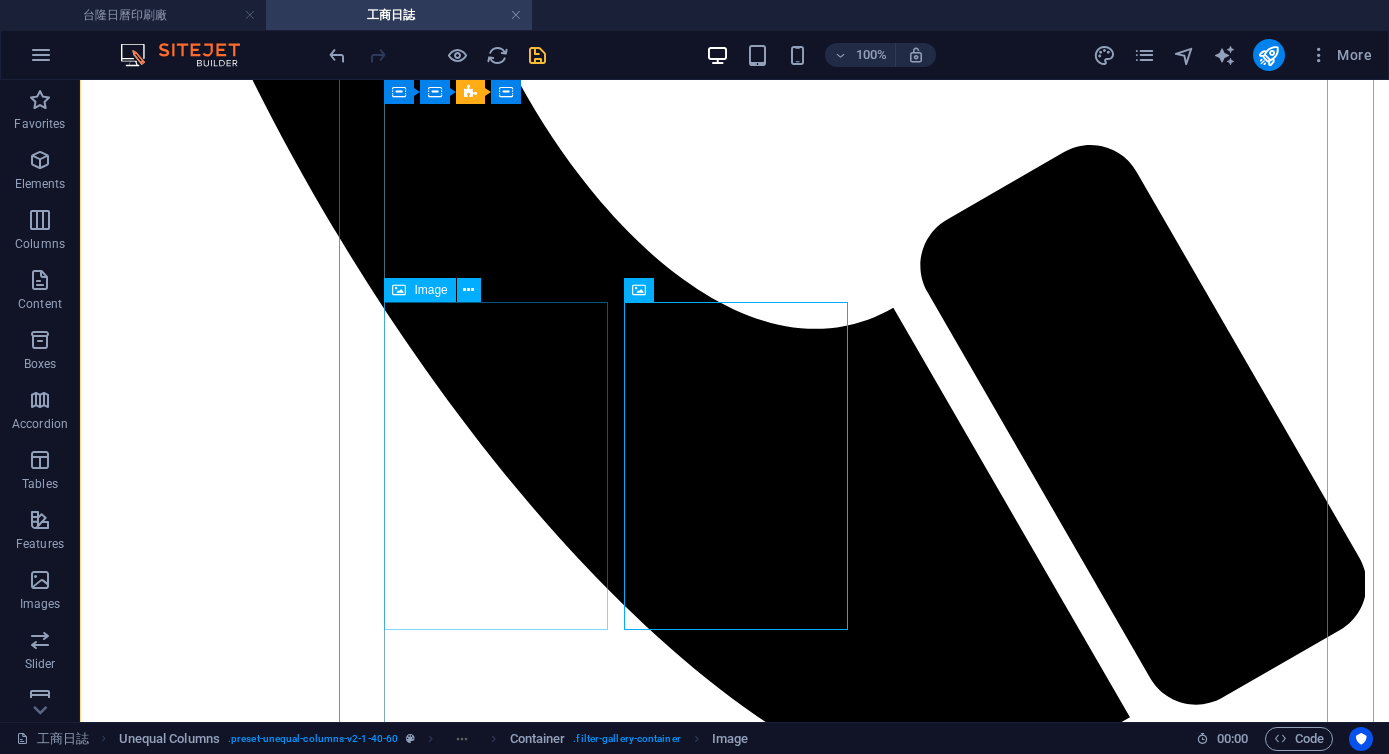 click on "2534 活頁日誌 25K(中)" at bounding box center [734, 22531] 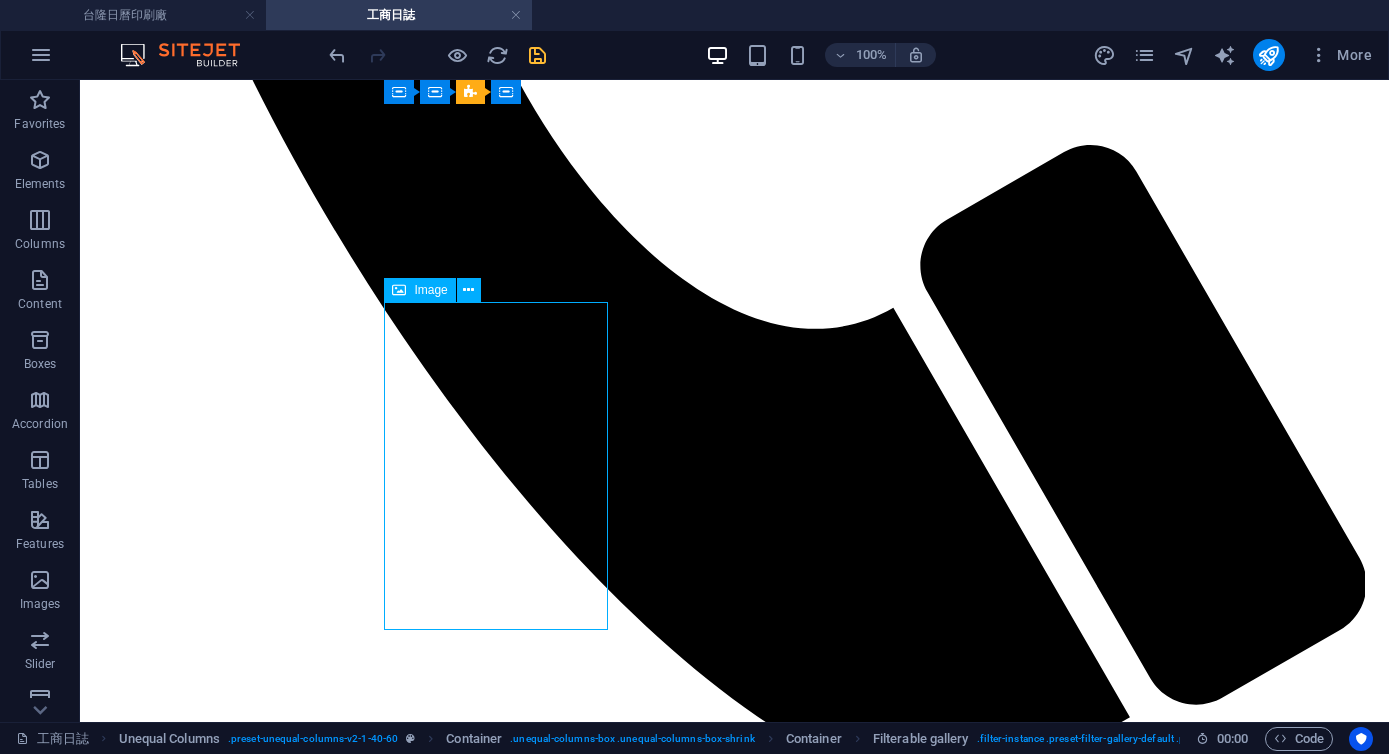 click on "2534 活頁日誌 25K(中)" at bounding box center [734, 22531] 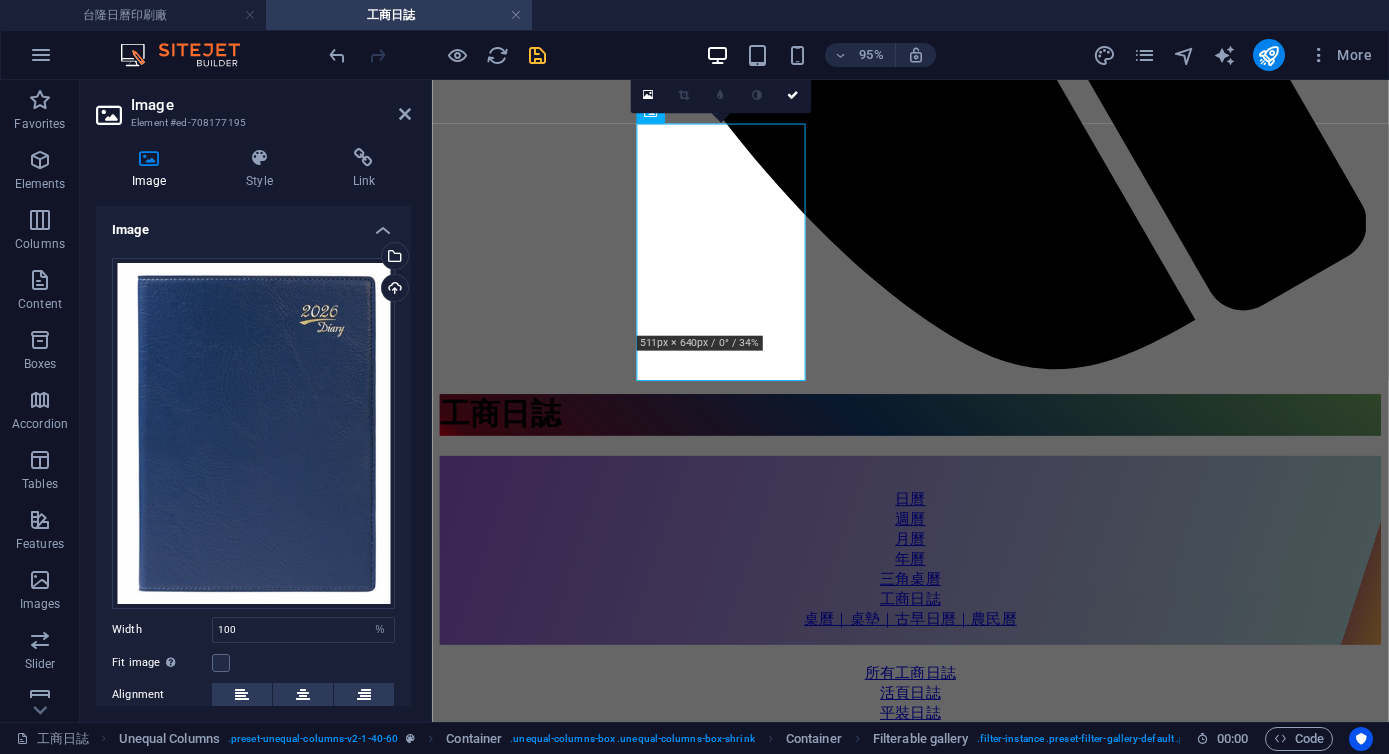 scroll, scrollTop: 345, scrollLeft: 0, axis: vertical 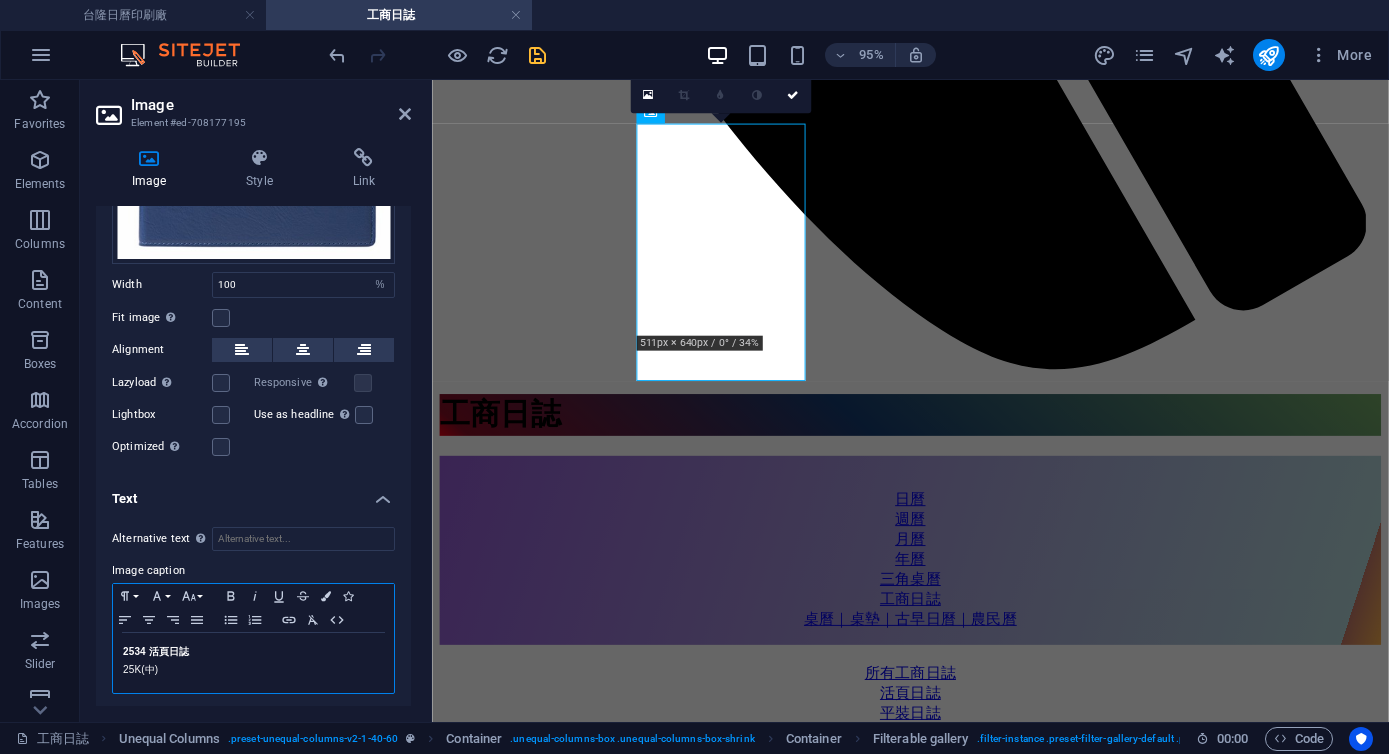 click on "2534 活頁日誌" at bounding box center [156, 651] 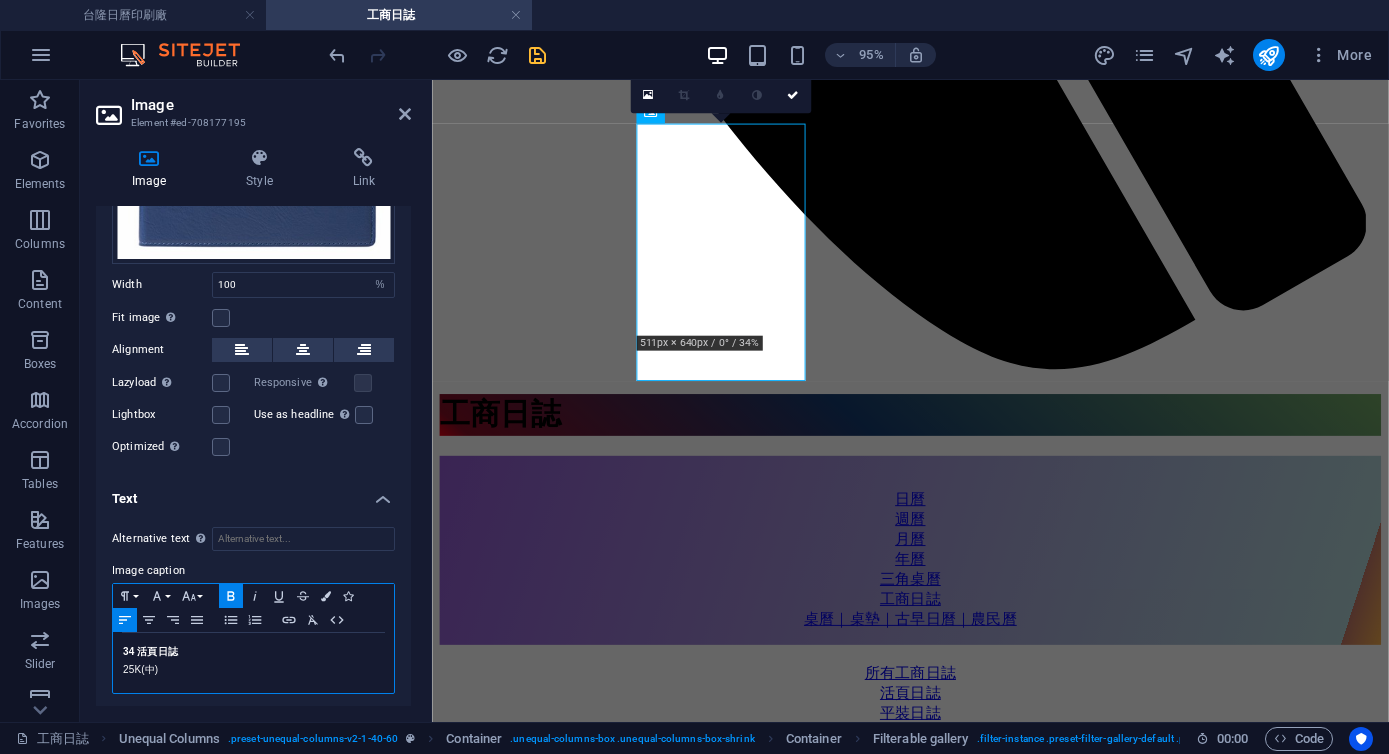 type 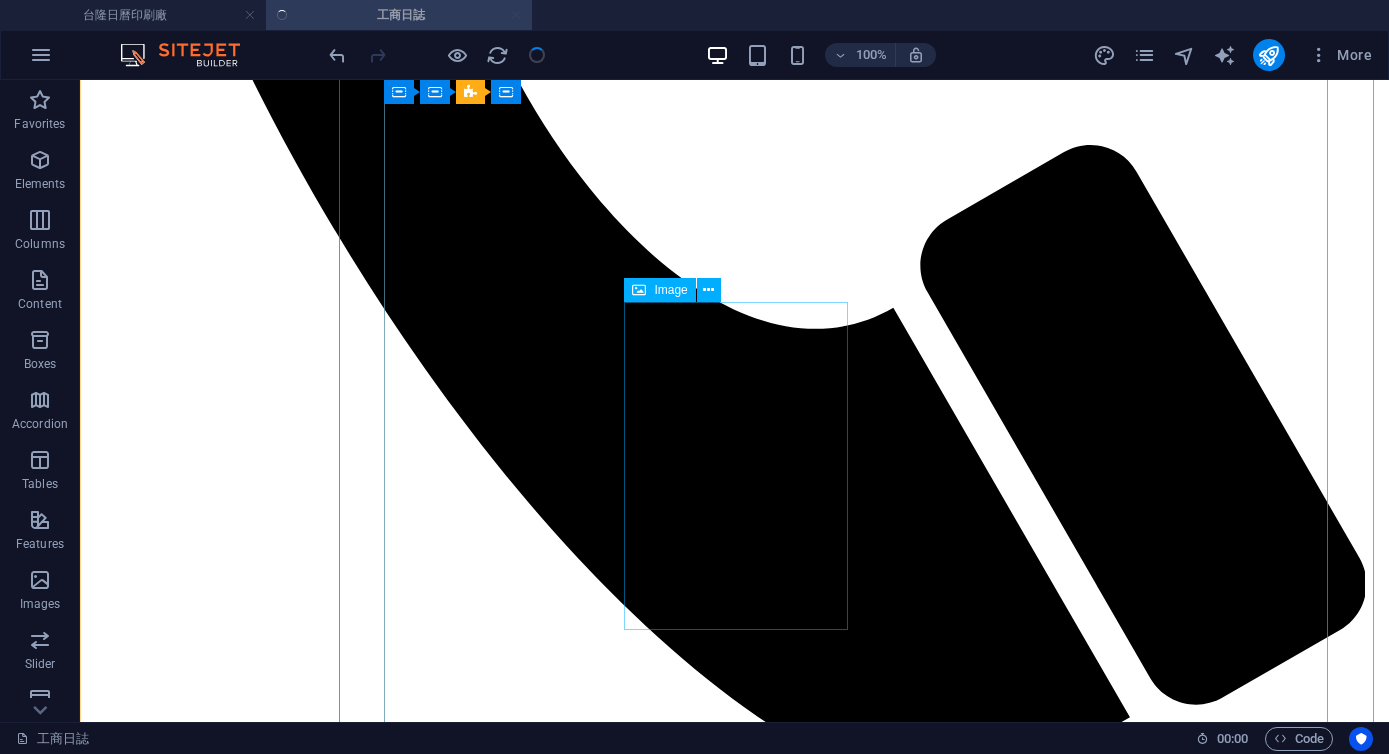 click on "2534 活頁日誌 25K(中)" at bounding box center (734, 24241) 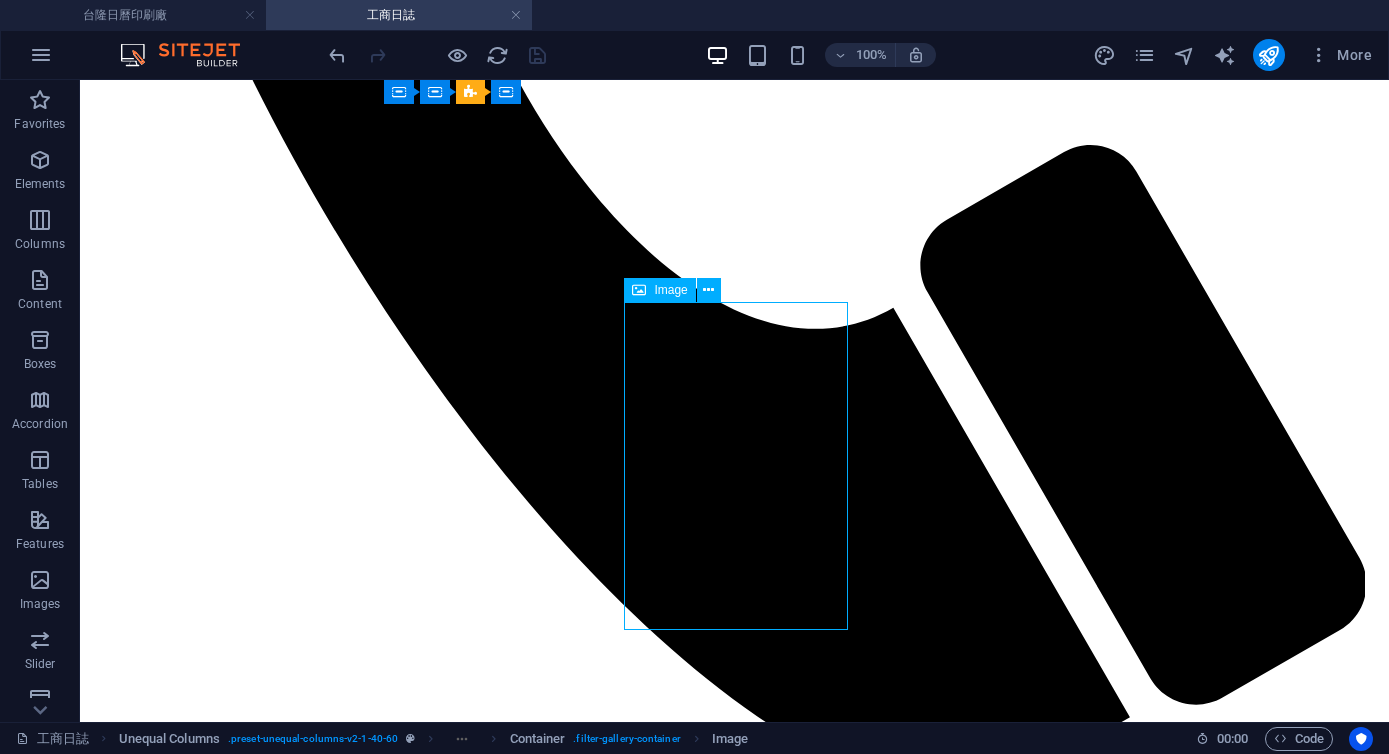 click on "2534 活頁日誌 25K(中)" at bounding box center [734, 24241] 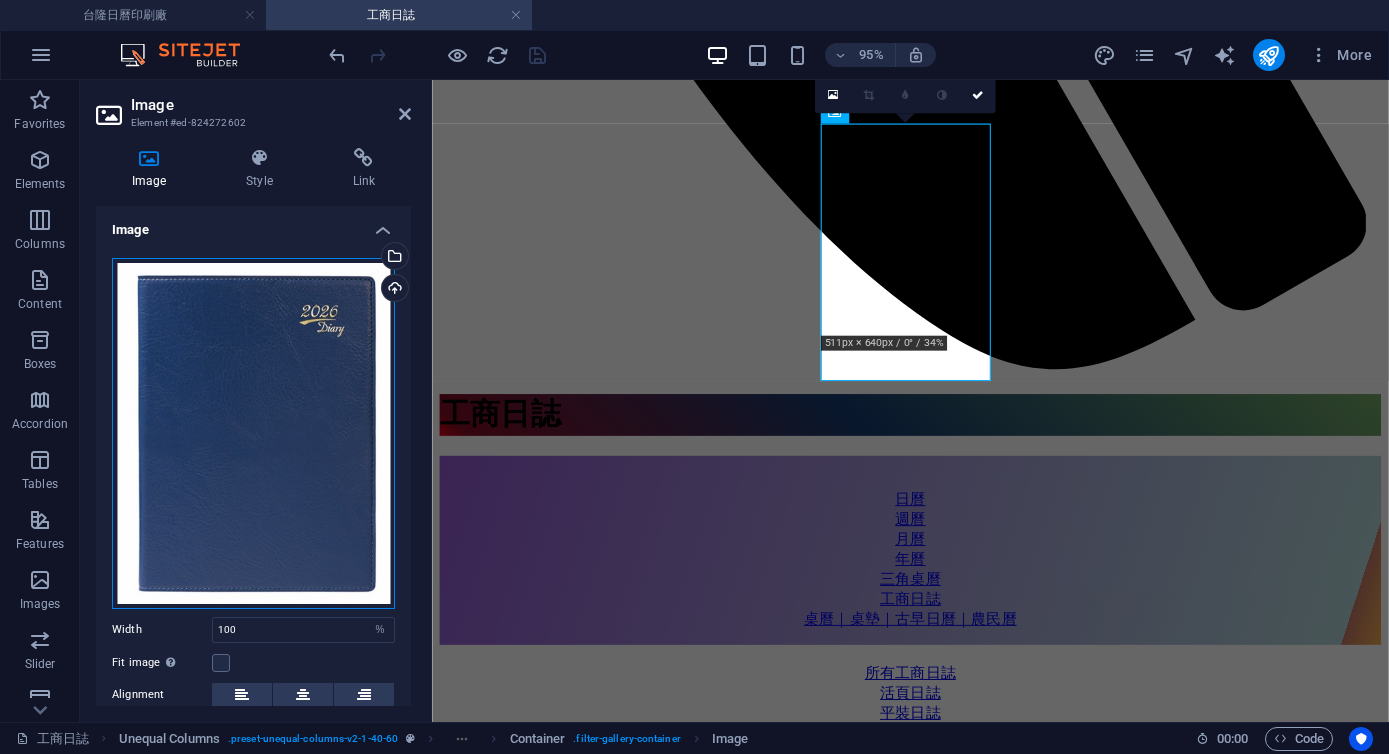 click on "Drag files here, click to choose files or select files from Files or our free stock photos & videos" at bounding box center (253, 433) 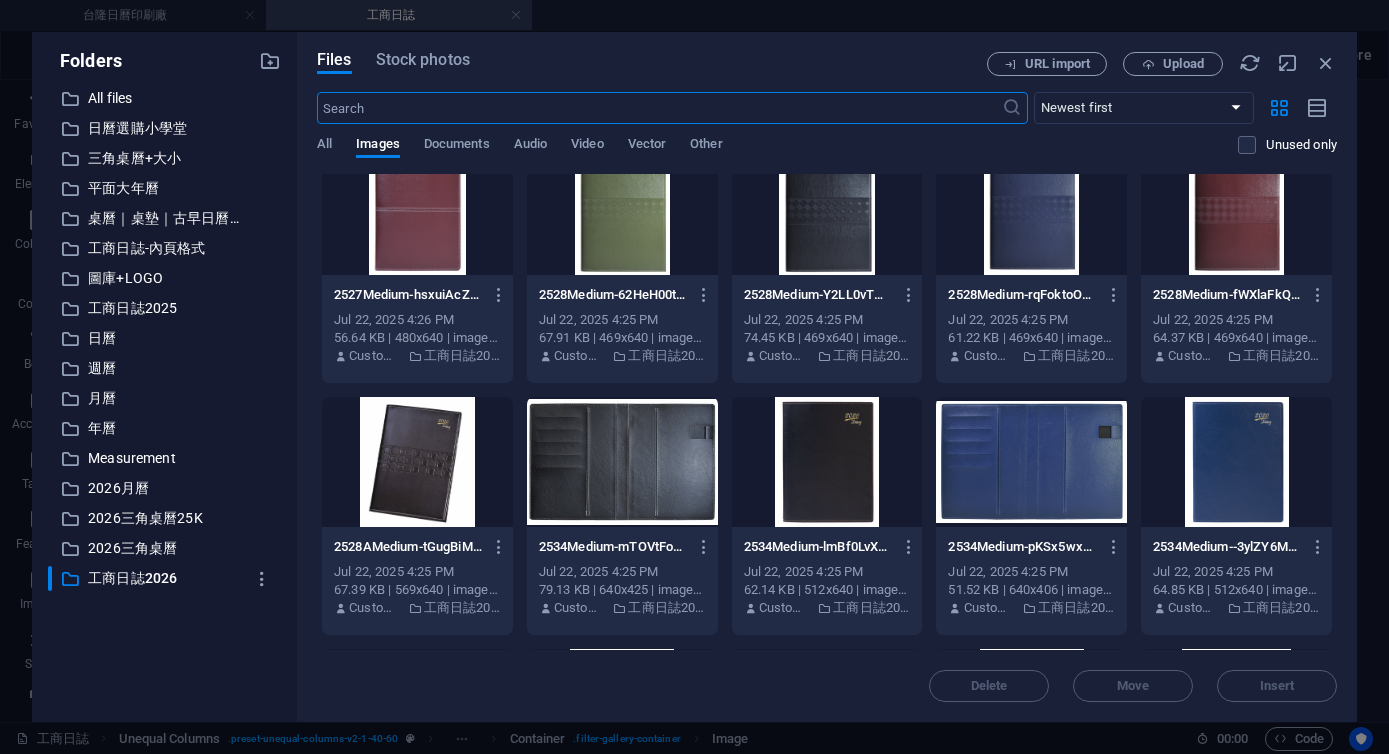 scroll, scrollTop: 7898, scrollLeft: 0, axis: vertical 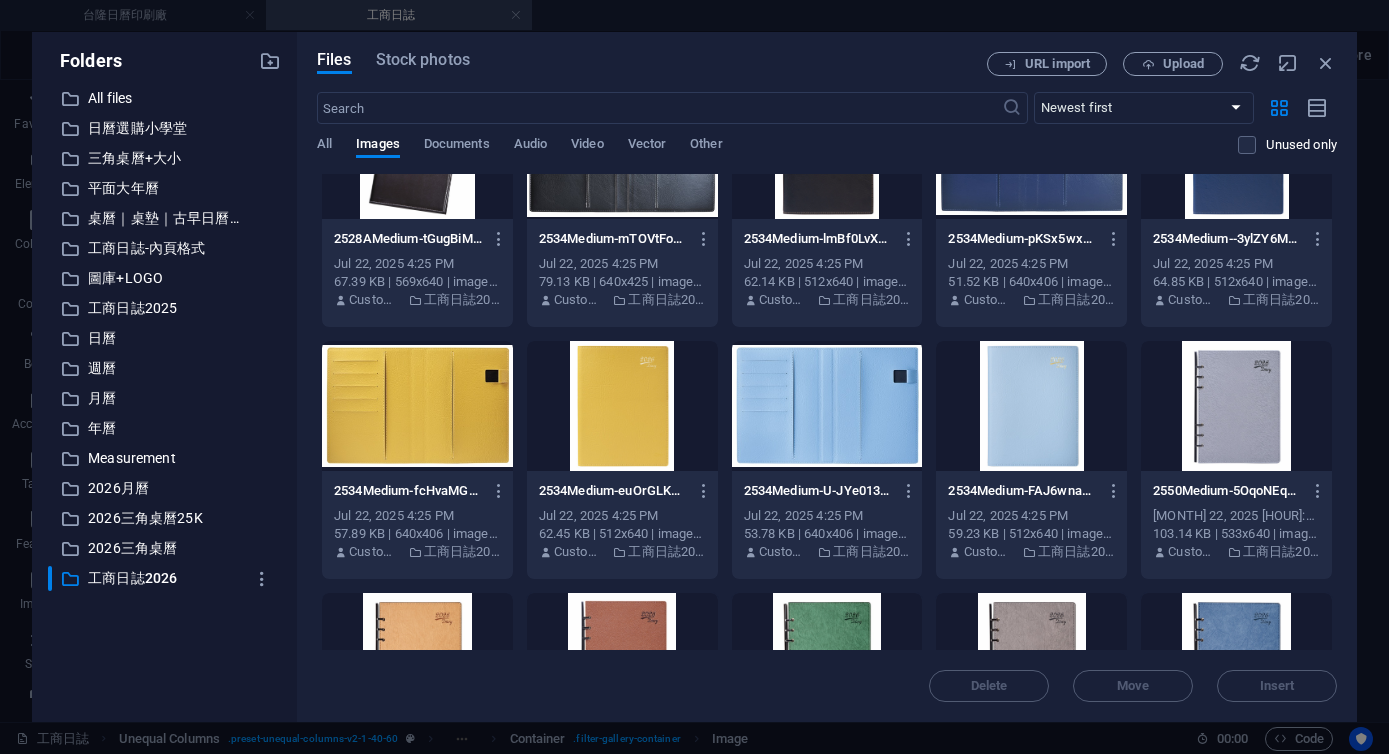 click at bounding box center (622, 406) 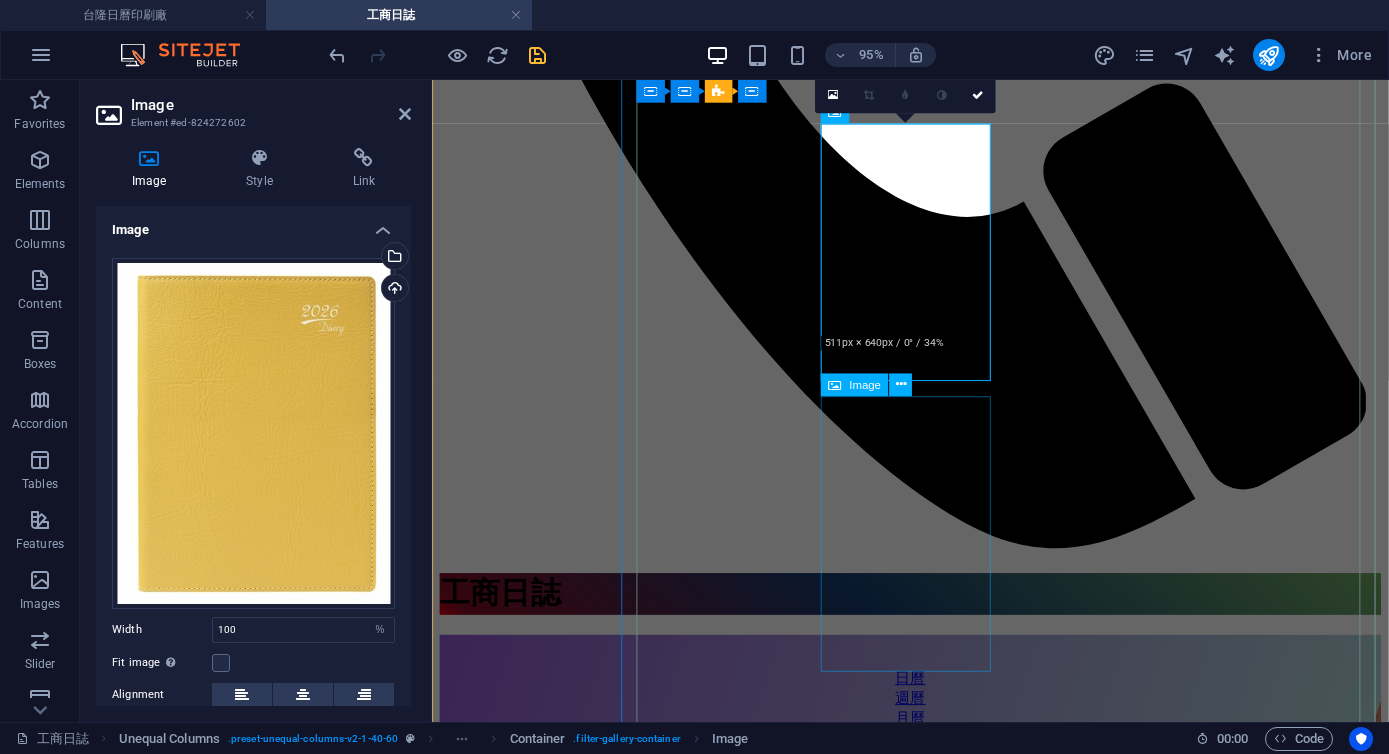 scroll, scrollTop: 1004, scrollLeft: 0, axis: vertical 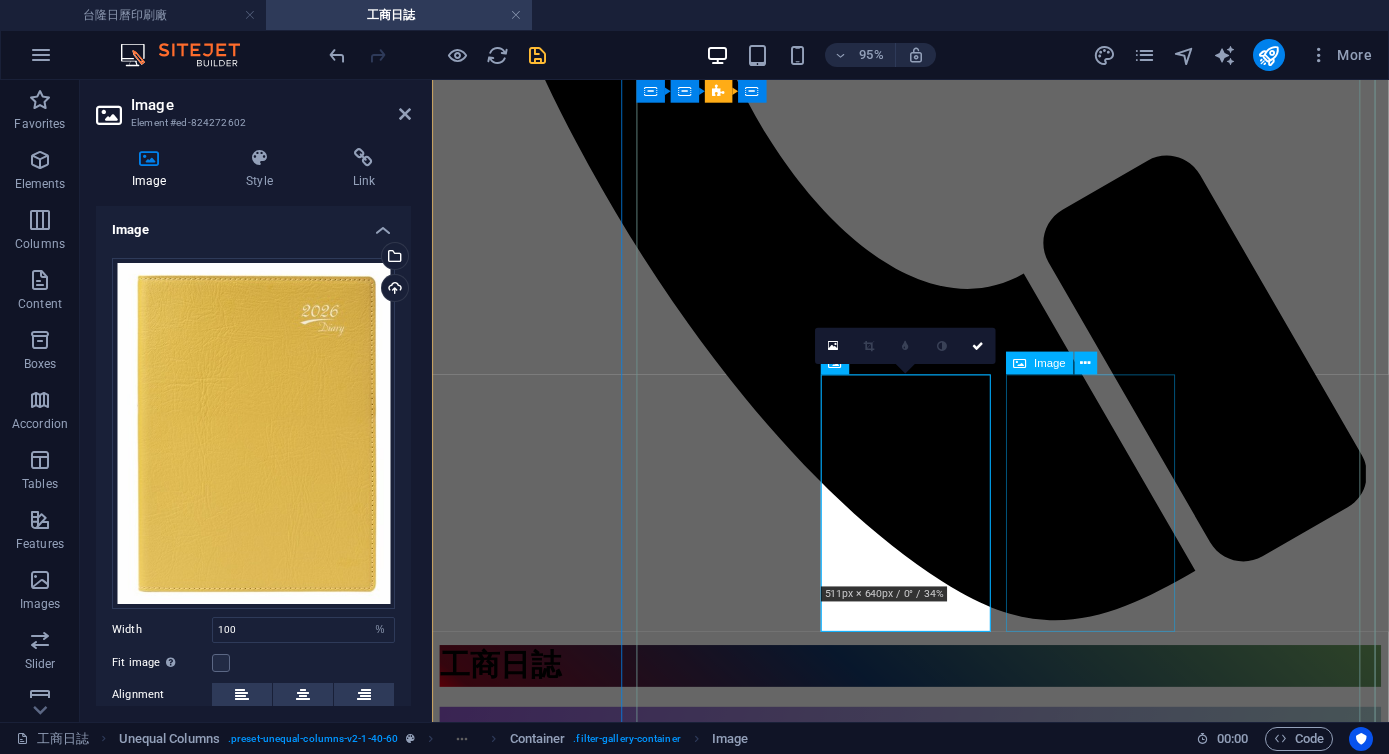 click on "534 活頁日誌 25K(中)" at bounding box center (935, 20320) 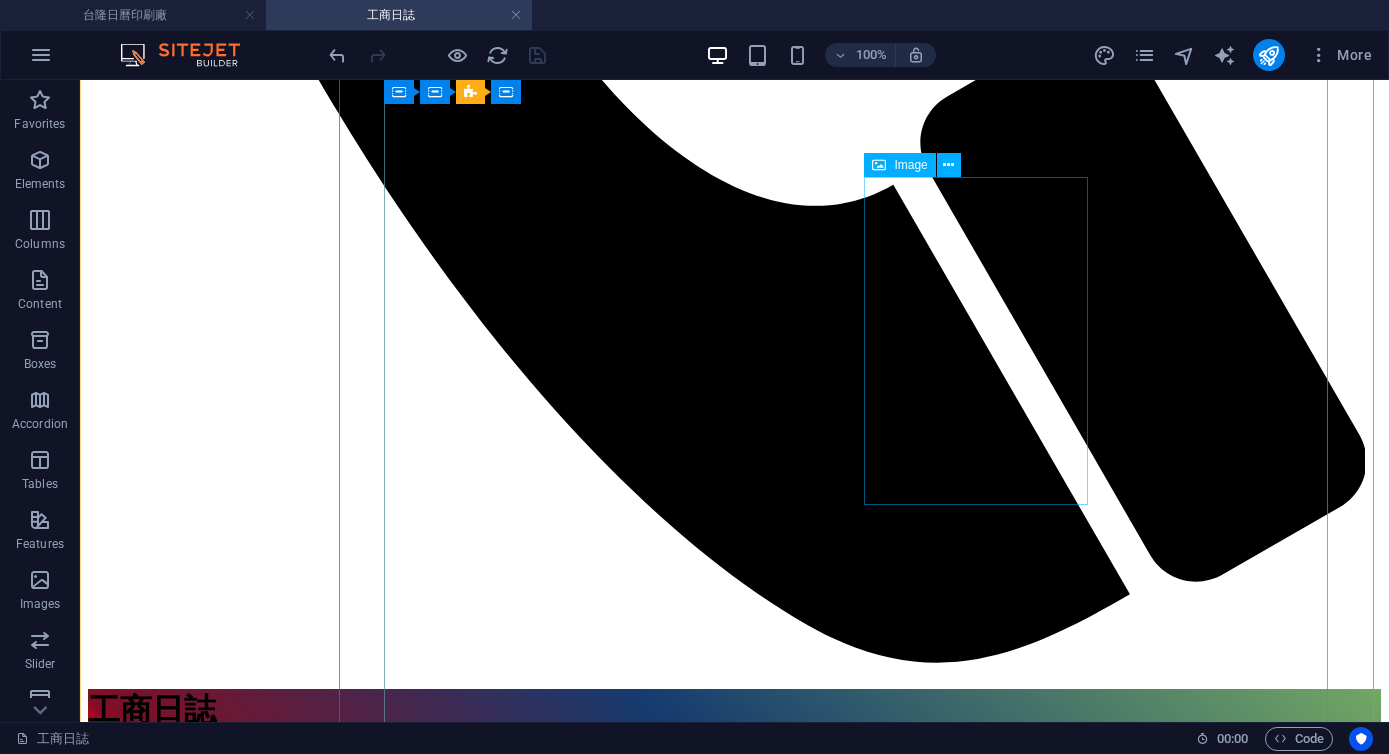 scroll, scrollTop: 1393, scrollLeft: 0, axis: vertical 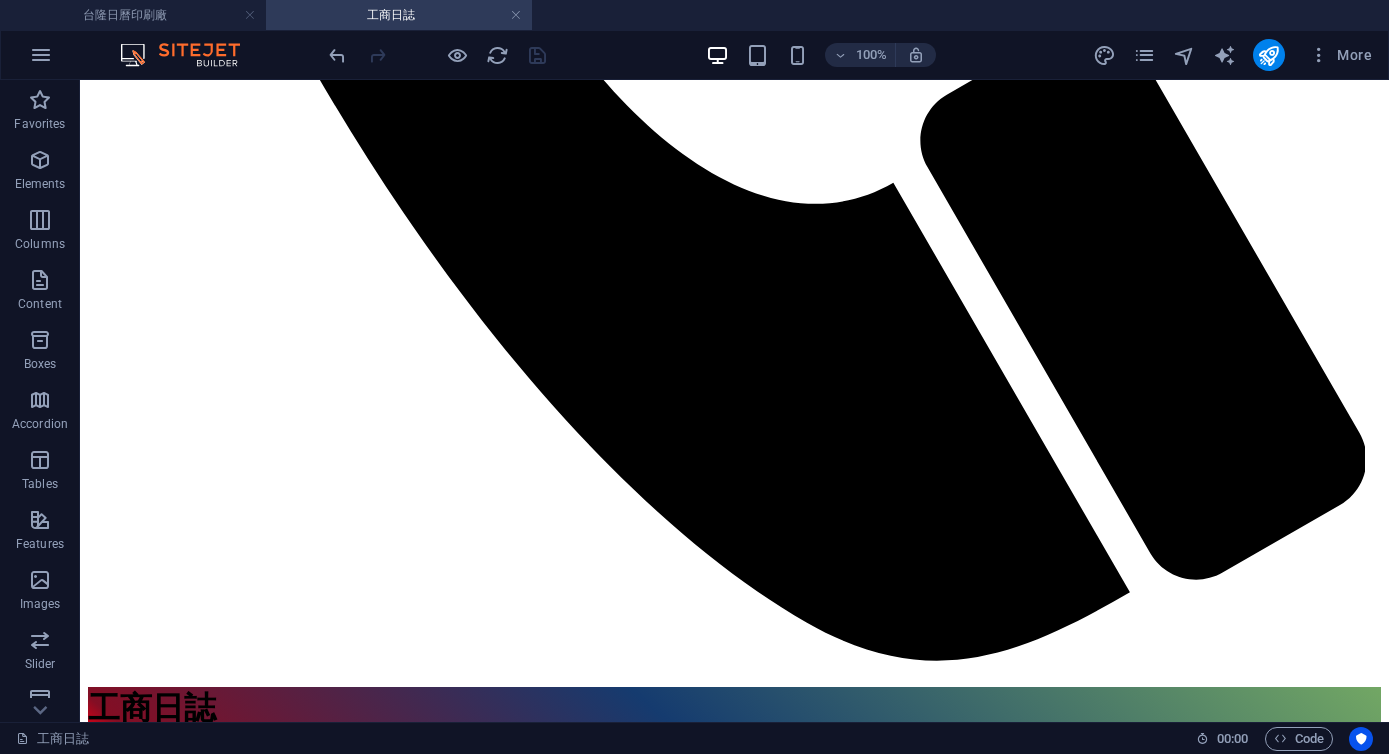click on "100% More" at bounding box center (852, 55) 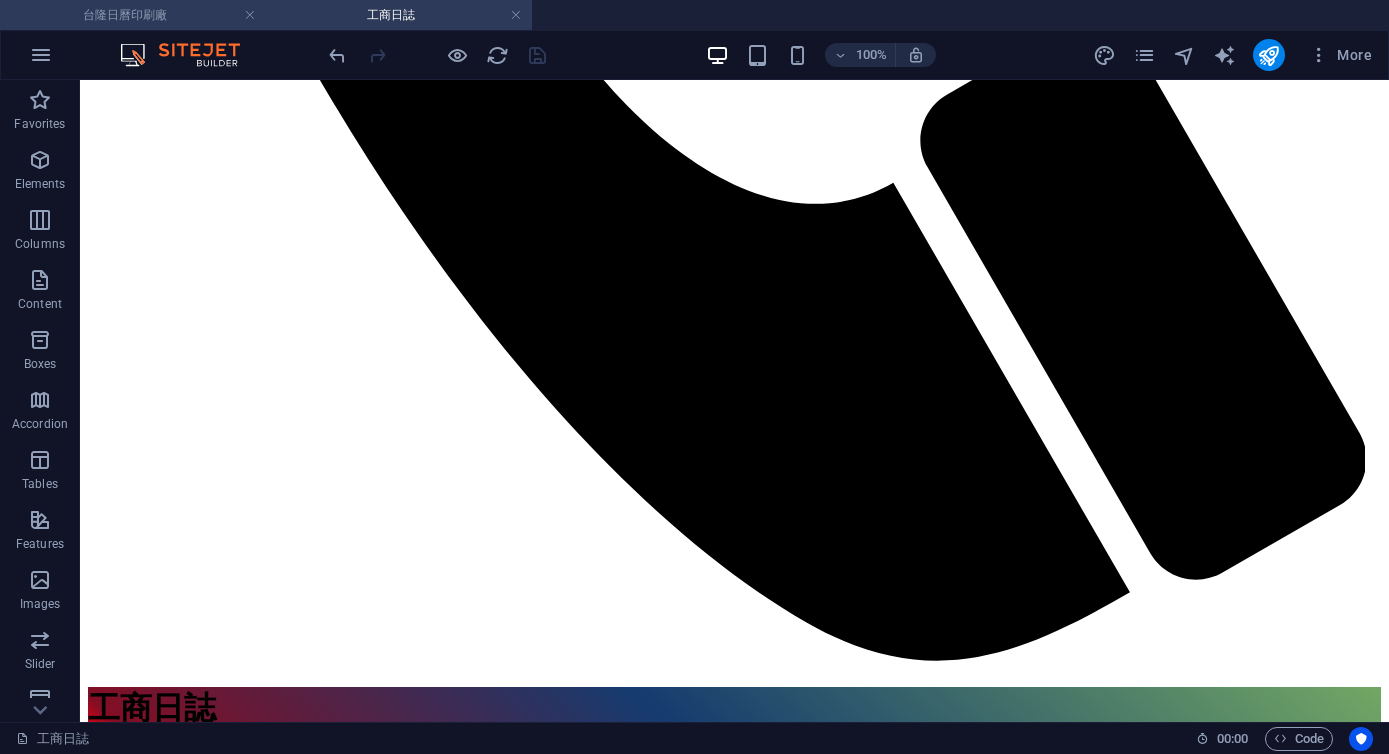 click on "台隆日曆印刷廠" at bounding box center (133, 15) 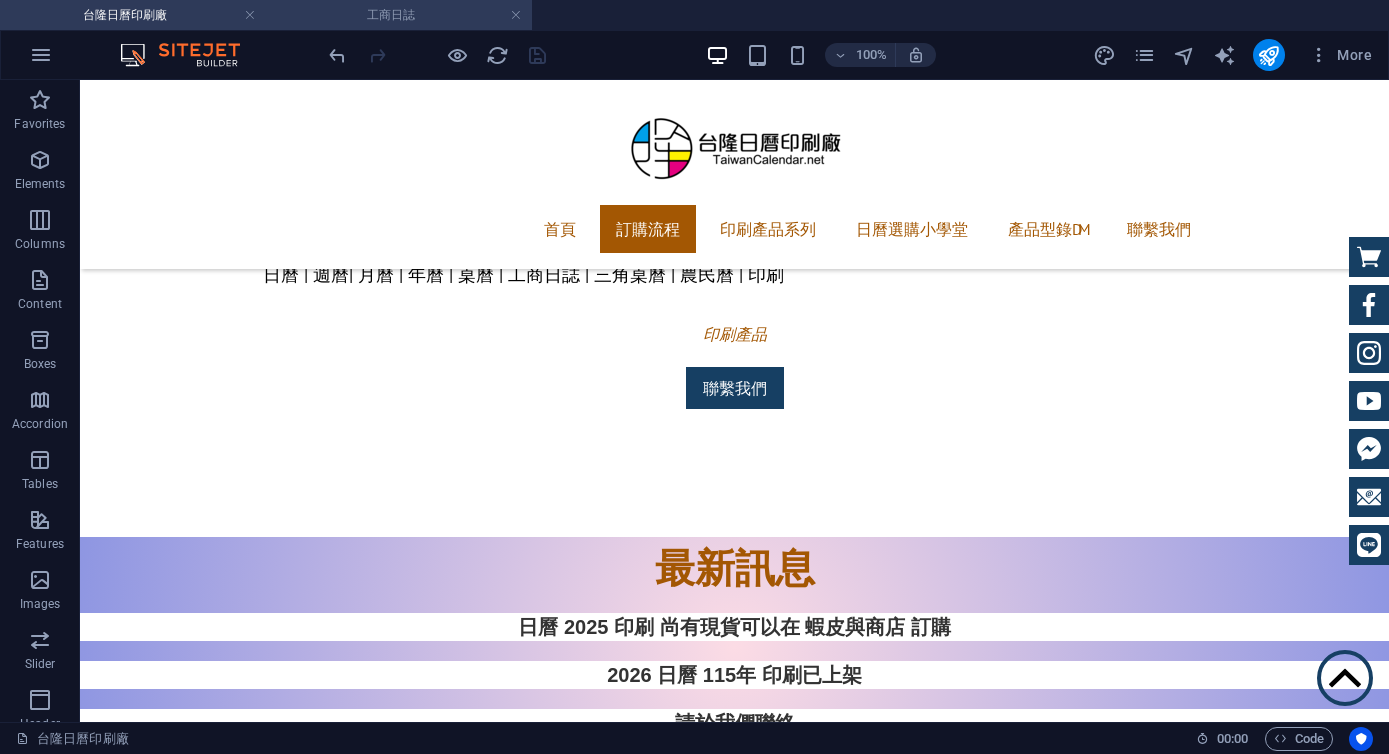 click on "工商日誌" at bounding box center [399, 15] 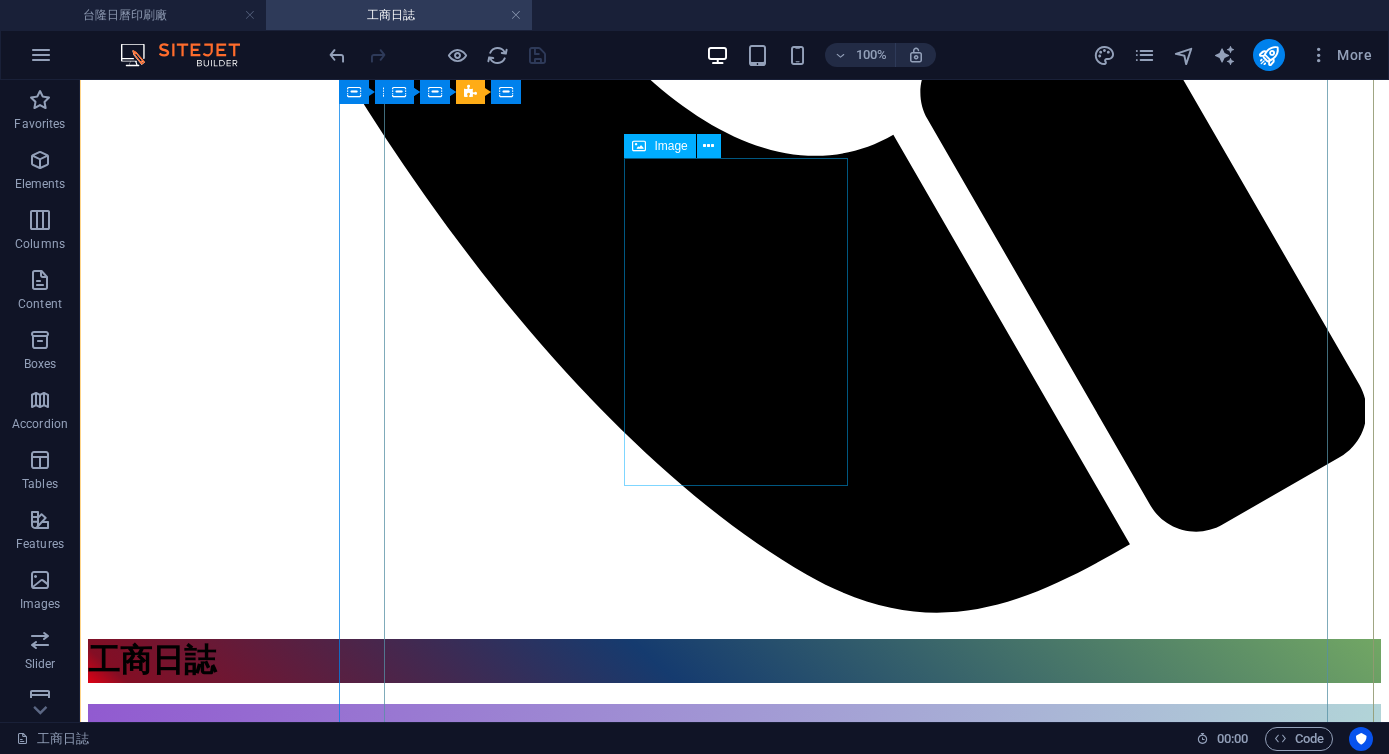 scroll, scrollTop: 1447, scrollLeft: 0, axis: vertical 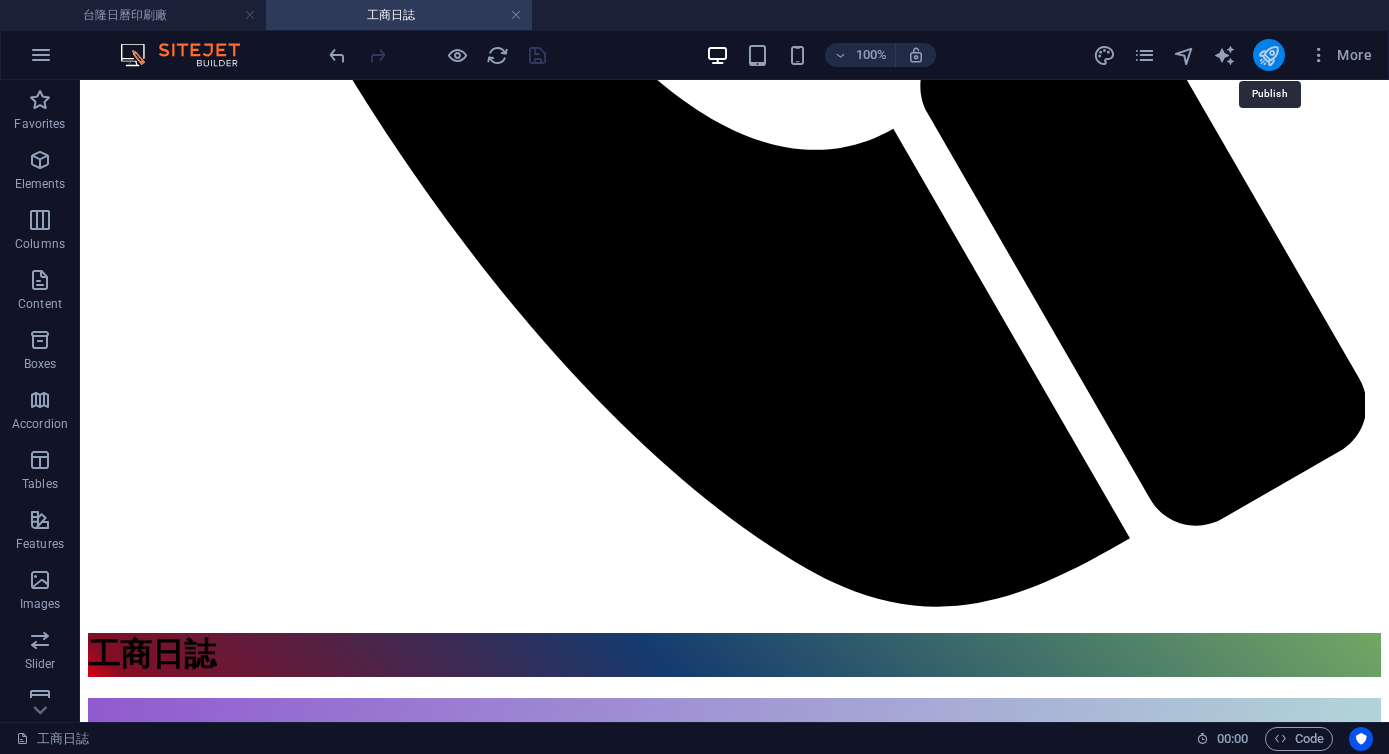 click at bounding box center (1268, 55) 